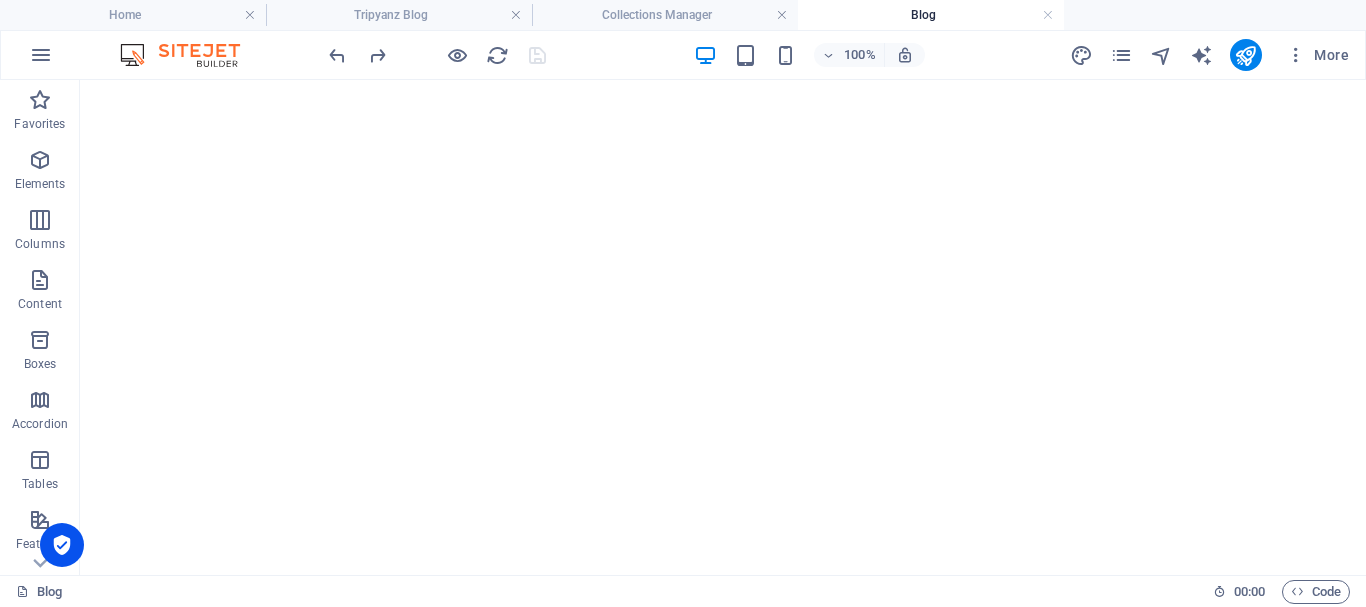 scroll, scrollTop: 0, scrollLeft: 0, axis: both 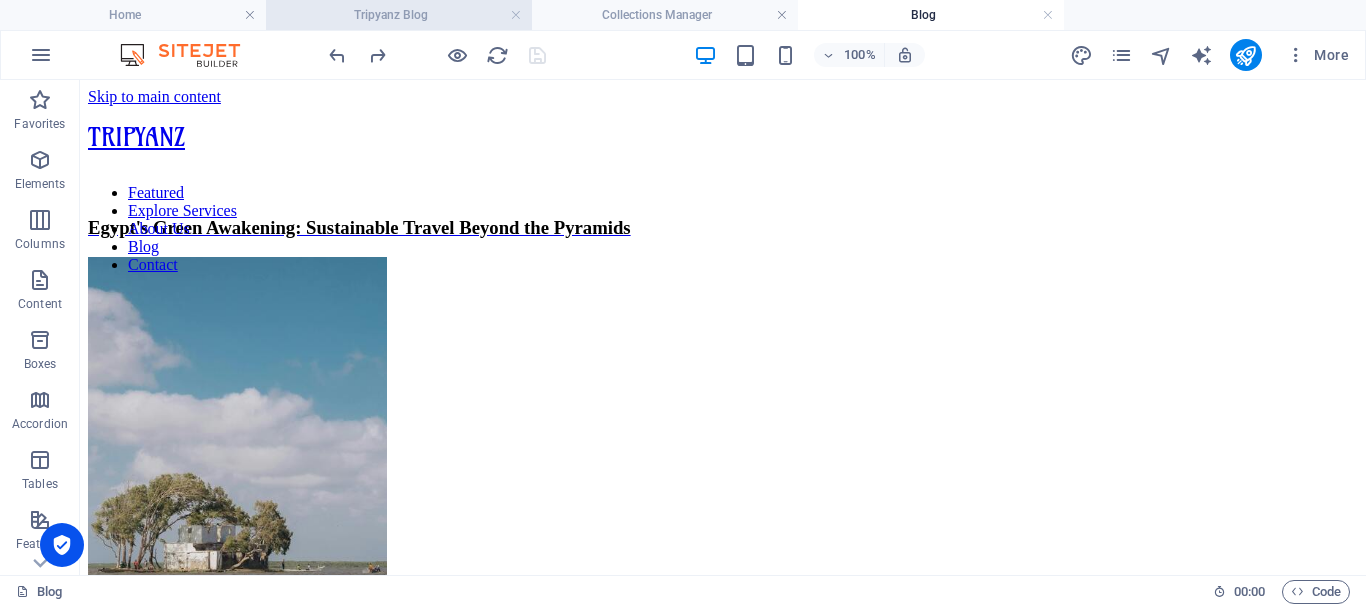 click on "Tripyanz Blog" at bounding box center [399, 15] 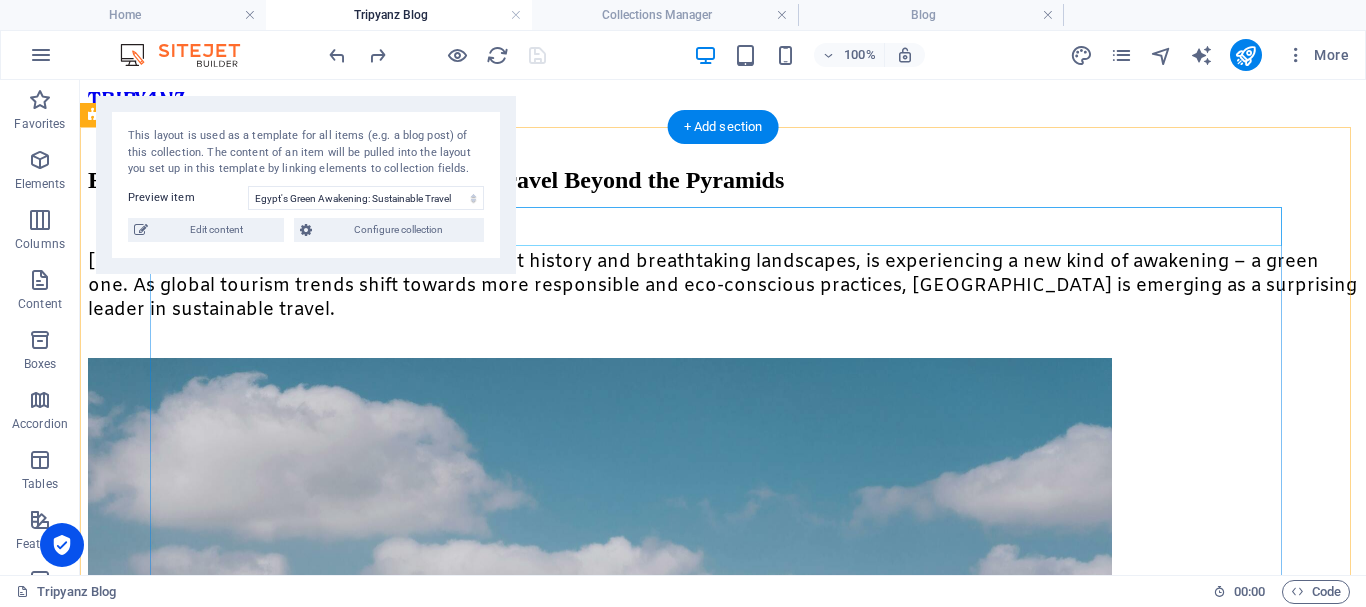 scroll, scrollTop: 0, scrollLeft: 0, axis: both 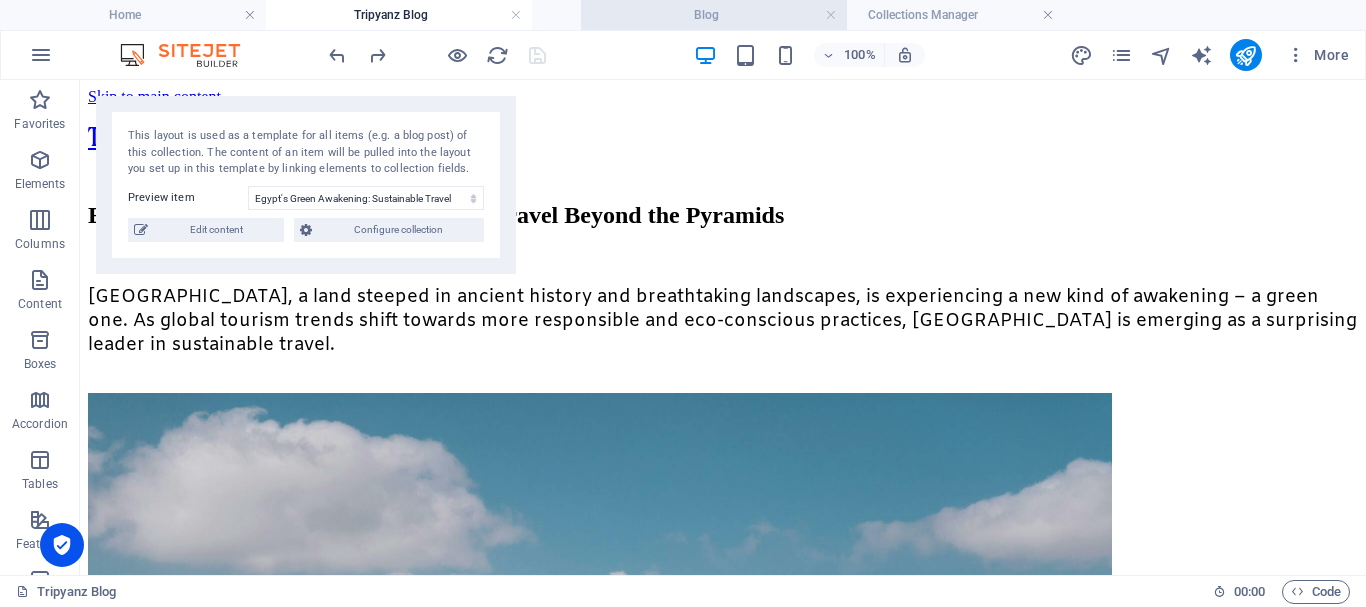 drag, startPoint x: 869, startPoint y: 14, endPoint x: 652, endPoint y: 23, distance: 217.18655 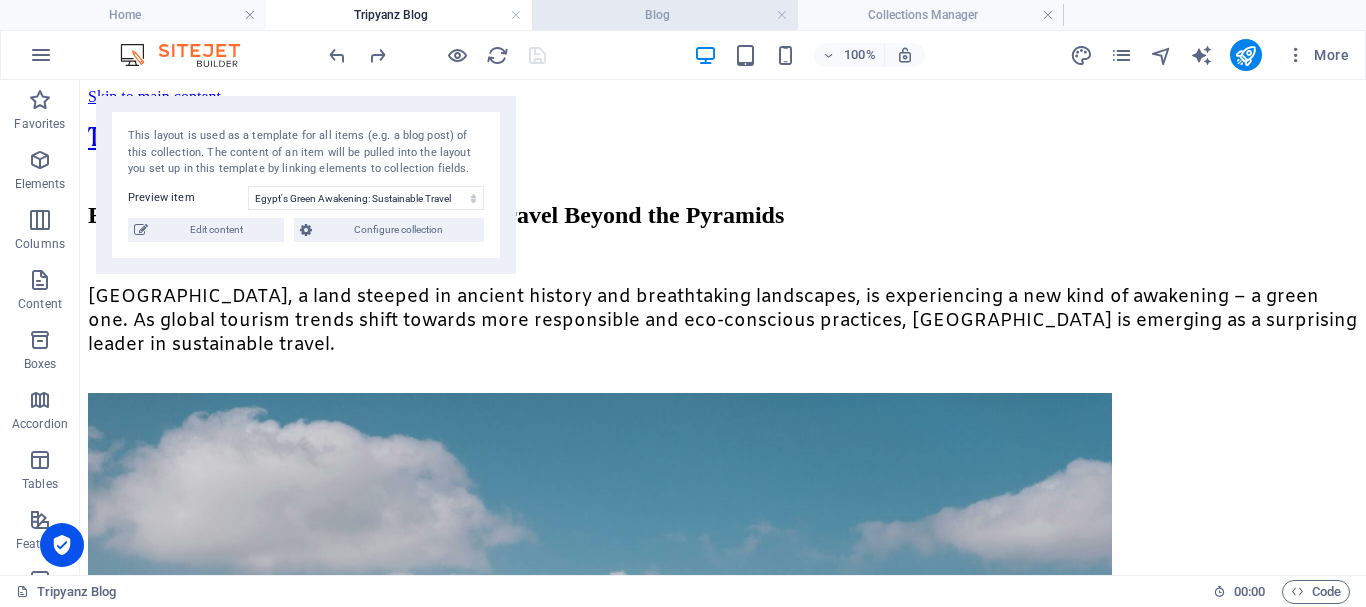 click on "Blog" at bounding box center (665, 15) 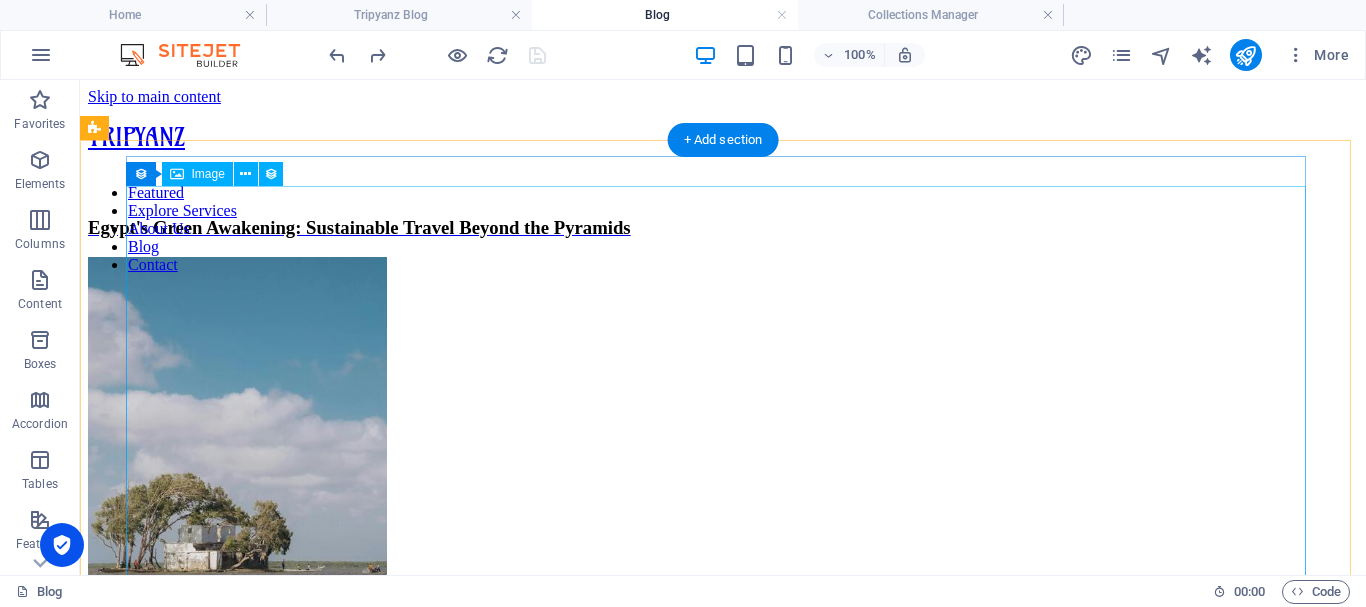 click at bounding box center [723, 509] 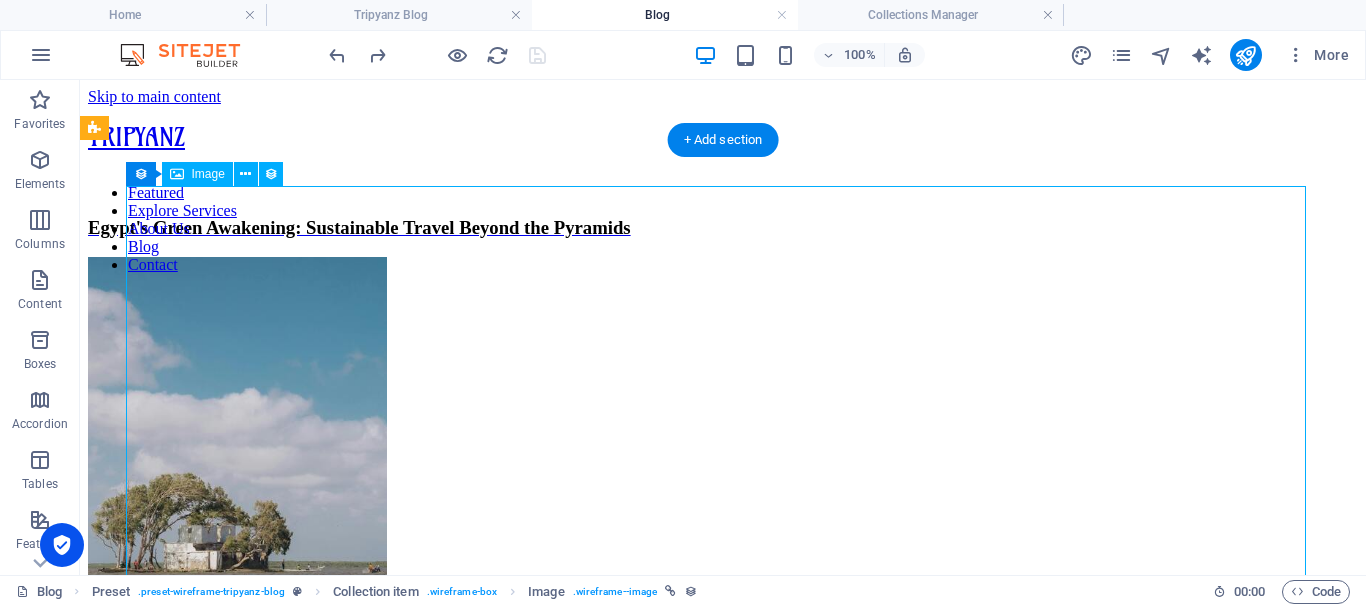 click at bounding box center (723, 509) 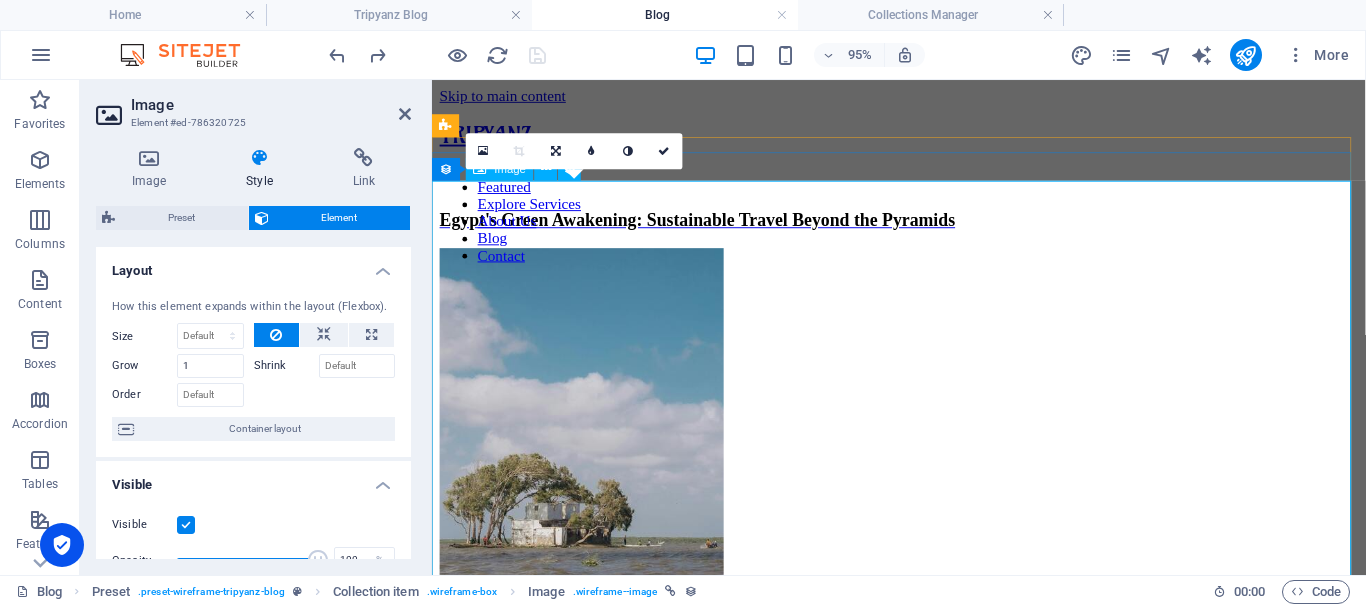 click at bounding box center [923, 509] 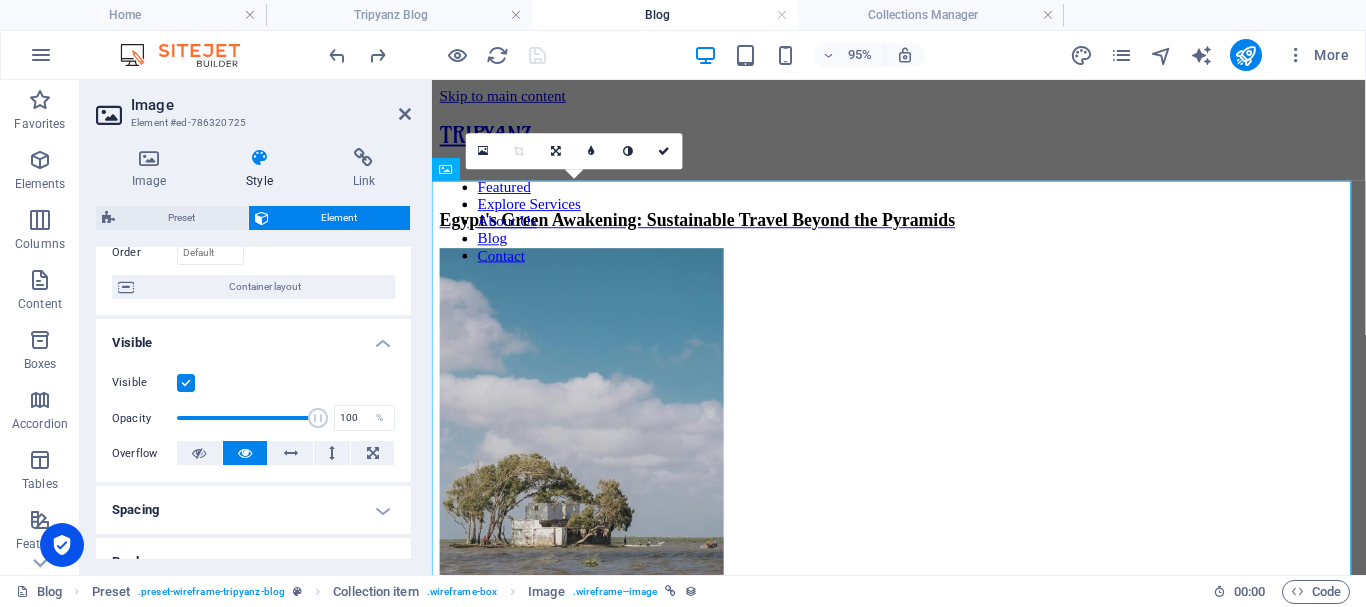 scroll, scrollTop: 0, scrollLeft: 0, axis: both 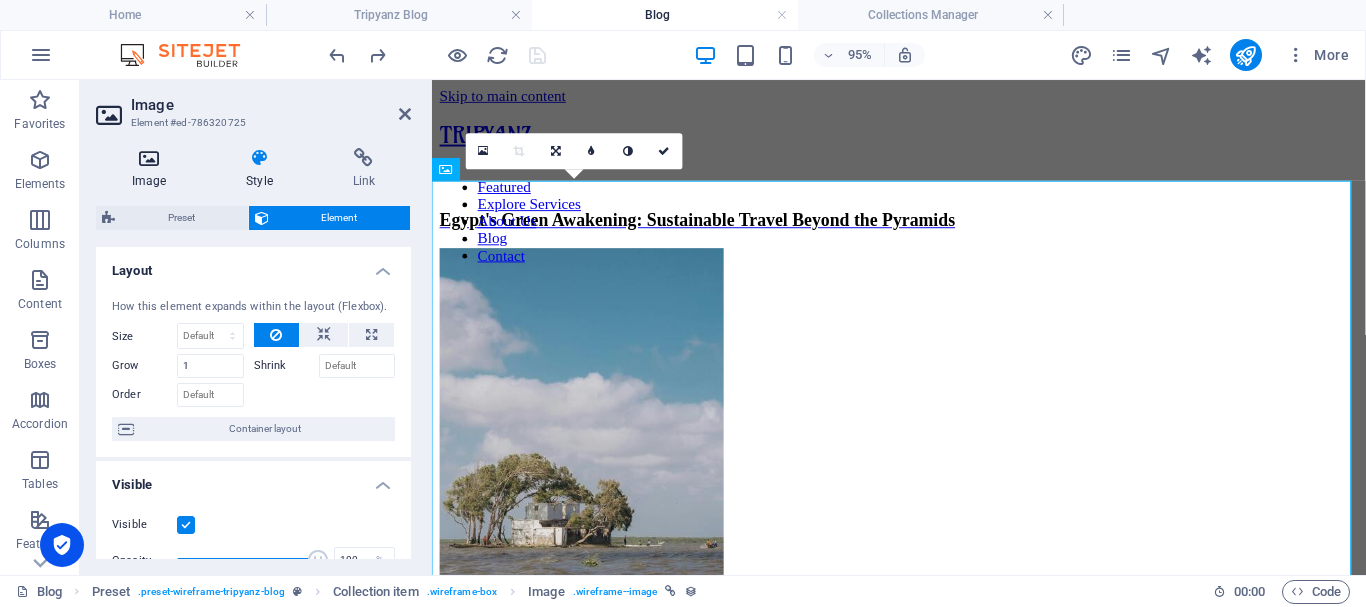click on "Image" at bounding box center [153, 169] 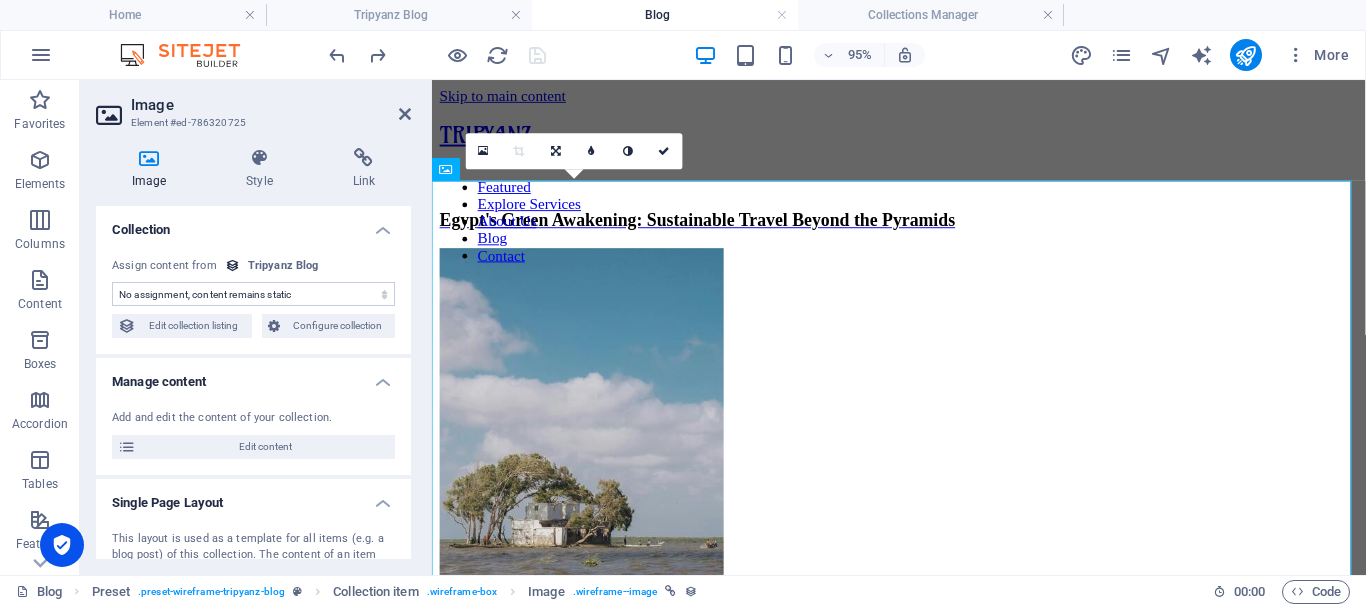 click on "No assignment, content remains static Created at (Date) Updated at (Date) Name (Plain Text) Slug (Plain Text) Description (Rich Text) Content (CMS) Image (File) Publishing Date (Date) Status (Choice) Read More Button (Rich Text)" at bounding box center [253, 294] 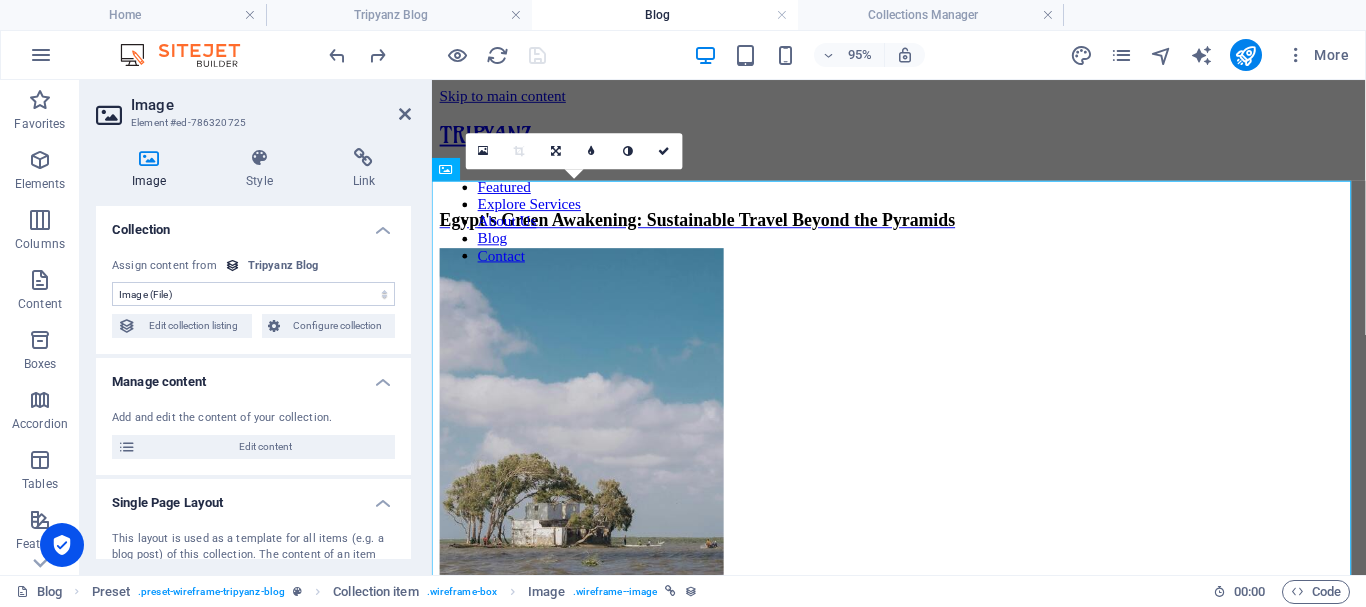click on "No assignment, content remains static Created at (Date) Updated at (Date) Name (Plain Text) Slug (Plain Text) Description (Rich Text) Content (CMS) Image (File) Publishing Date (Date) Status (Choice) Read More Button (Rich Text)" at bounding box center (253, 294) 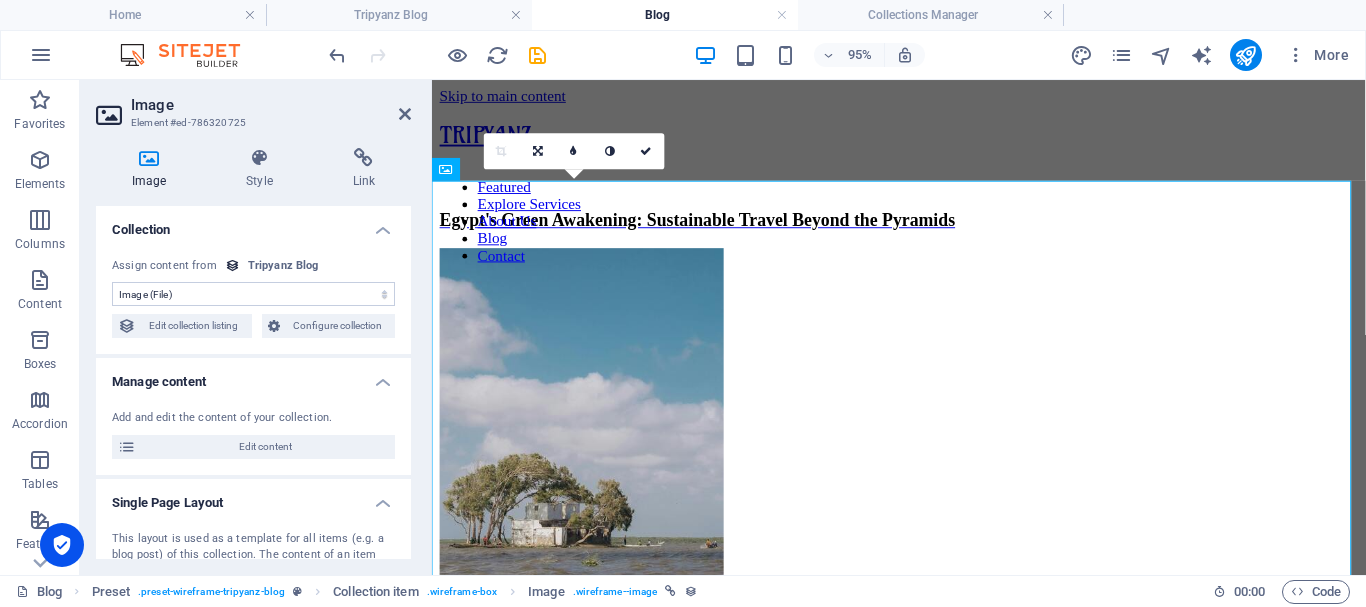 click on "No assignment, content remains static Created at (Date) Updated at (Date) Name (Plain Text) Slug (Plain Text) Description (Rich Text) Content (CMS) Image (File) Publishing Date (Date) Status (Choice) Read More Button (Rich Text)" at bounding box center [253, 294] 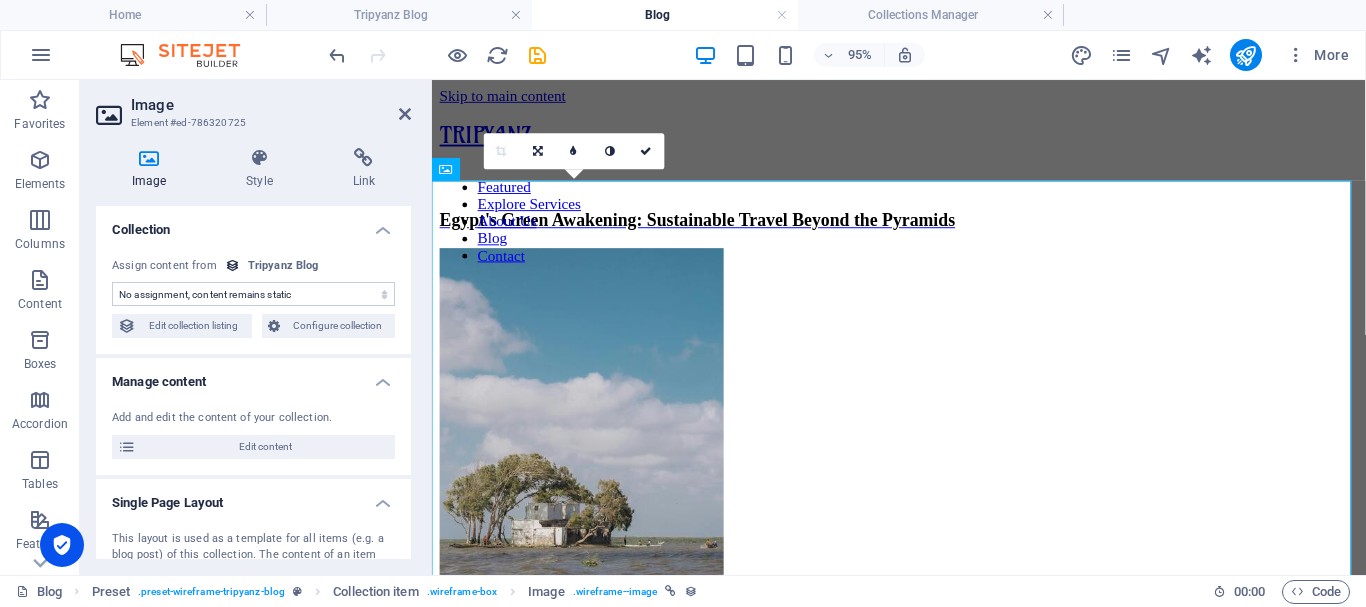 click on "No assignment, content remains static Created at (Date) Updated at (Date) Name (Plain Text) Slug (Plain Text) Description (Rich Text) Content (CMS) Image (File) Publishing Date (Date) Status (Choice) Read More Button (Rich Text)" at bounding box center [253, 294] 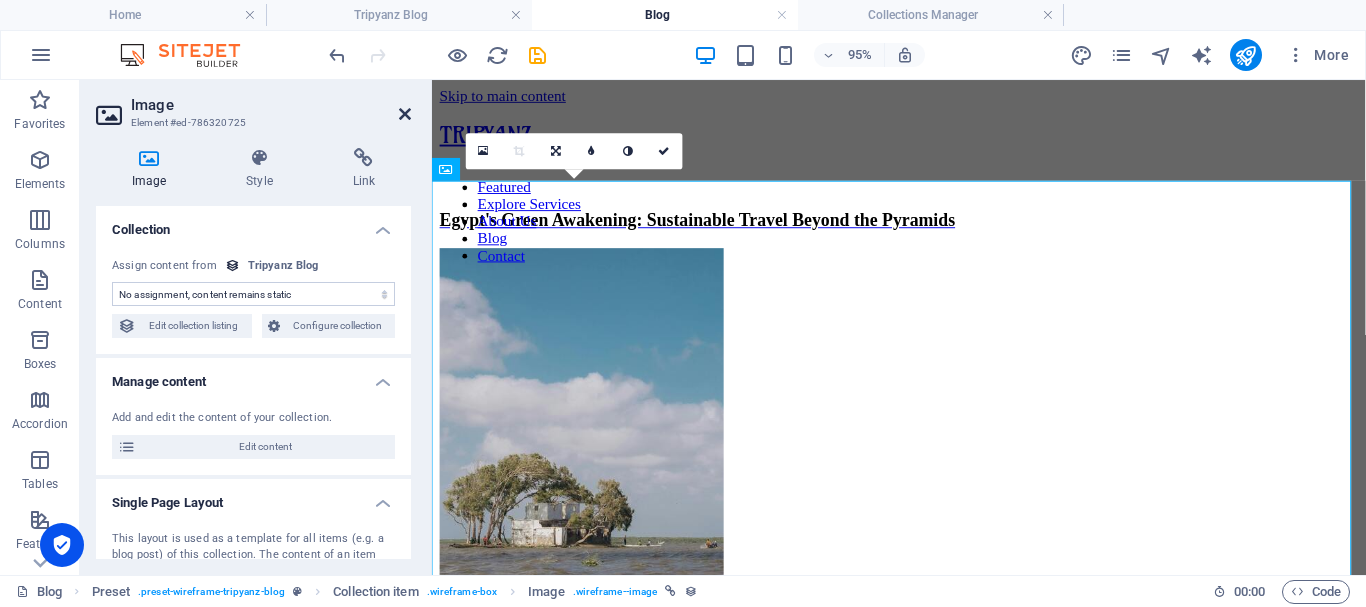 click at bounding box center (405, 114) 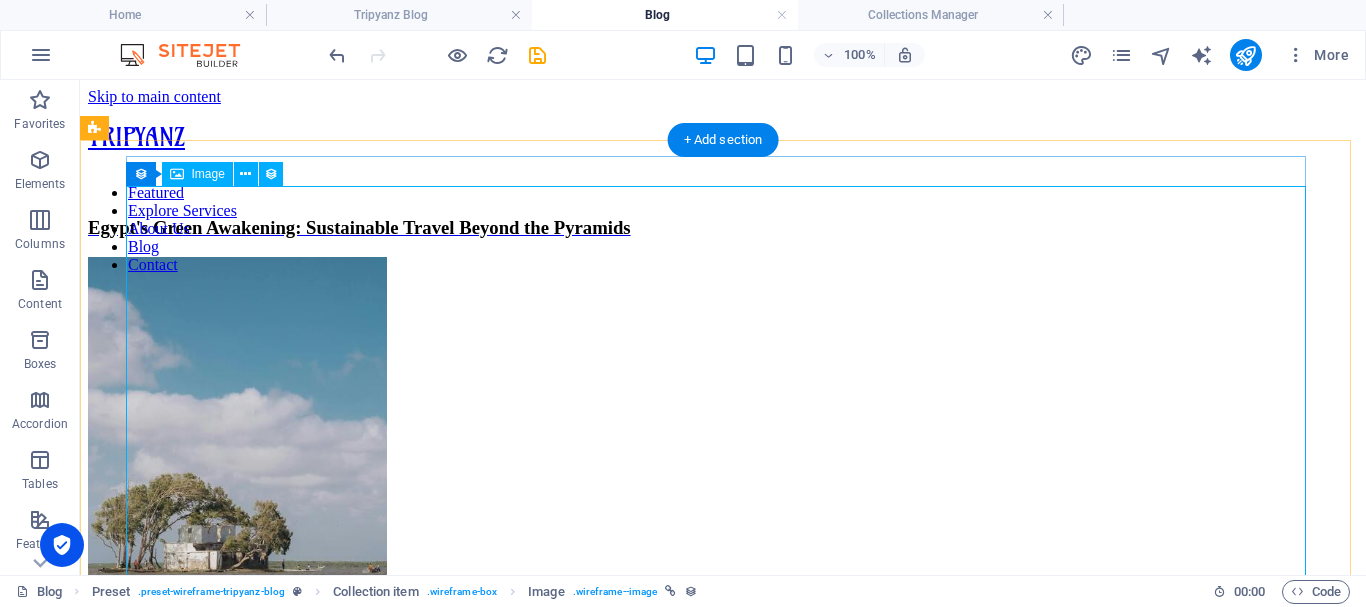click at bounding box center (723, 509) 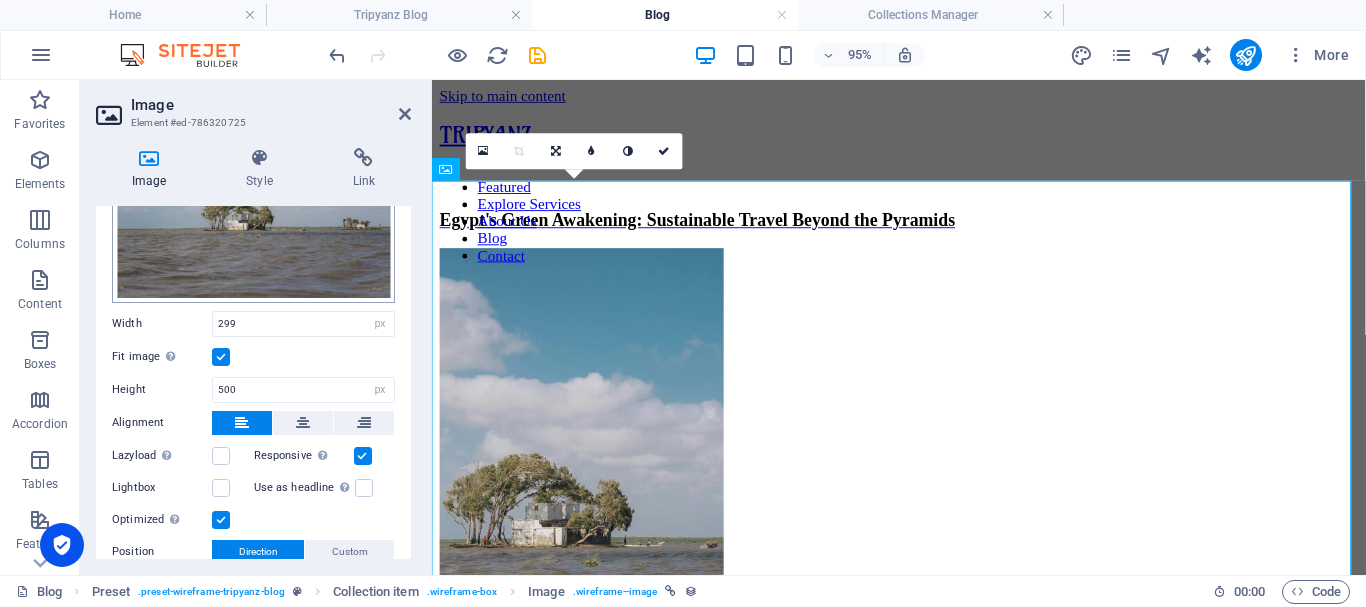 scroll, scrollTop: 600, scrollLeft: 0, axis: vertical 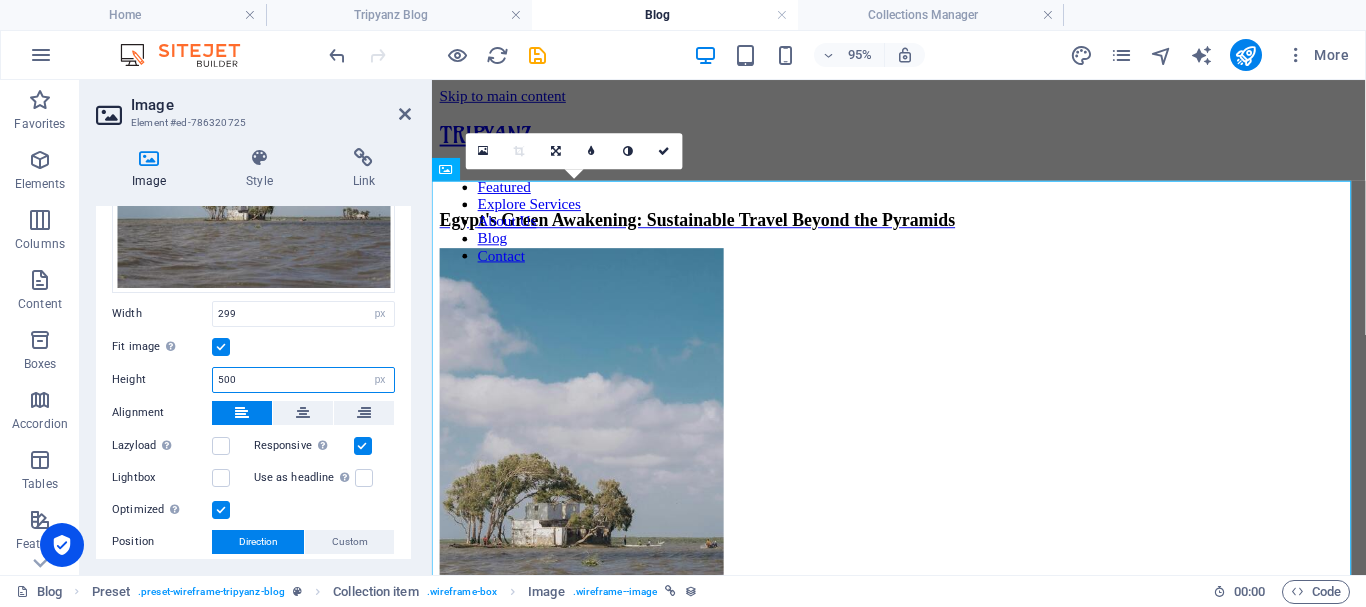 click on "500" at bounding box center [303, 380] 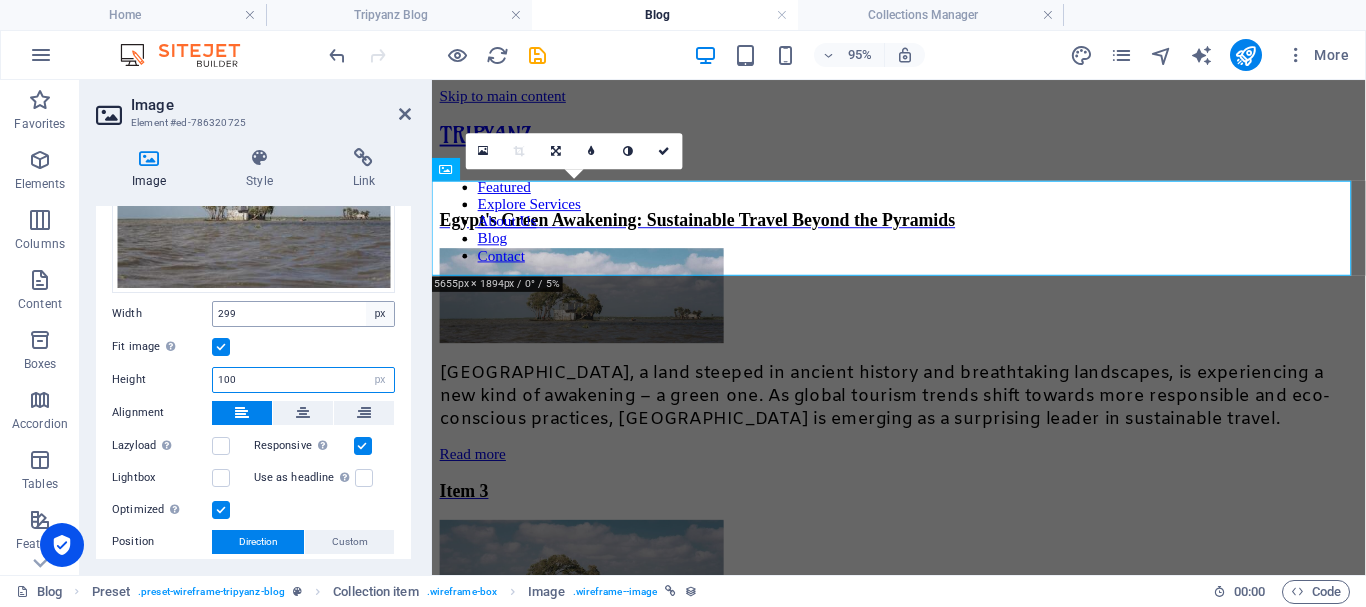 type on "100" 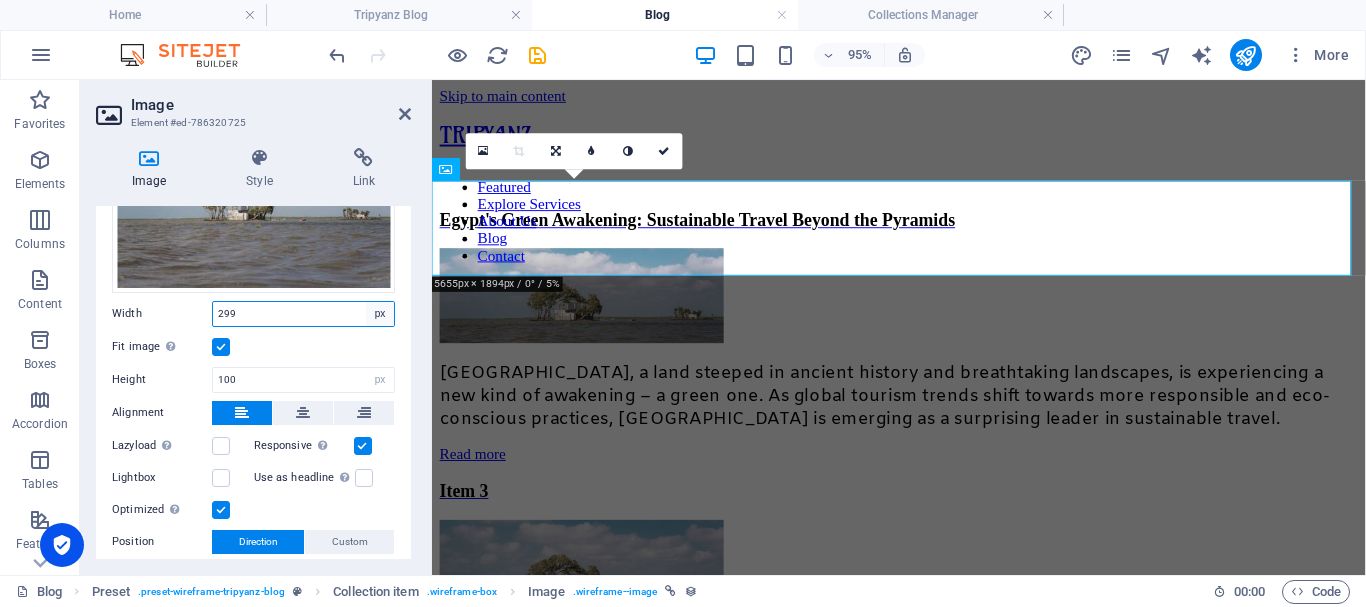 click on "Default auto px rem % em vh vw" at bounding box center [380, 314] 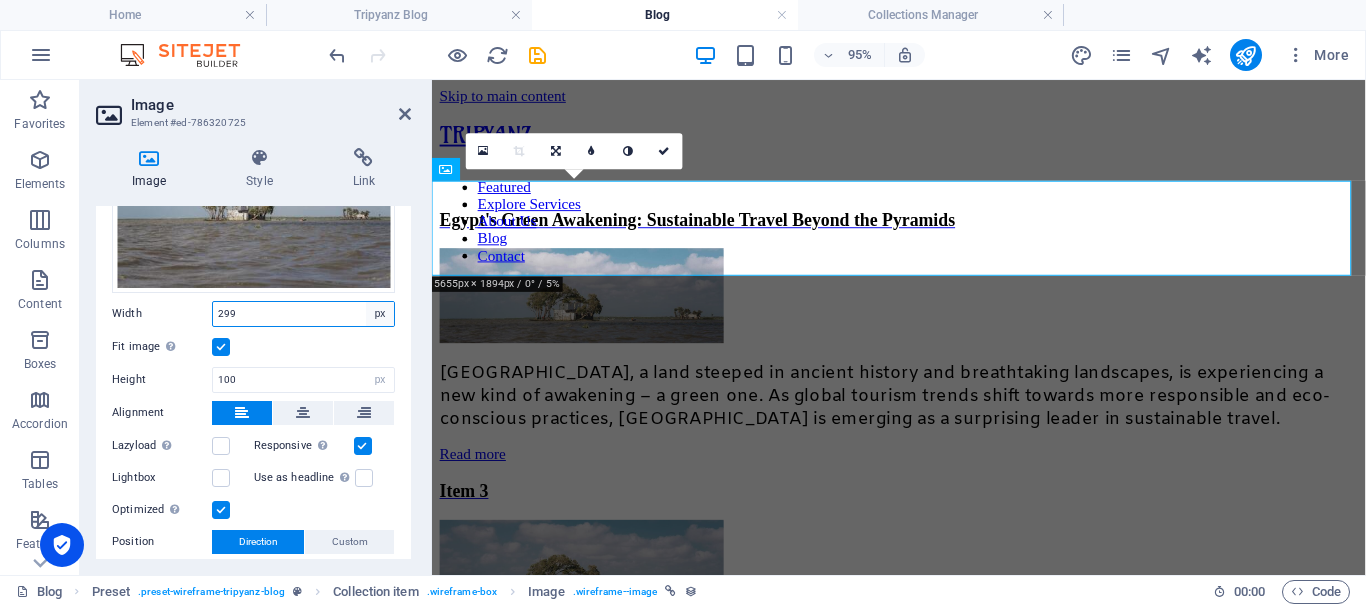 select on "default" 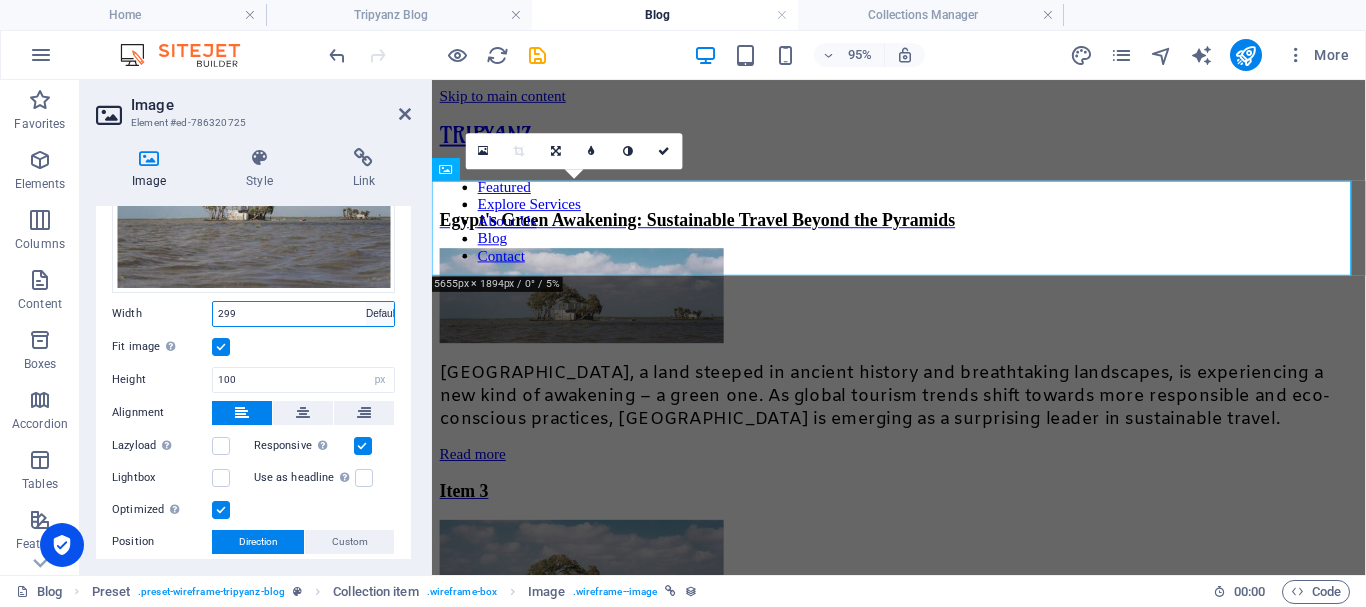 click on "Default auto px rem % em vh vw" at bounding box center (380, 314) 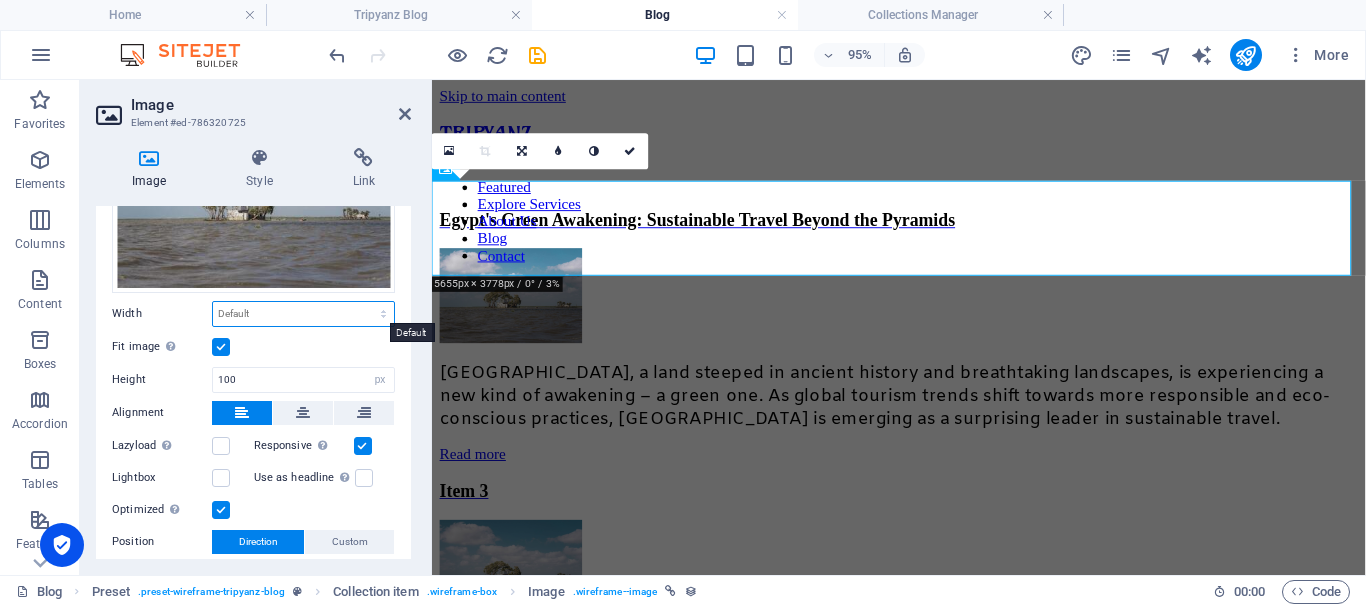 click on "Default auto px rem % em vh vw" at bounding box center (303, 314) 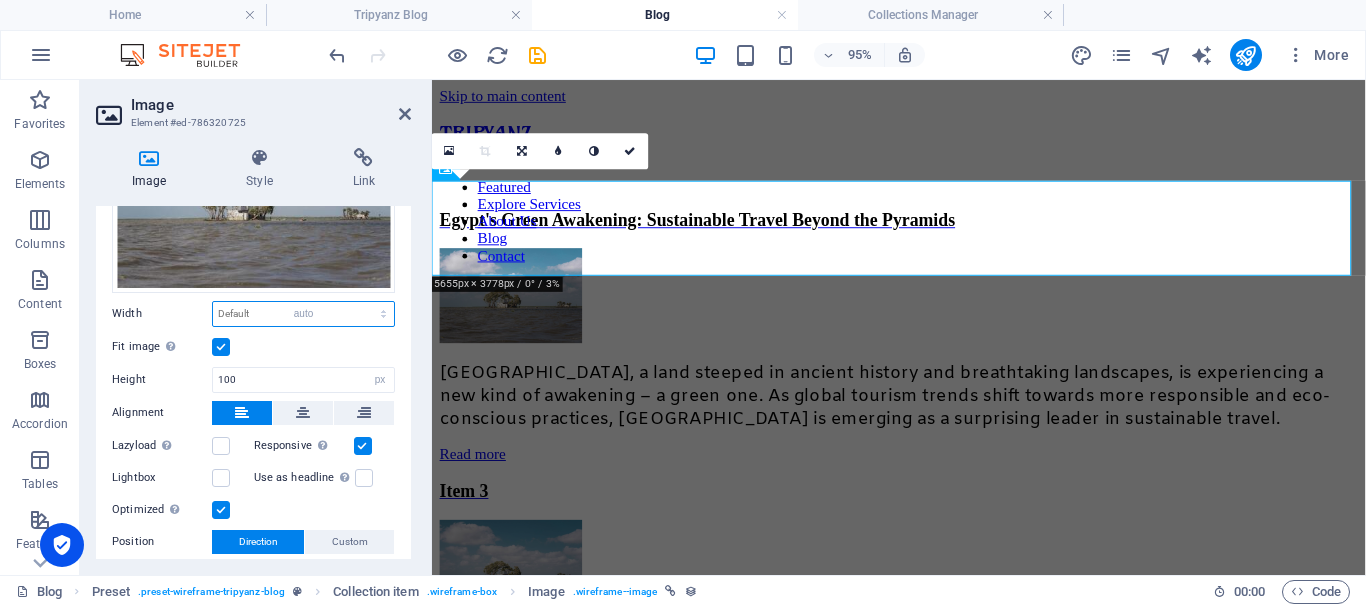 click on "Default auto px rem % em vh vw" at bounding box center (303, 314) 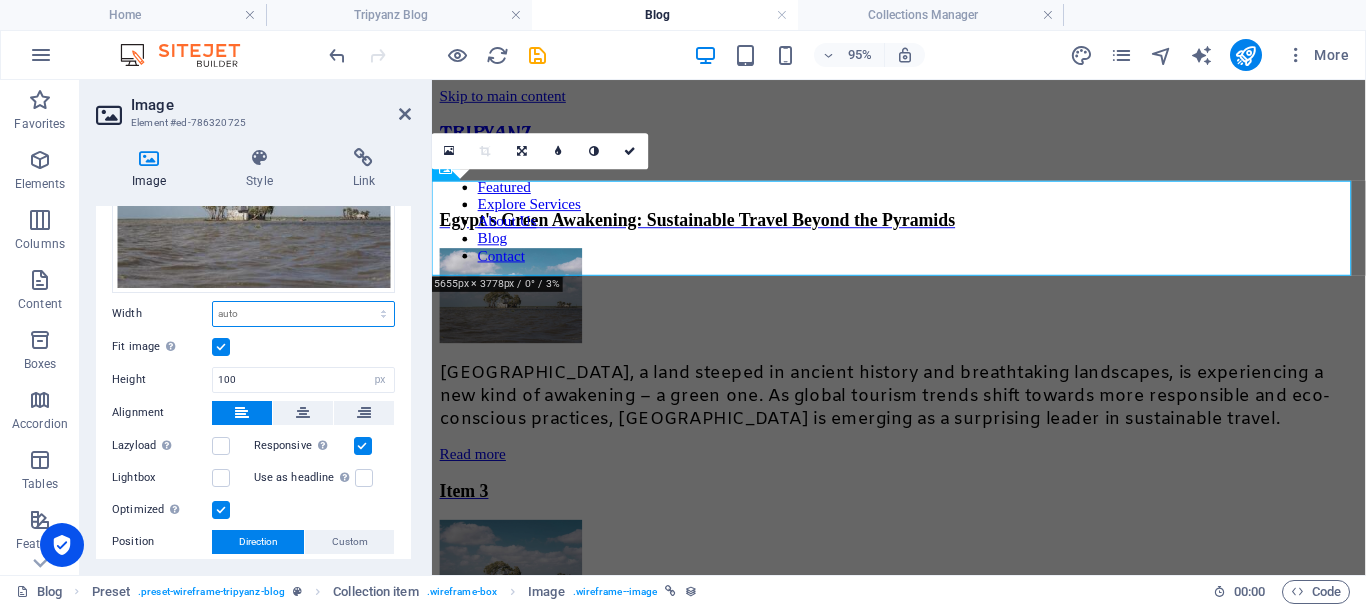 click on "Default auto px rem % em vh vw" at bounding box center (303, 314) 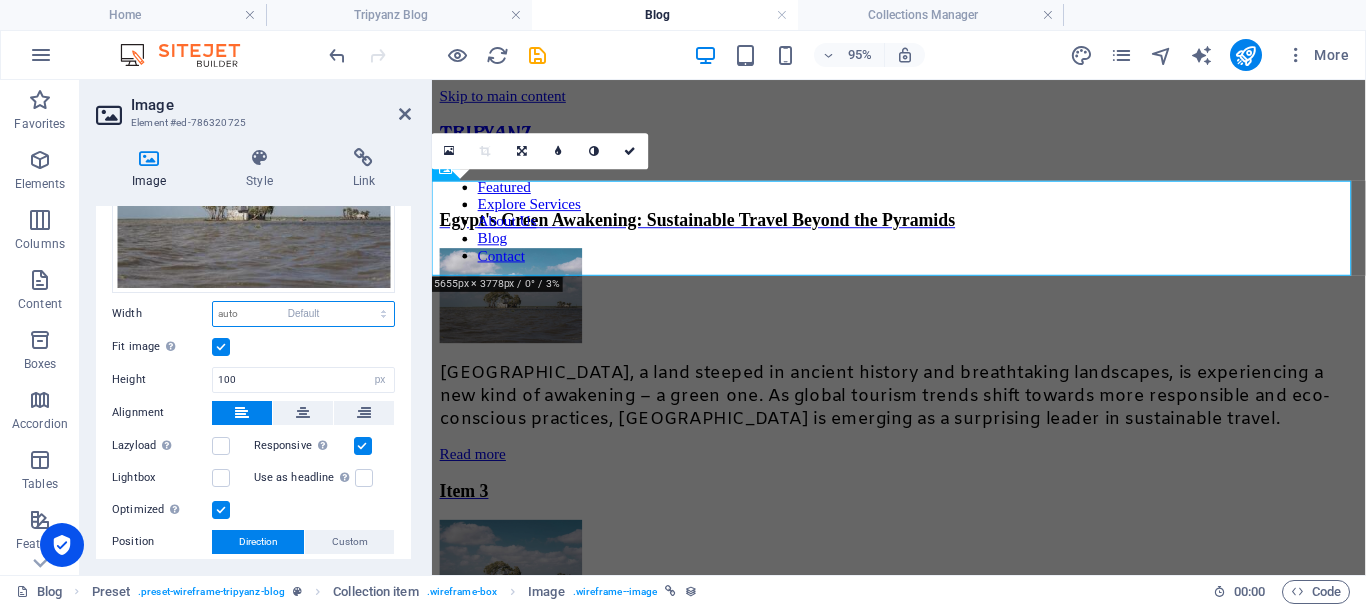 click on "Default auto px rem % em vh vw" at bounding box center [303, 314] 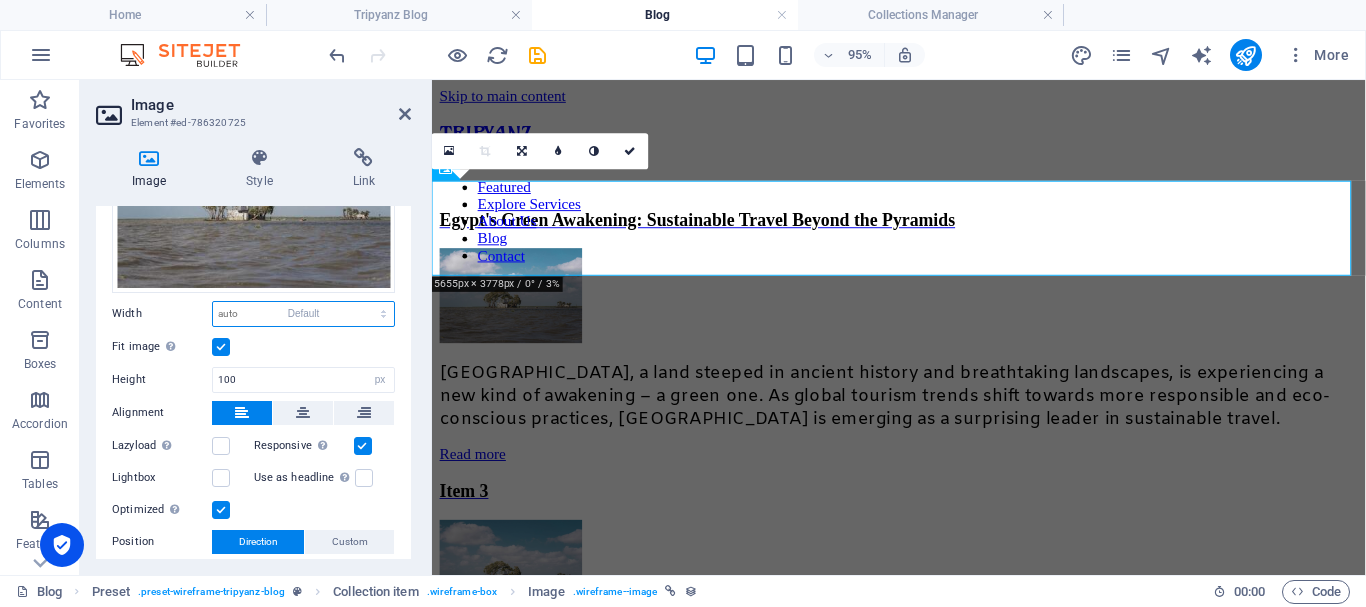 select on "DISABLED_OPTION_VALUE" 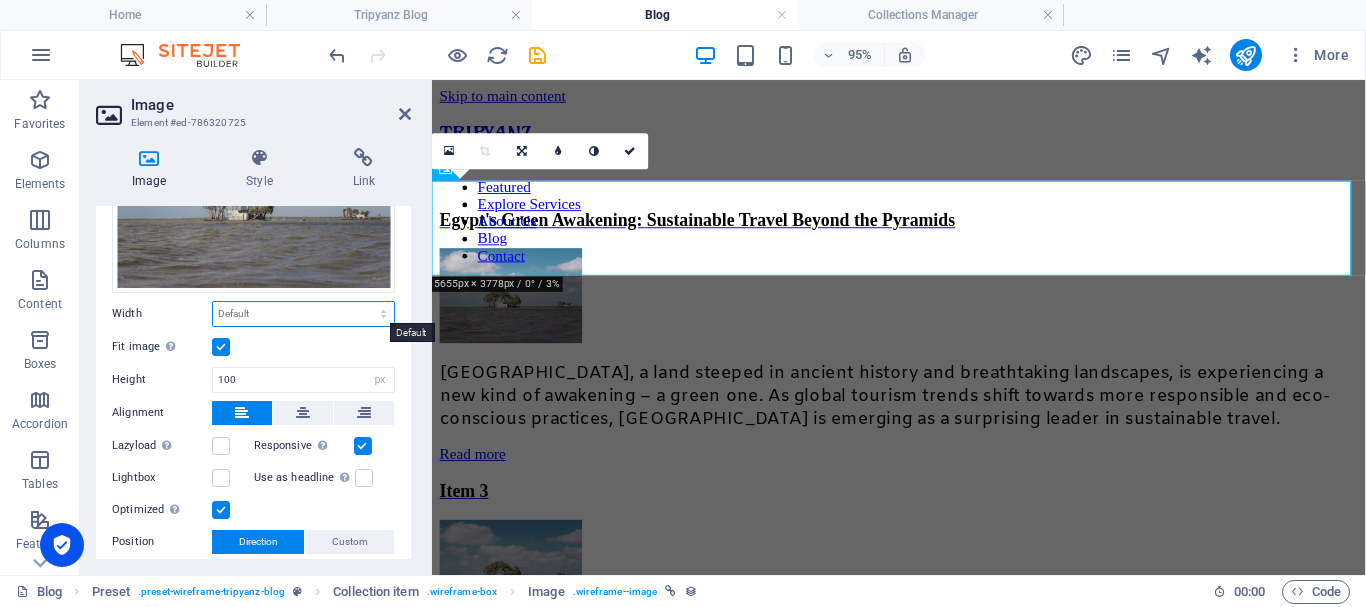 click on "Default auto px rem % em vh vw" at bounding box center (303, 314) 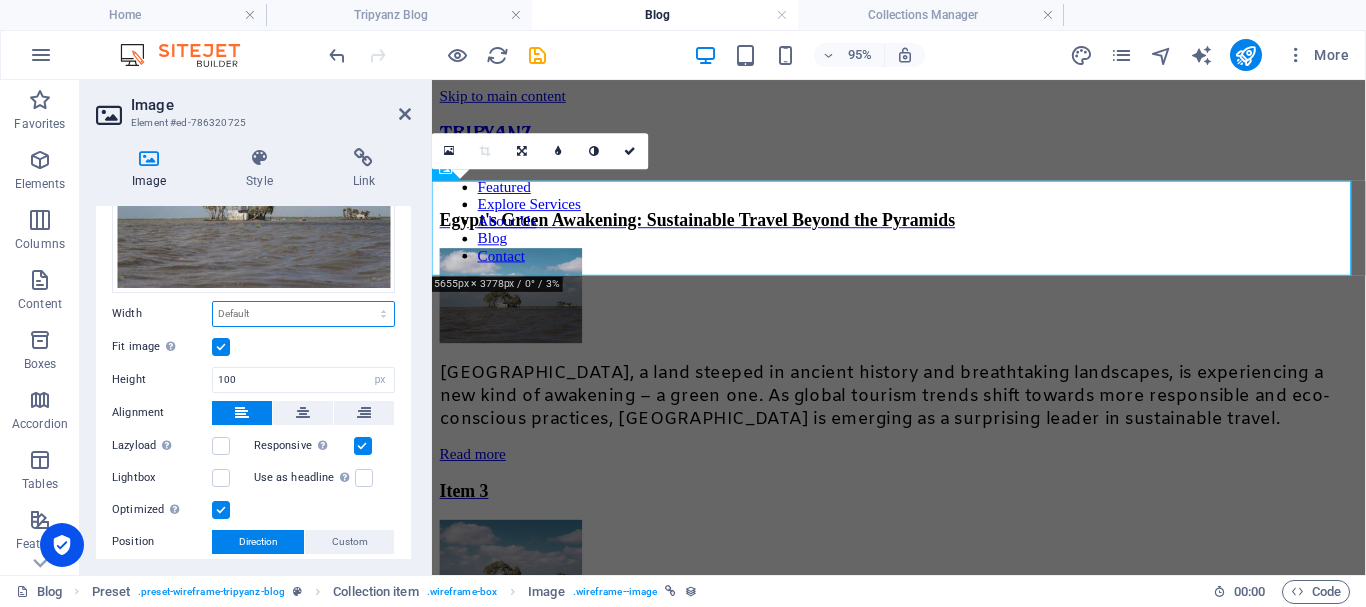 click on "Default auto px rem % em vh vw" at bounding box center [303, 314] 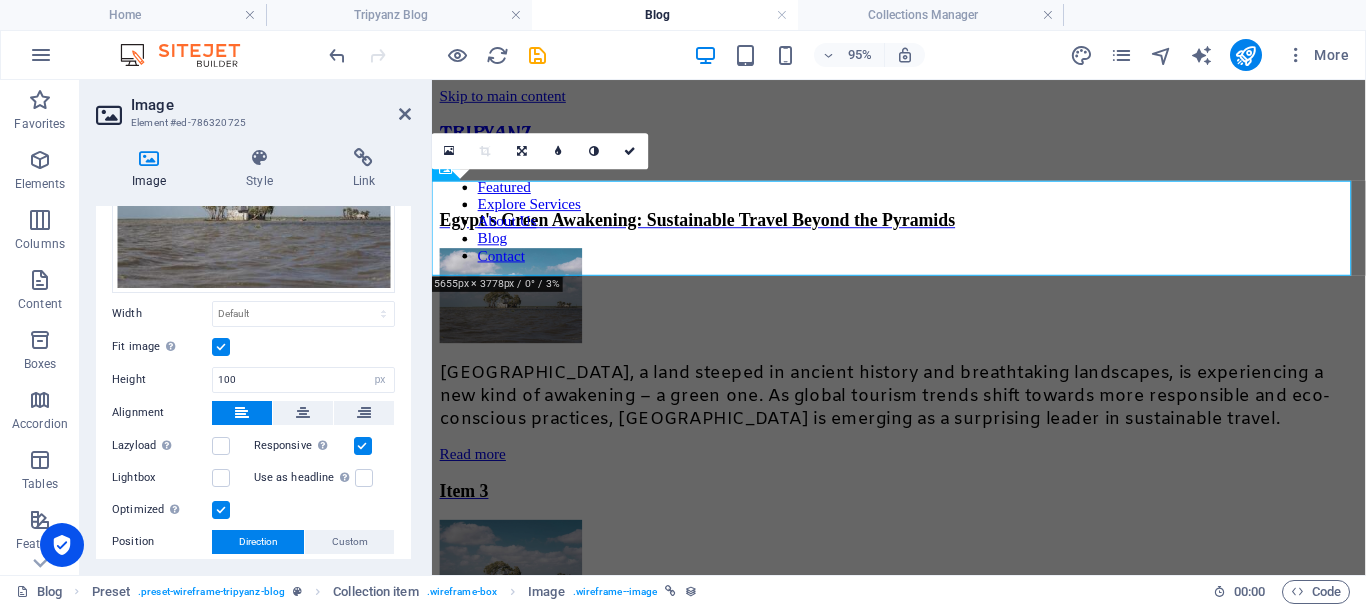 click at bounding box center [221, 347] 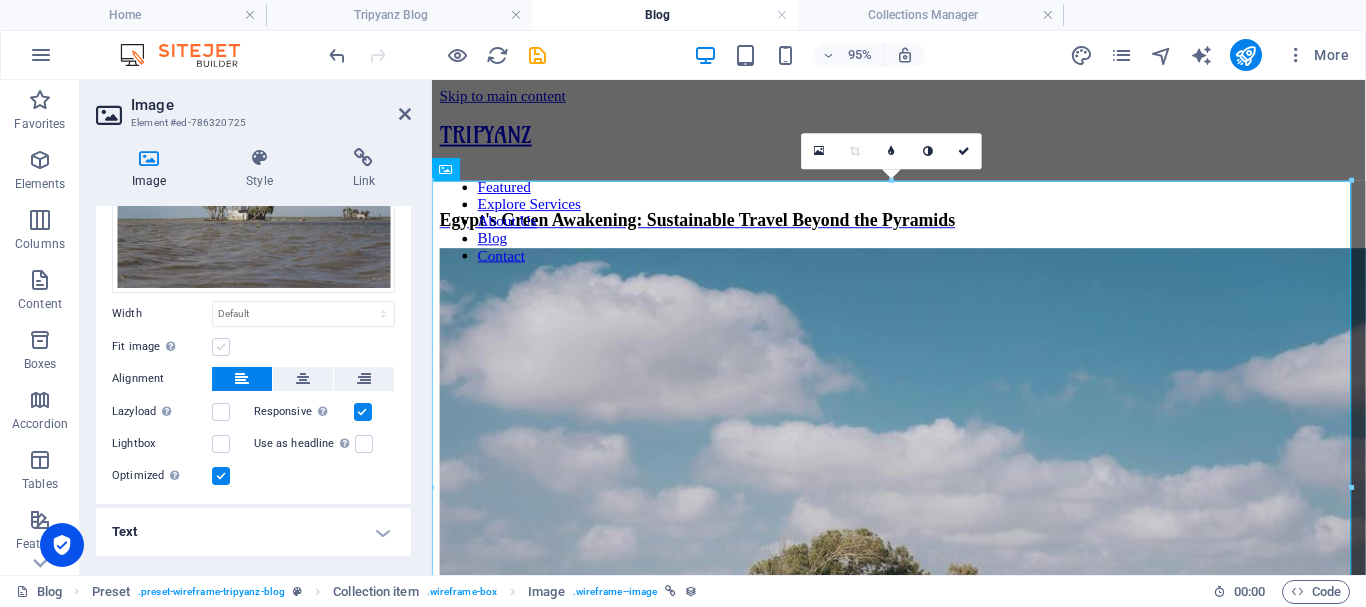click at bounding box center (221, 347) 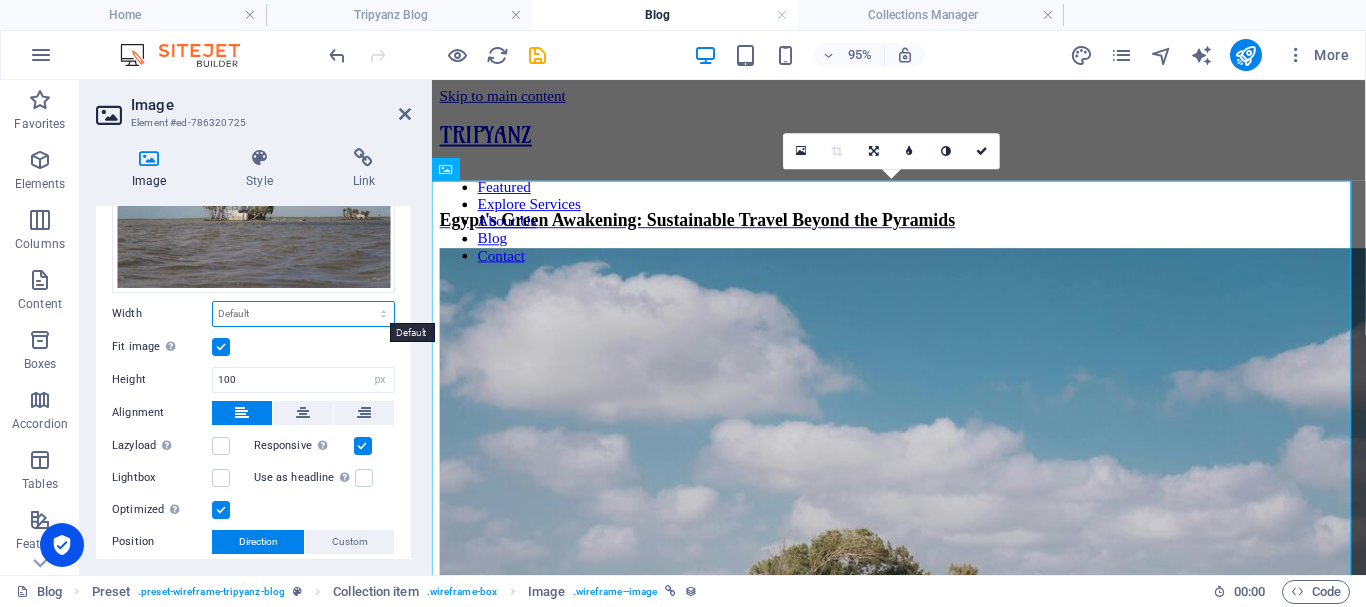 click on "Default auto px rem % em vh vw" at bounding box center [303, 314] 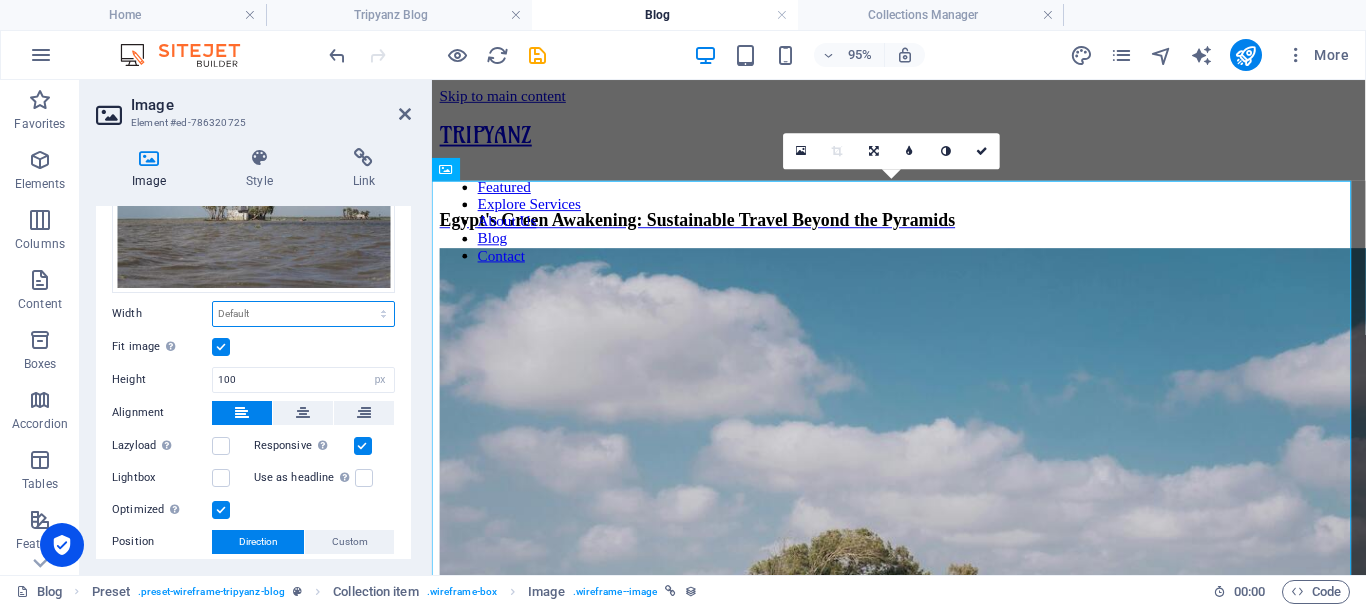 click on "Default auto px rem % em vh vw" at bounding box center [303, 314] 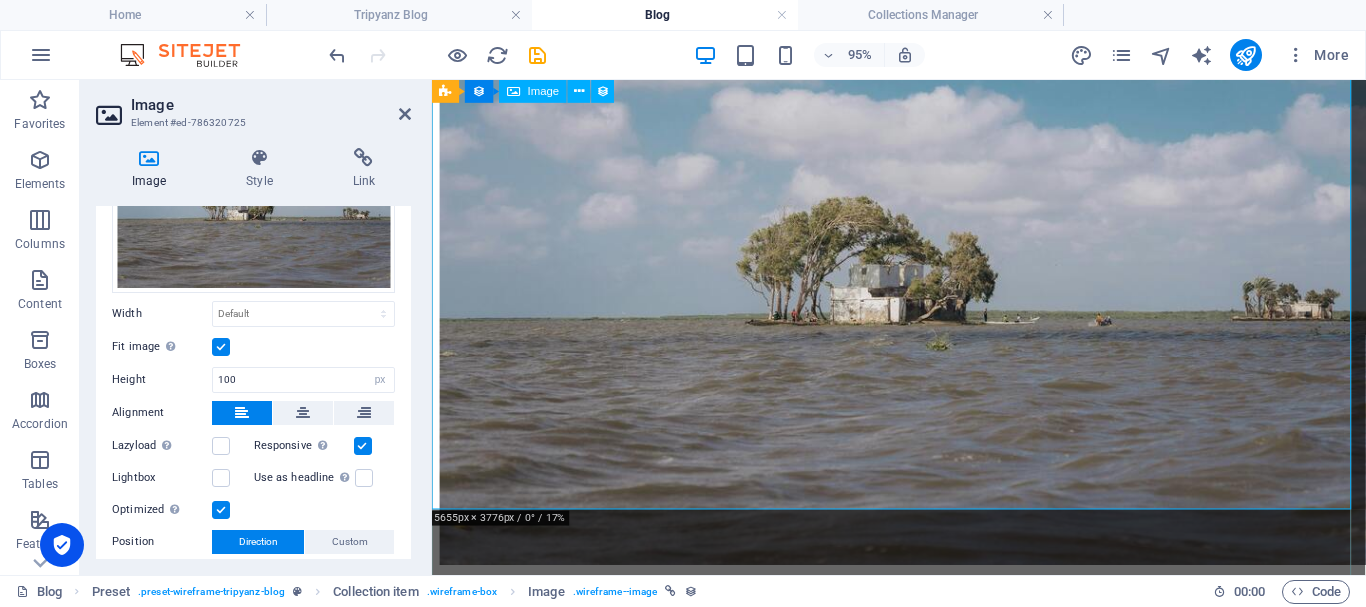 scroll, scrollTop: 300, scrollLeft: 0, axis: vertical 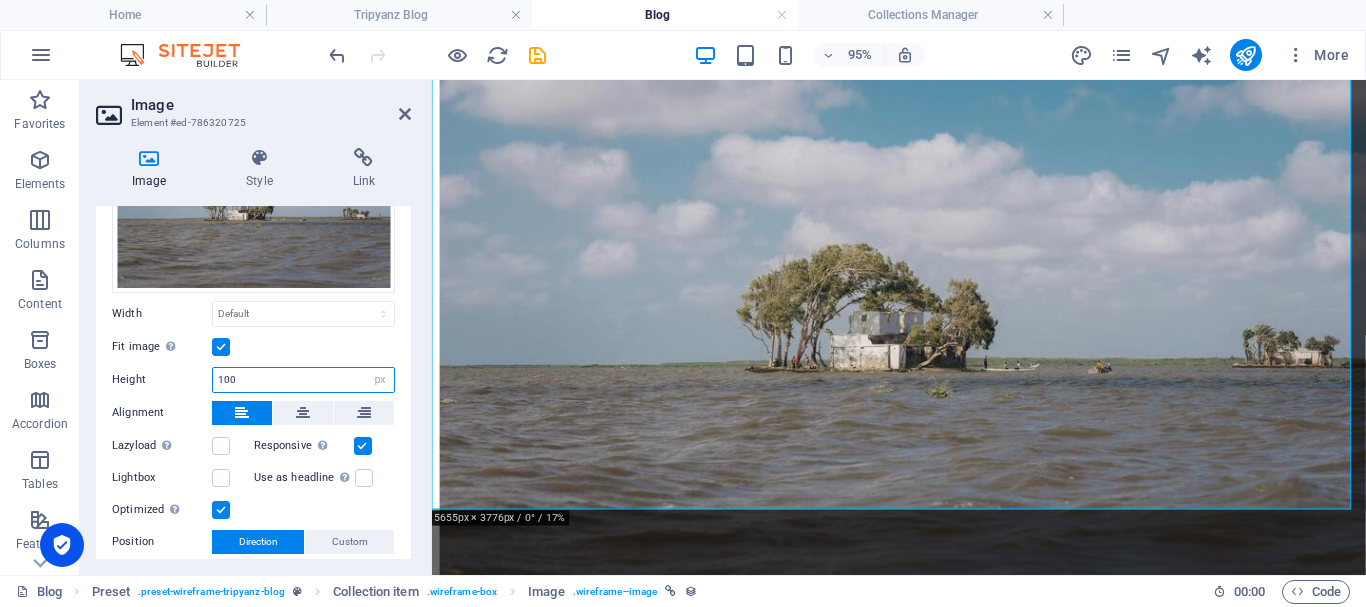 click on "100" at bounding box center [303, 380] 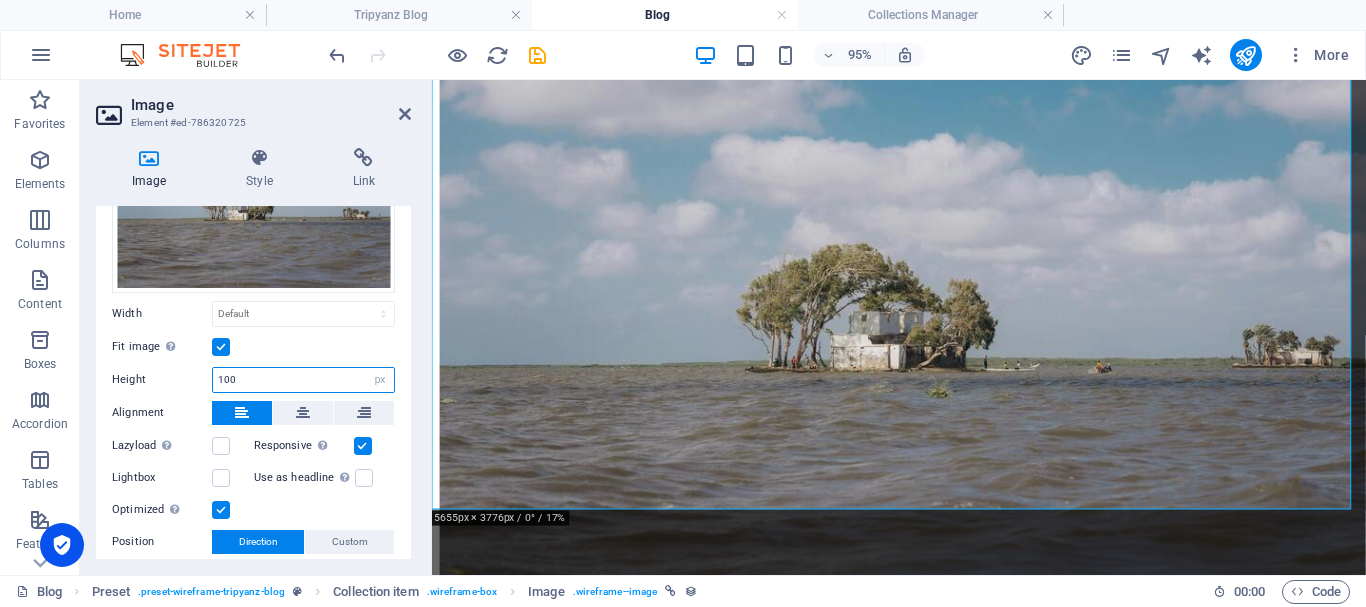 click on "100" at bounding box center (303, 380) 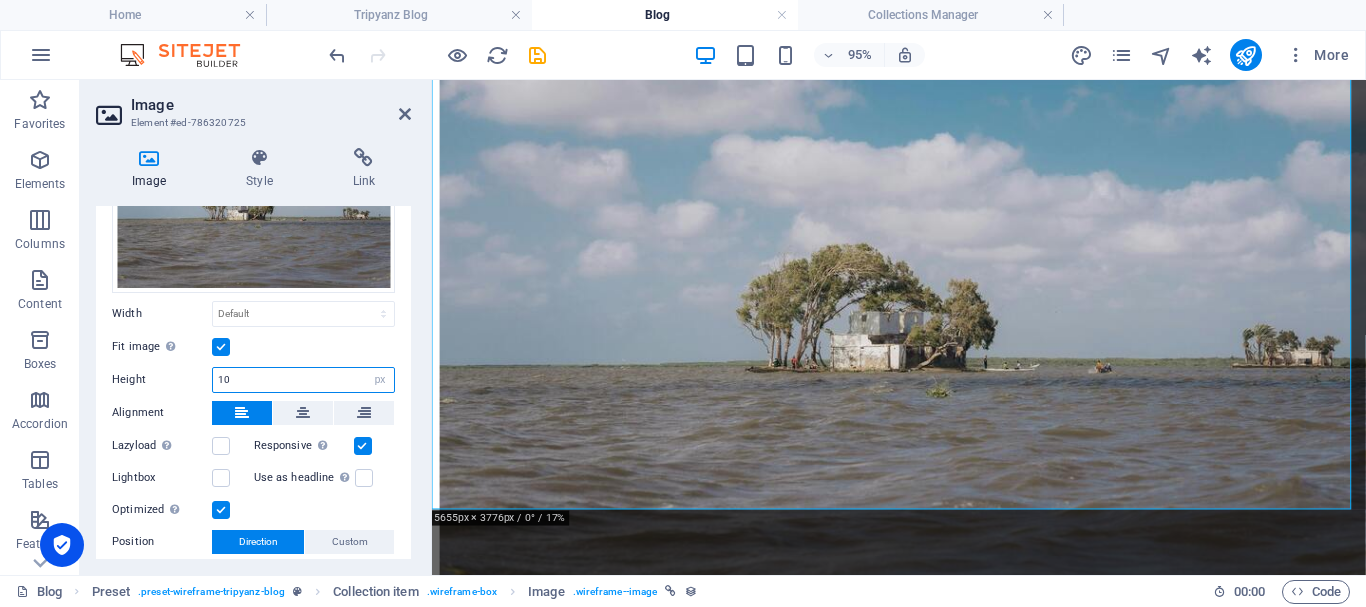 type on "100" 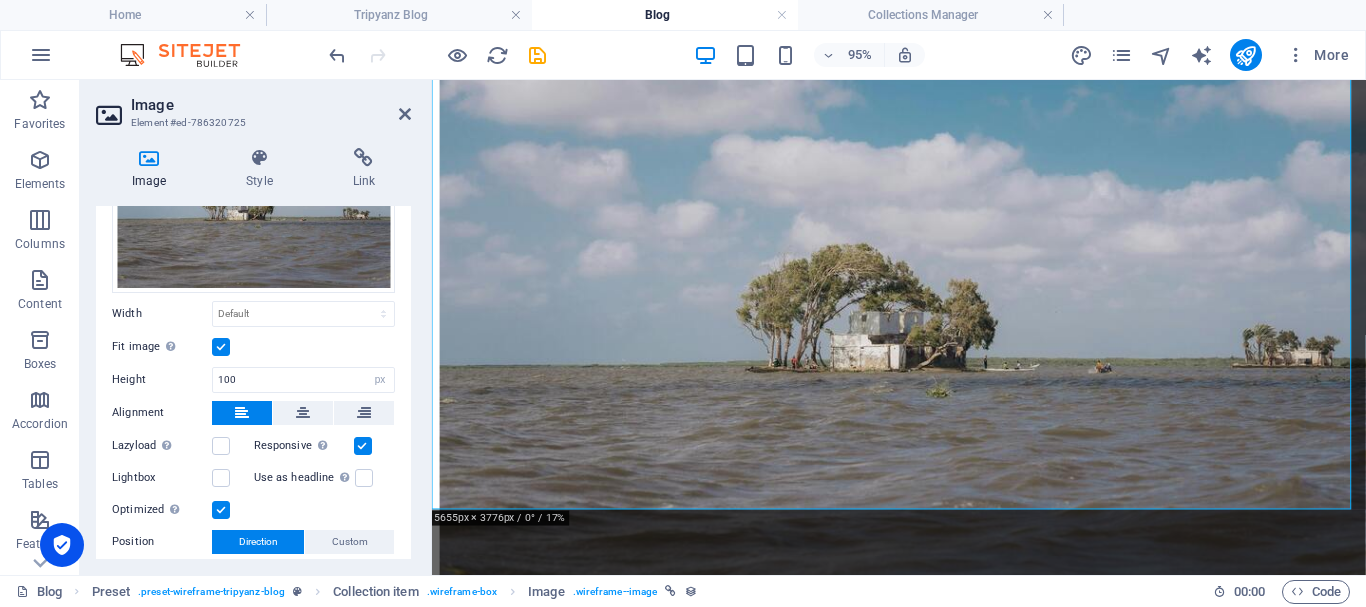 click on "Fit image Automatically fit image to a fixed width and height" at bounding box center [253, 347] 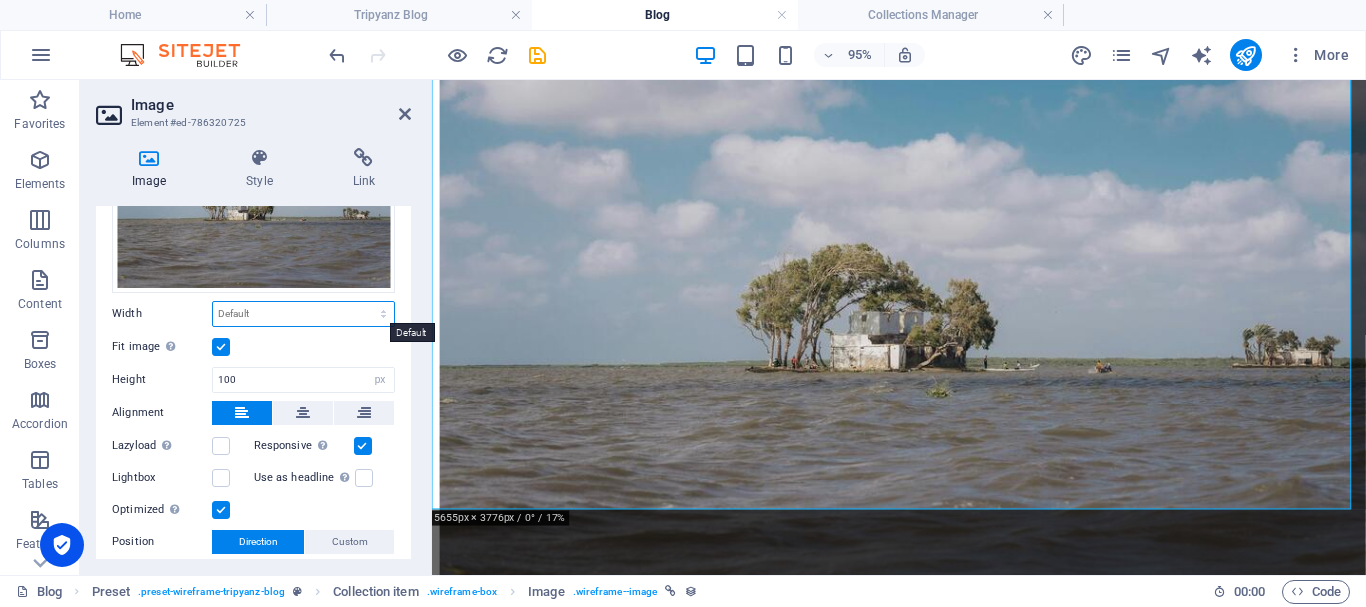 click on "Default auto px rem % em vh vw" at bounding box center [303, 314] 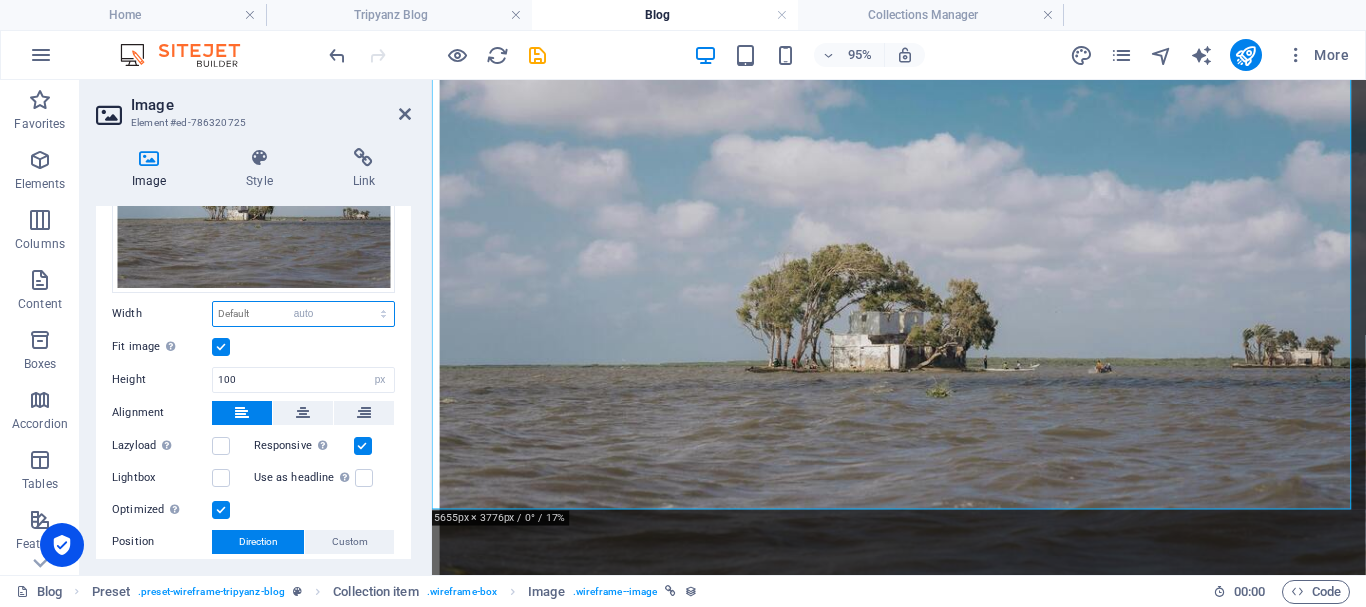 click on "Default auto px rem % em vh vw" at bounding box center (303, 314) 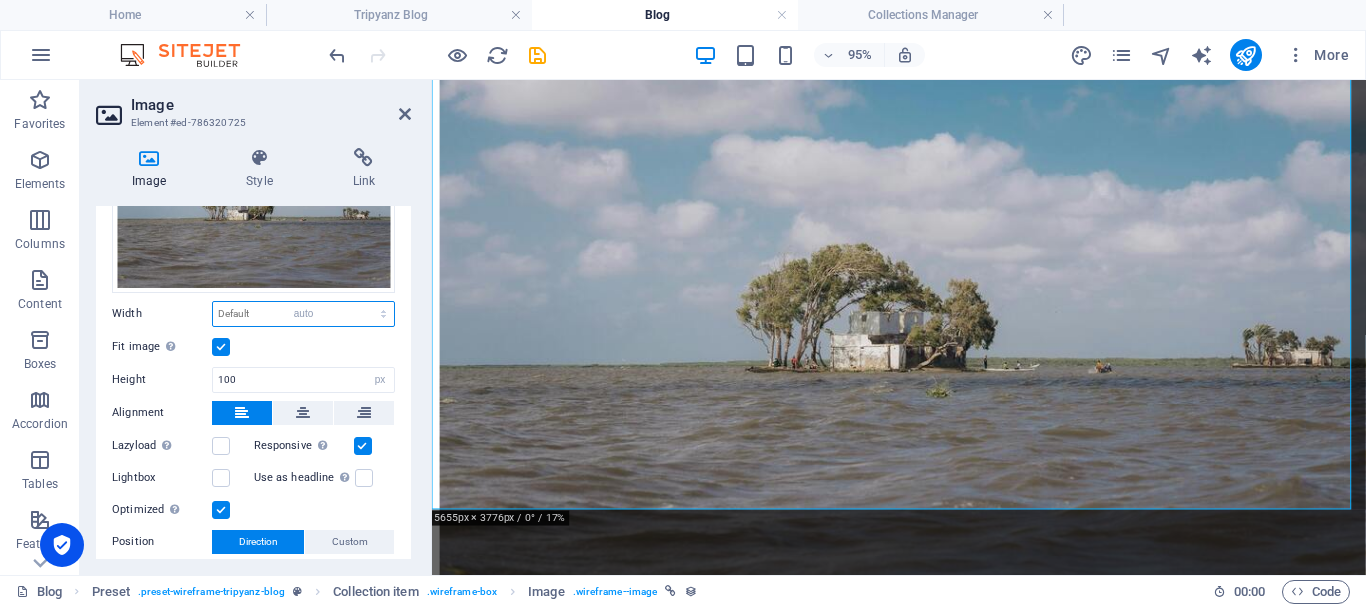 select on "DISABLED_OPTION_VALUE" 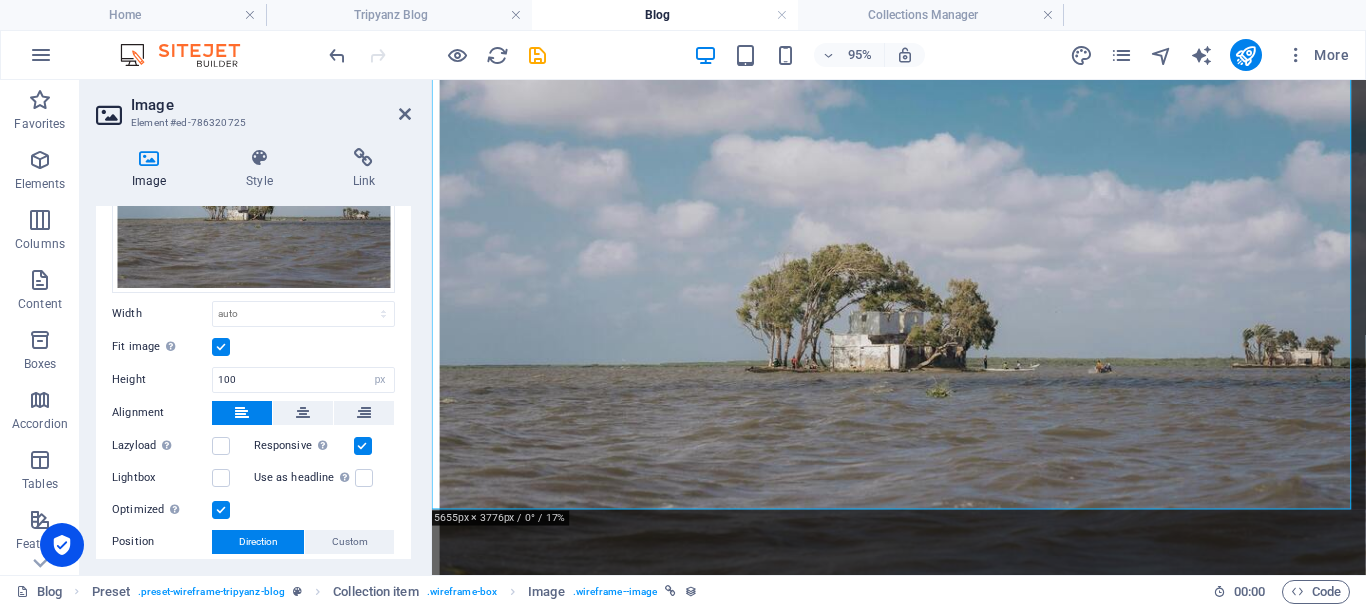click on "Fit image Automatically fit image to a fixed width and height" at bounding box center [253, 347] 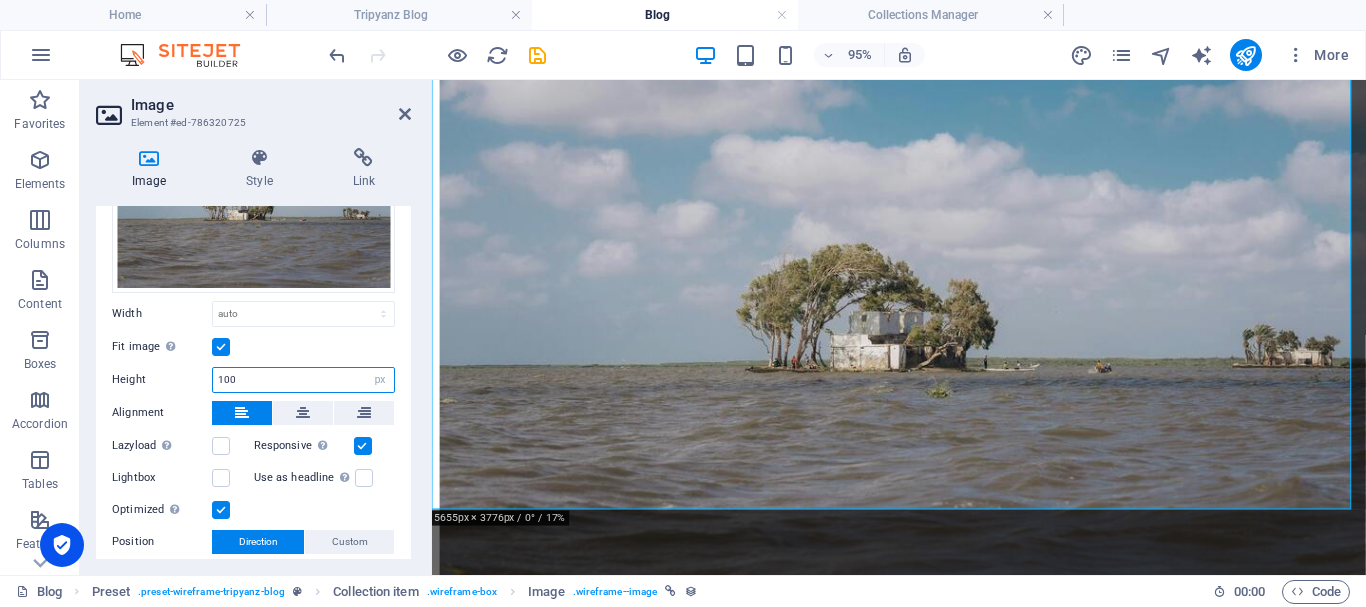 click on "100" at bounding box center [303, 380] 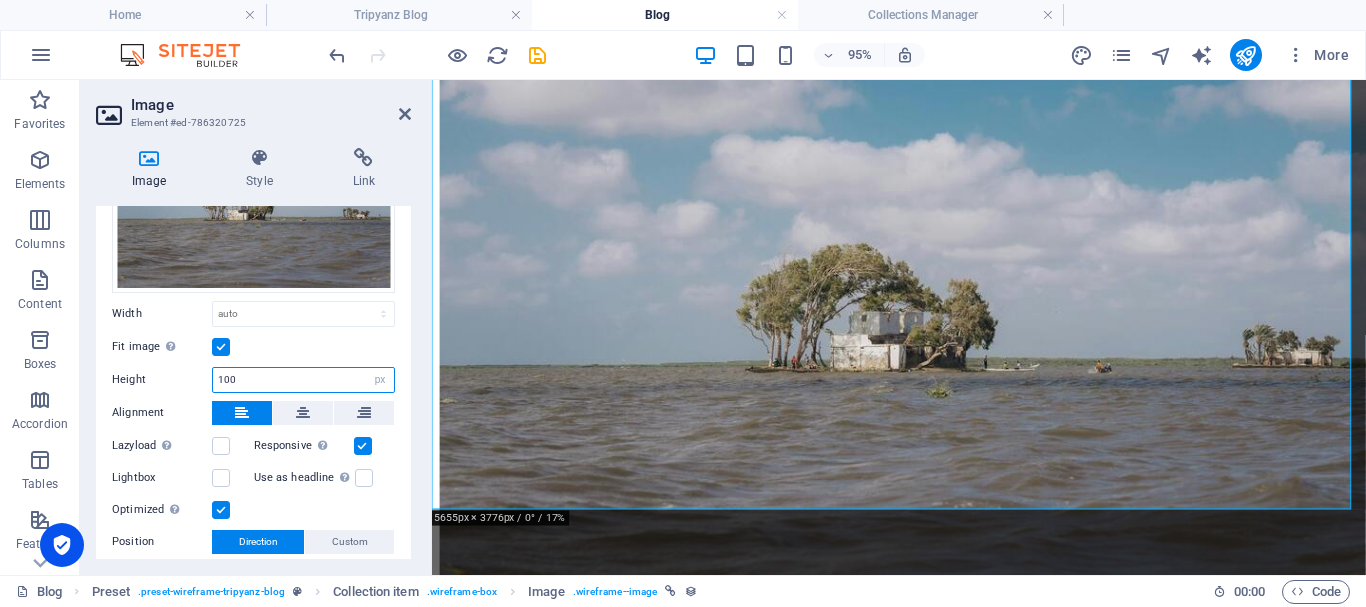 click on "100" at bounding box center [303, 380] 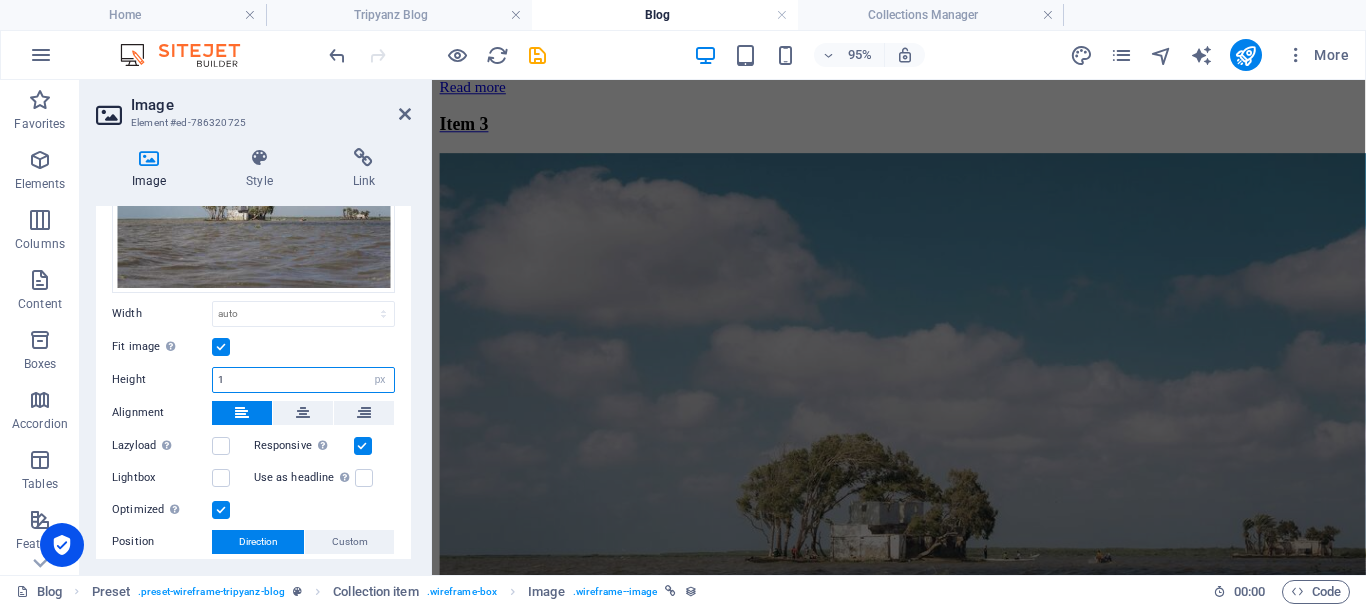 scroll, scrollTop: 0, scrollLeft: 0, axis: both 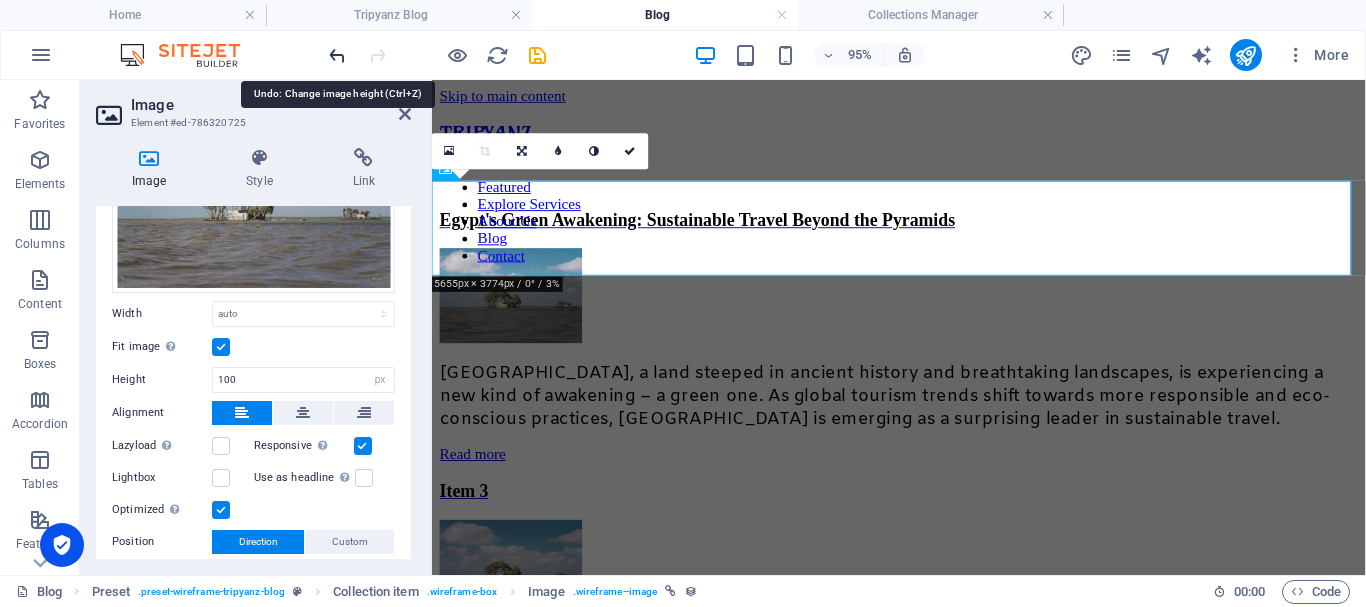 click at bounding box center [337, 55] 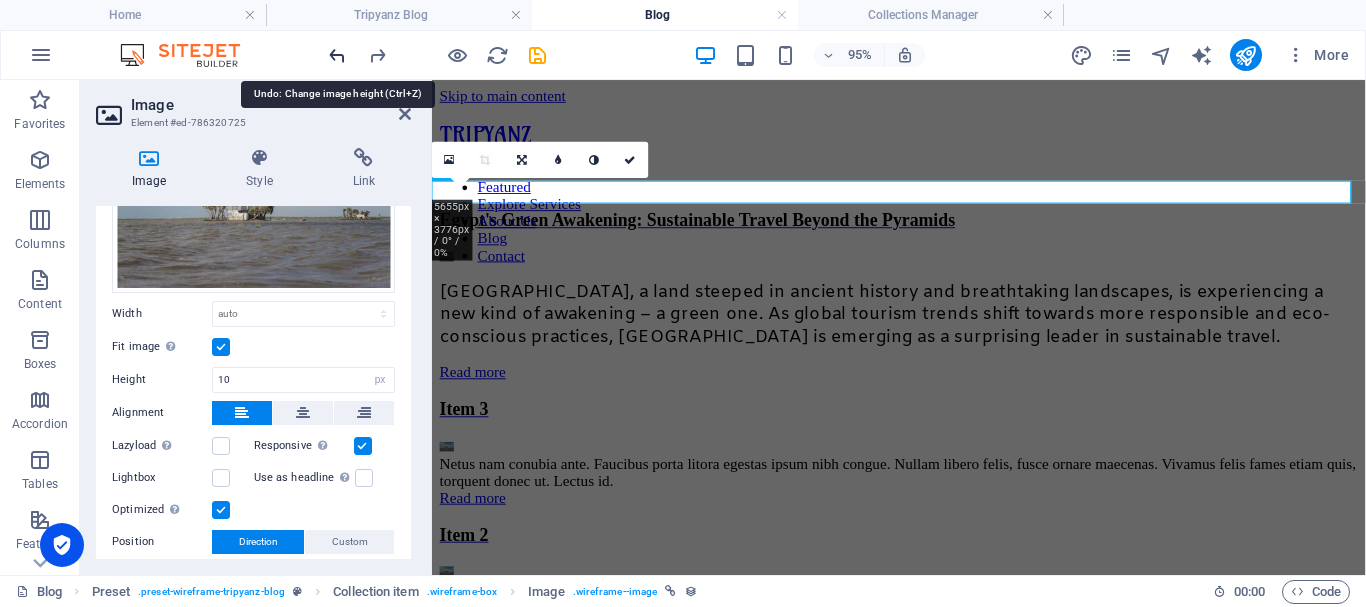 click at bounding box center [337, 55] 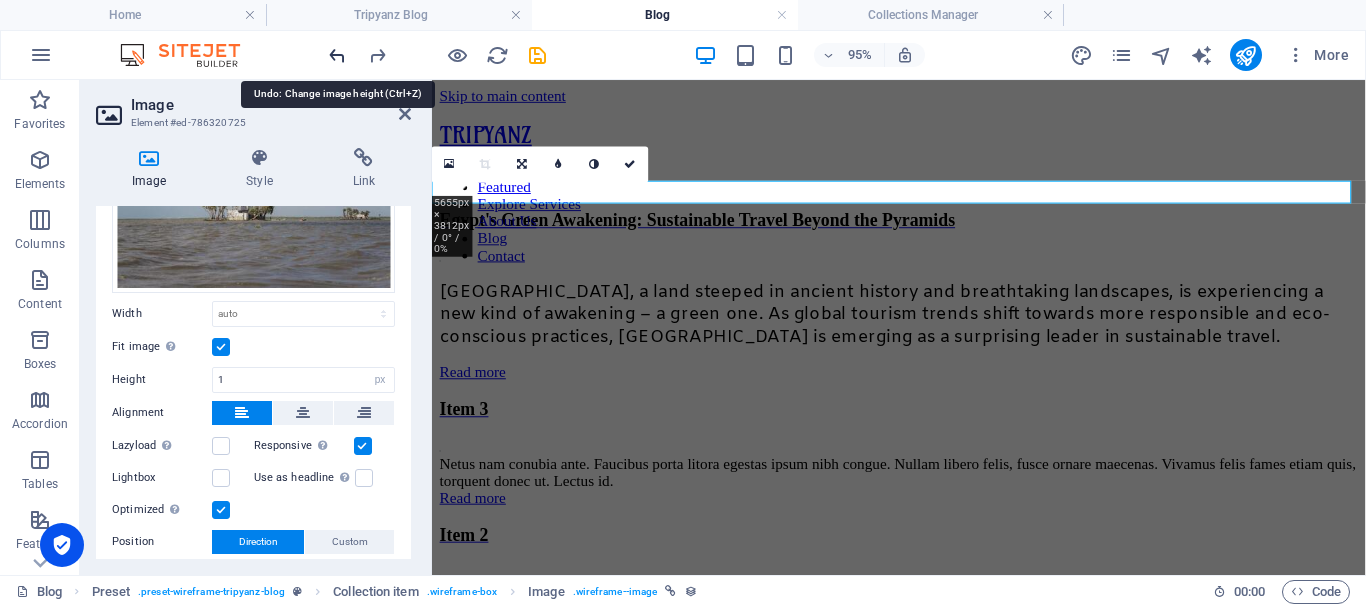 click at bounding box center [337, 55] 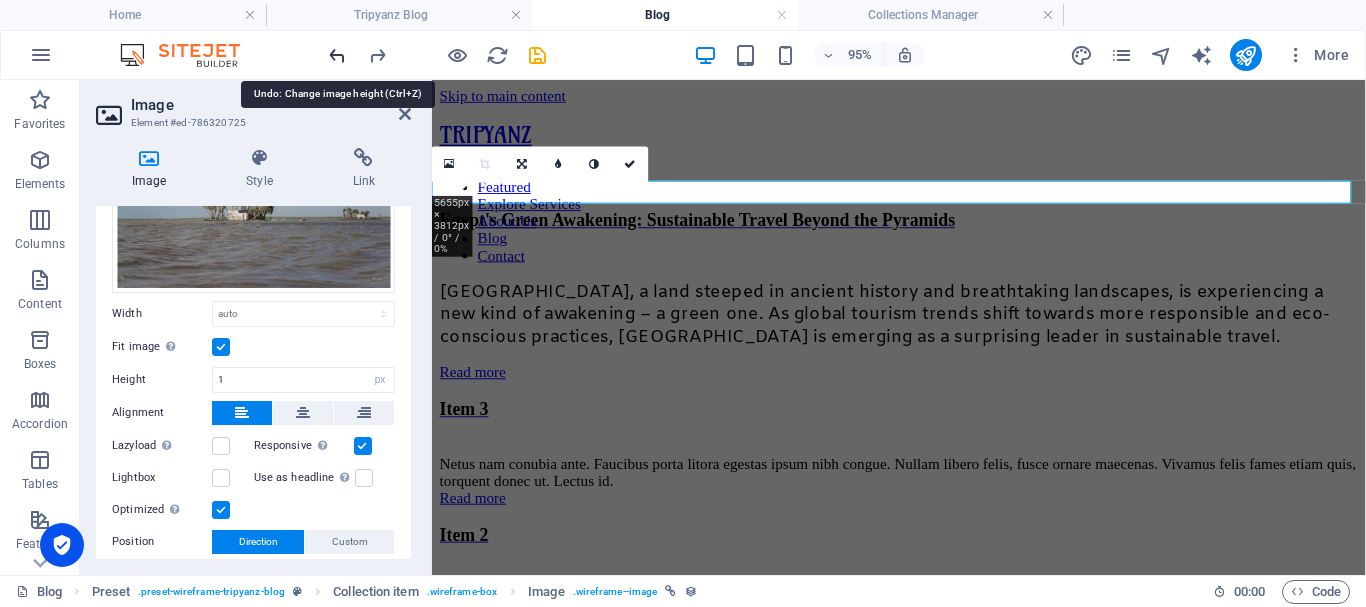 type on "100" 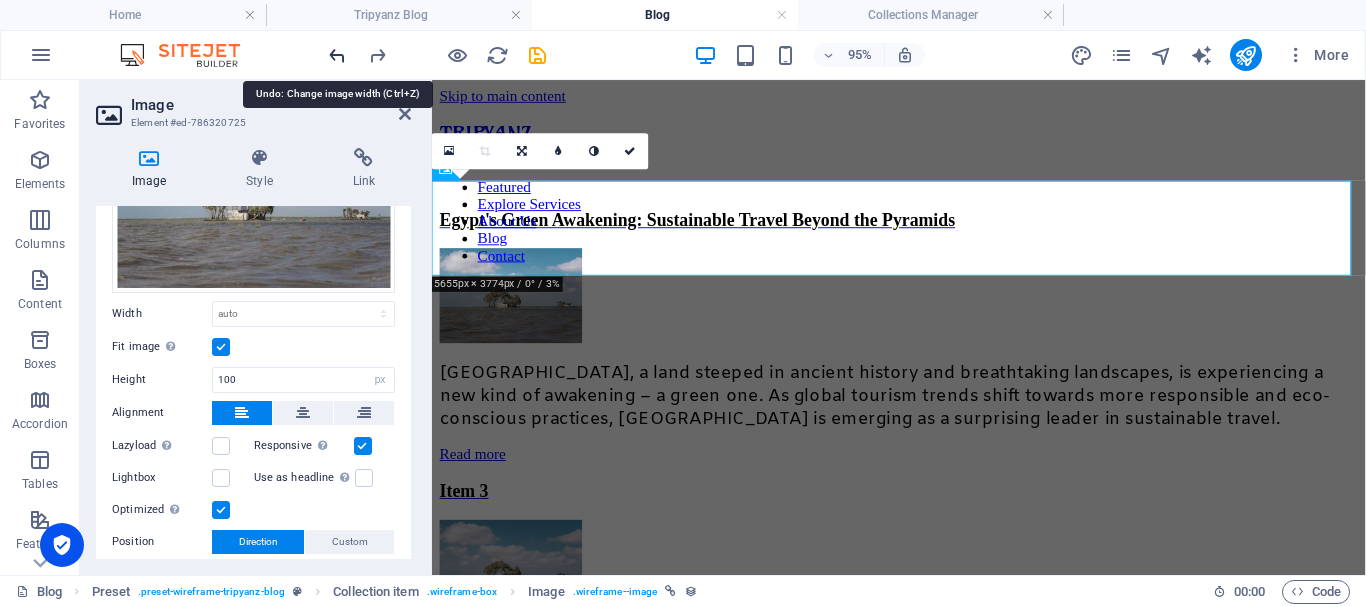 click at bounding box center [337, 55] 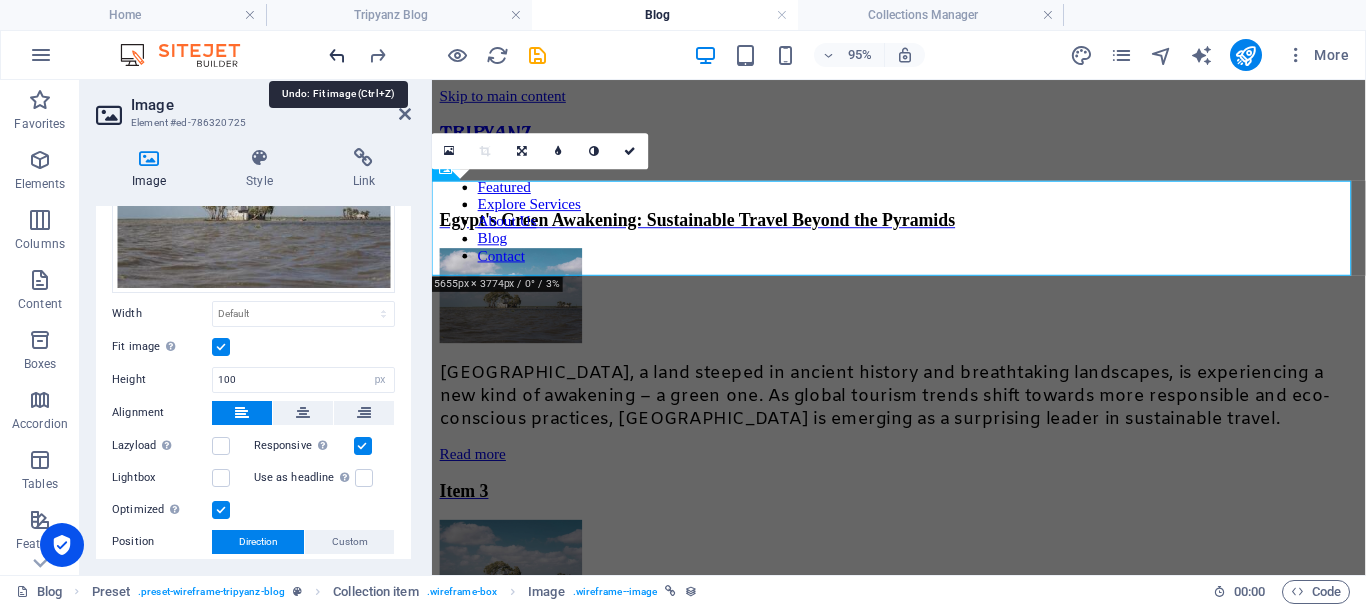 click at bounding box center [337, 55] 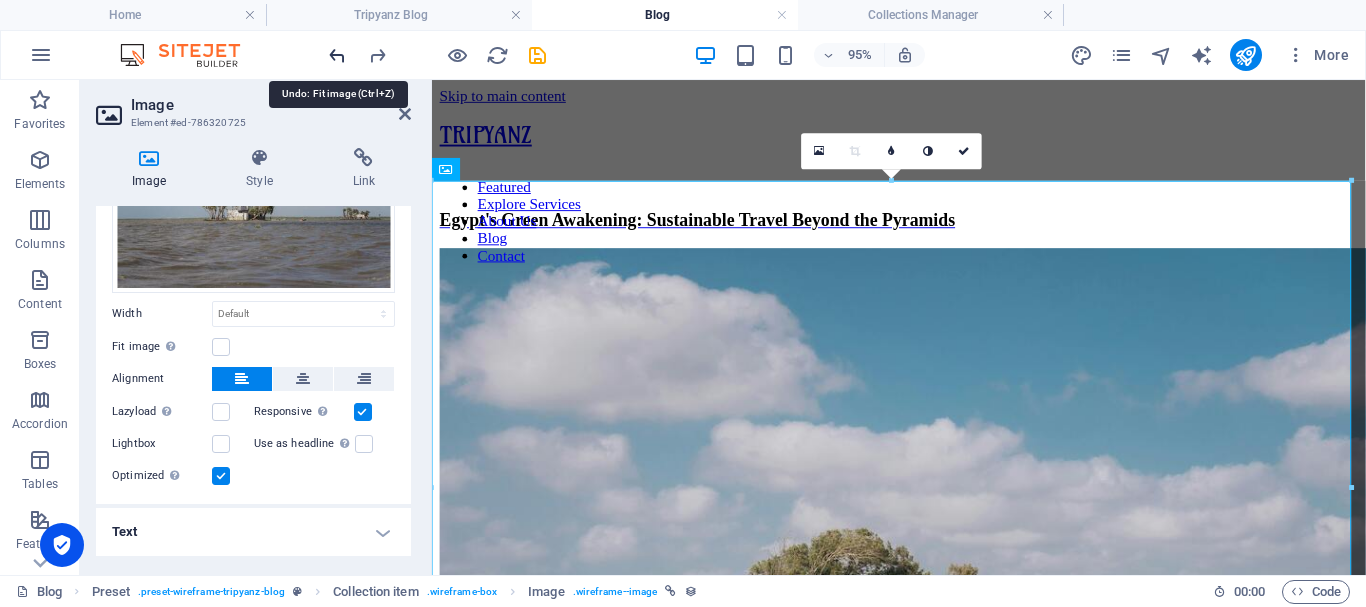 click at bounding box center (337, 55) 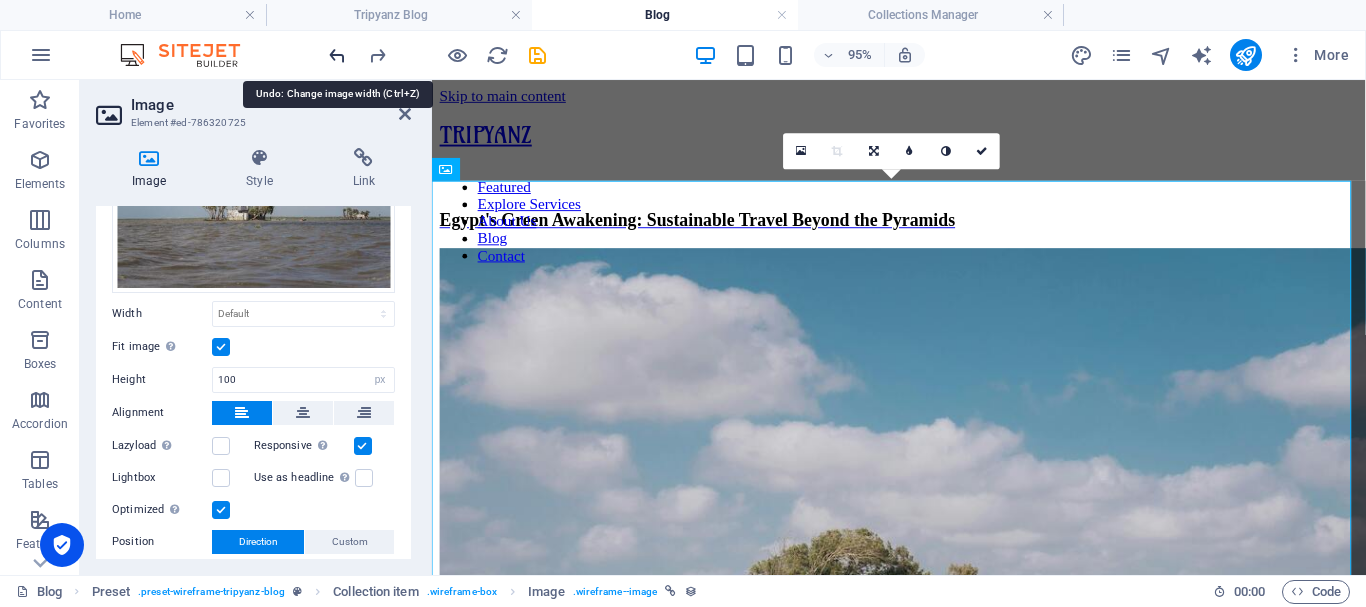 click at bounding box center [337, 55] 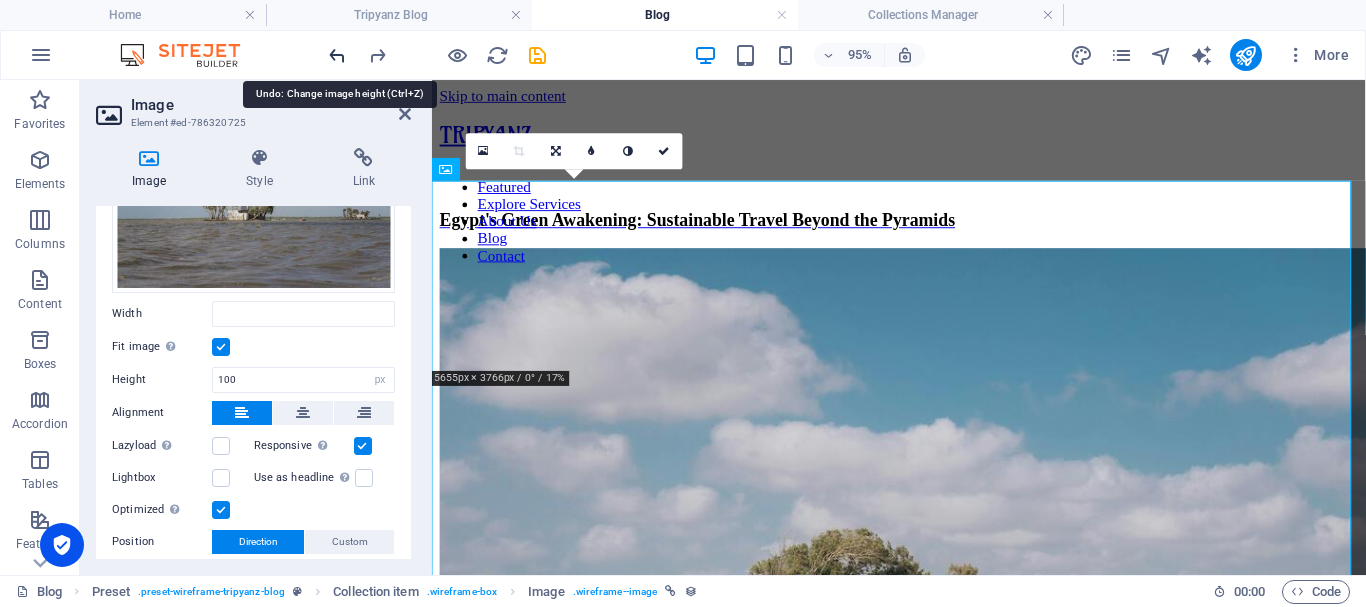 type on "299" 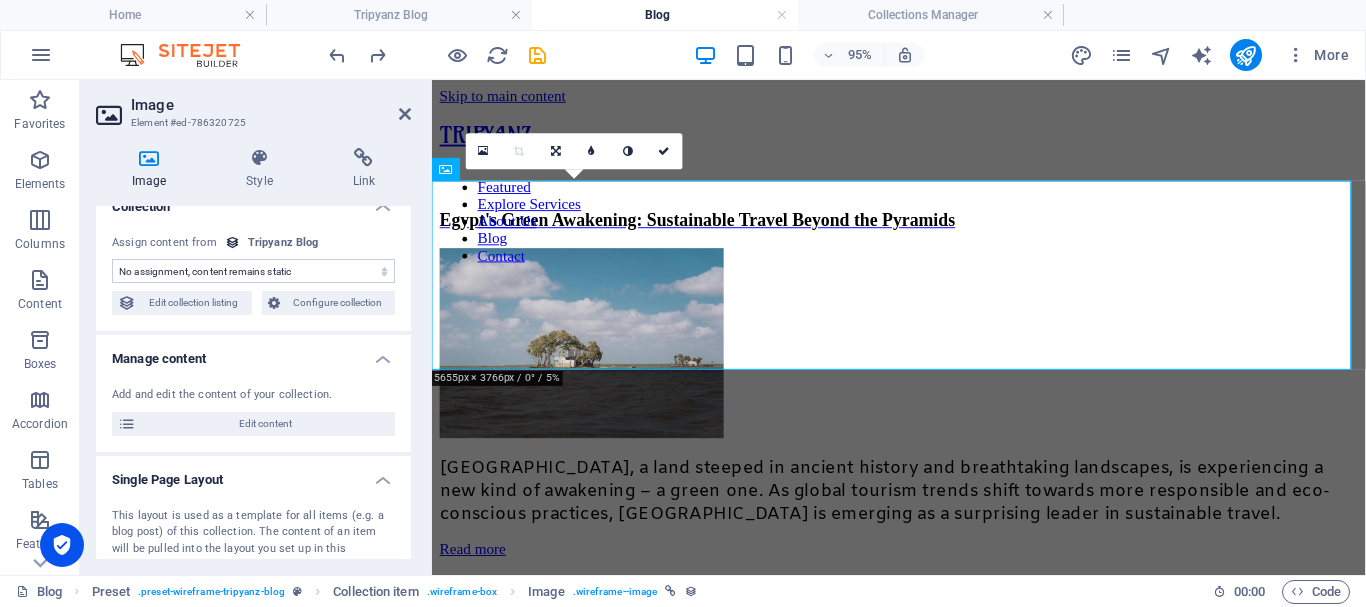 scroll, scrollTop: 0, scrollLeft: 0, axis: both 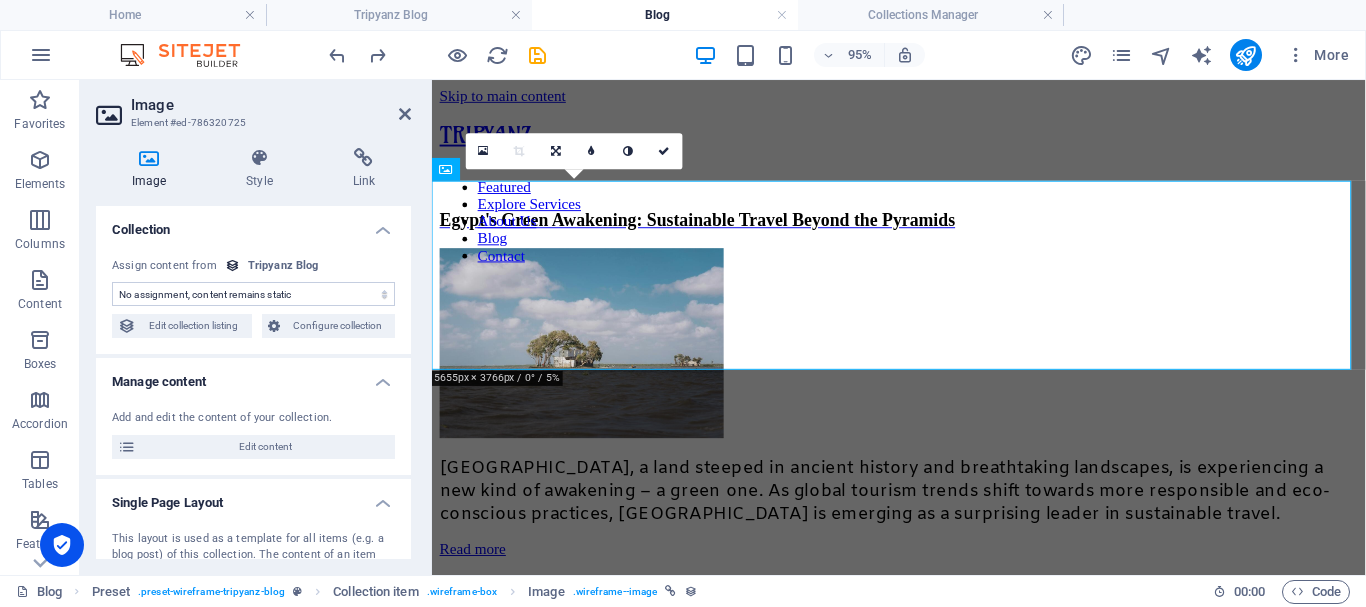 click on "No assignment, content remains static Created at (Date) Updated at (Date) Name (Plain Text) Slug (Plain Text) Description (Rich Text) Content (CMS) Image (File) Publishing Date (Date) Status (Choice) Read More Button (Rich Text)" at bounding box center (253, 294) 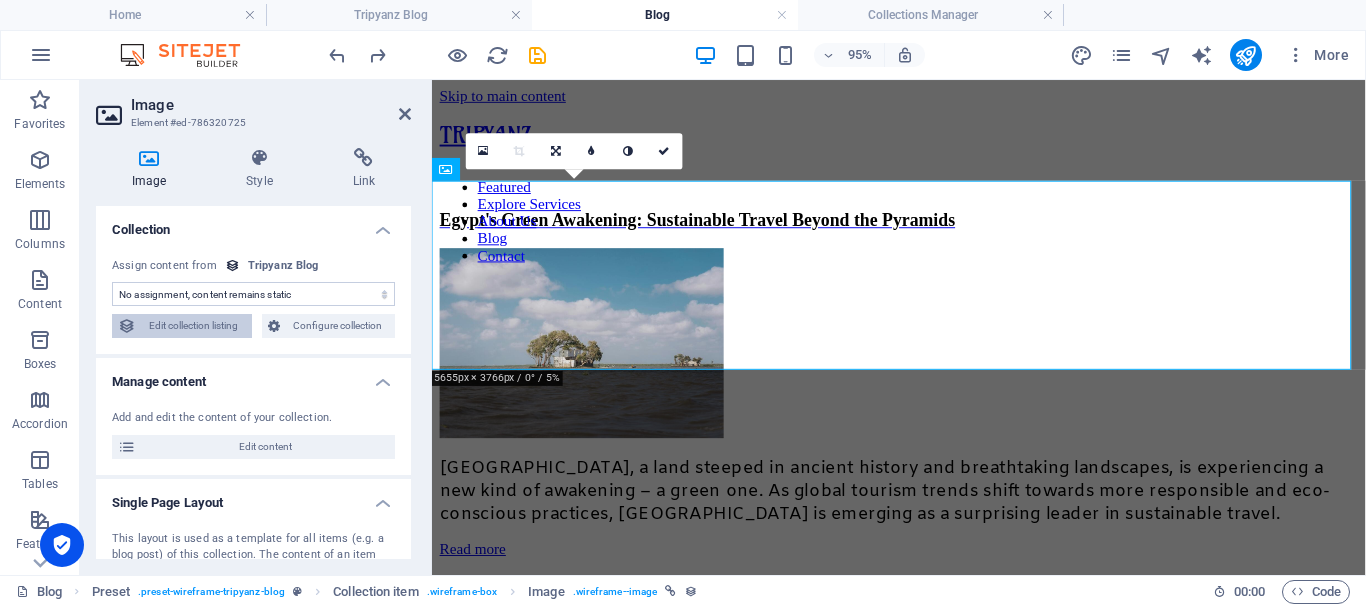 click on "Edit collection listing" at bounding box center [194, 326] 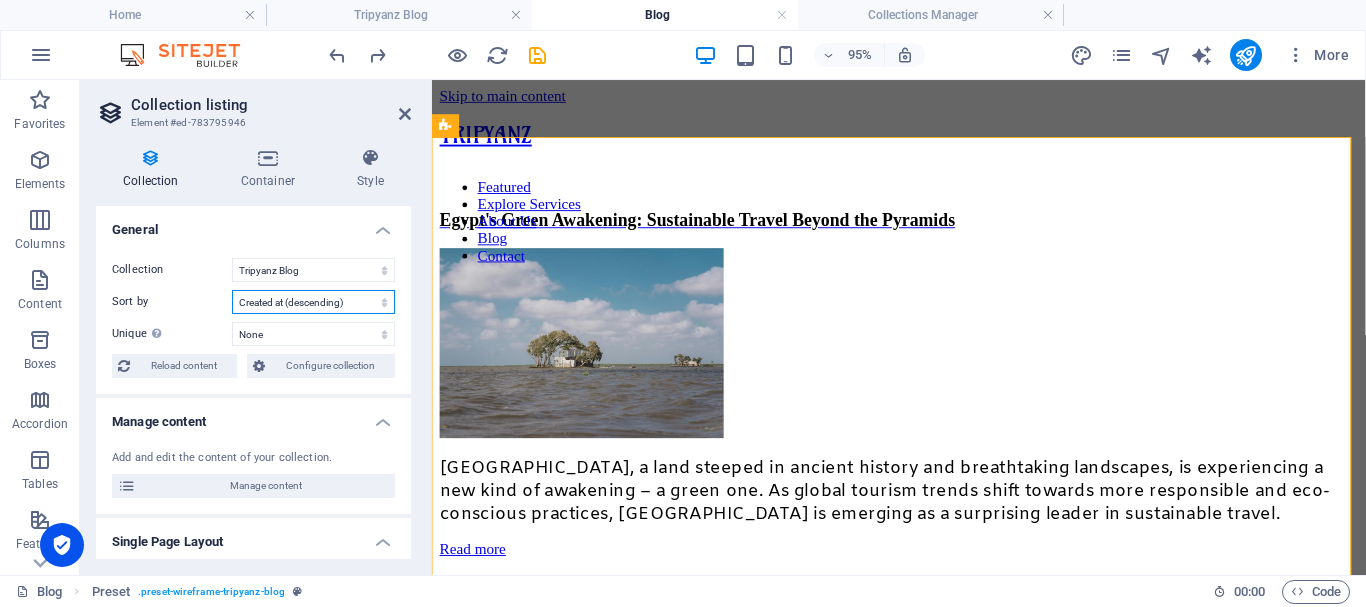 click on "Created at (ascending) Created at (descending) Updated at (ascending) Updated at (descending) Name (ascending) Name (descending) Slug (ascending) Slug (descending) Publishing Date (ascending) Publishing Date (descending) Status (ascending) Status (descending) Random" at bounding box center [313, 302] 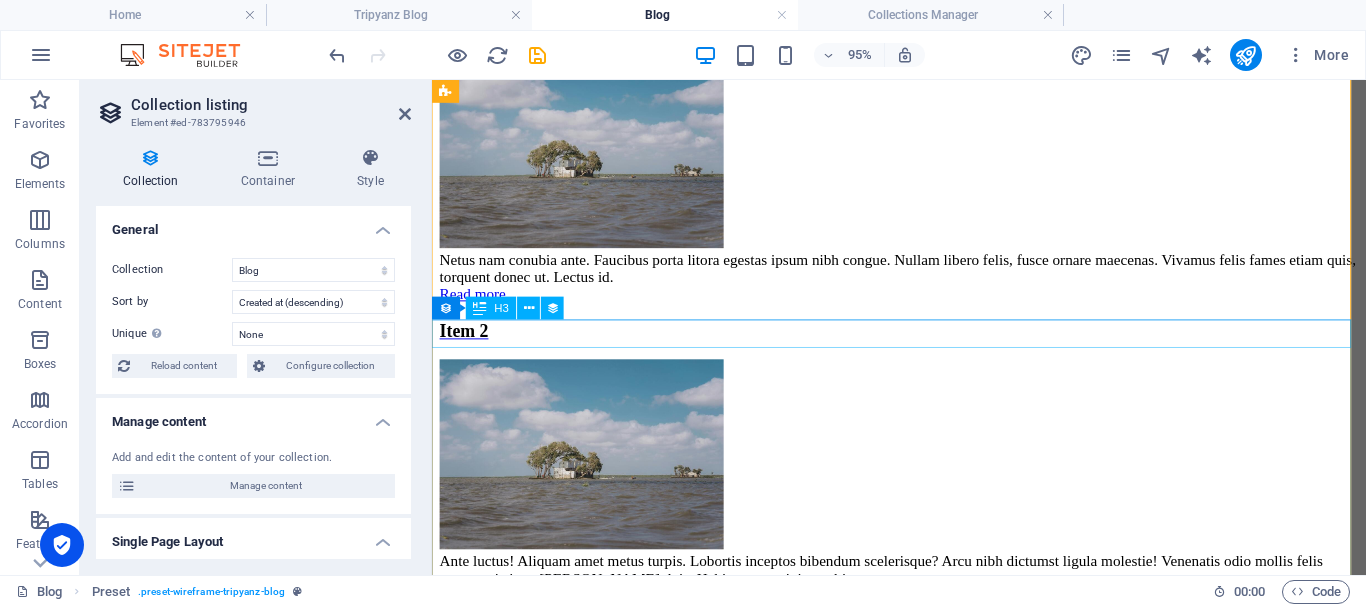 scroll, scrollTop: 0, scrollLeft: 0, axis: both 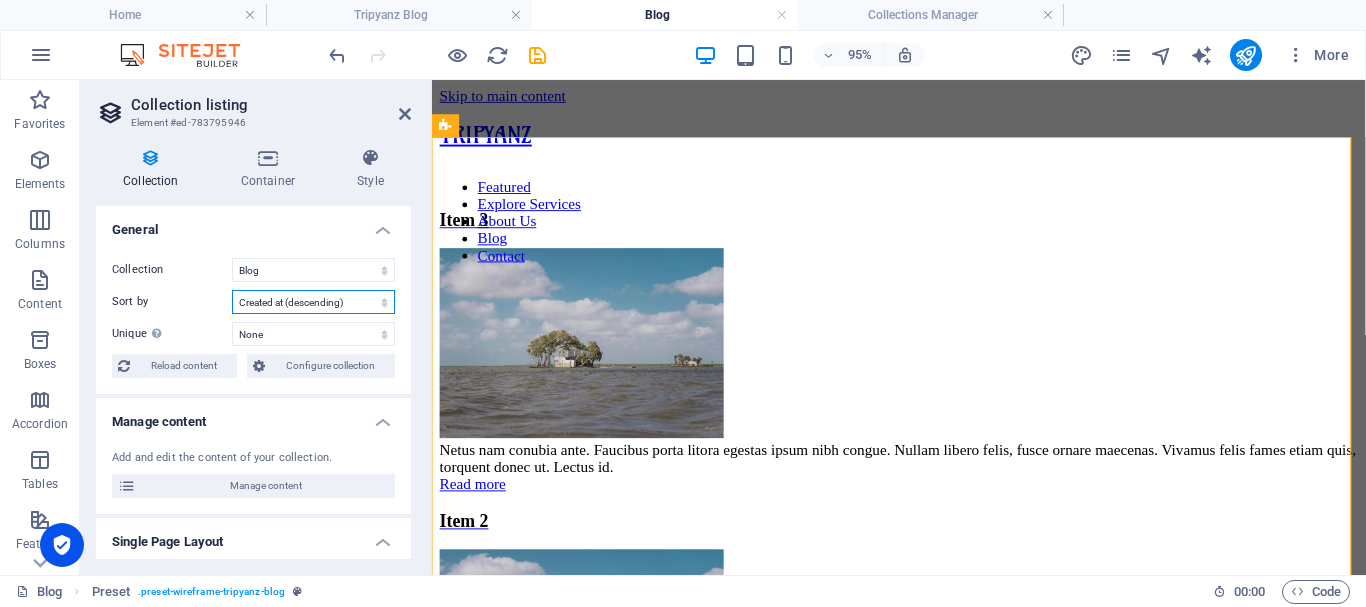 click on "Created at (ascending) Created at (descending) Updated at (ascending) Updated at (descending) Name (ascending) Name (descending) Slug (ascending) Slug (descending) Publishing Date (ascending) Publishing Date (descending) Status (ascending) Status (descending) Random" at bounding box center [313, 302] 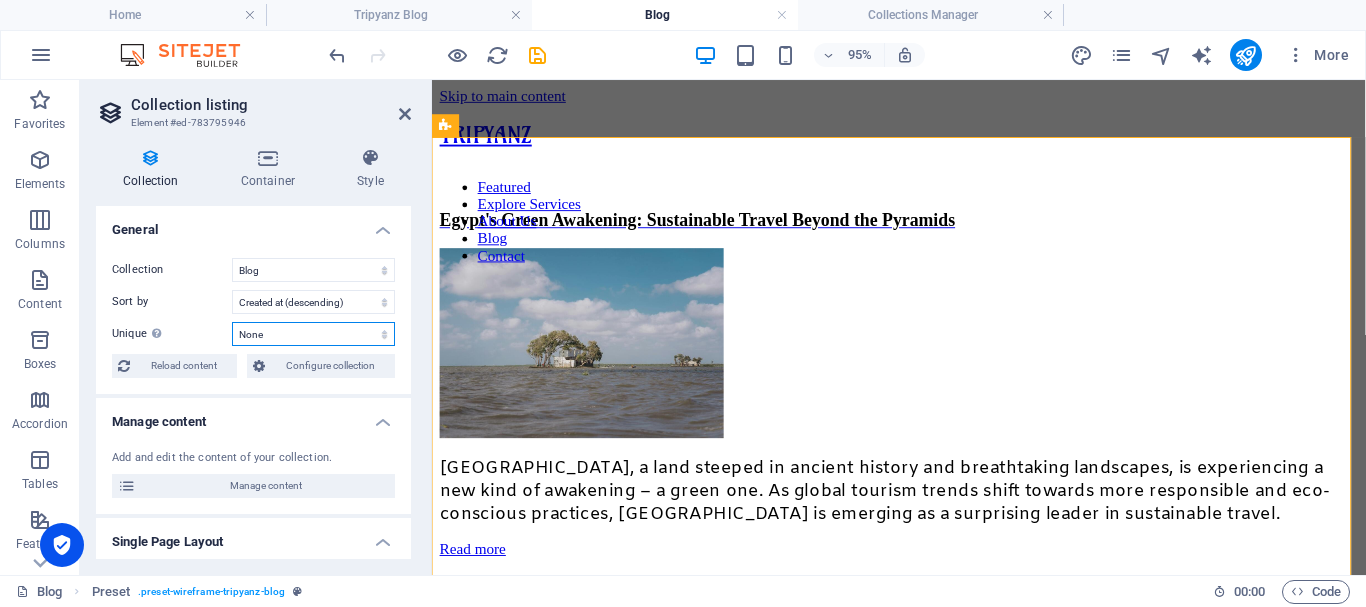 click on "None Name Slug Description Content Image Publishing Date Status Read More Button" at bounding box center (313, 334) 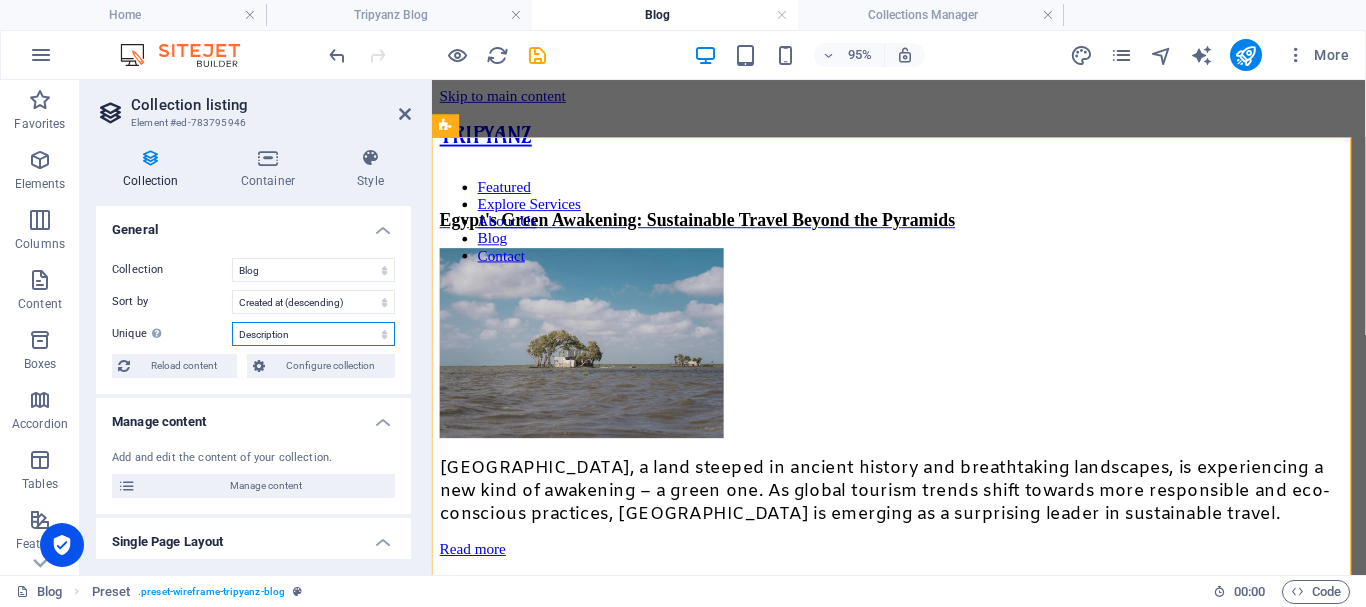 click on "None Name Slug Description Content Image Publishing Date Status Read More Button" at bounding box center [313, 334] 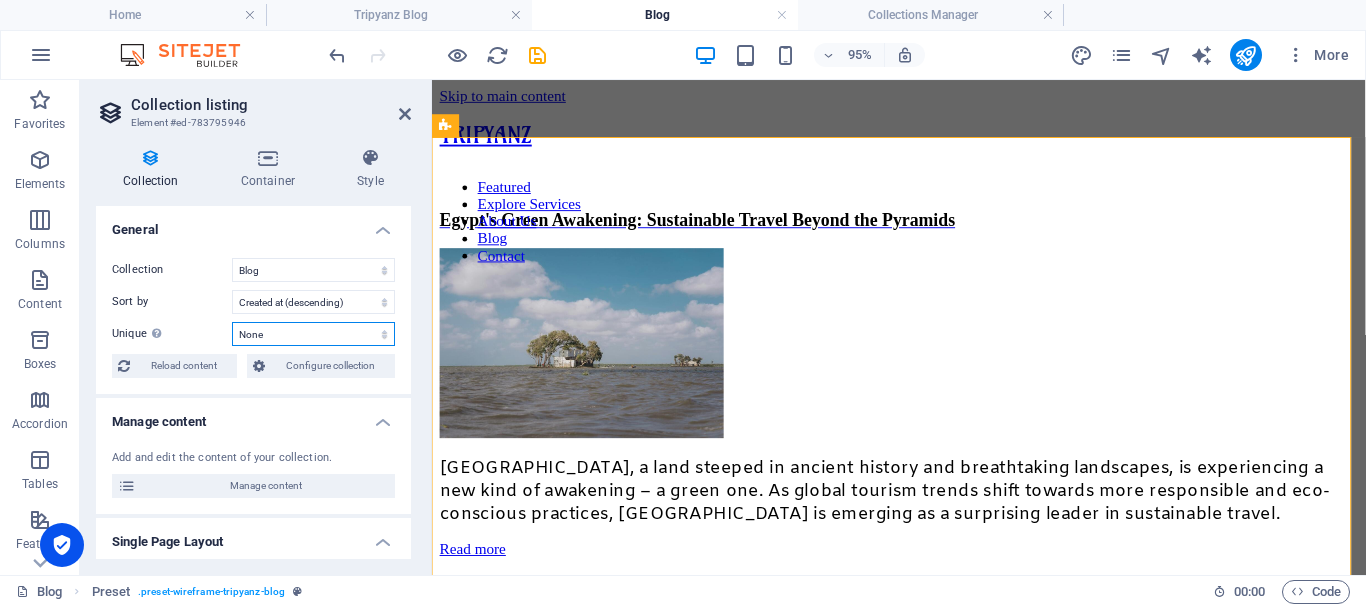 click on "None Name Slug Description Content Image Publishing Date Status Read More Button" at bounding box center [313, 334] 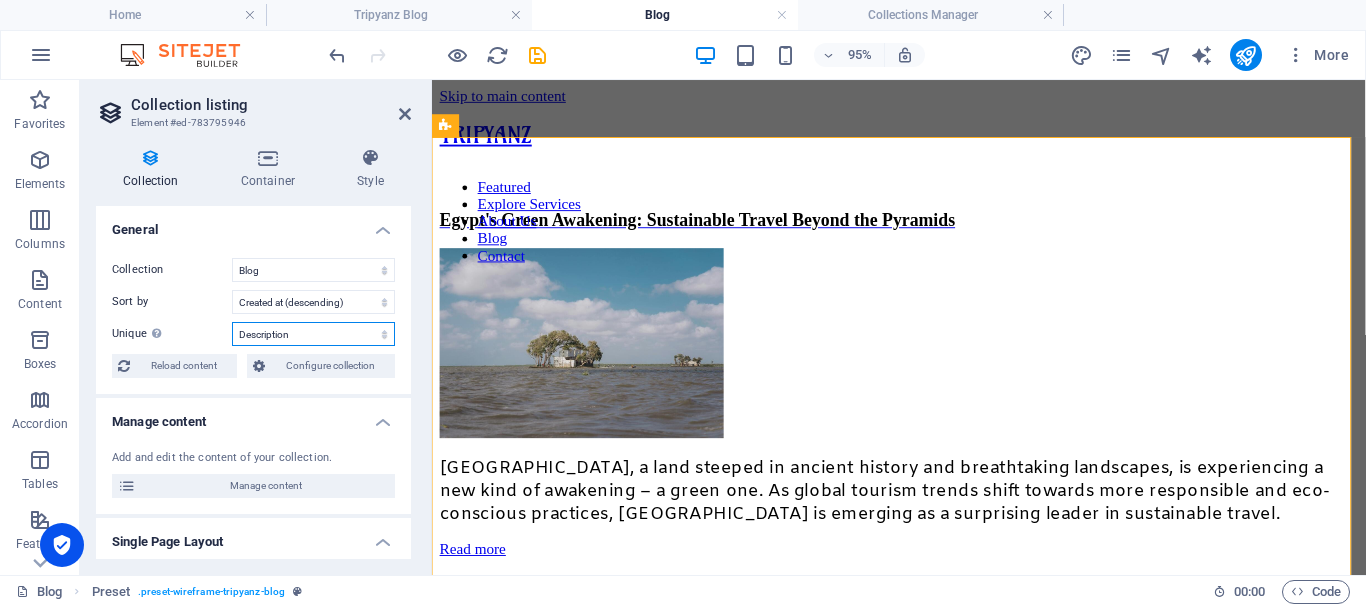 click on "None Name Slug Description Content Image Publishing Date Status Read More Button" at bounding box center [313, 334] 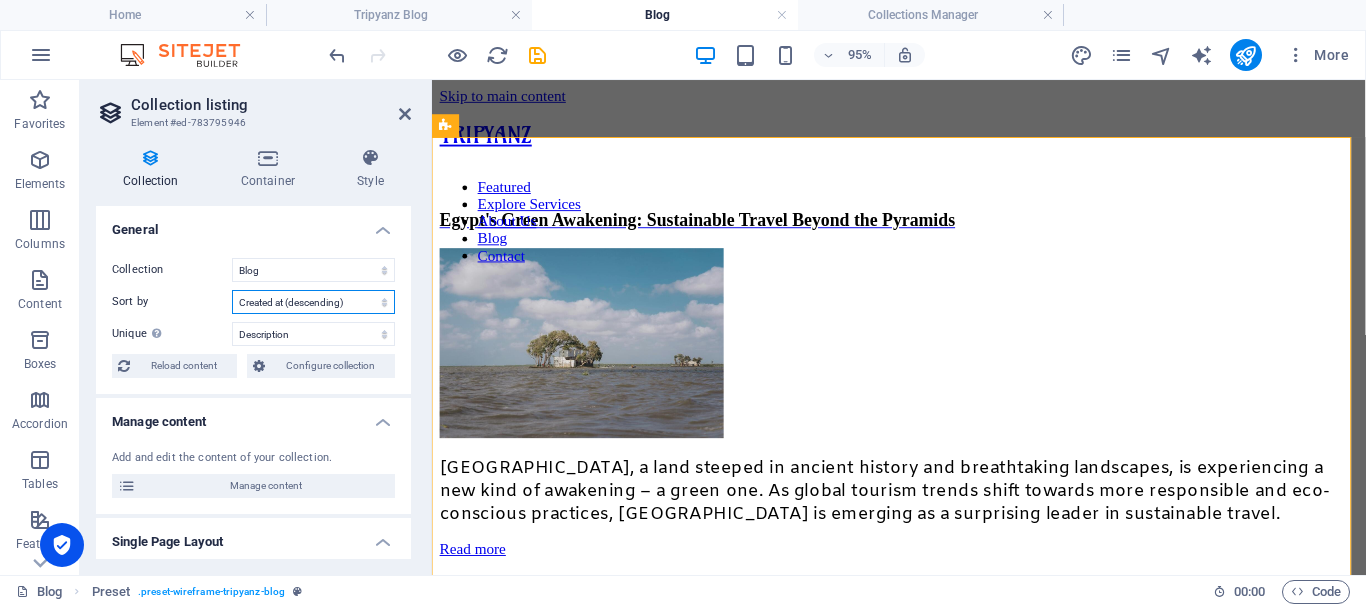 click on "Created at (ascending) Created at (descending) Updated at (ascending) Updated at (descending) Name (ascending) Name (descending) Slug (ascending) Slug (descending) Publishing Date (ascending) Publishing Date (descending) Status (ascending) Status (descending) Random" at bounding box center [313, 302] 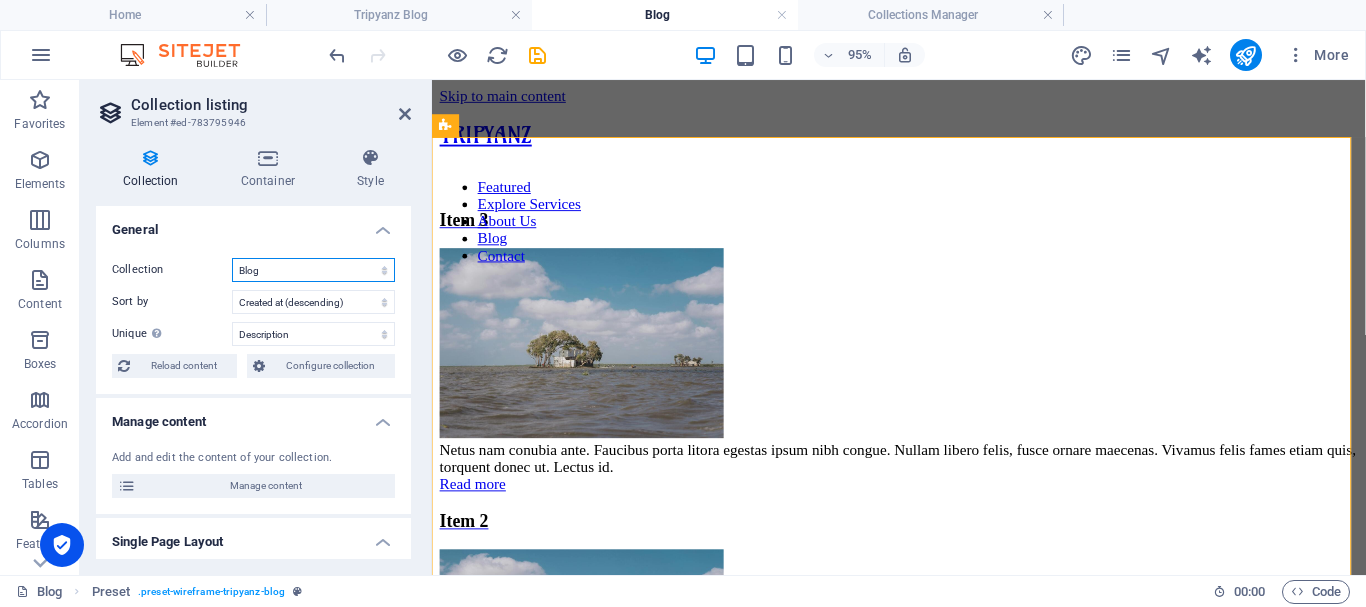 click on "Blog Tripyanz Blog" at bounding box center (313, 270) 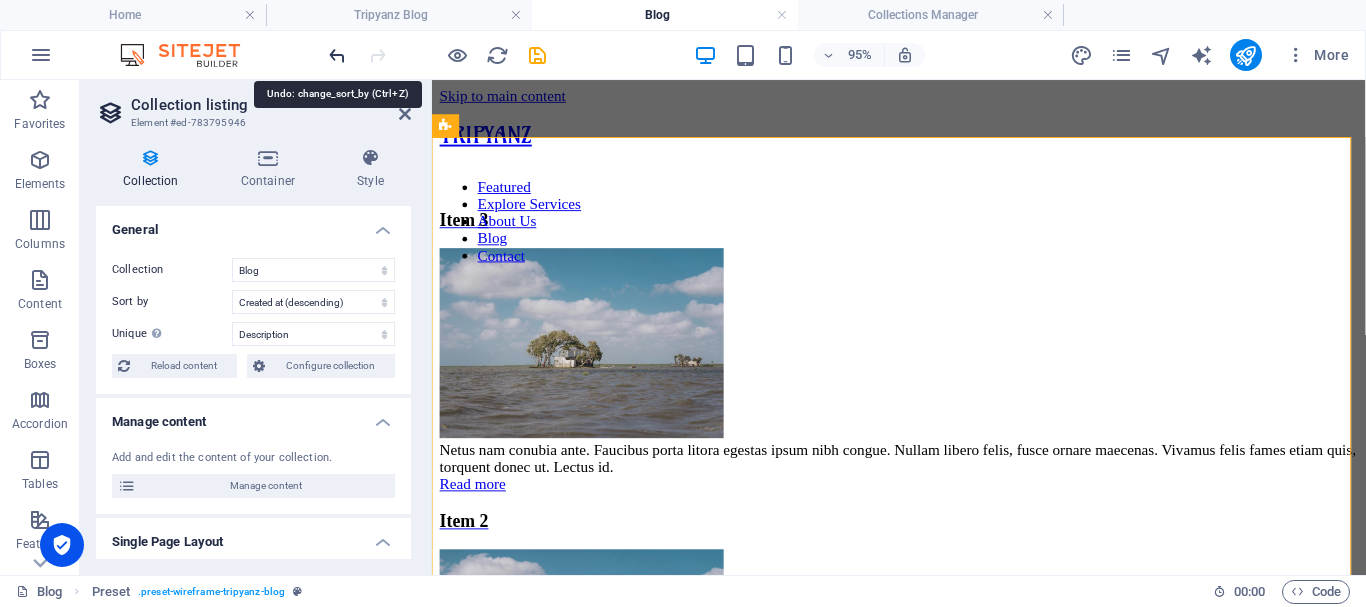 click at bounding box center [337, 55] 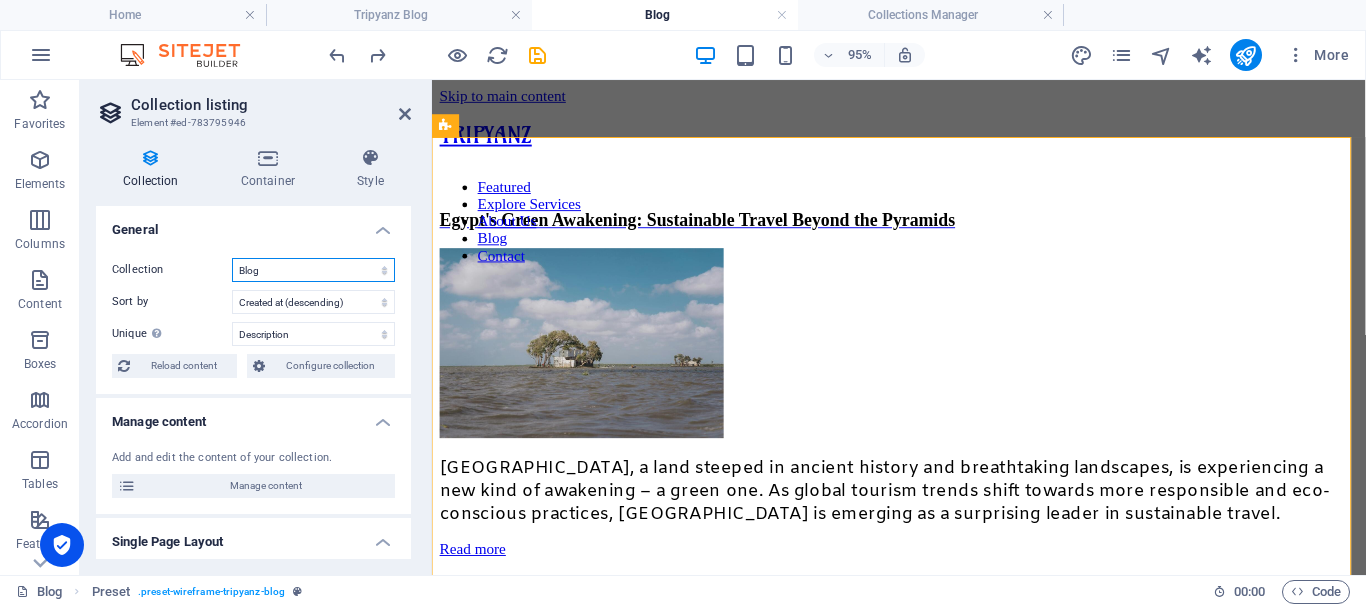 click on "Blog Tripyanz Blog" at bounding box center (313, 270) 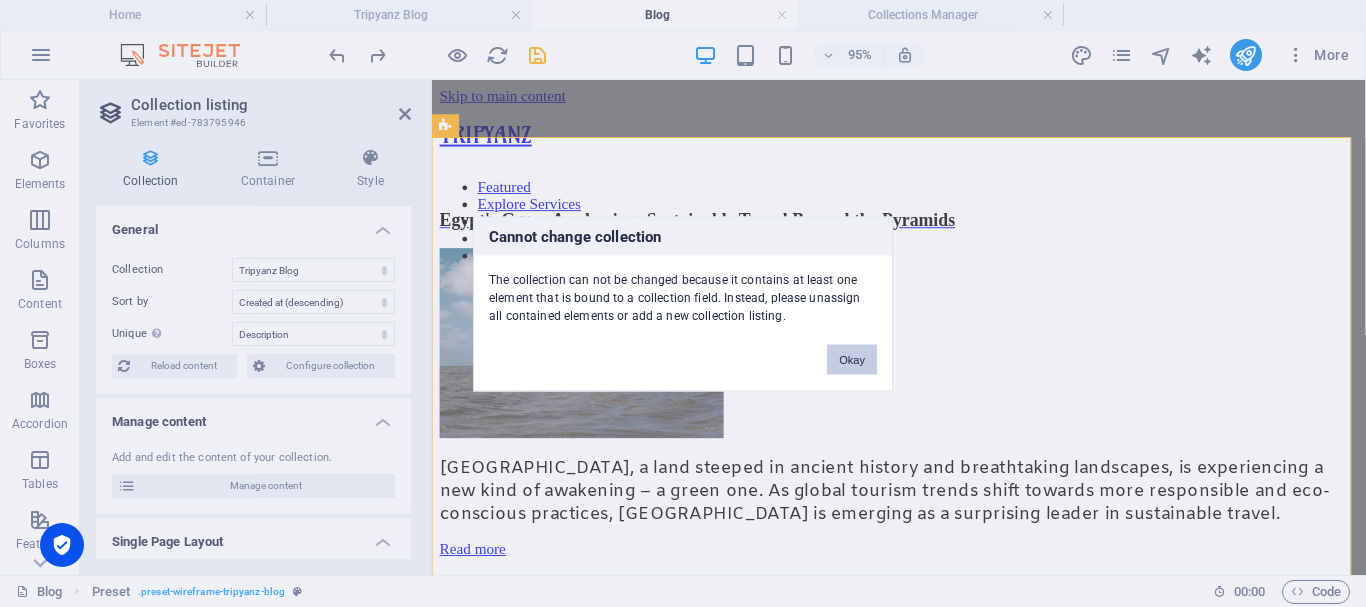 drag, startPoint x: 843, startPoint y: 363, endPoint x: 279, endPoint y: 275, distance: 570.824 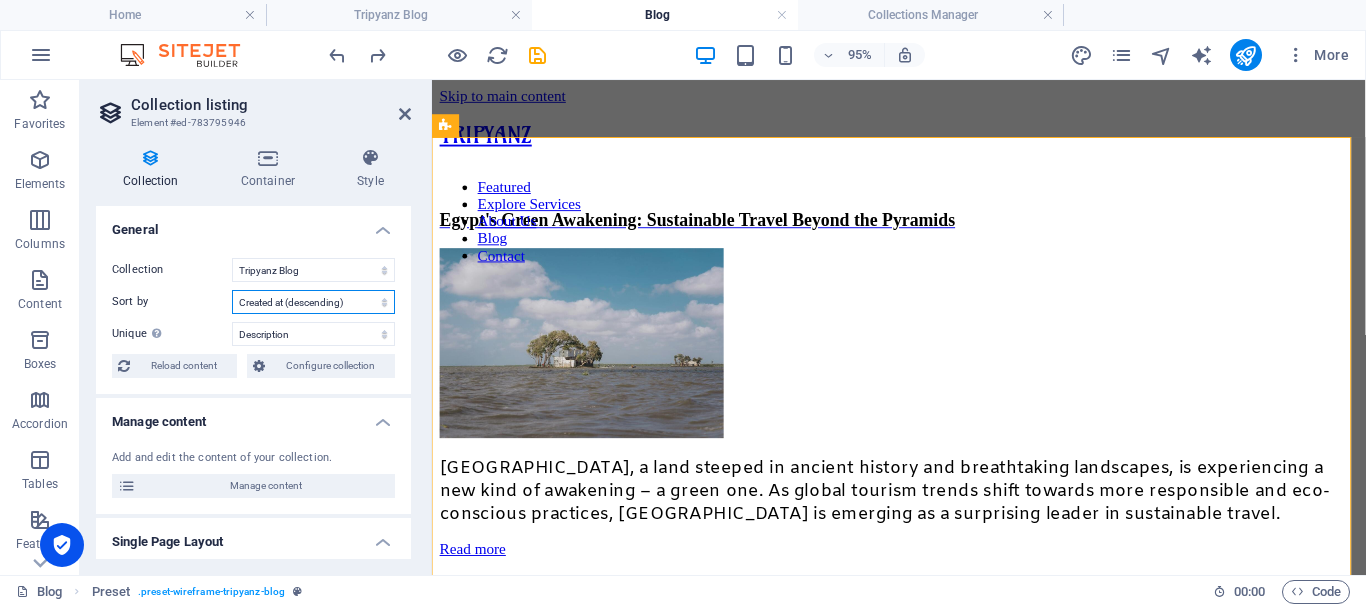 click on "Created at (ascending) Created at (descending) Updated at (ascending) Updated at (descending) Name (ascending) Name (descending) Slug (ascending) Slug (descending) Publishing Date (ascending) Publishing Date (descending) Status (ascending) Status (descending) Random" at bounding box center [313, 302] 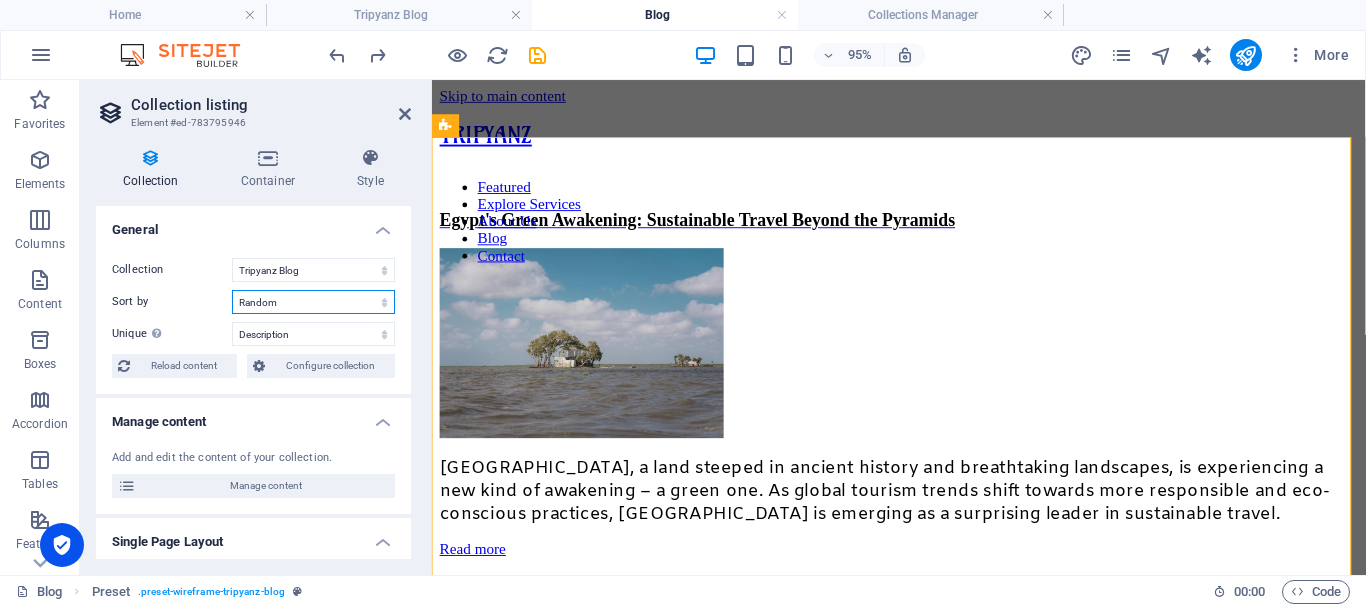 click on "Created at (ascending) Created at (descending) Updated at (ascending) Updated at (descending) Name (ascending) Name (descending) Slug (ascending) Slug (descending) Publishing Date (ascending) Publishing Date (descending) Status (ascending) Status (descending) Random" at bounding box center (313, 302) 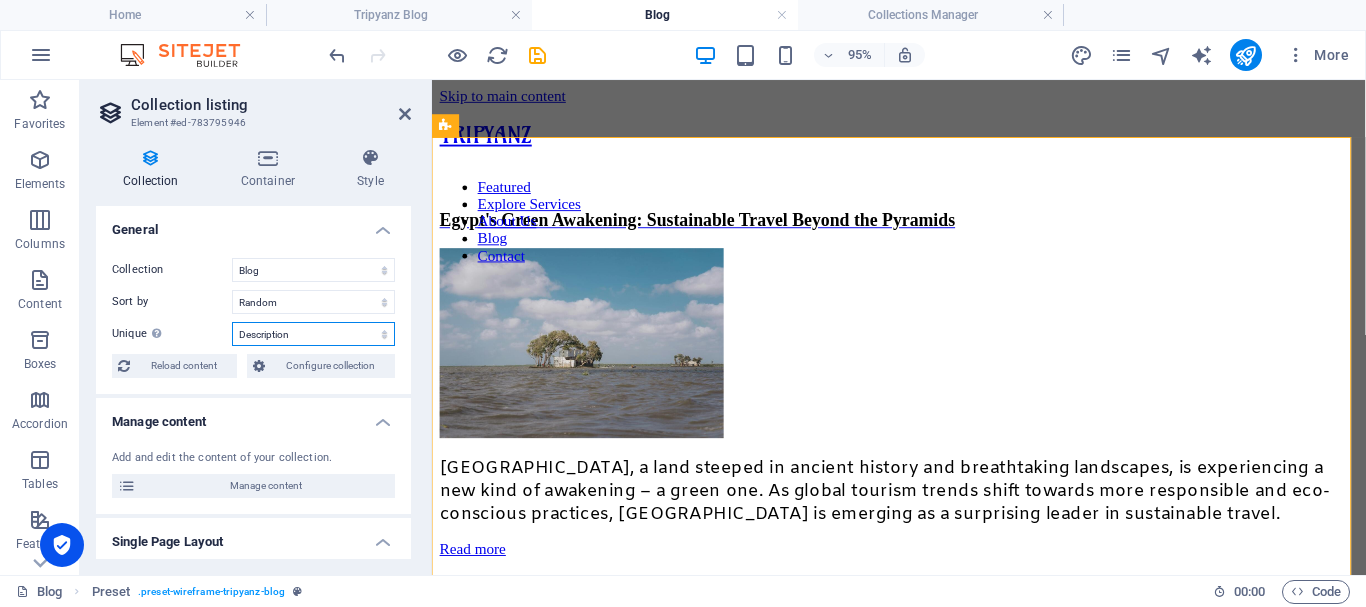click on "None Name Slug Description Content Image Publishing Date Status Read More Button" at bounding box center (313, 334) 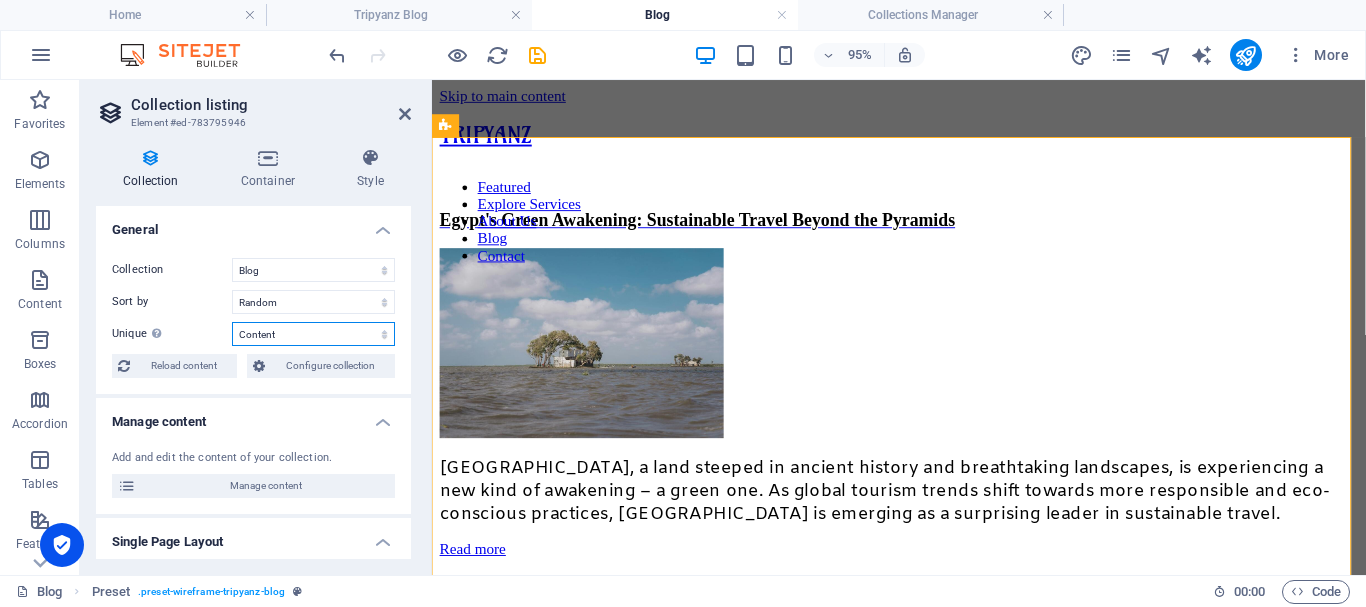 click on "None Name Slug Description Content Image Publishing Date Status Read More Button" at bounding box center [313, 334] 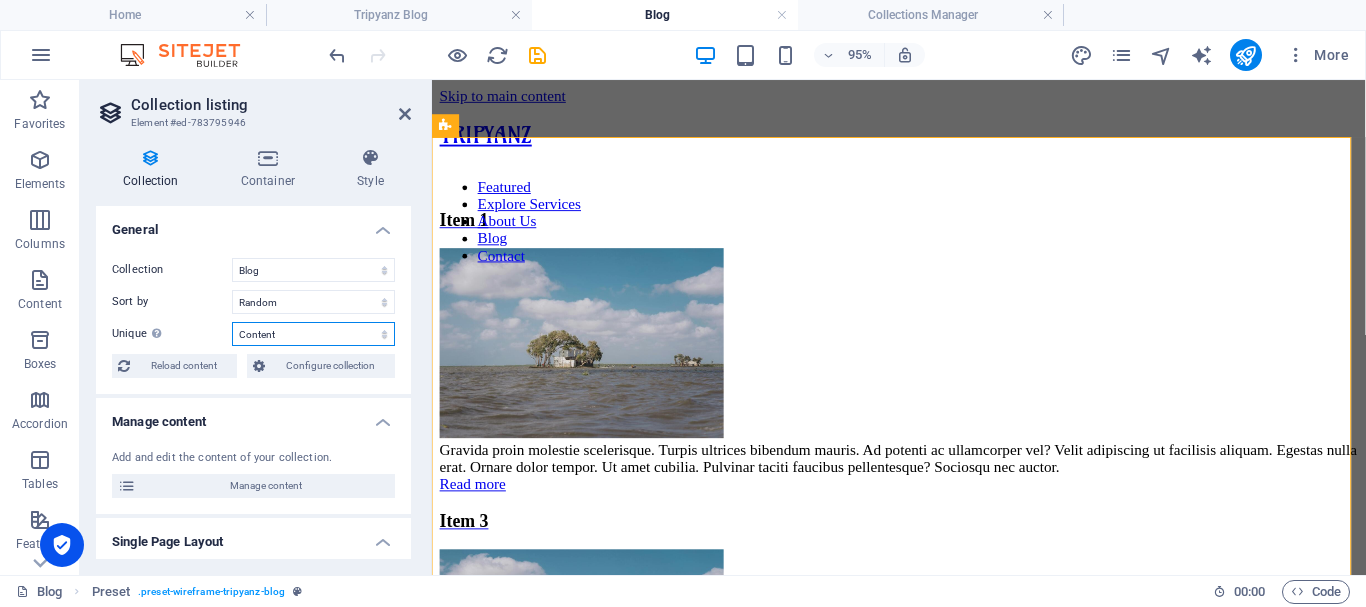 click on "None Name Slug Description Content Image Publishing Date Status Read More Button" at bounding box center (313, 334) 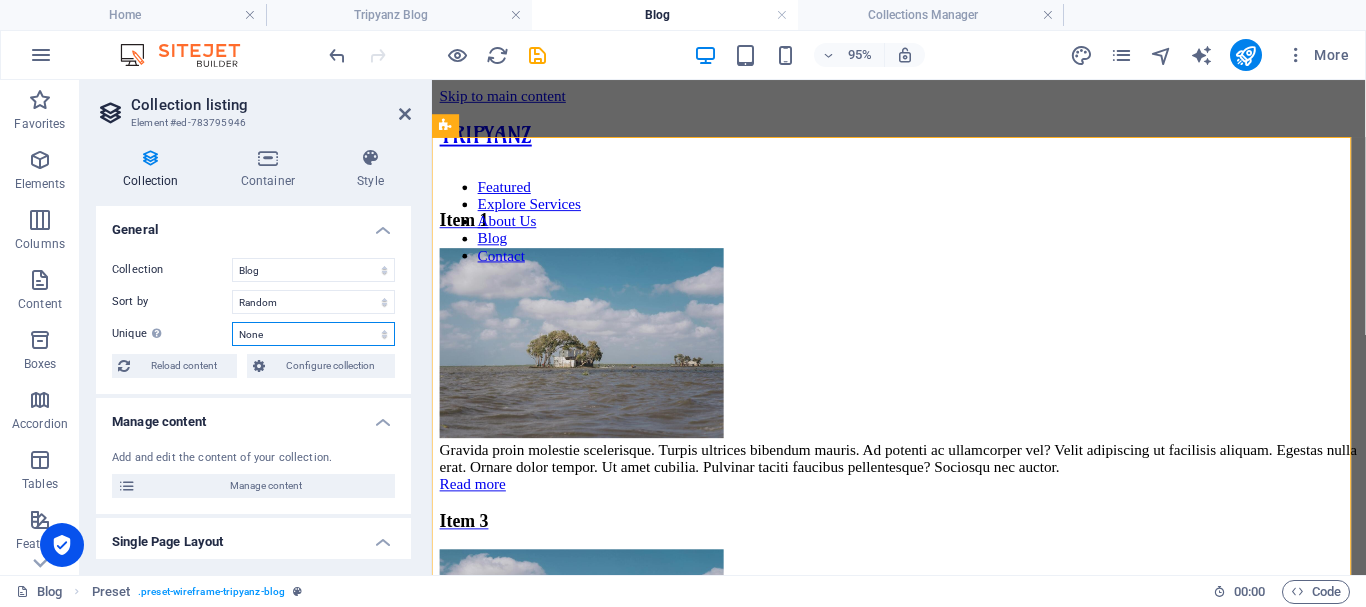 click on "None Name Slug Description Content Image Publishing Date Status Read More Button" at bounding box center (313, 334) 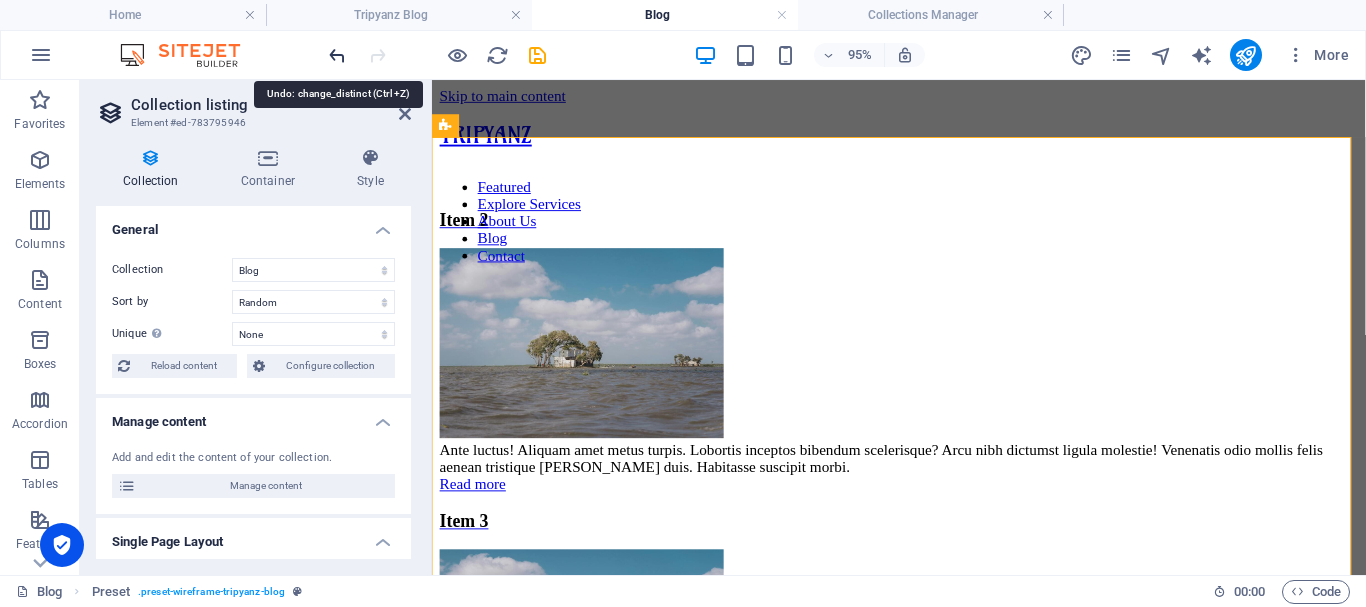 click at bounding box center [337, 55] 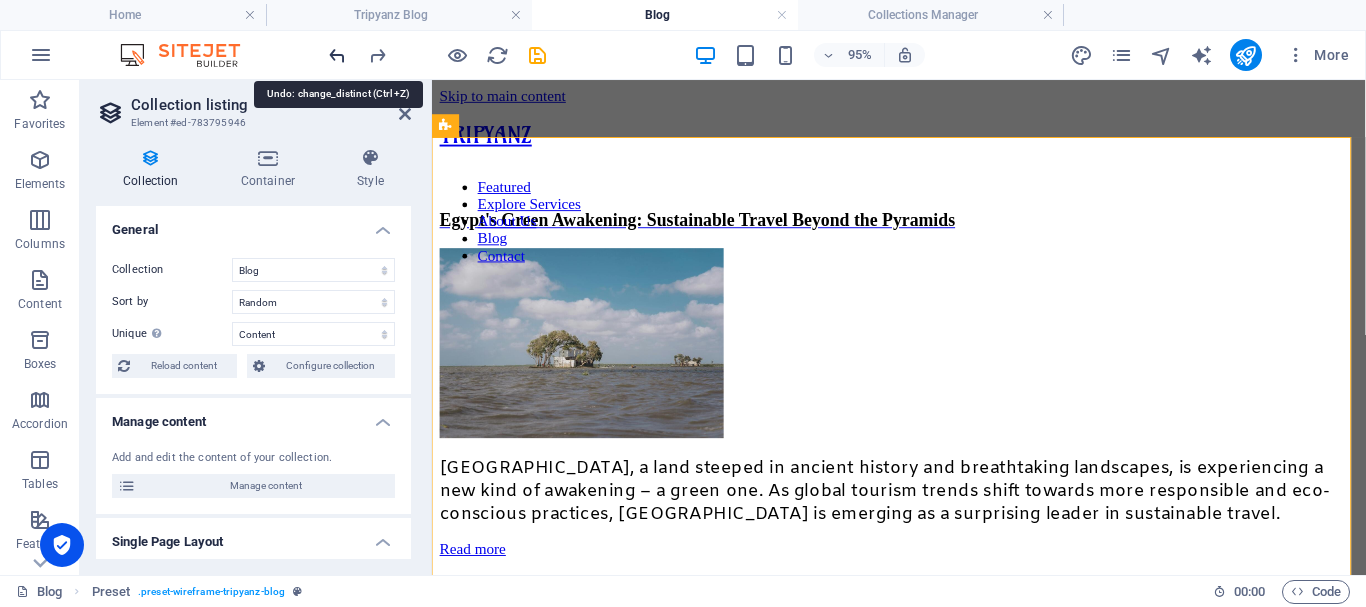 click at bounding box center [337, 55] 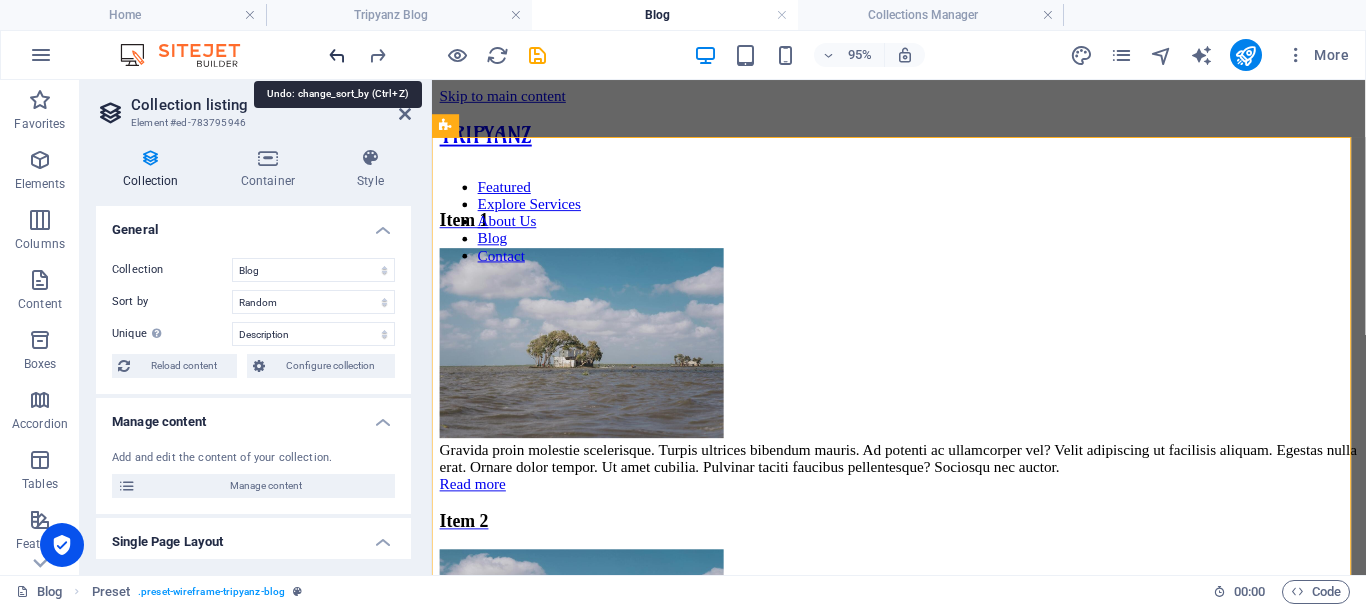 click at bounding box center [337, 55] 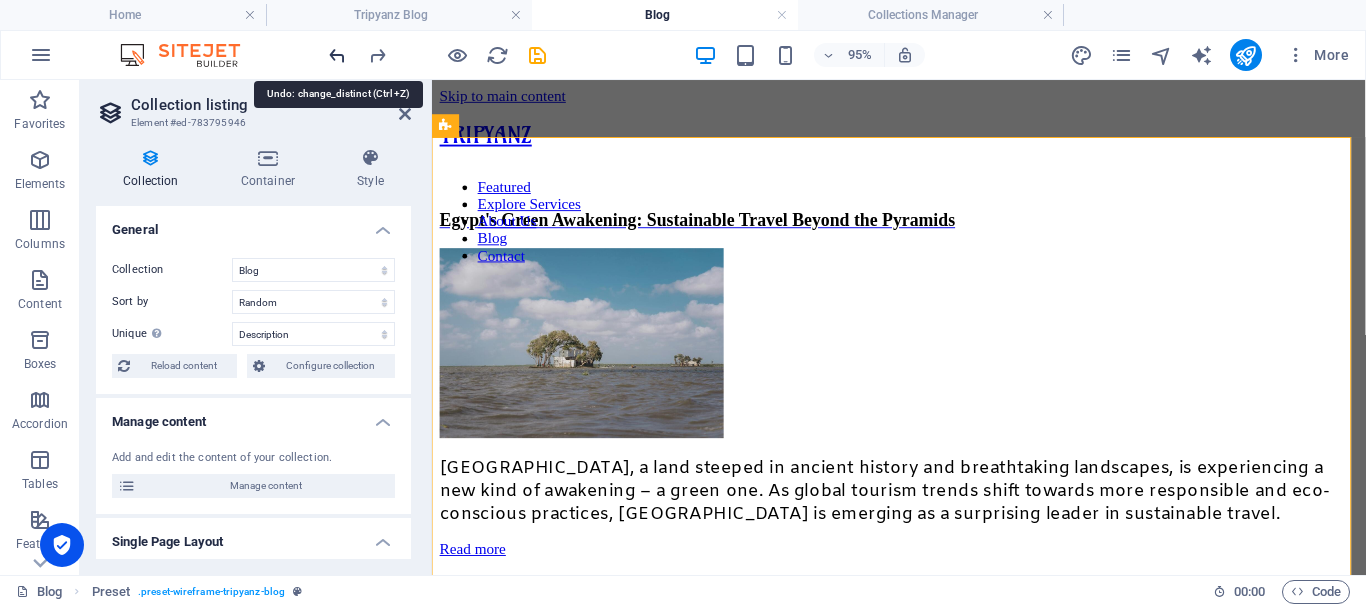 click at bounding box center (337, 55) 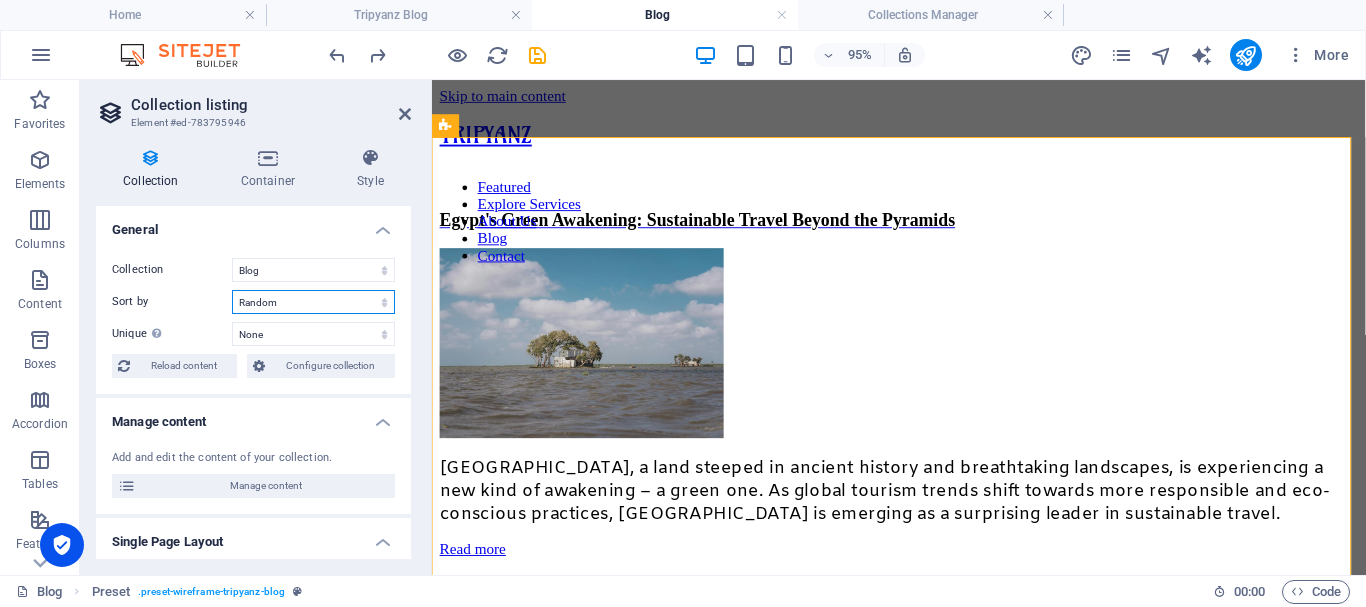 click on "Created at (ascending) Created at (descending) Updated at (ascending) Updated at (descending) Name (ascending) Name (descending) Slug (ascending) Slug (descending) Publishing Date (ascending) Publishing Date (descending) Status (ascending) Status (descending) Random" at bounding box center [313, 302] 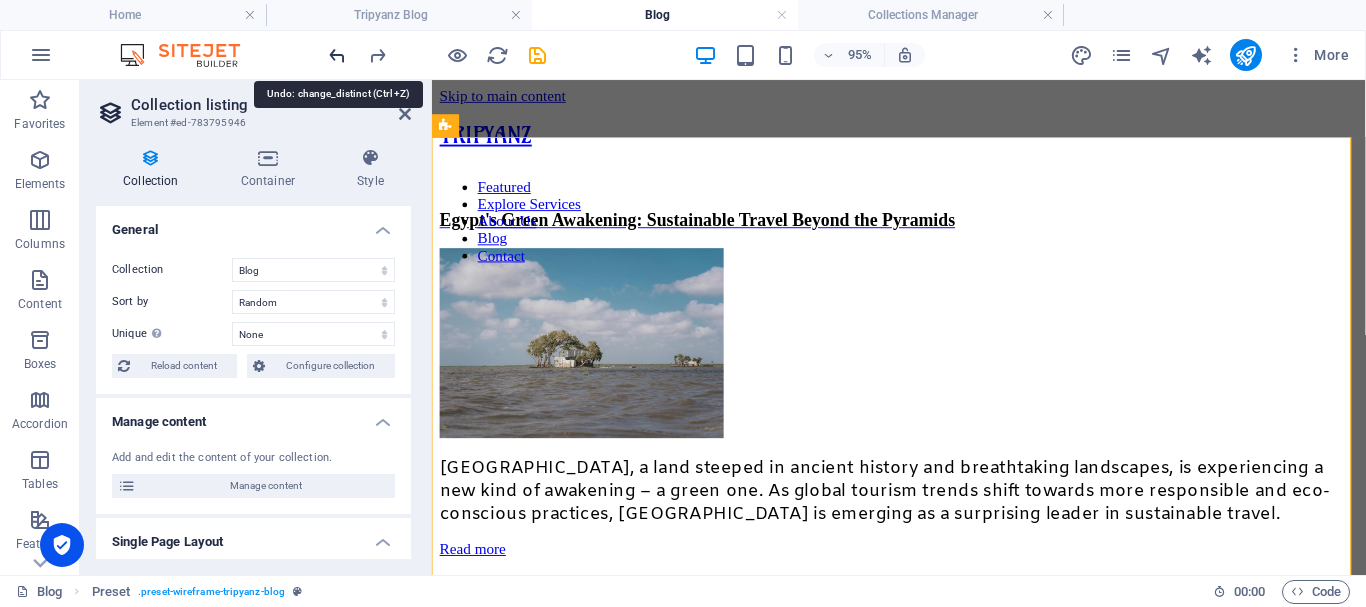 click at bounding box center [337, 55] 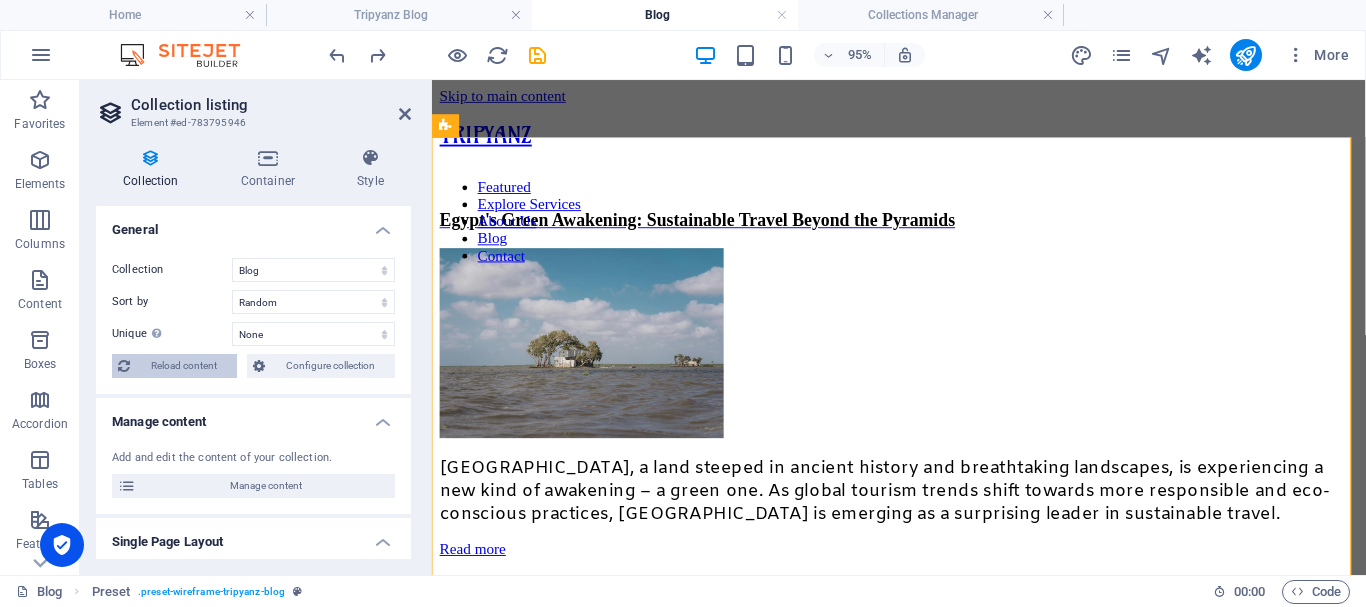 click on "Reload content" at bounding box center (183, 366) 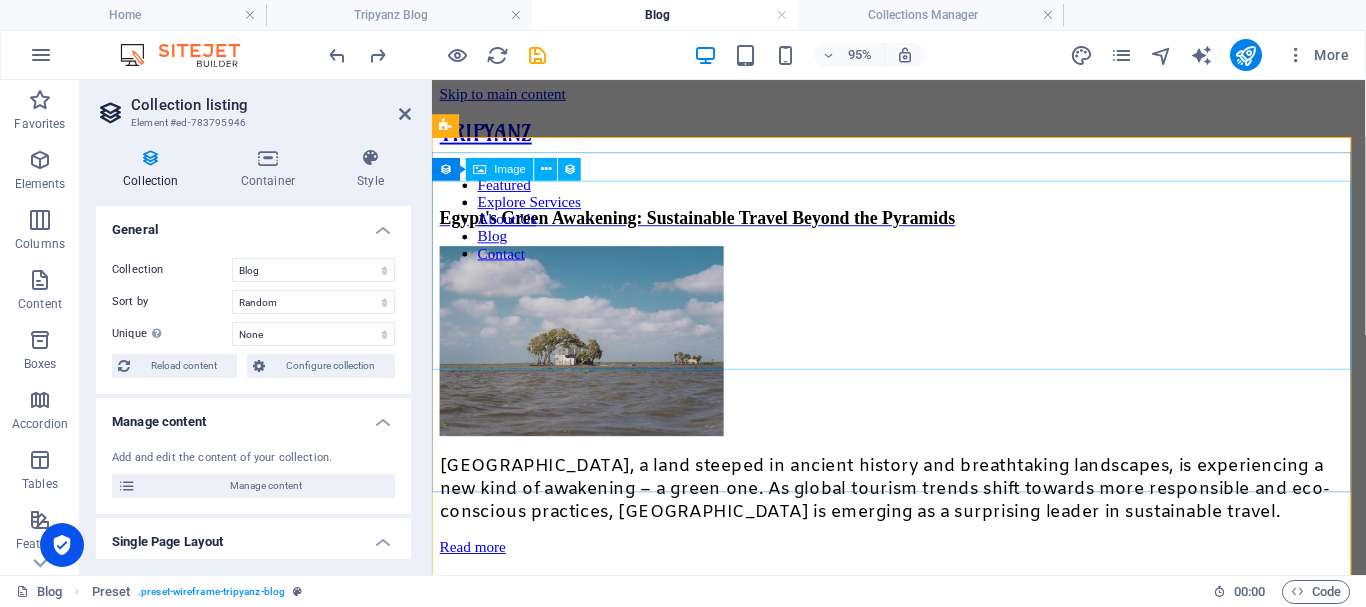 scroll, scrollTop: 0, scrollLeft: 0, axis: both 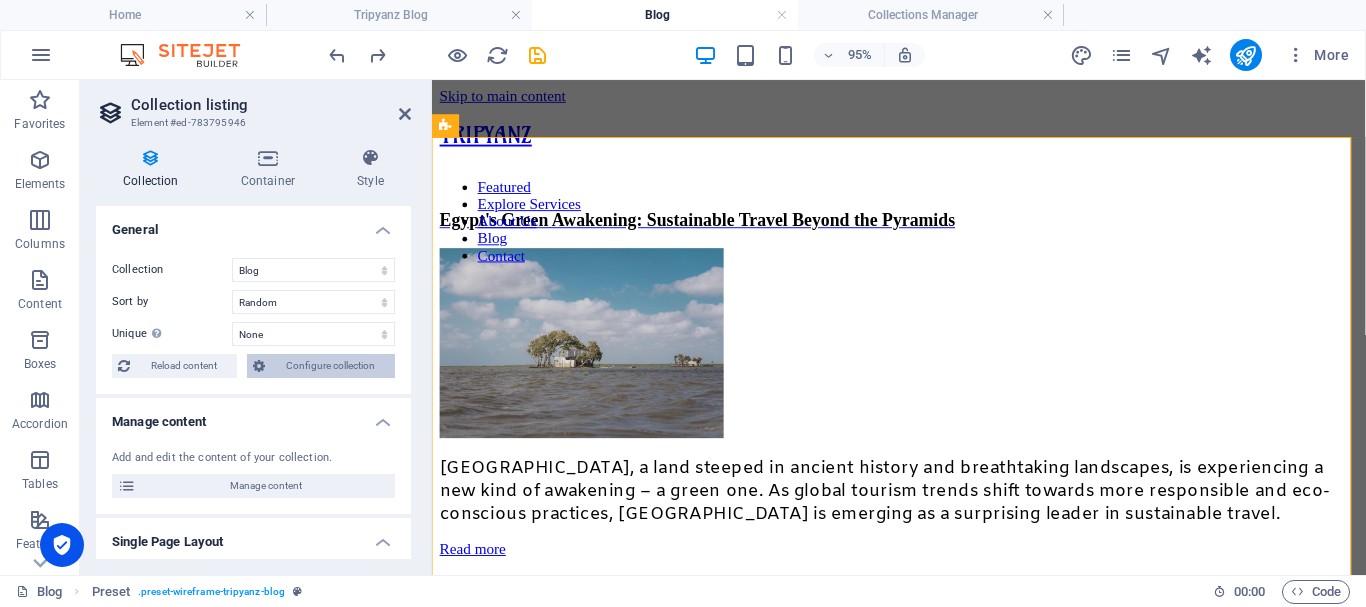 click on "Configure collection" at bounding box center [330, 366] 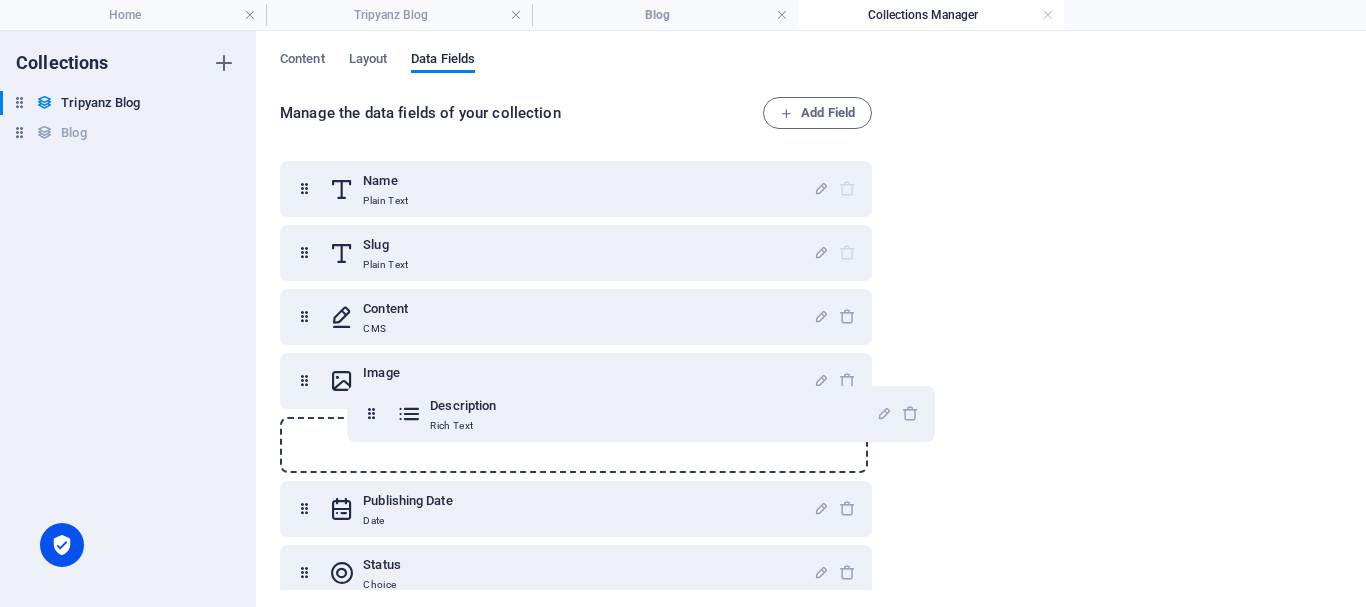 drag, startPoint x: 310, startPoint y: 319, endPoint x: 386, endPoint y: 420, distance: 126.40016 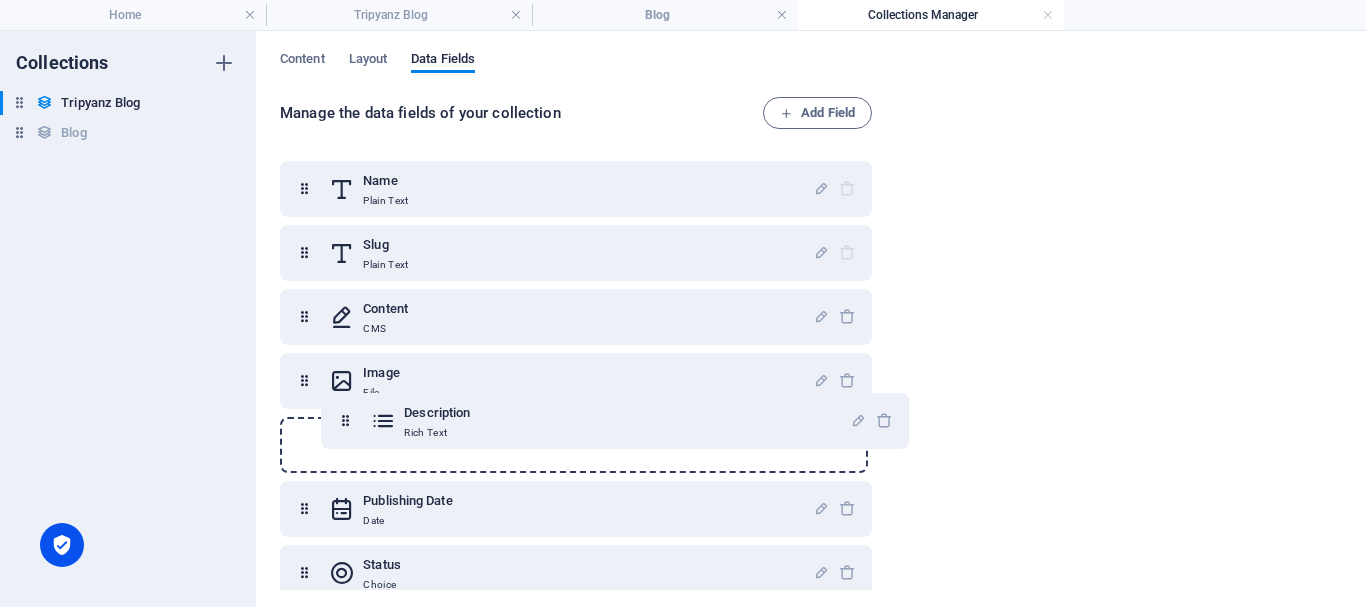 drag, startPoint x: 302, startPoint y: 444, endPoint x: 349, endPoint y: 419, distance: 53.235325 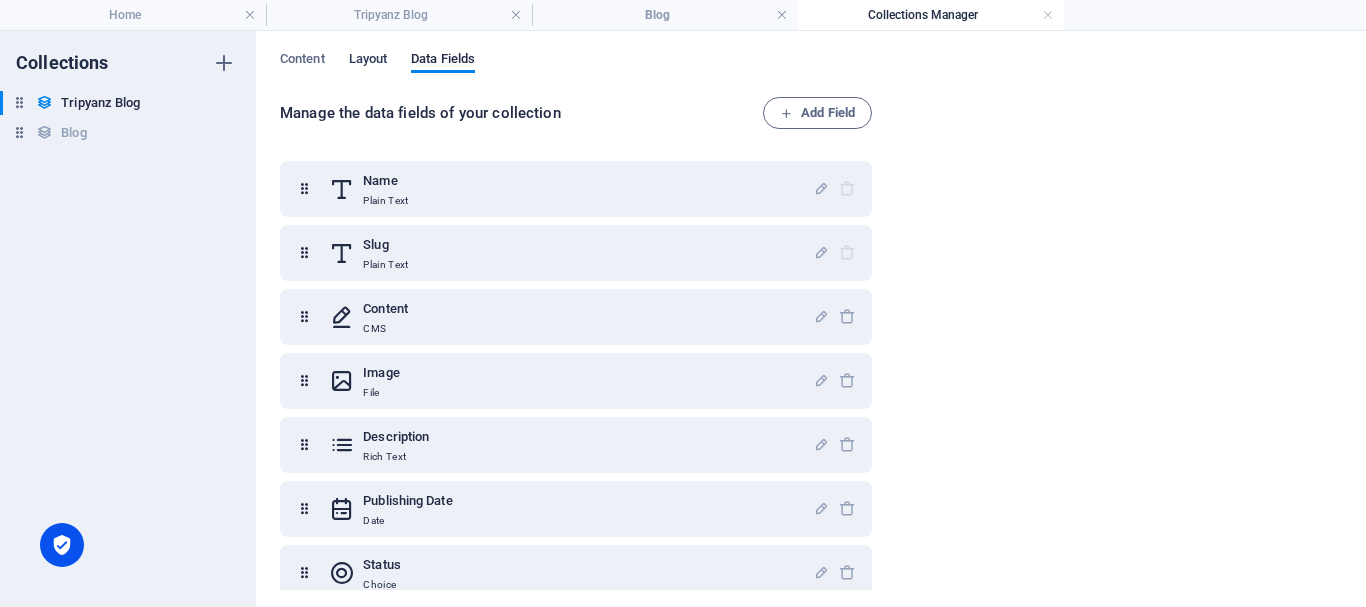 click on "Layout" at bounding box center [368, 61] 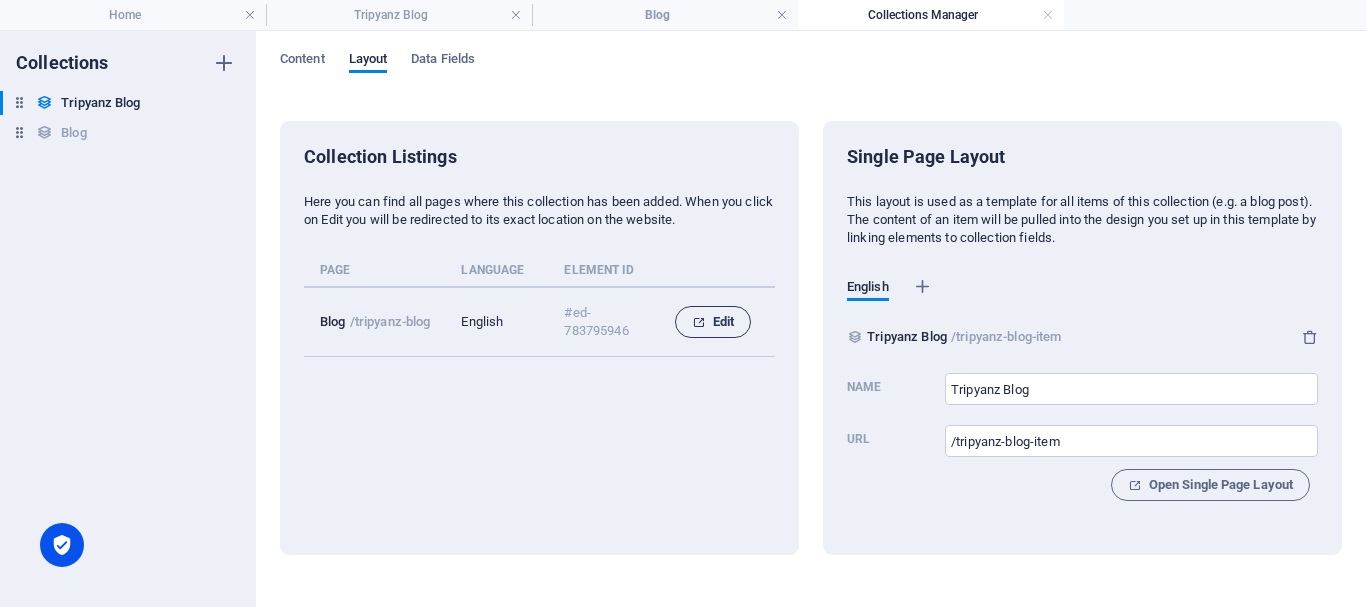 drag, startPoint x: 709, startPoint y: 317, endPoint x: 286, endPoint y: 249, distance: 428.43085 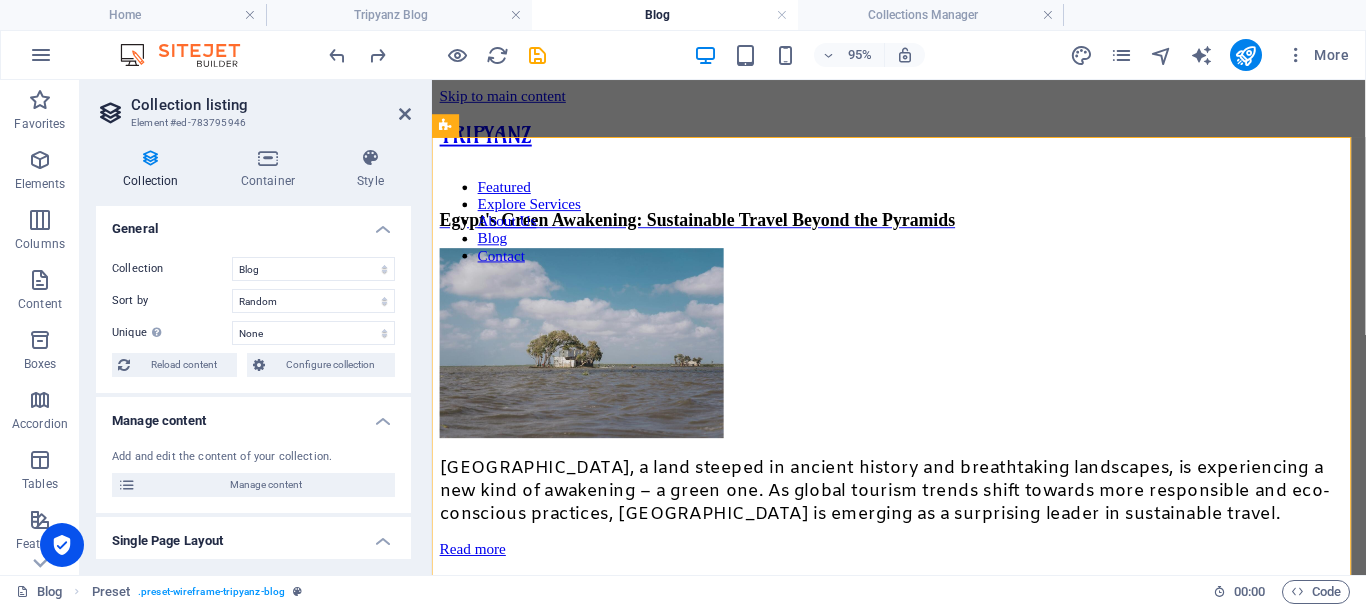 scroll, scrollTop: 0, scrollLeft: 0, axis: both 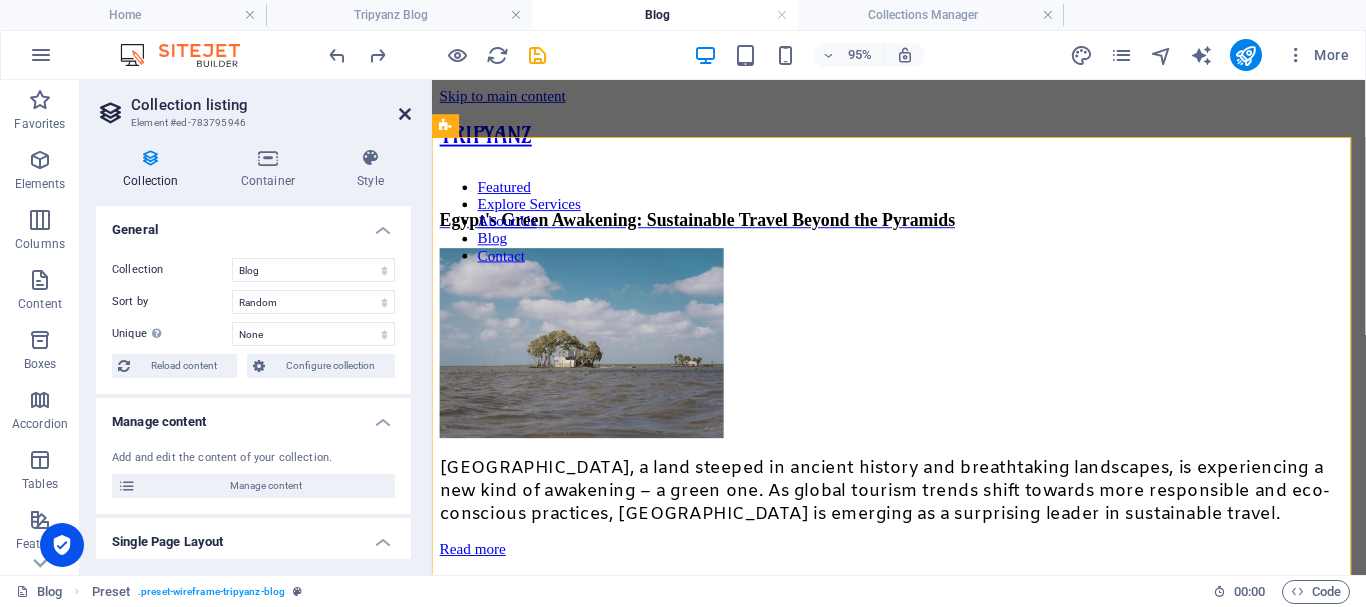 click at bounding box center (405, 114) 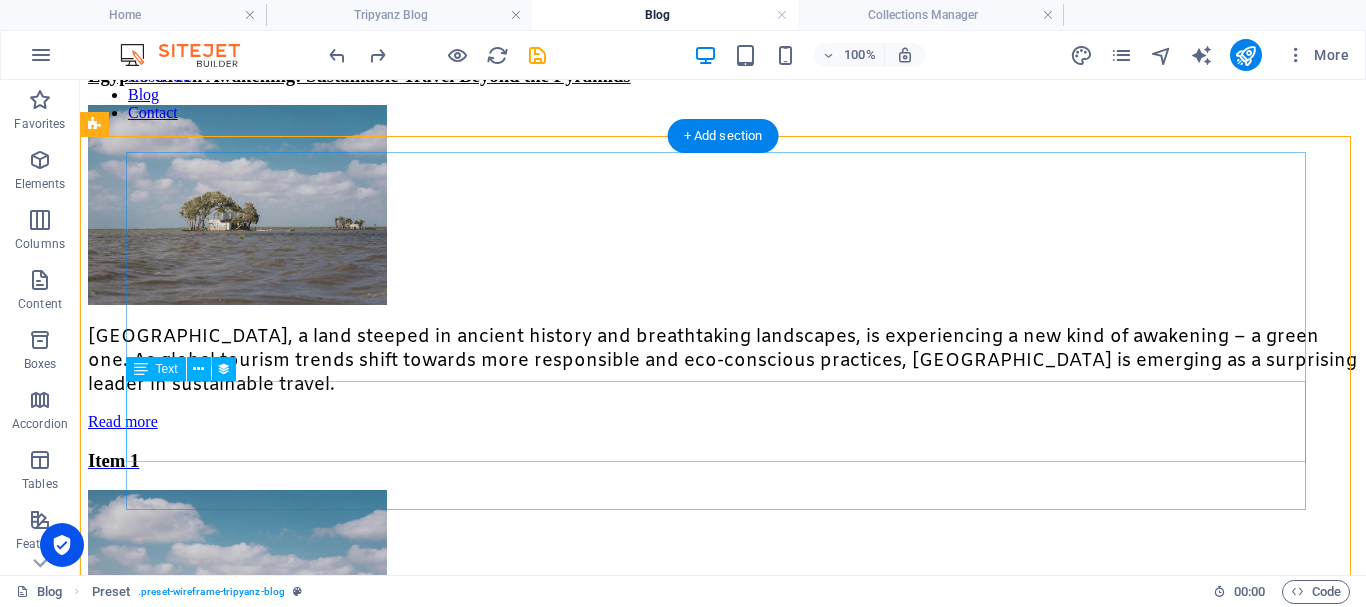scroll, scrollTop: 0, scrollLeft: 0, axis: both 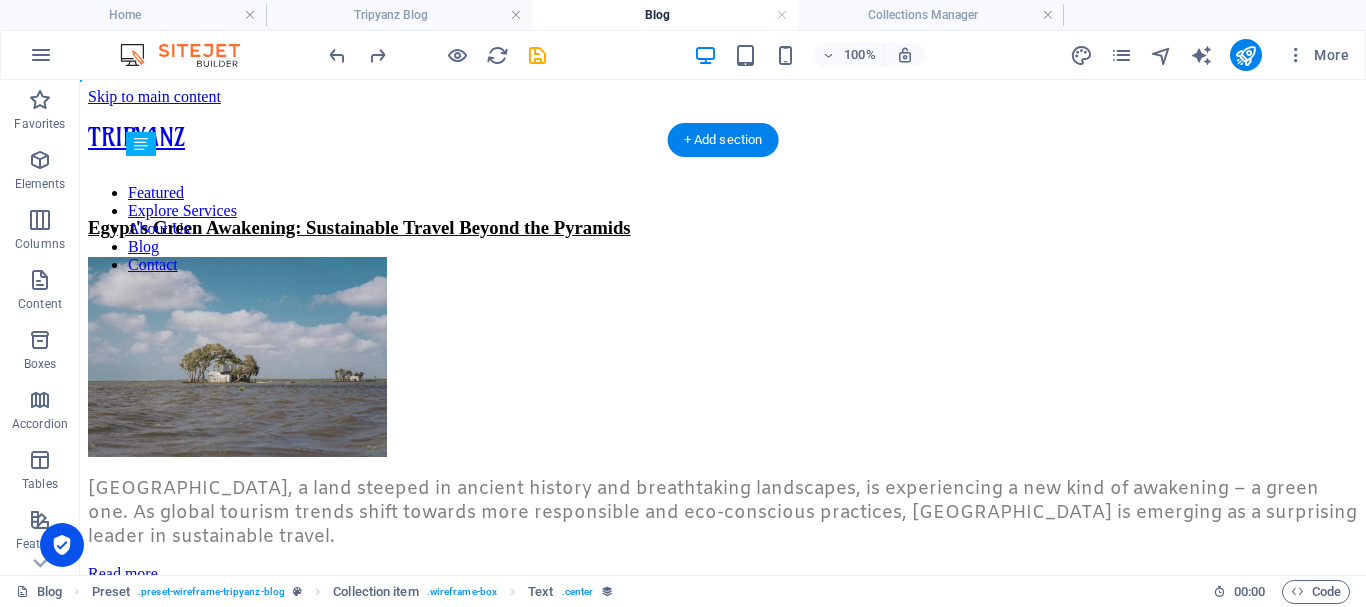 drag, startPoint x: 324, startPoint y: 349, endPoint x: 420, endPoint y: 324, distance: 99.20181 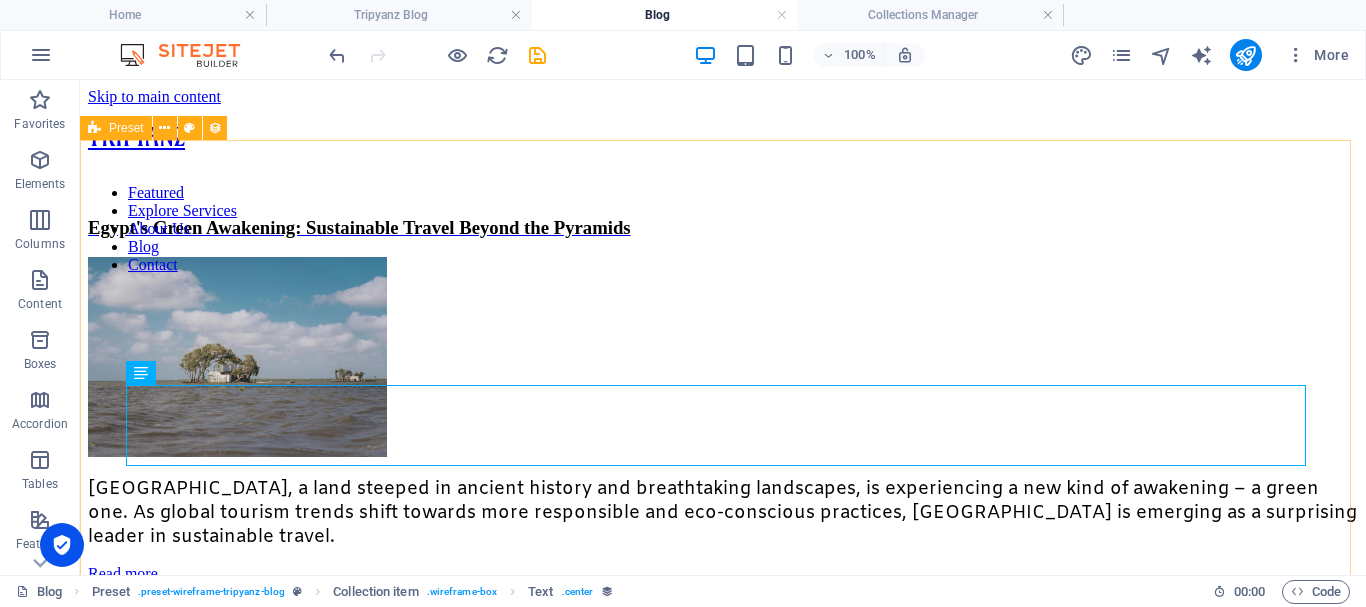 click on "Preset" at bounding box center (126, 128) 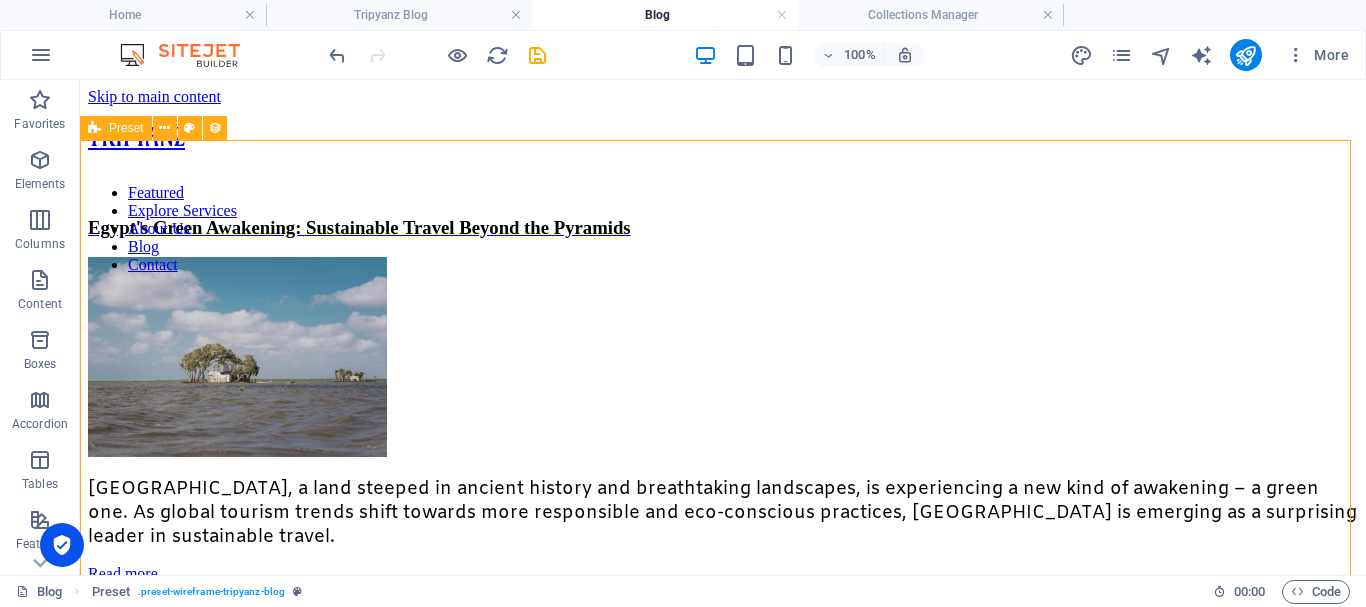 click on "Preset" at bounding box center (126, 128) 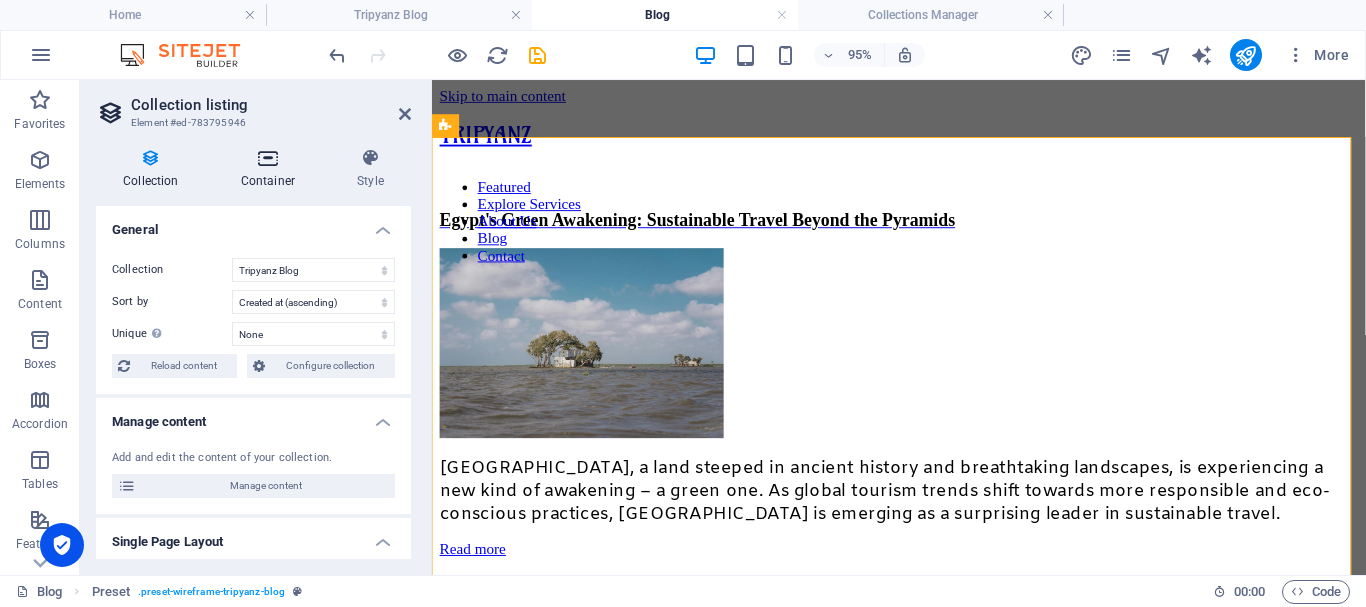 click on "Container" at bounding box center (272, 169) 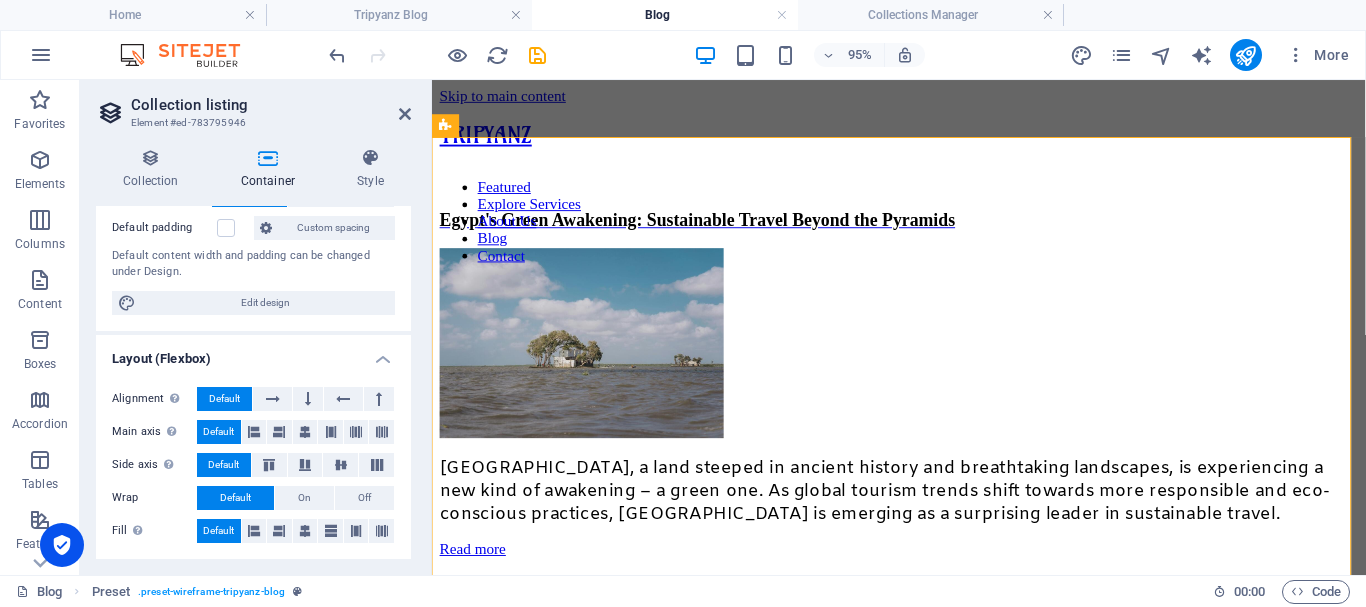 scroll, scrollTop: 141, scrollLeft: 0, axis: vertical 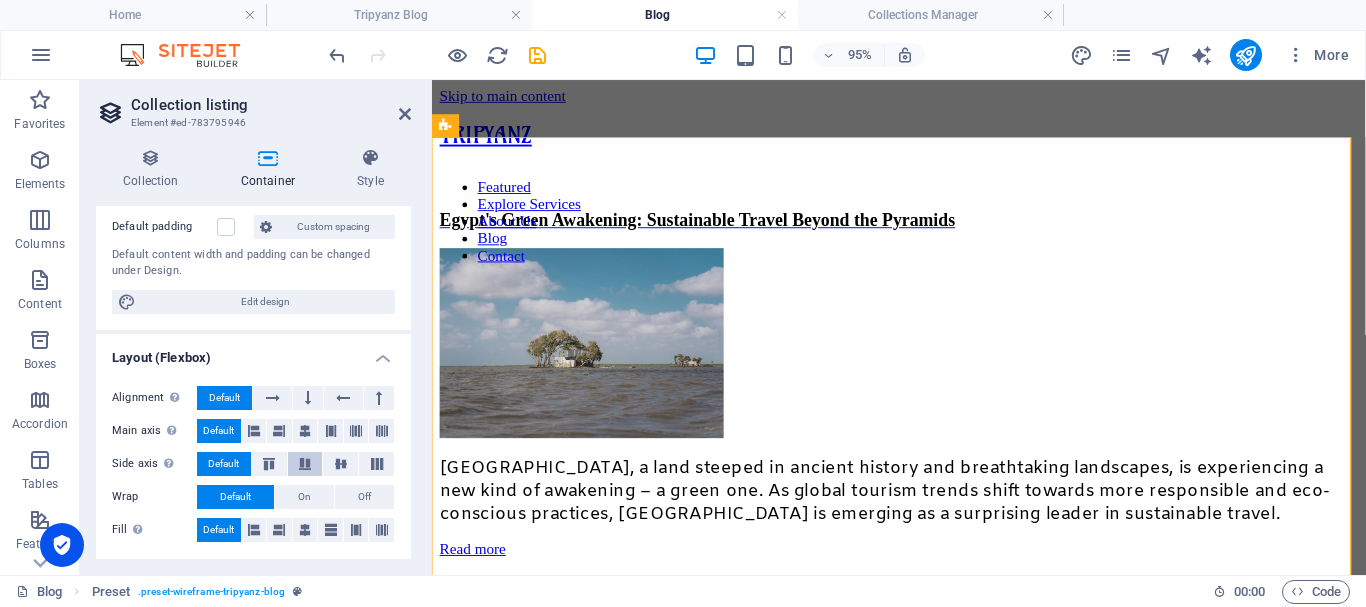 click at bounding box center (305, 464) 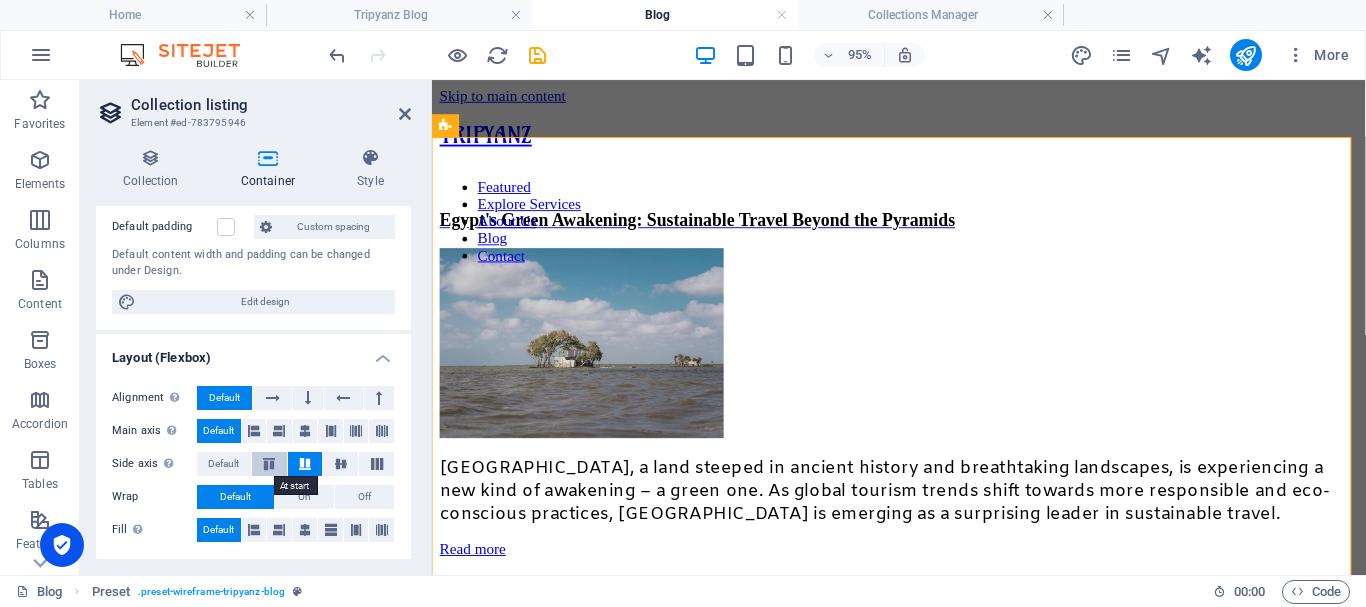 click at bounding box center [269, 464] 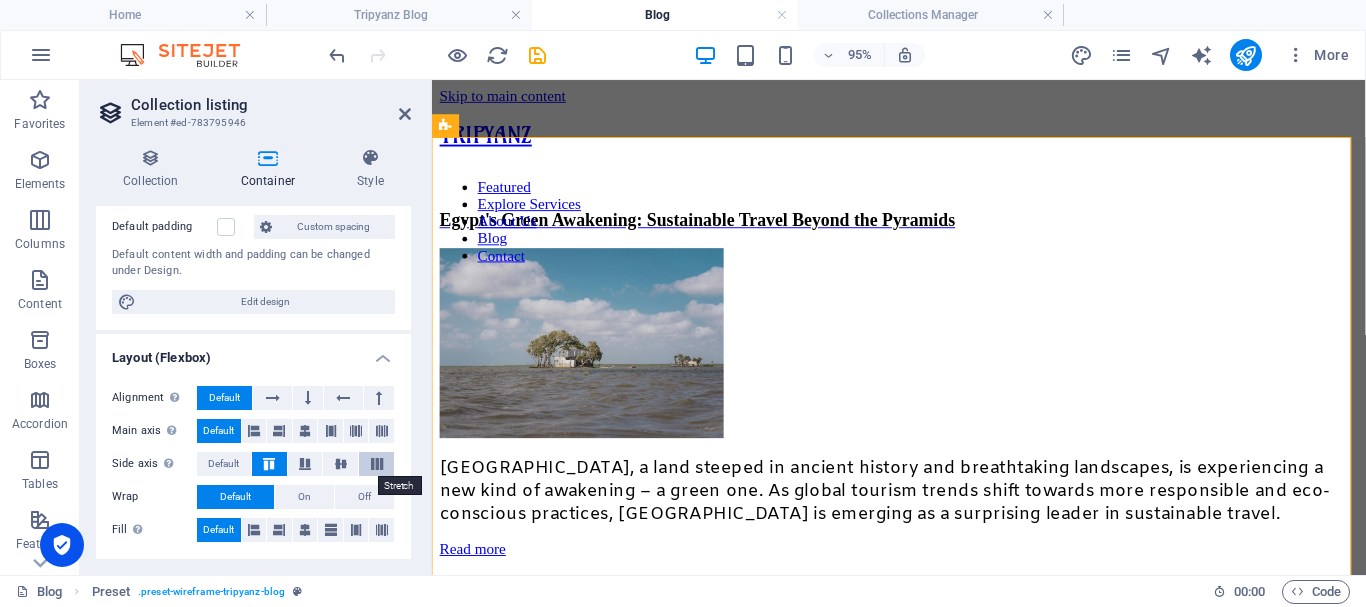click at bounding box center (377, 464) 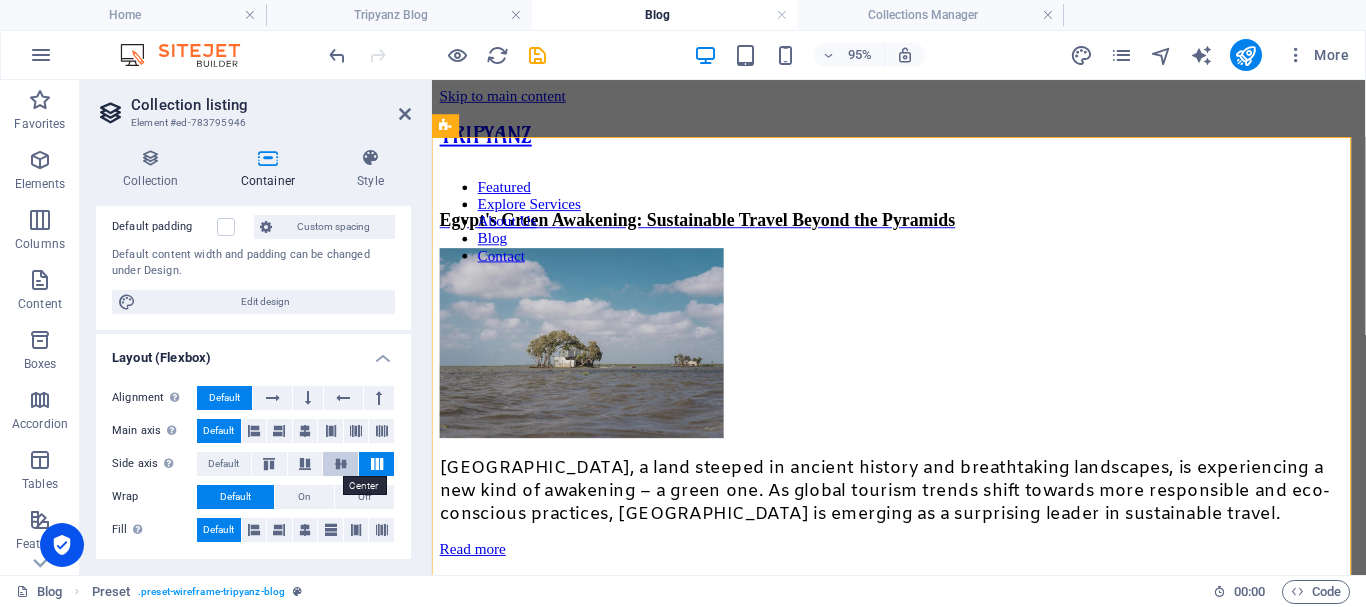 click at bounding box center (341, 464) 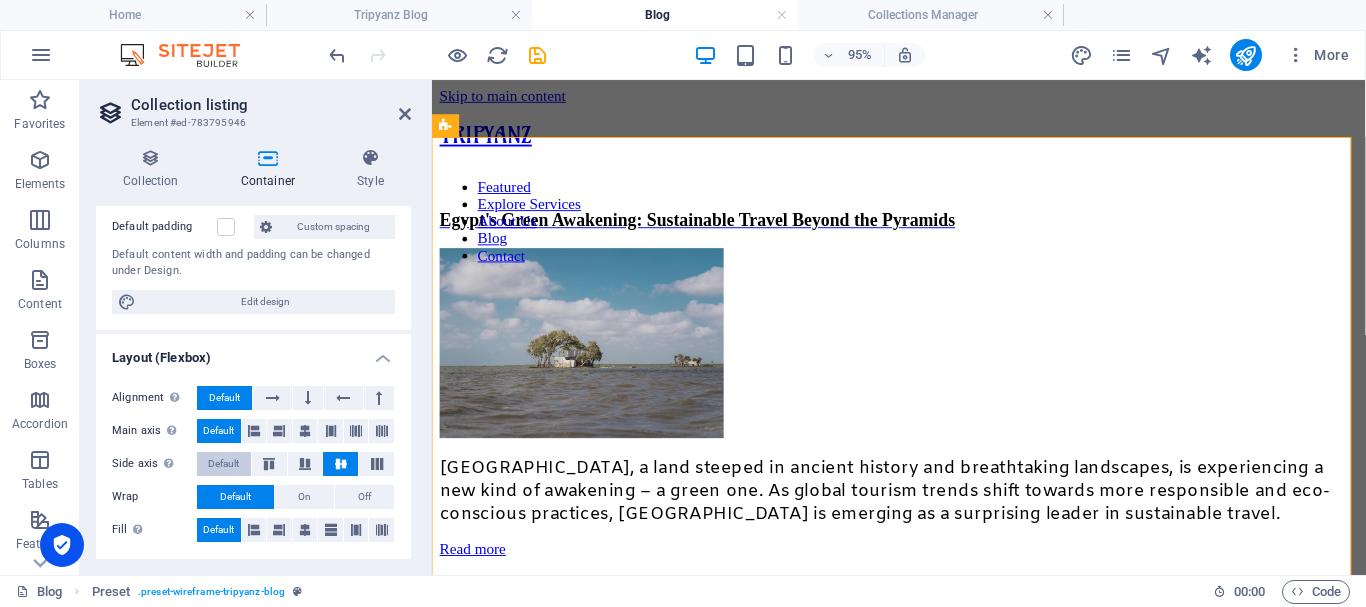 click on "Default" at bounding box center [223, 464] 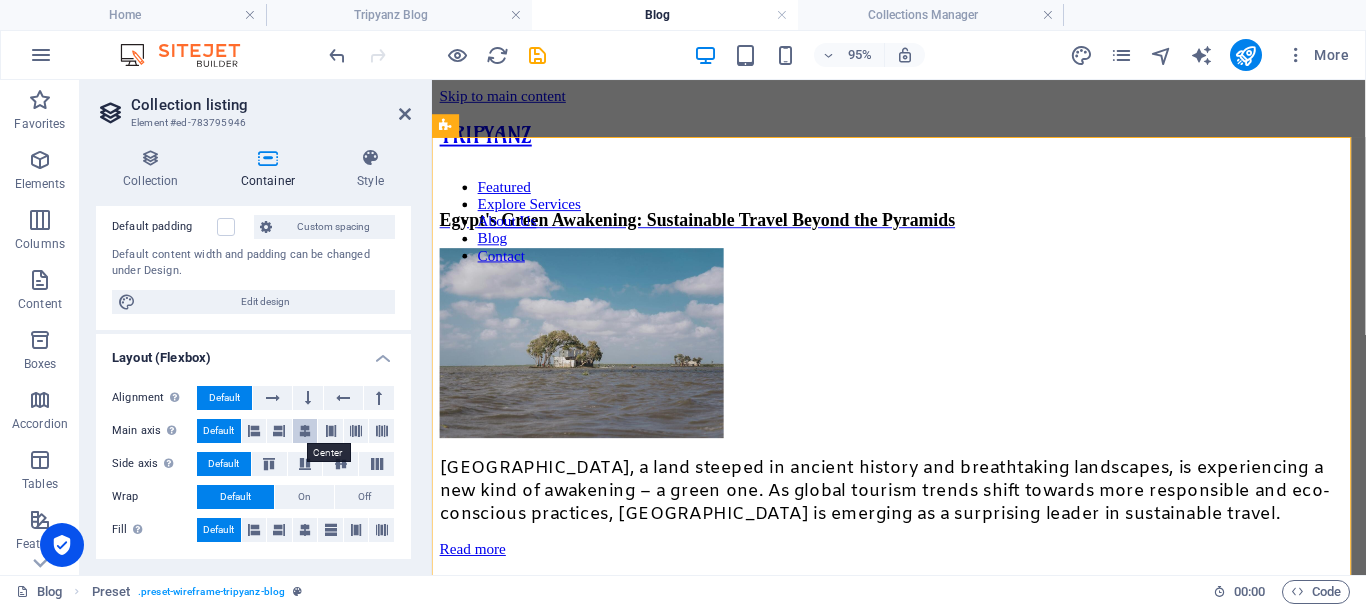 click at bounding box center [305, 431] 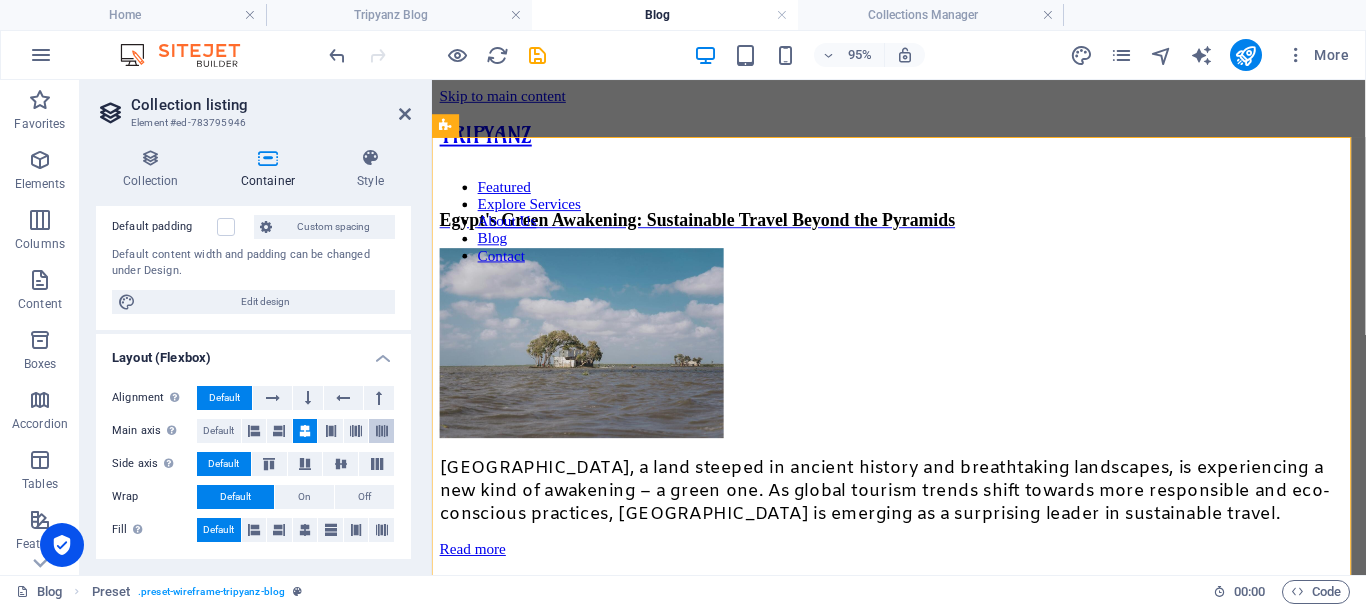 click at bounding box center [381, 431] 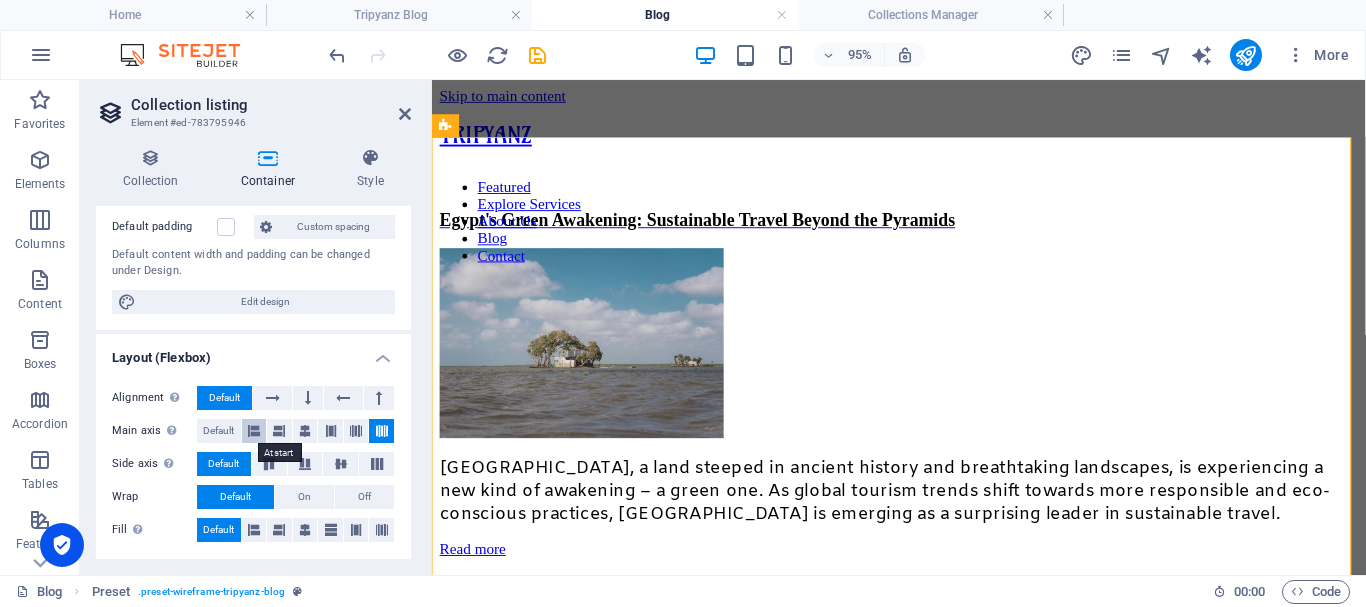 click at bounding box center [254, 431] 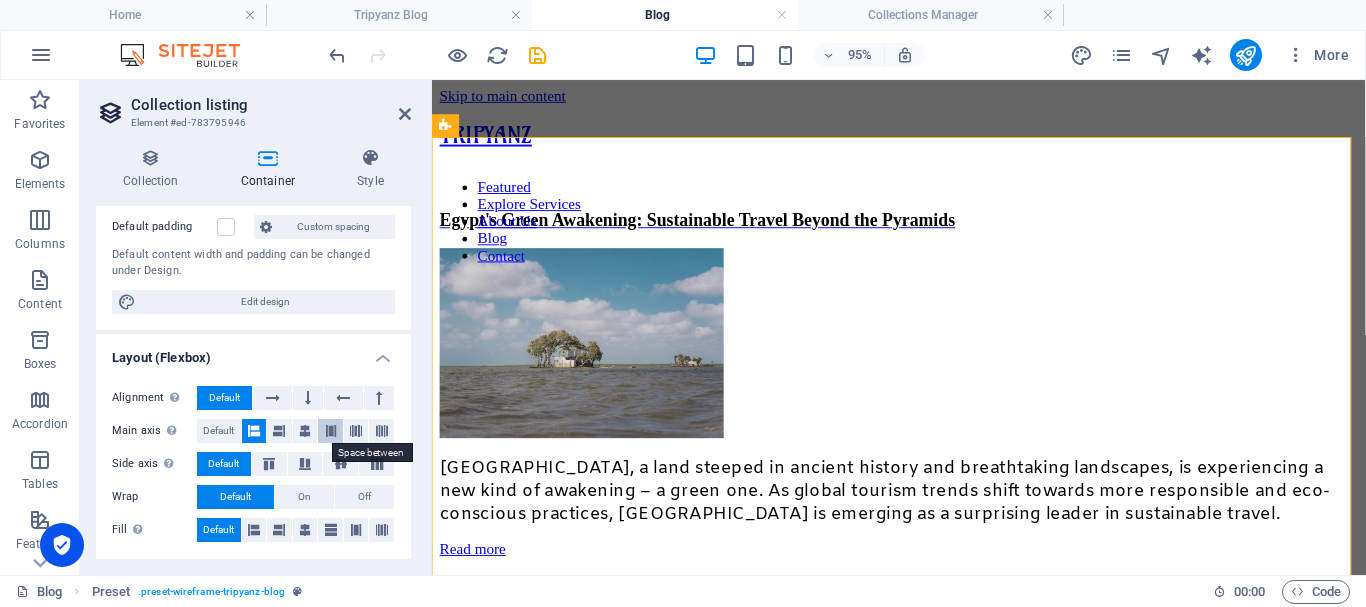 click at bounding box center (330, 431) 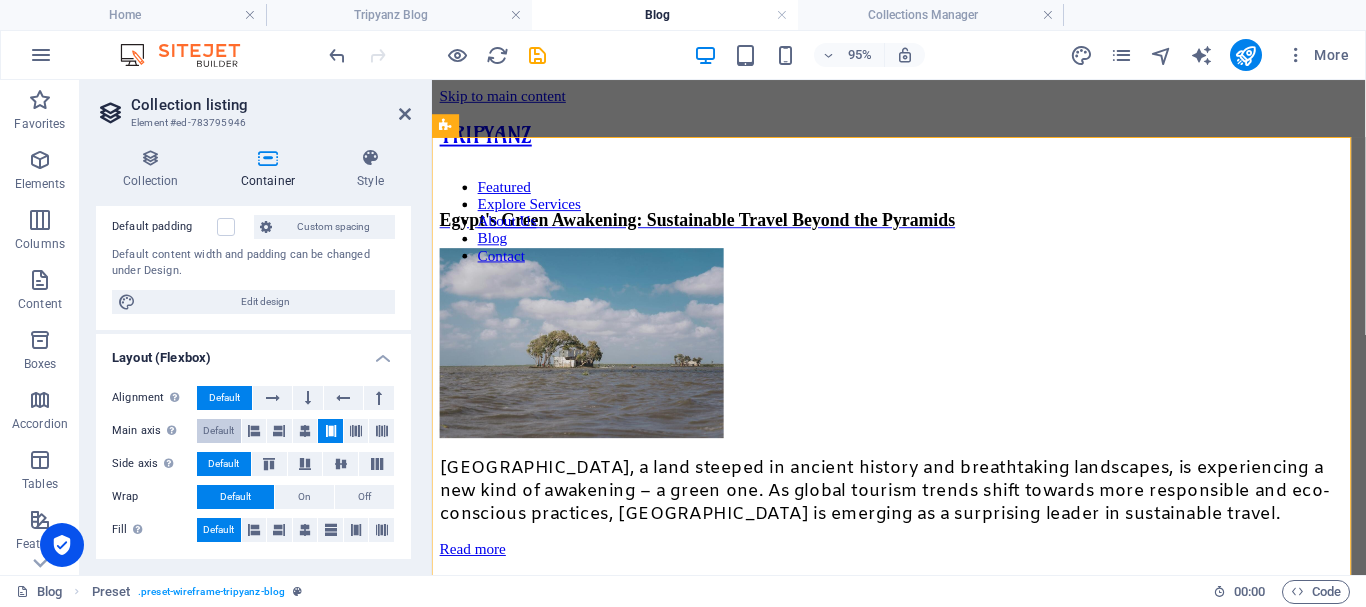 click on "Default" at bounding box center [218, 431] 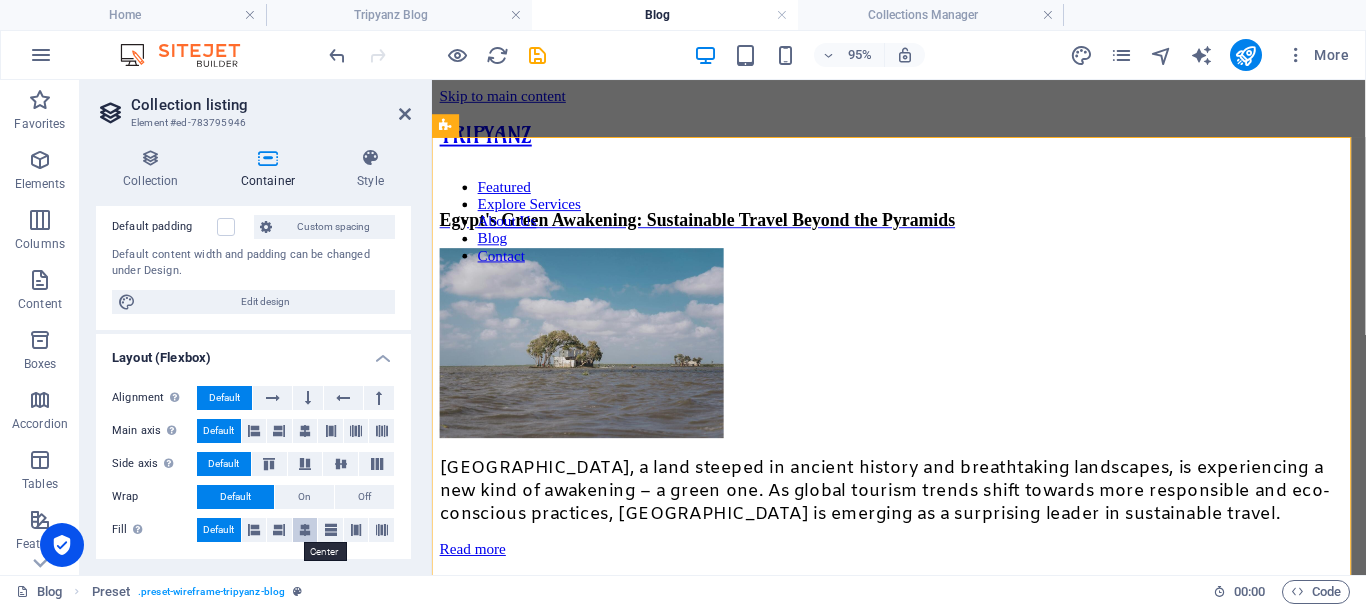 click at bounding box center [305, 530] 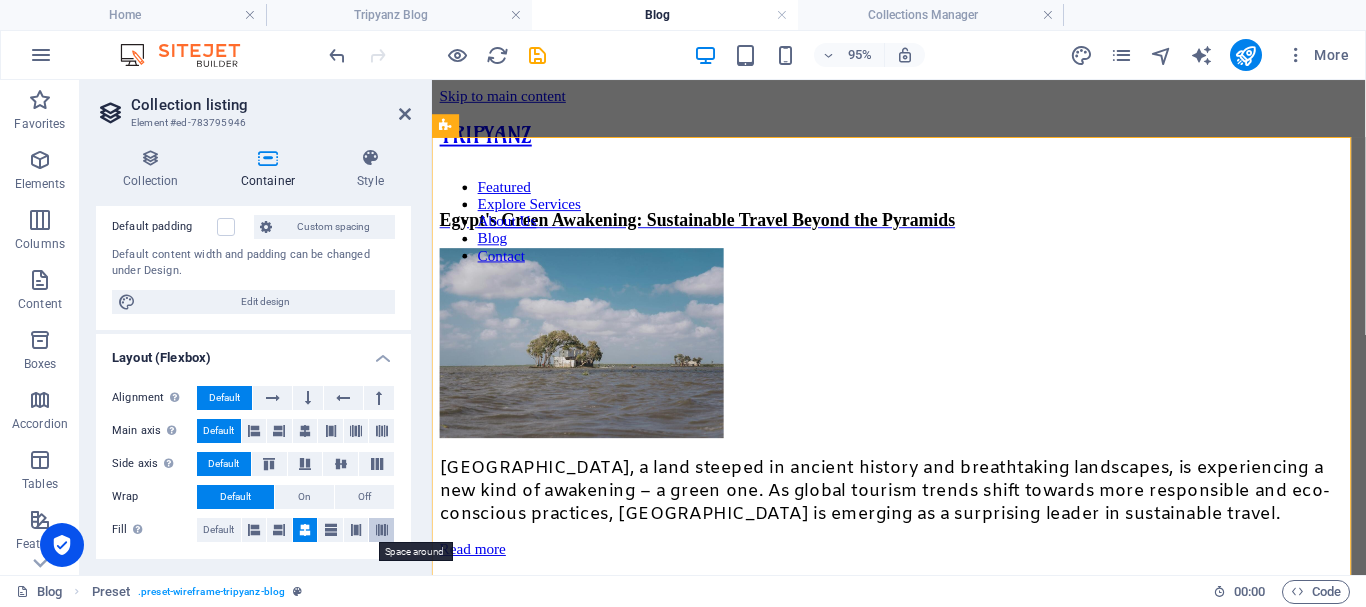 click at bounding box center (382, 530) 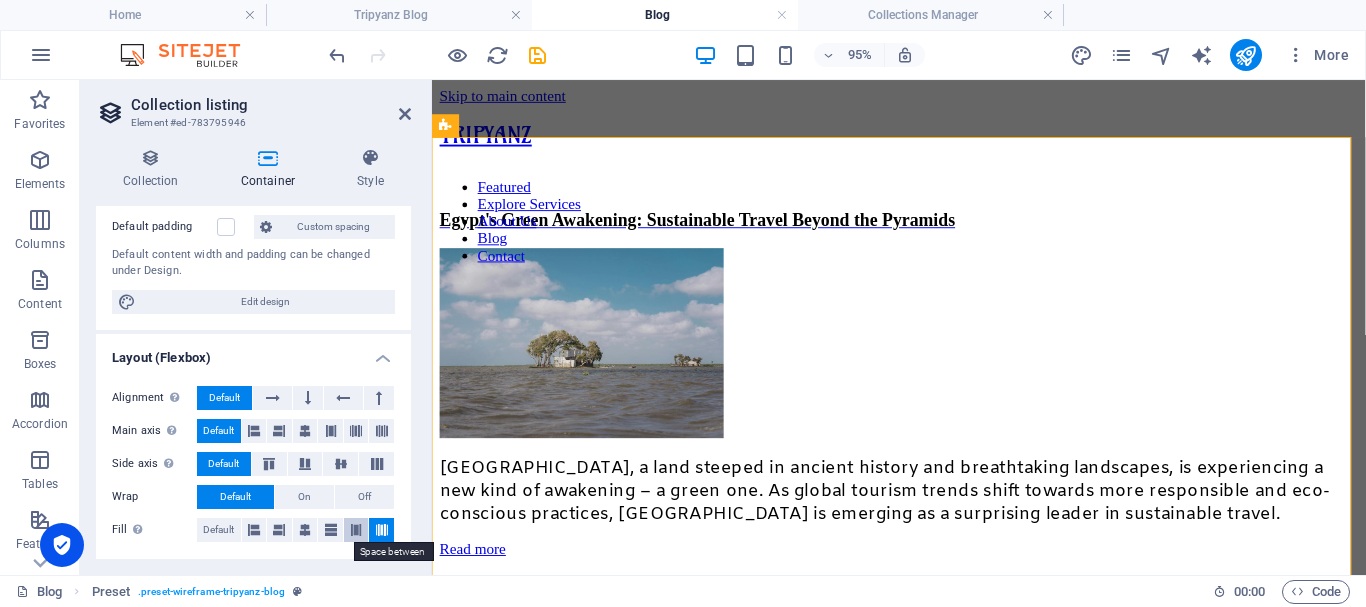 click at bounding box center (356, 530) 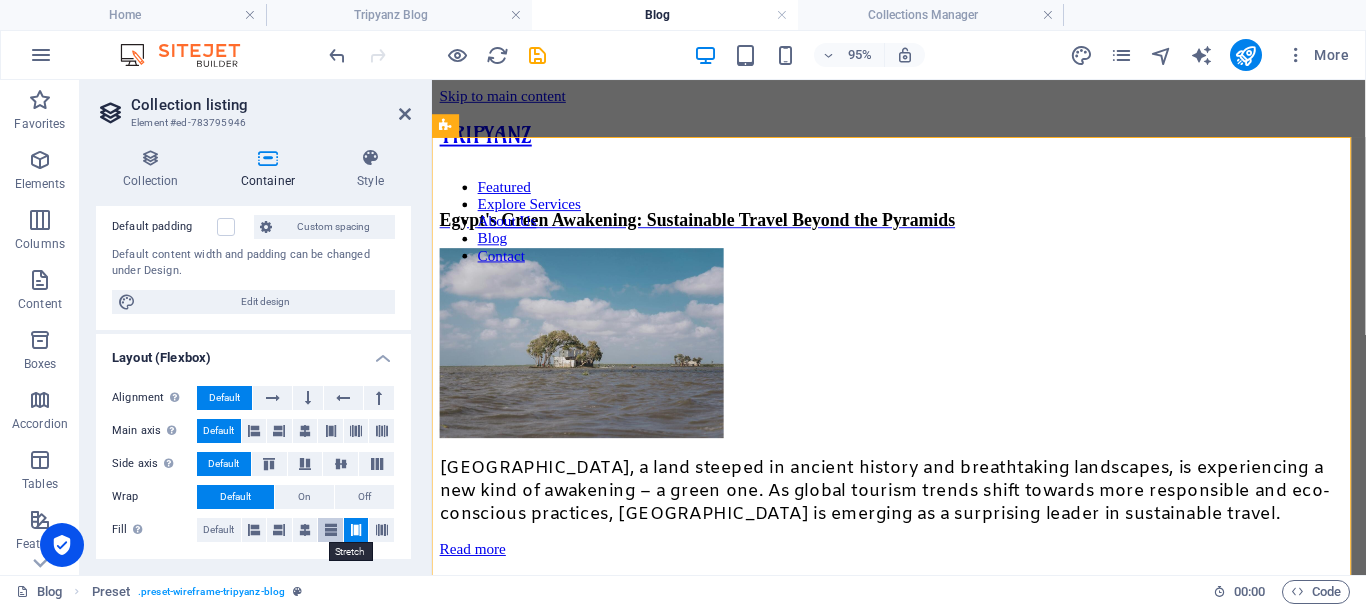click at bounding box center [331, 530] 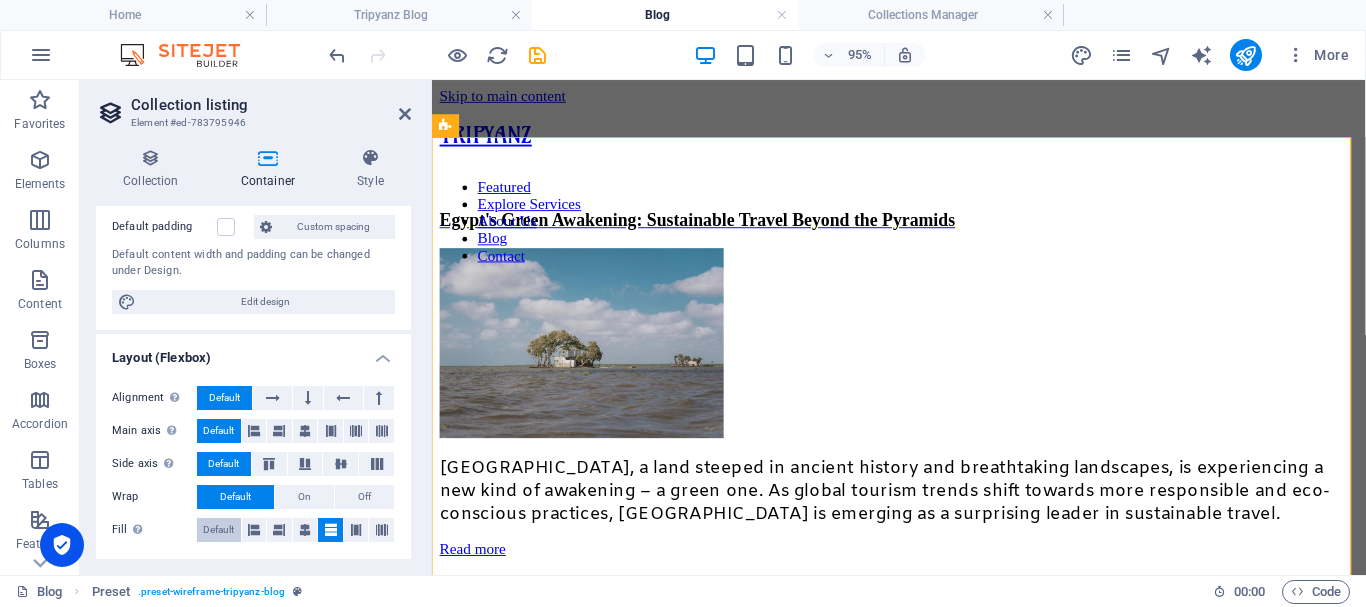 click on "Default" at bounding box center (218, 530) 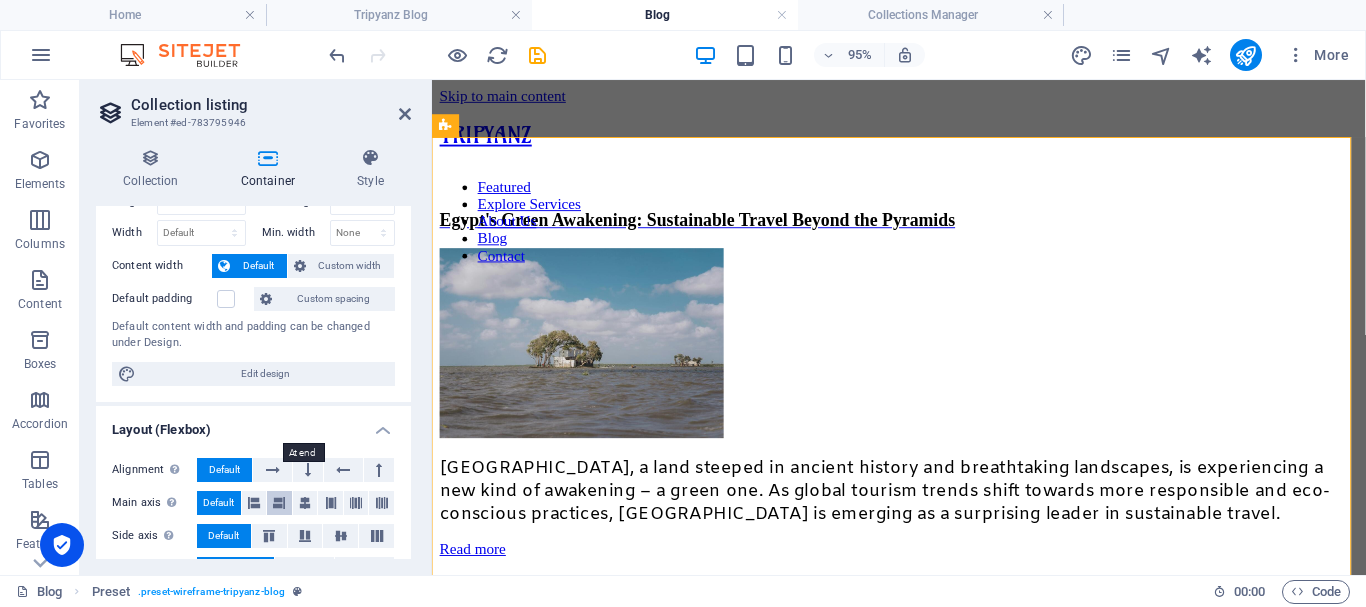 scroll, scrollTop: 41, scrollLeft: 0, axis: vertical 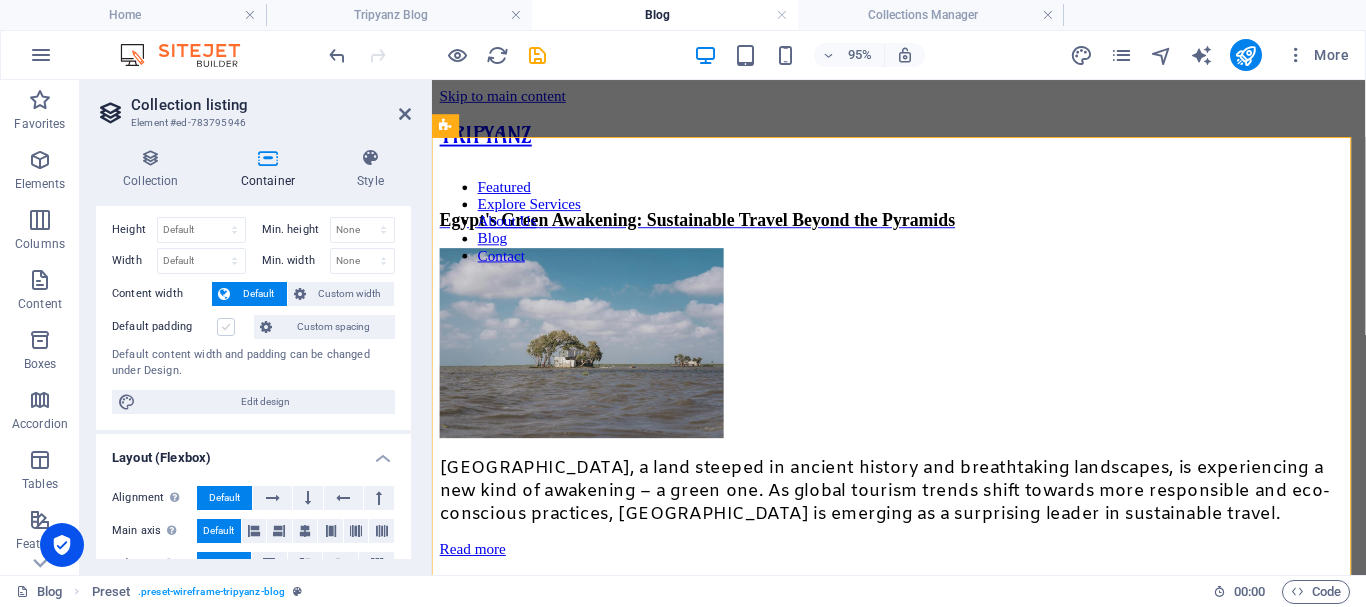 click at bounding box center [226, 327] 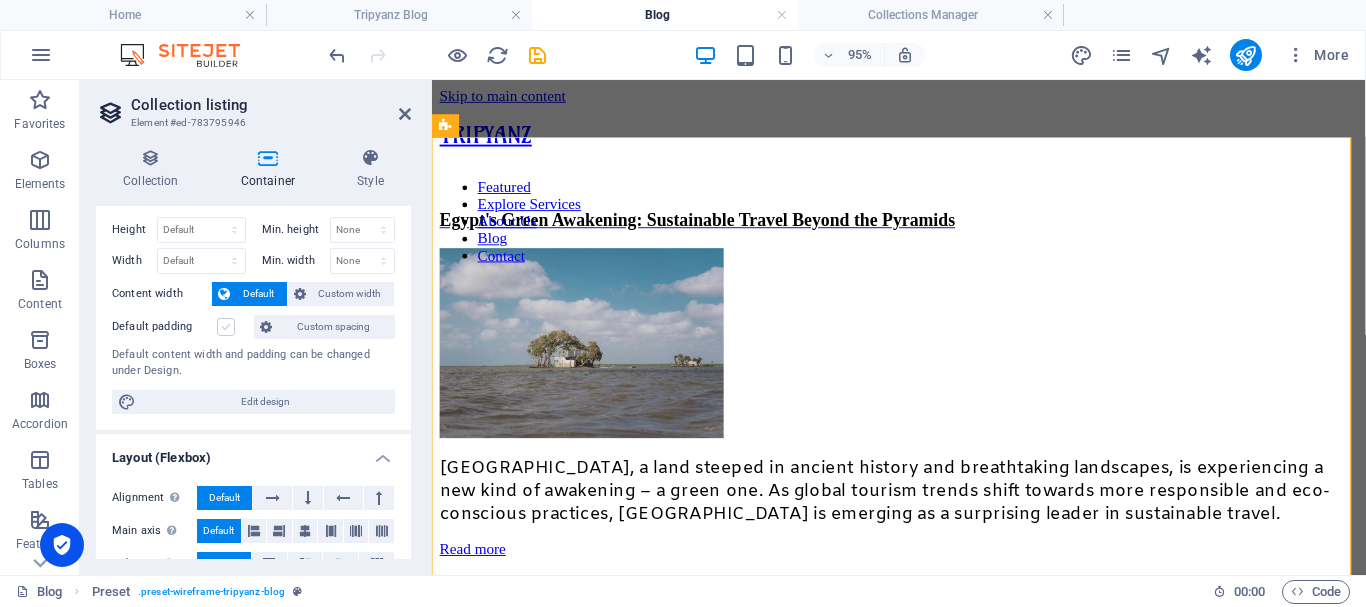 click on "Default padding" at bounding box center (0, 0) 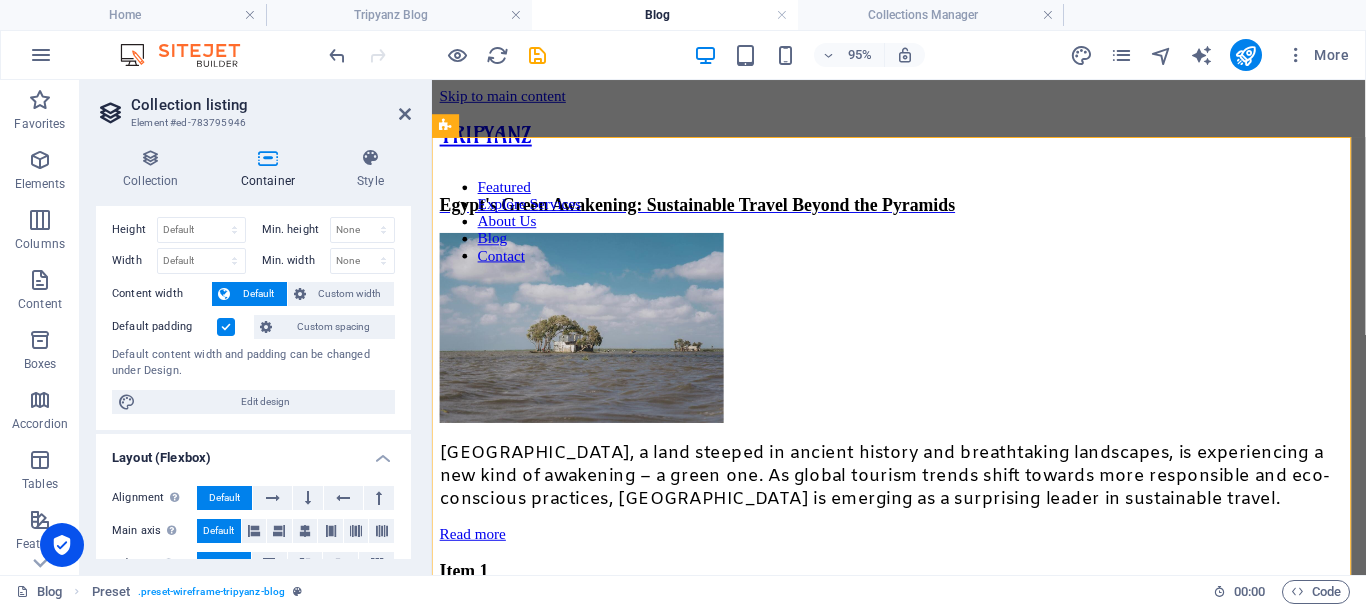 click at bounding box center [226, 327] 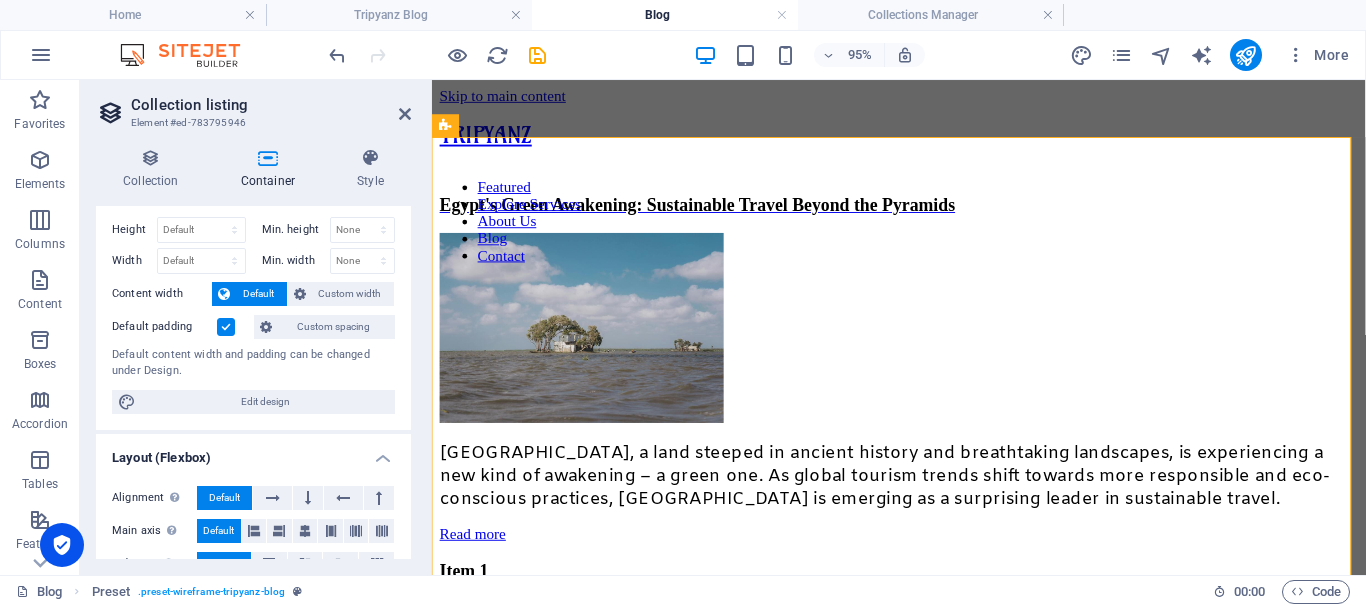 click on "Default padding" at bounding box center [0, 0] 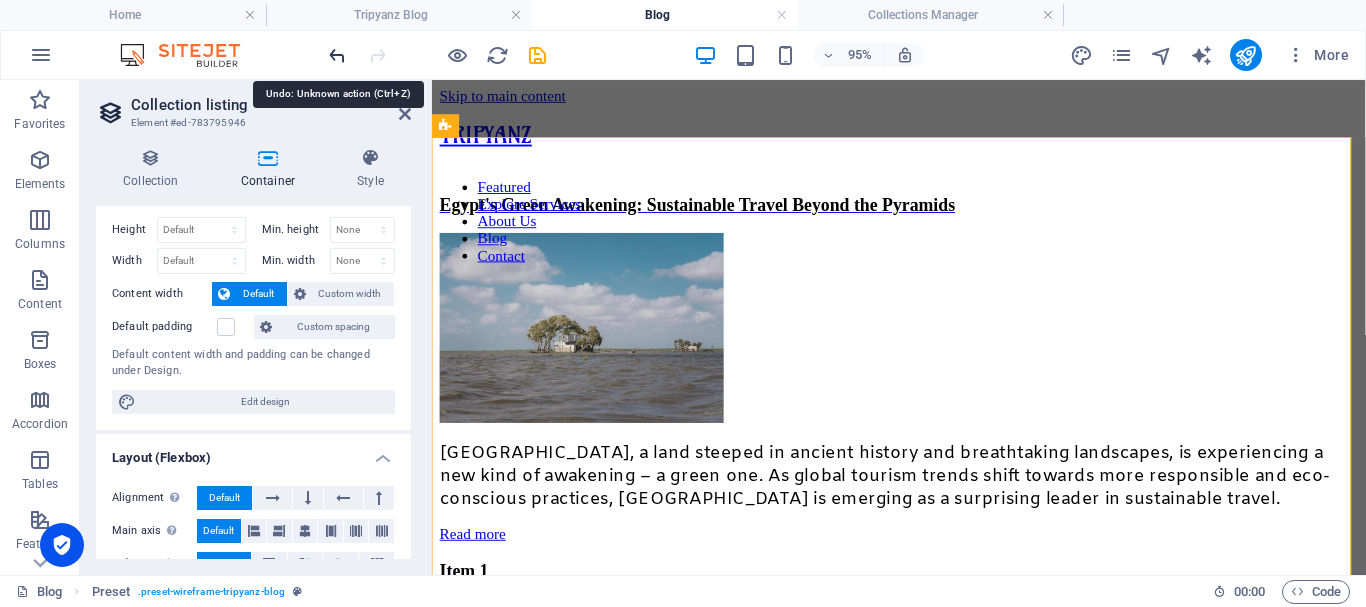 click at bounding box center (337, 55) 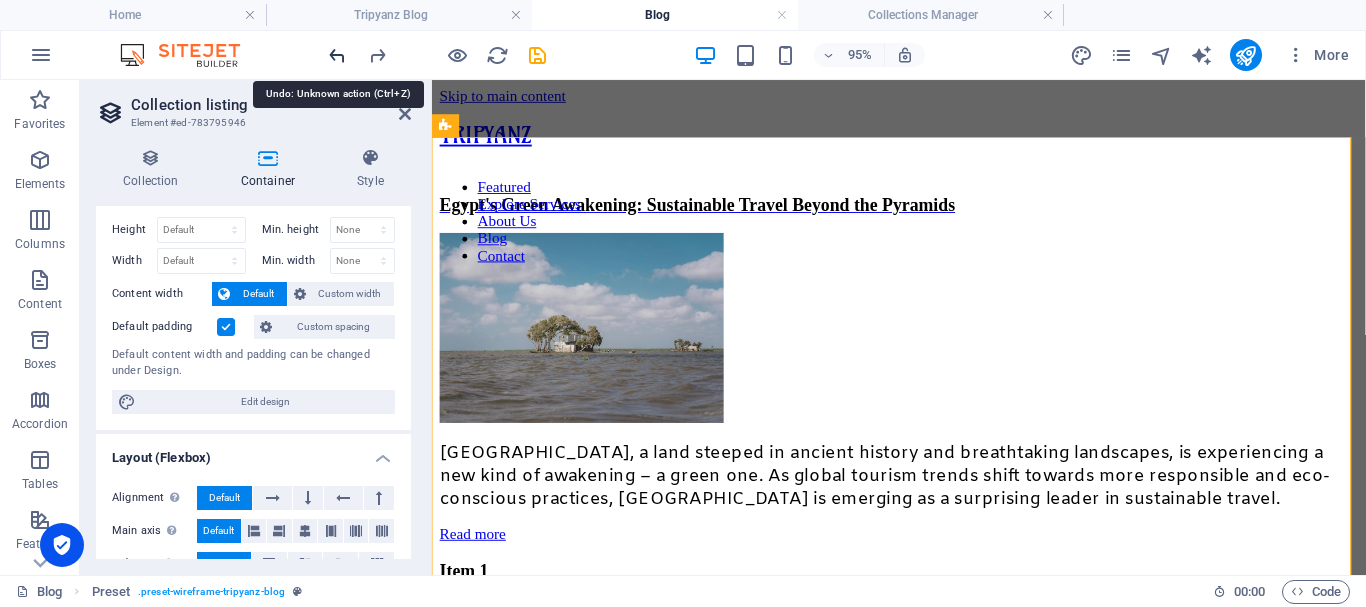 click at bounding box center [337, 55] 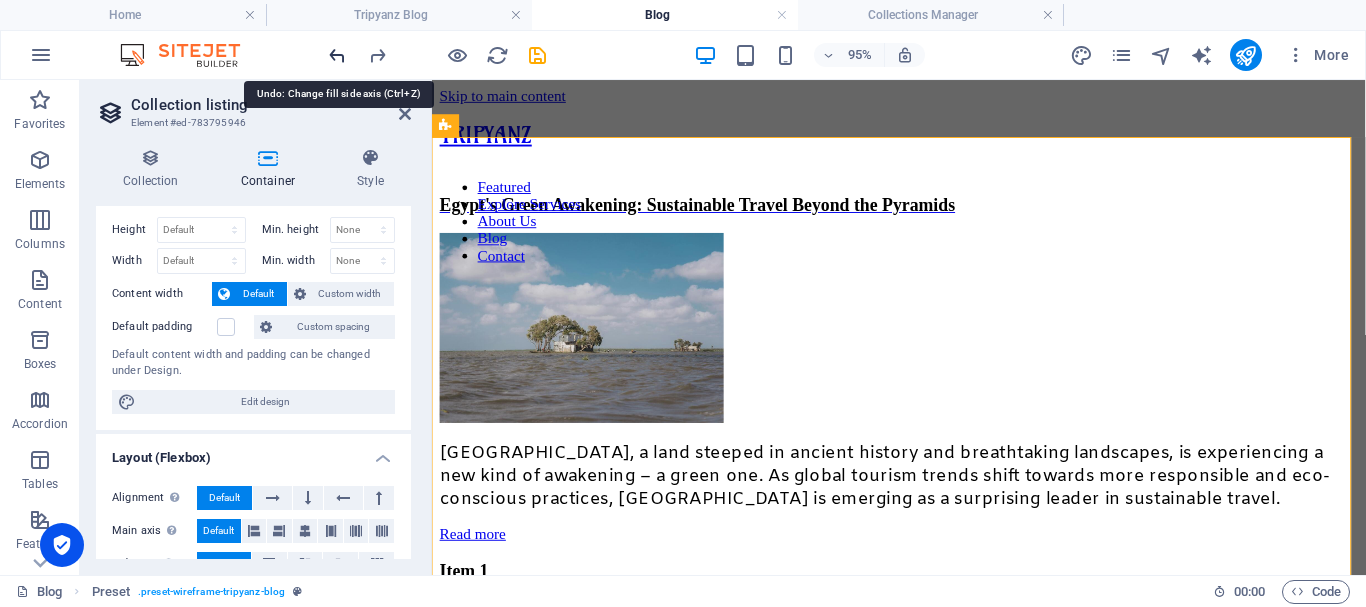 click at bounding box center [337, 55] 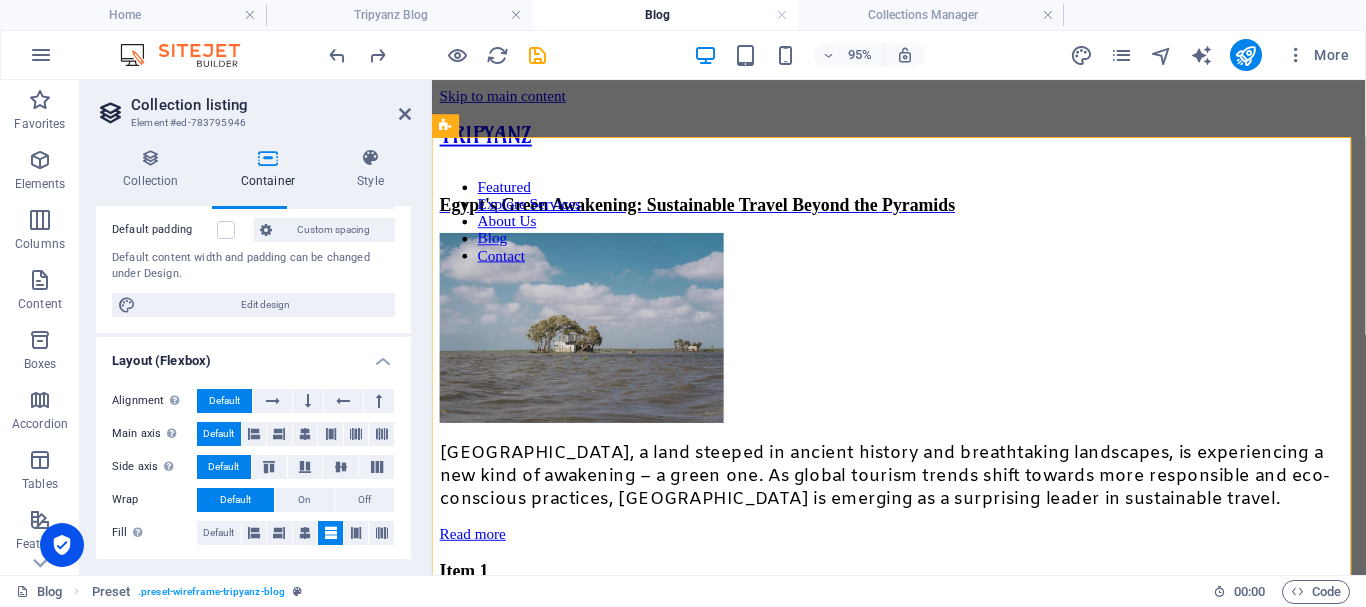 scroll, scrollTop: 141, scrollLeft: 0, axis: vertical 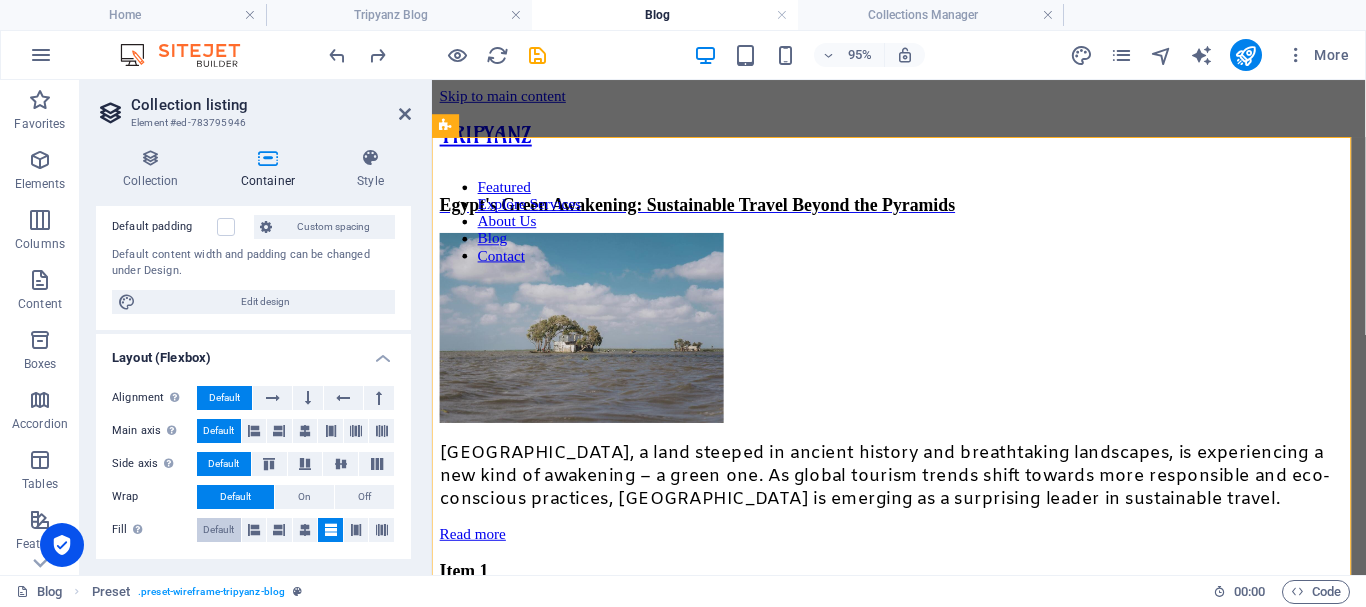 click on "Default" at bounding box center (218, 530) 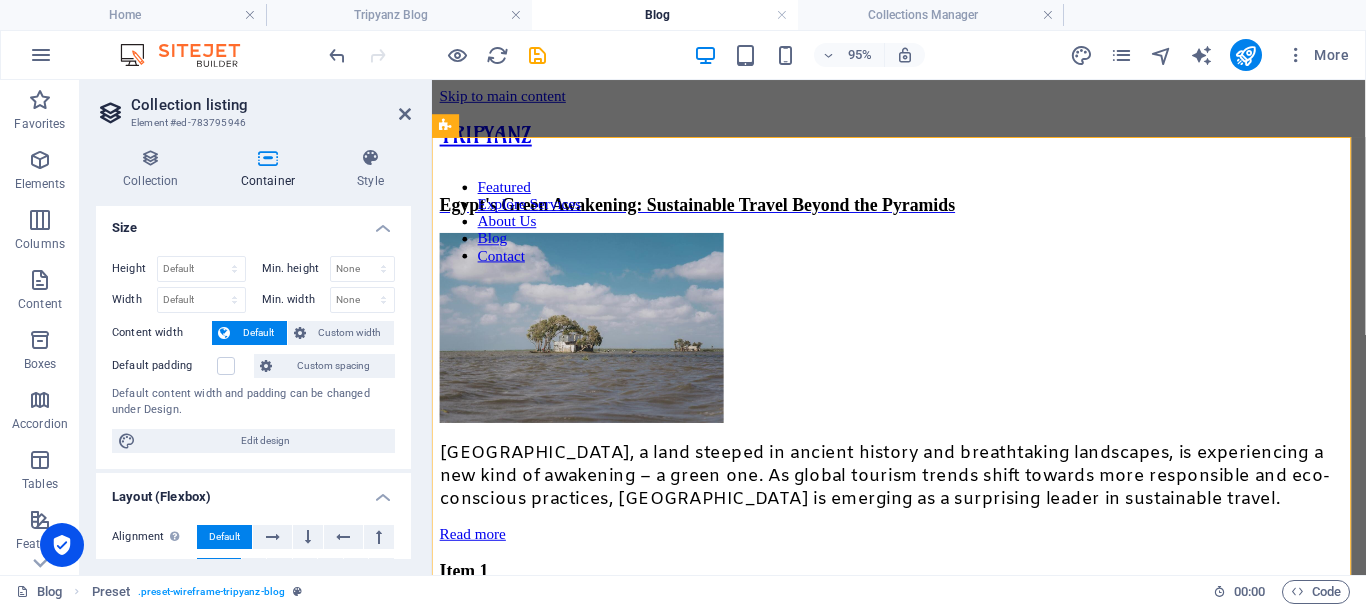 scroll, scrollTop: 0, scrollLeft: 0, axis: both 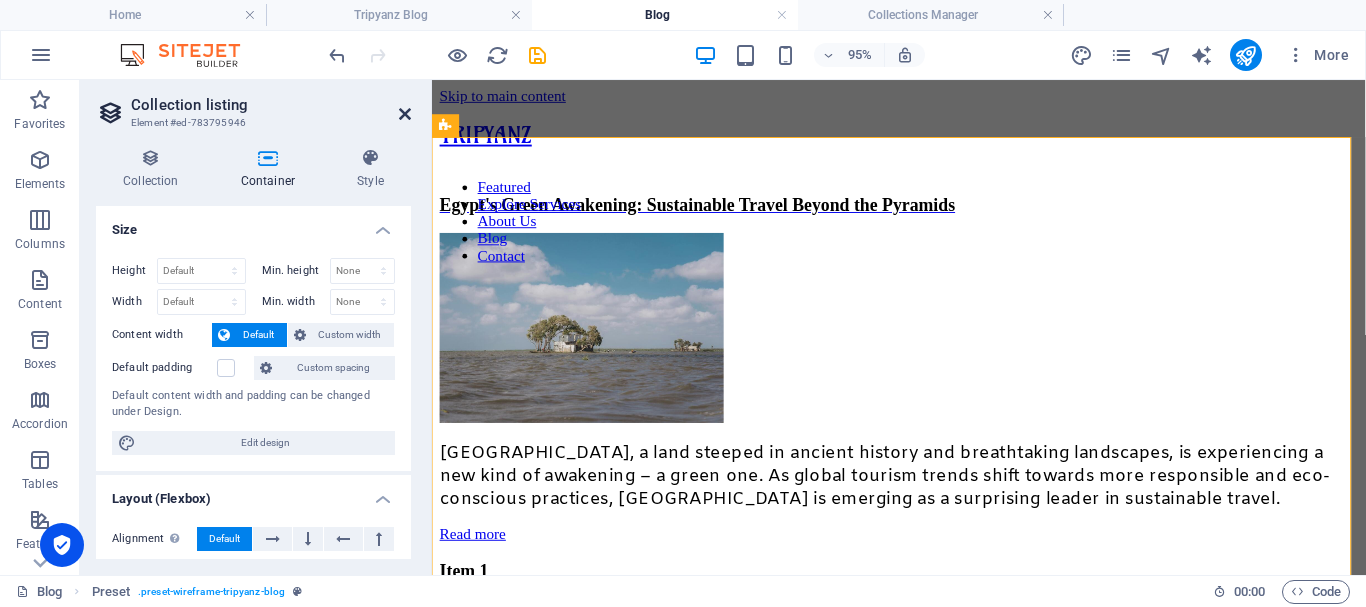 click at bounding box center [405, 114] 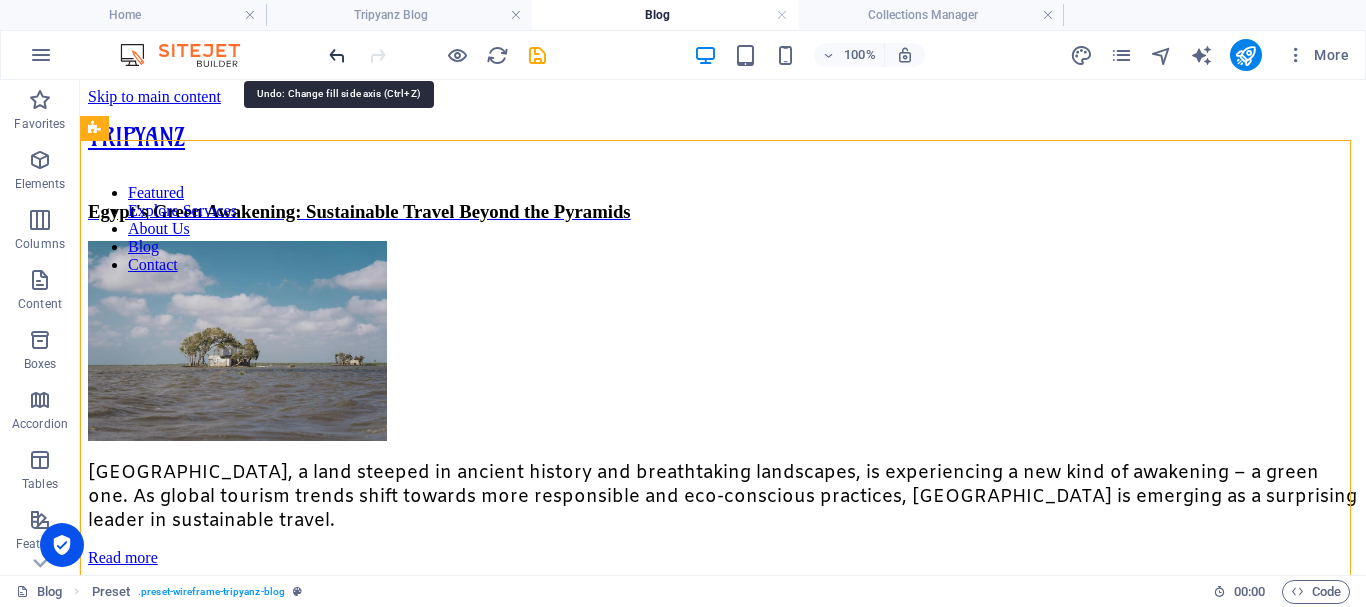 click at bounding box center (337, 55) 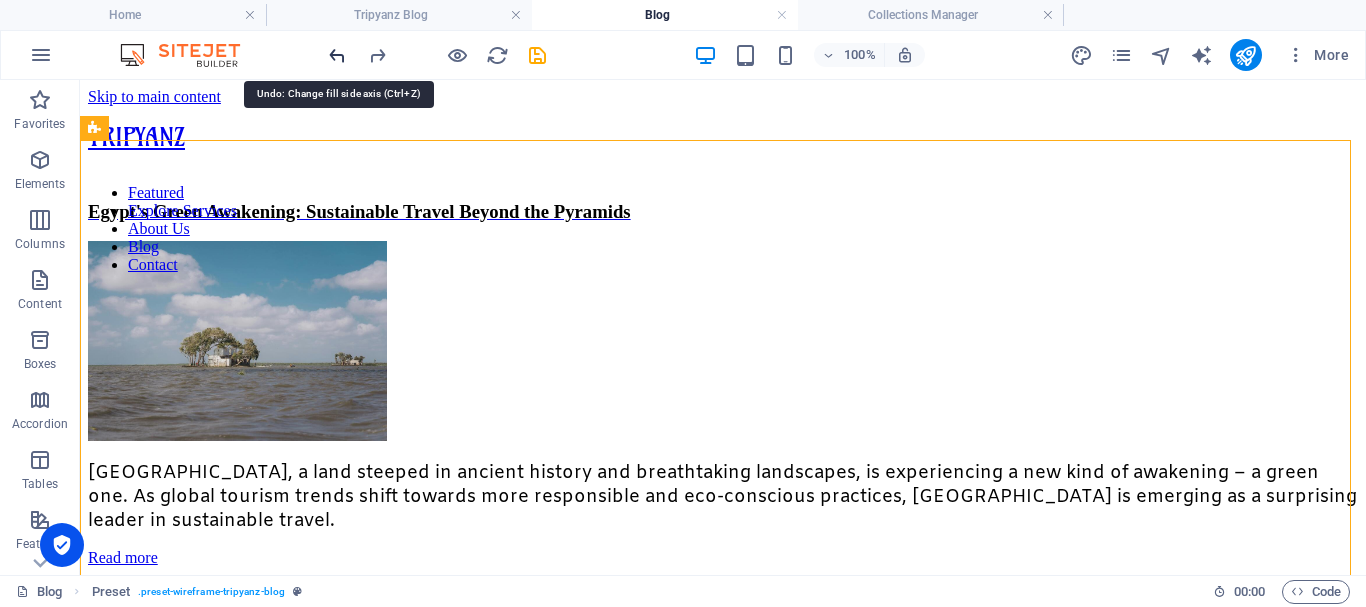 click at bounding box center [337, 55] 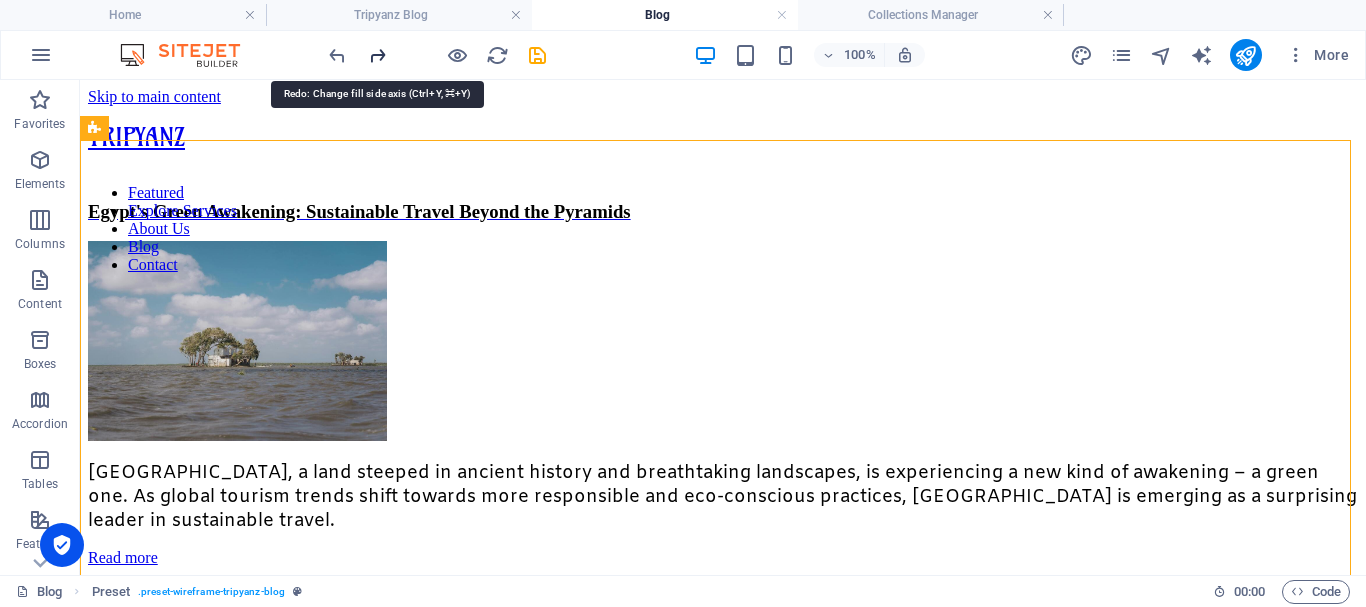 click at bounding box center (377, 55) 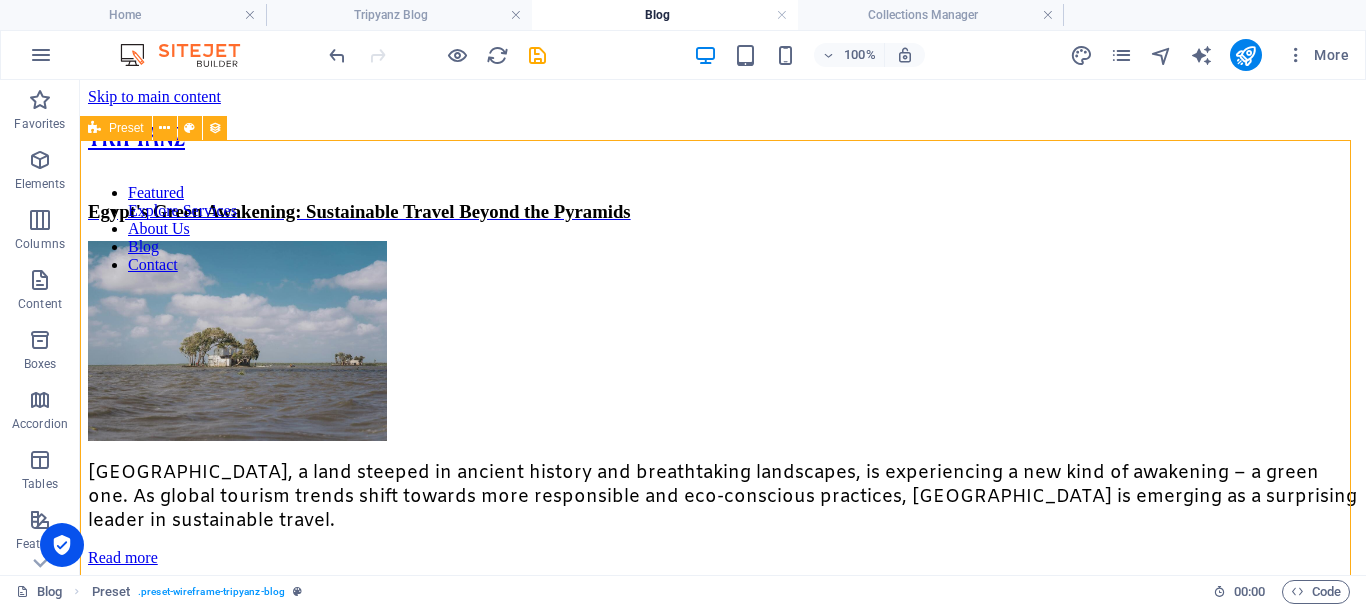 click on "Preset" at bounding box center [126, 128] 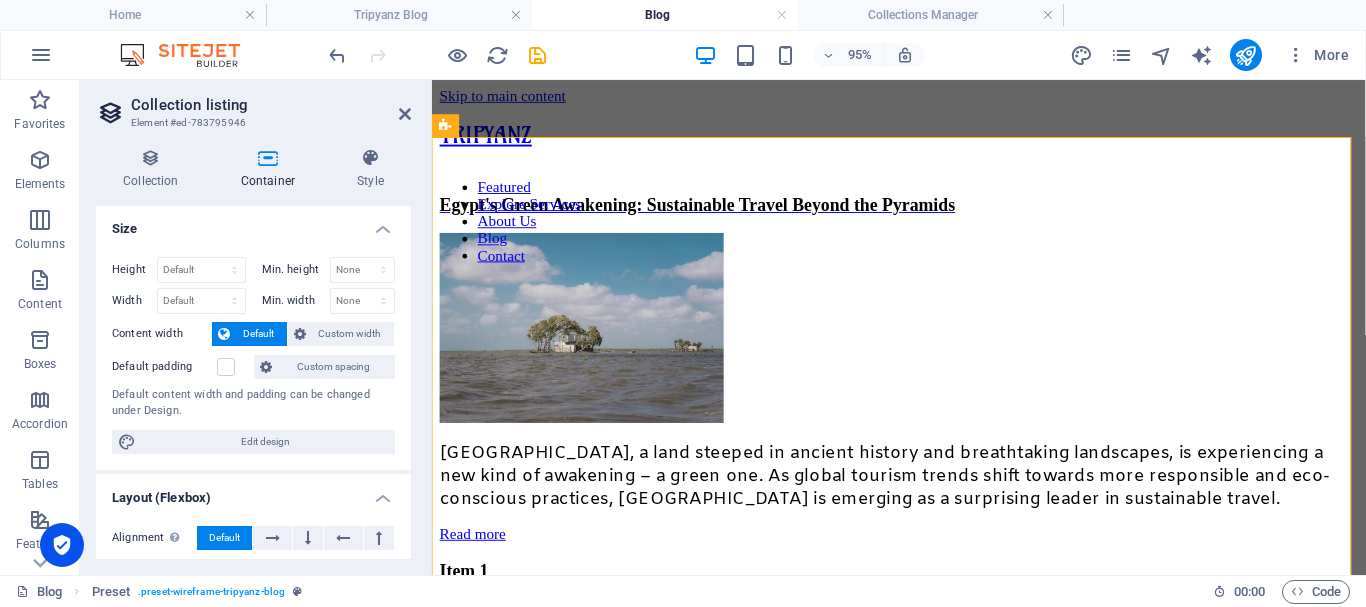 scroll, scrollTop: 0, scrollLeft: 0, axis: both 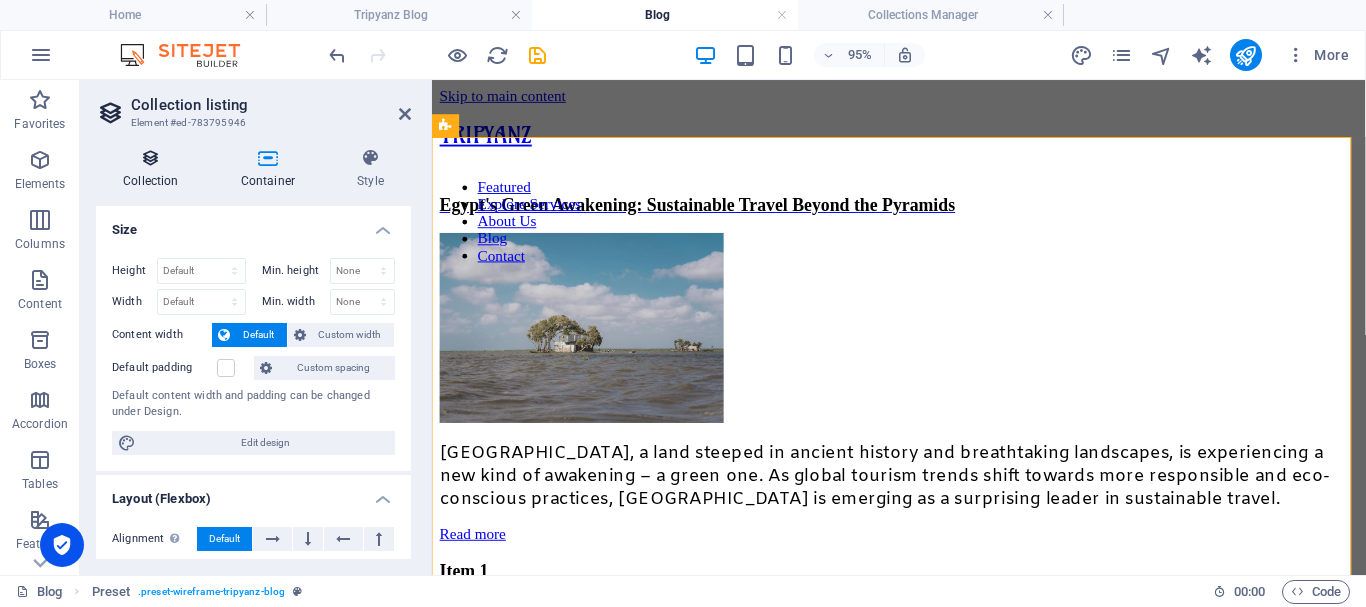 click on "Collection" at bounding box center (155, 169) 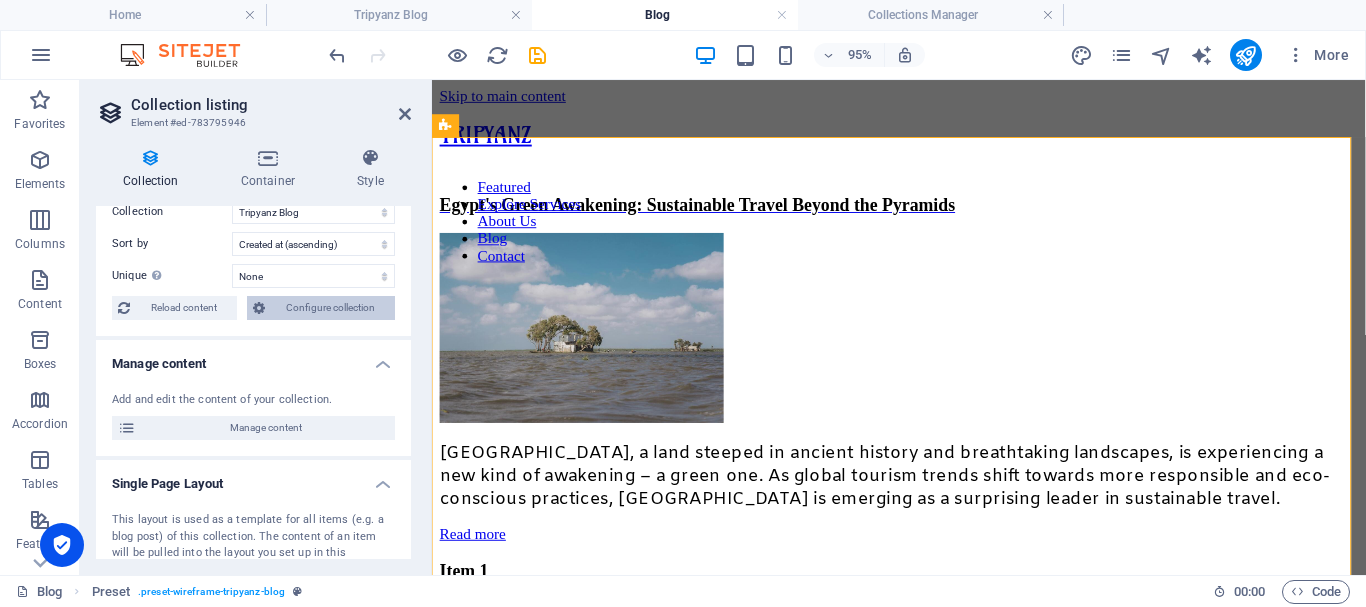 scroll, scrollTop: 0, scrollLeft: 0, axis: both 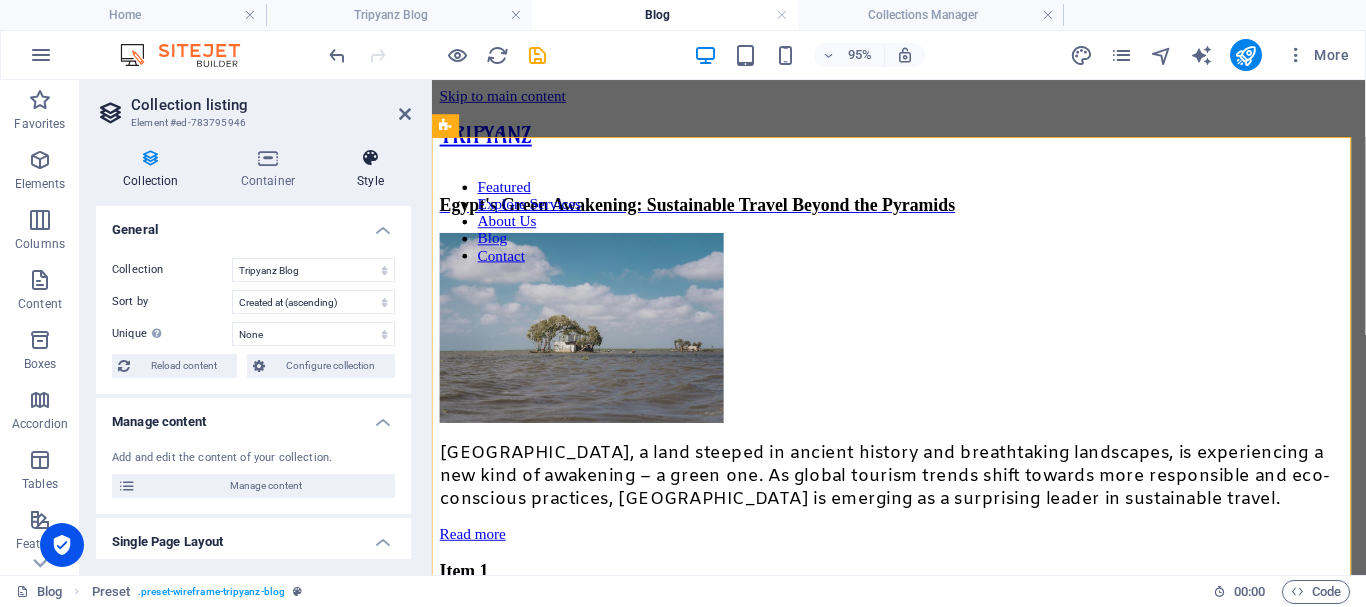 click on "Style" at bounding box center [370, 169] 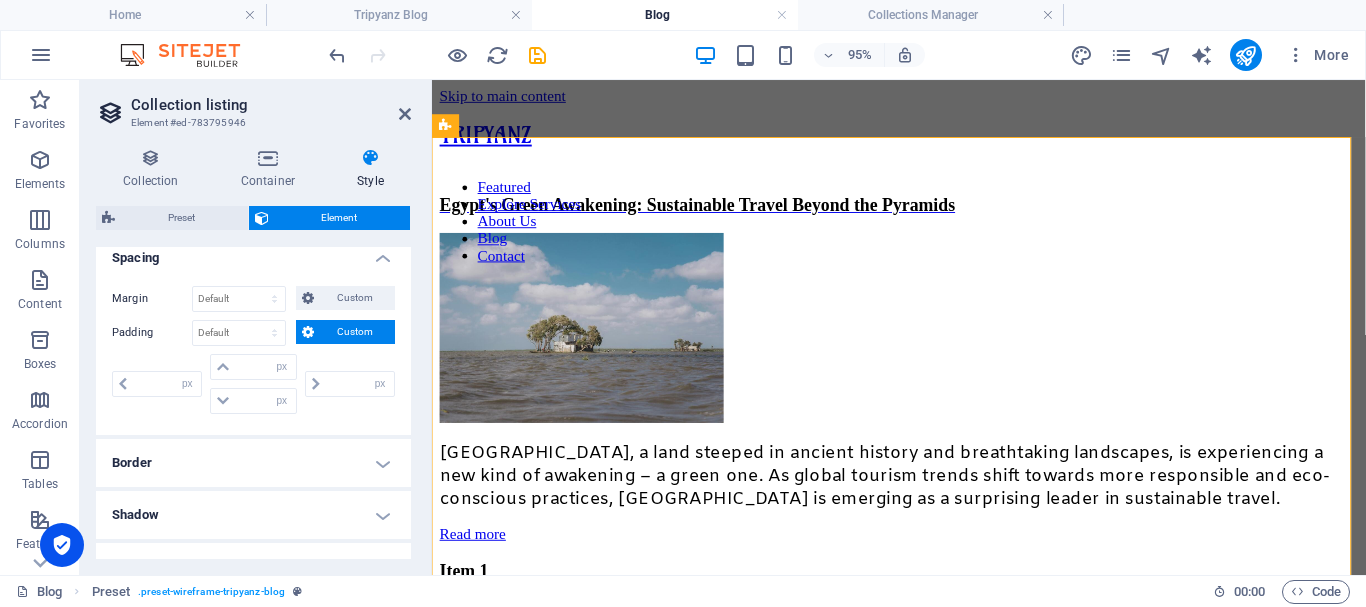 scroll, scrollTop: 100, scrollLeft: 0, axis: vertical 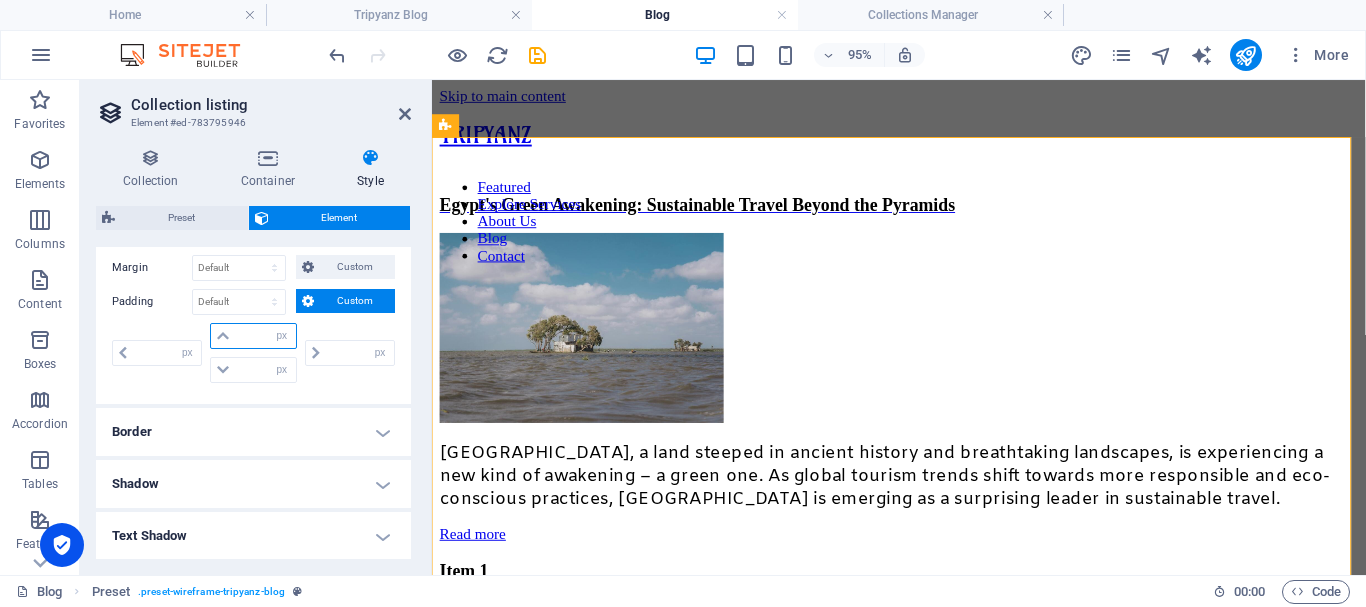 click at bounding box center (265, 336) 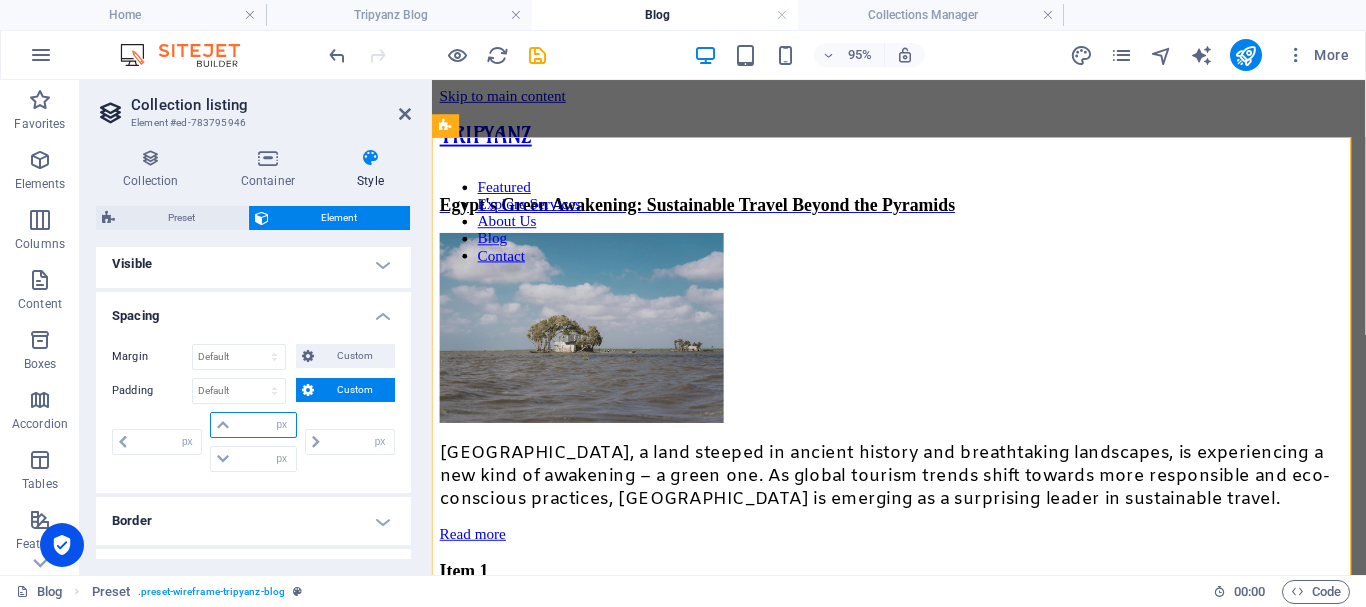 scroll, scrollTop: 0, scrollLeft: 0, axis: both 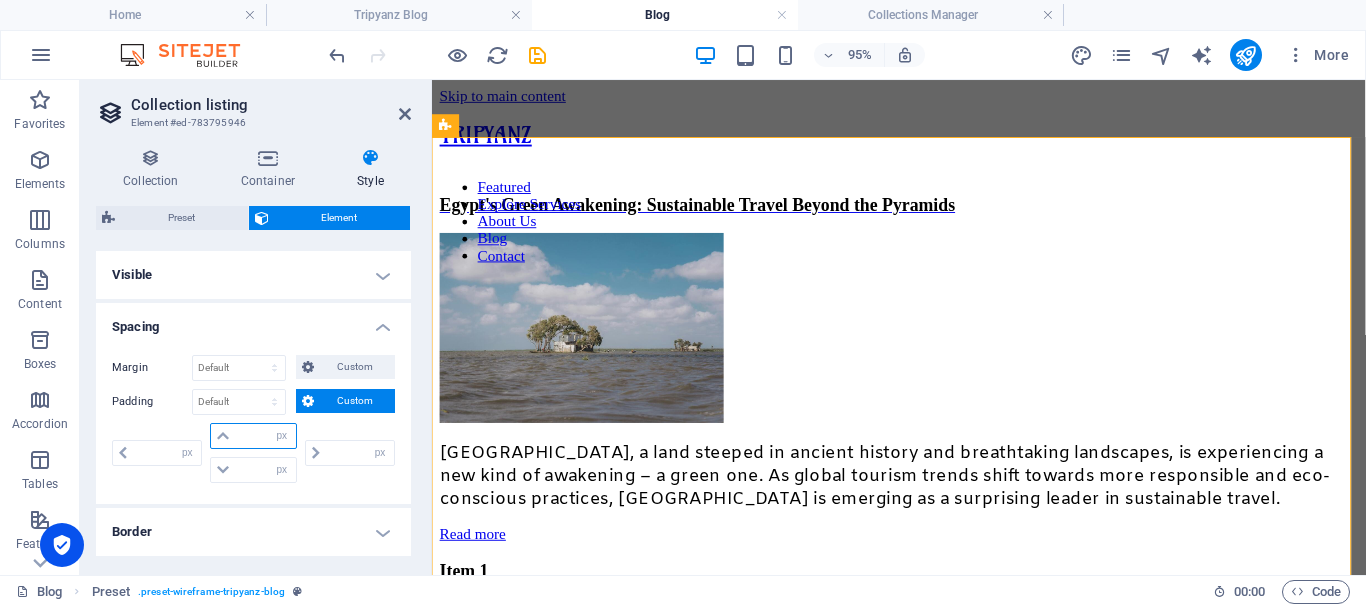 type on "1" 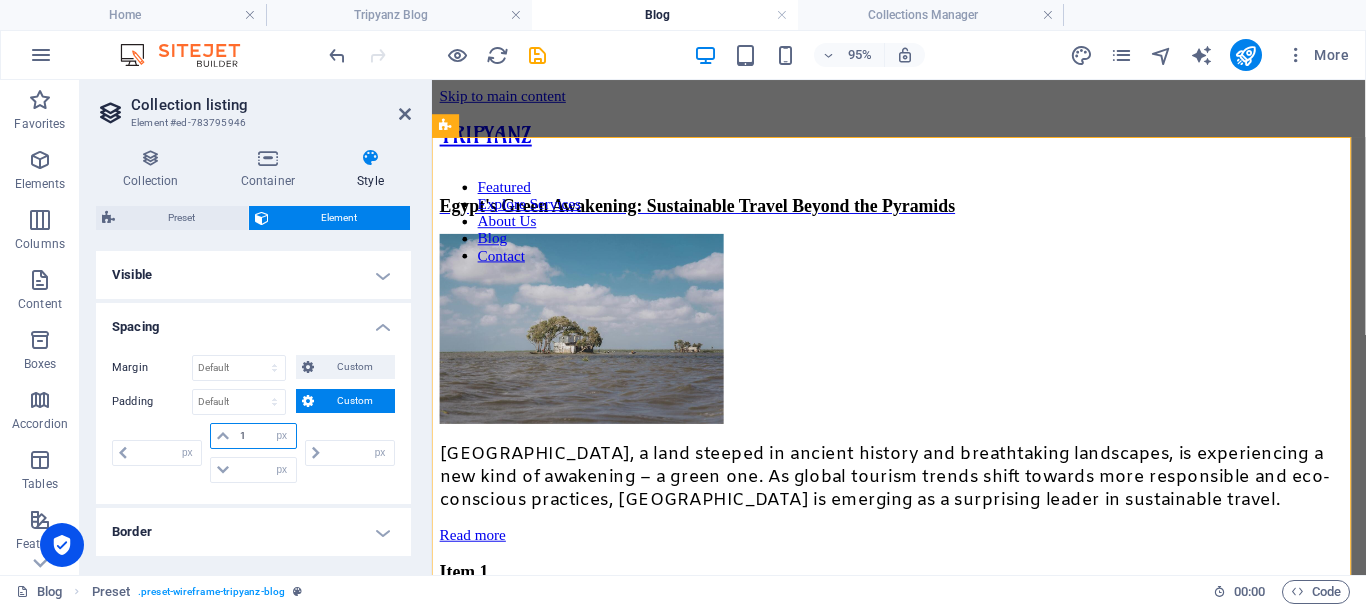 type on "0" 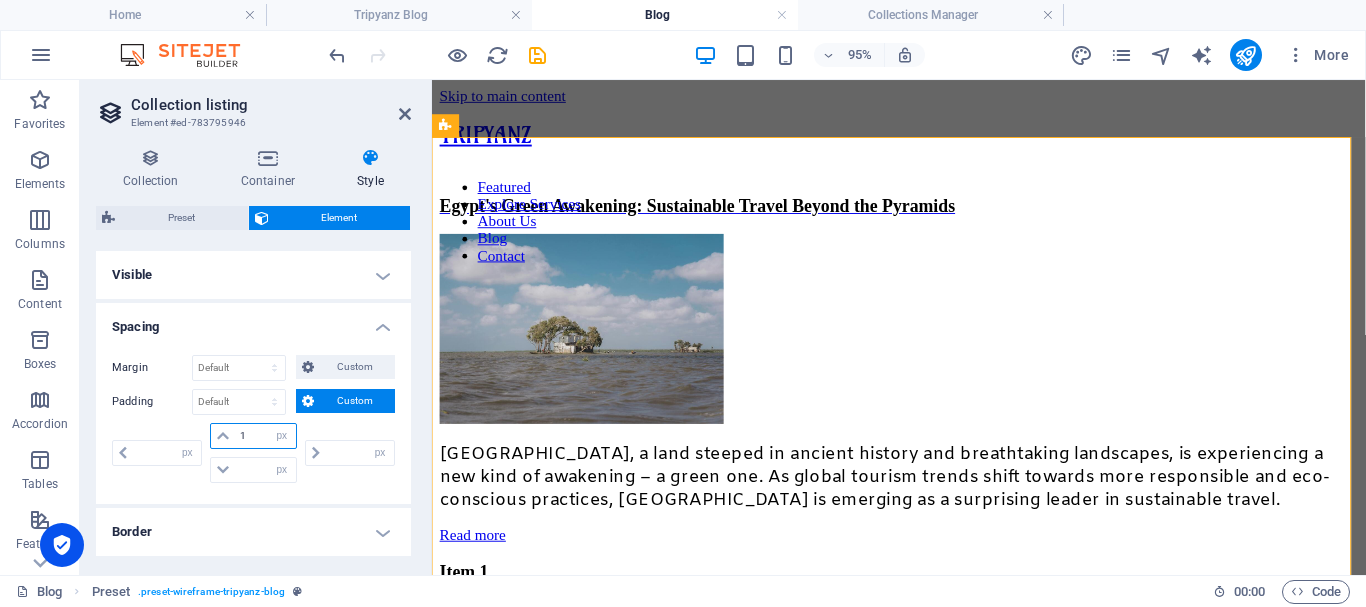 type on "0" 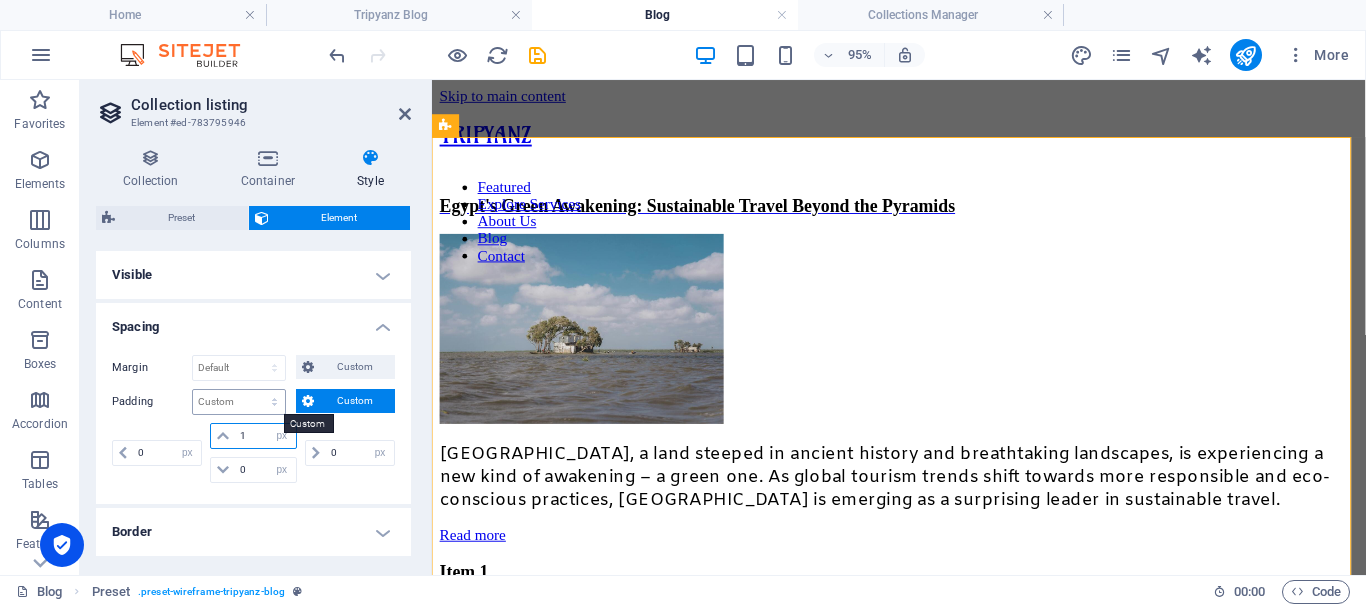 type on "1" 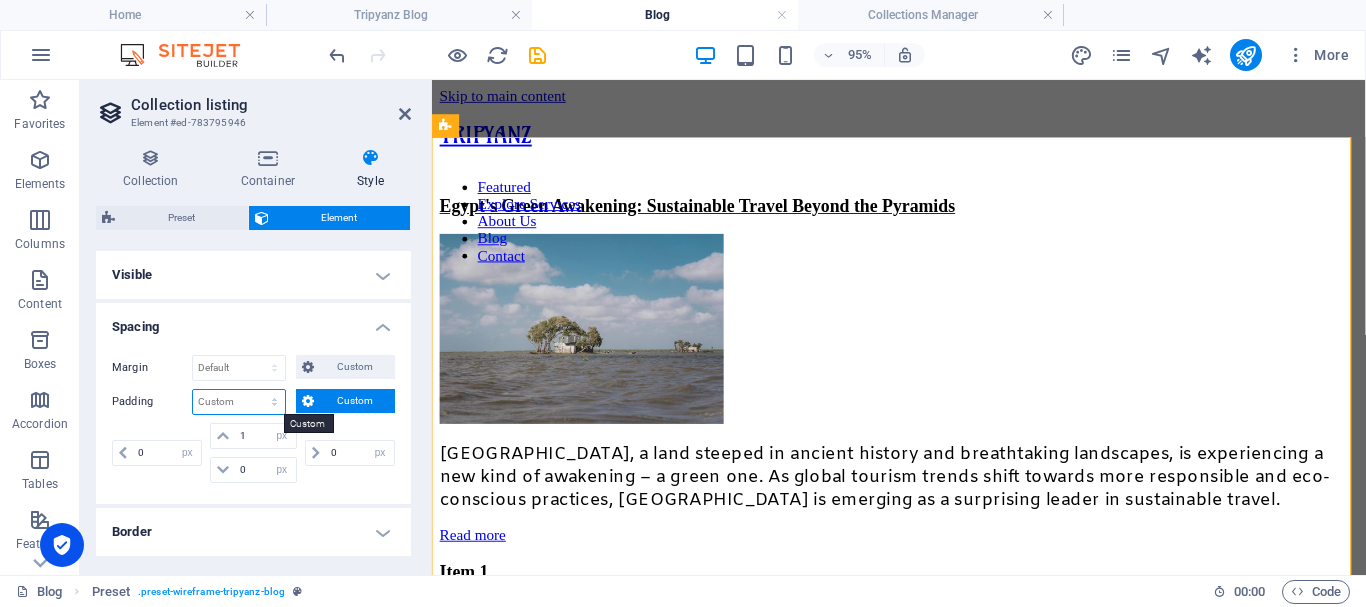 click on "Default px rem % vh vw Custom" at bounding box center [239, 402] 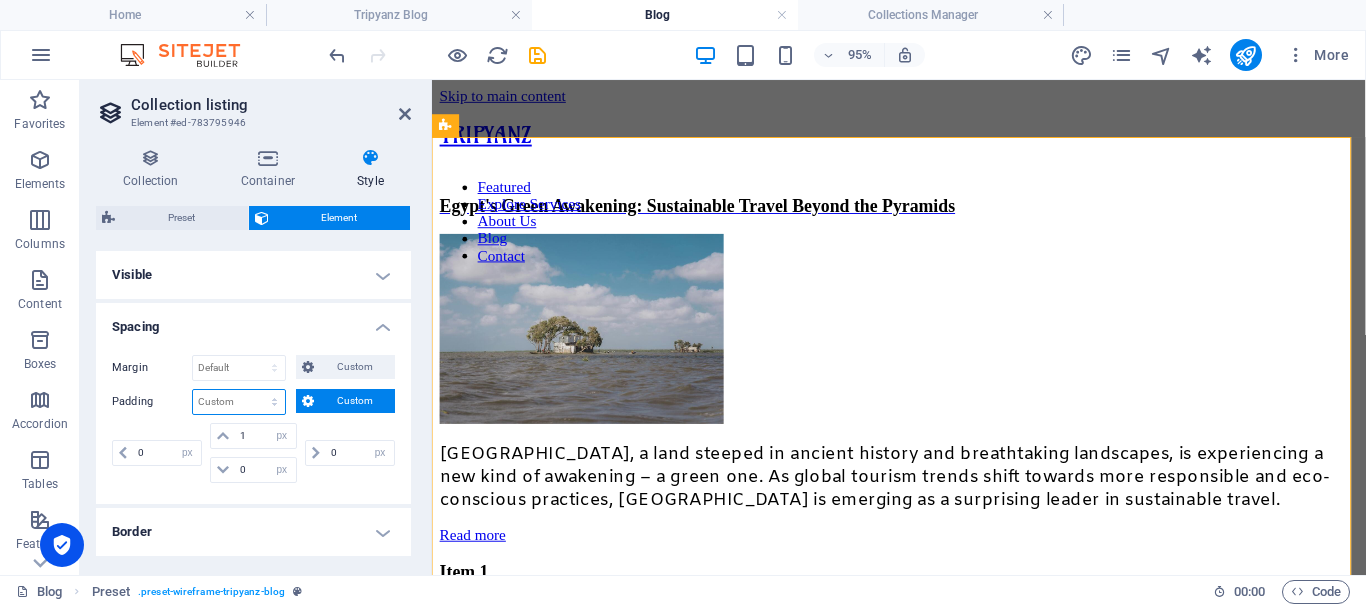 select on "rem" 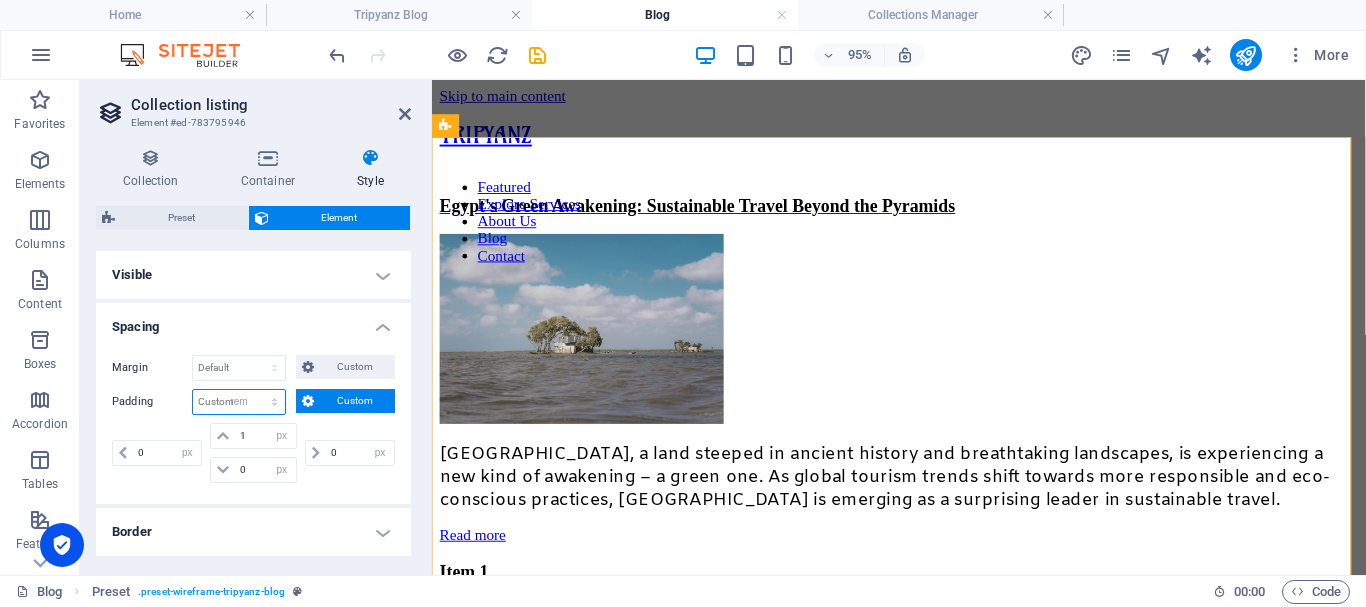 click on "Default px rem % vh vw Custom" at bounding box center (239, 402) 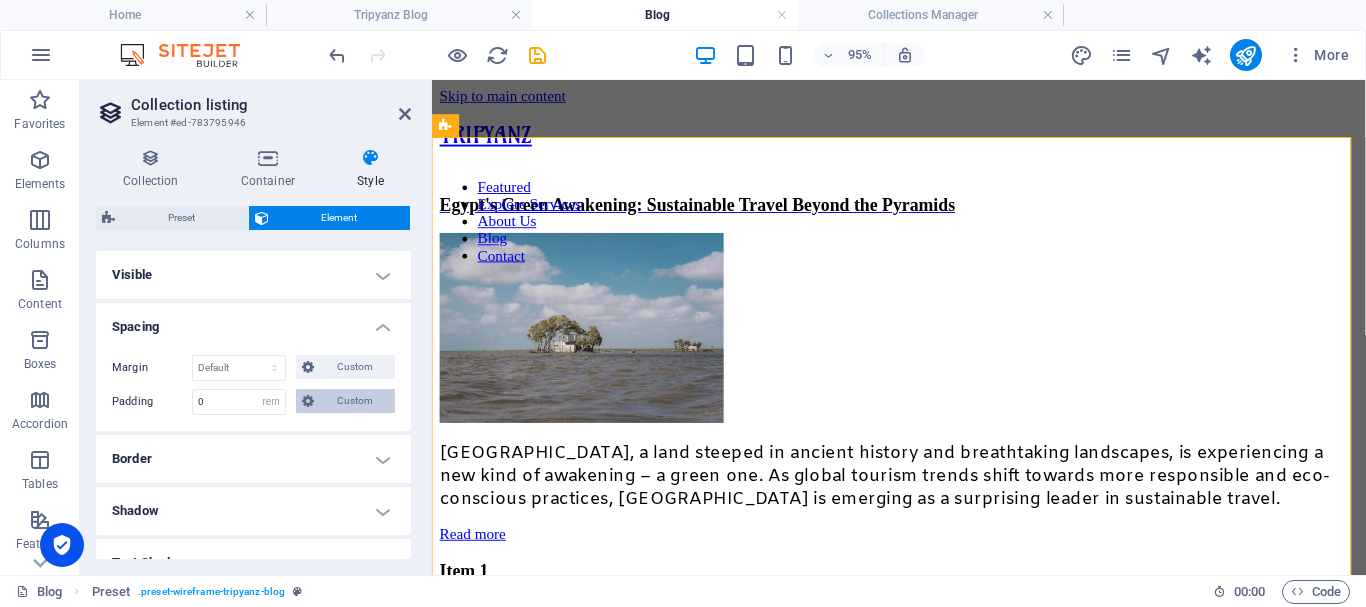 click on "Custom" at bounding box center (354, 401) 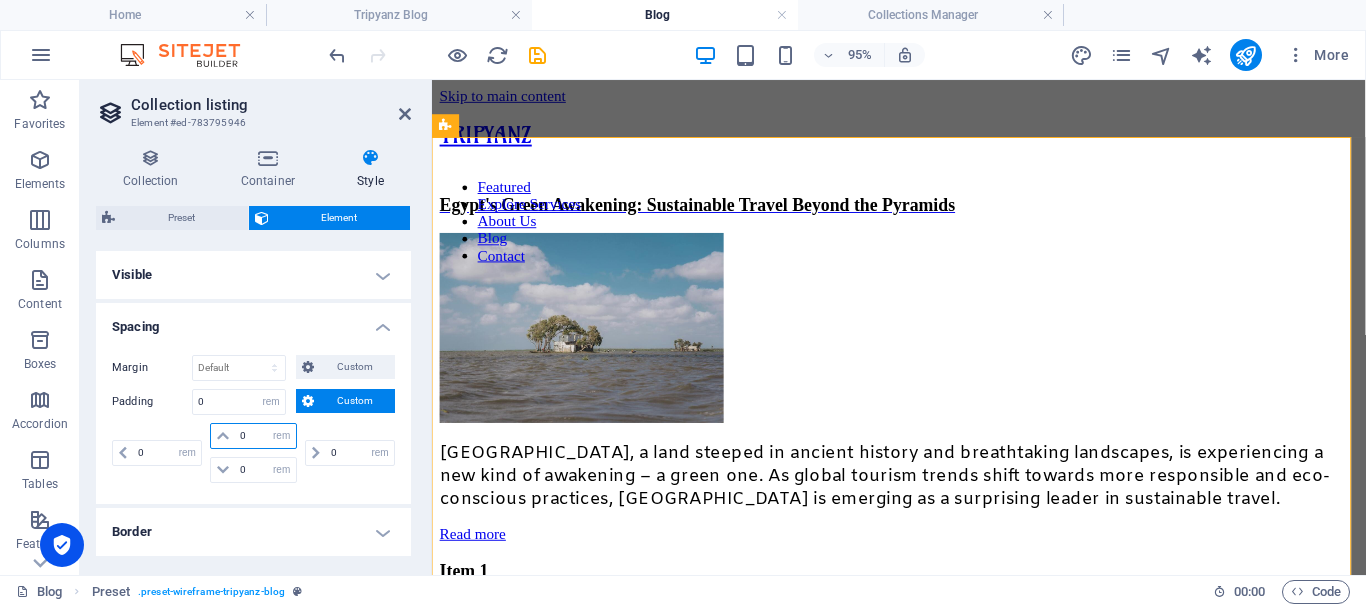 drag, startPoint x: 258, startPoint y: 432, endPoint x: 238, endPoint y: 430, distance: 20.09975 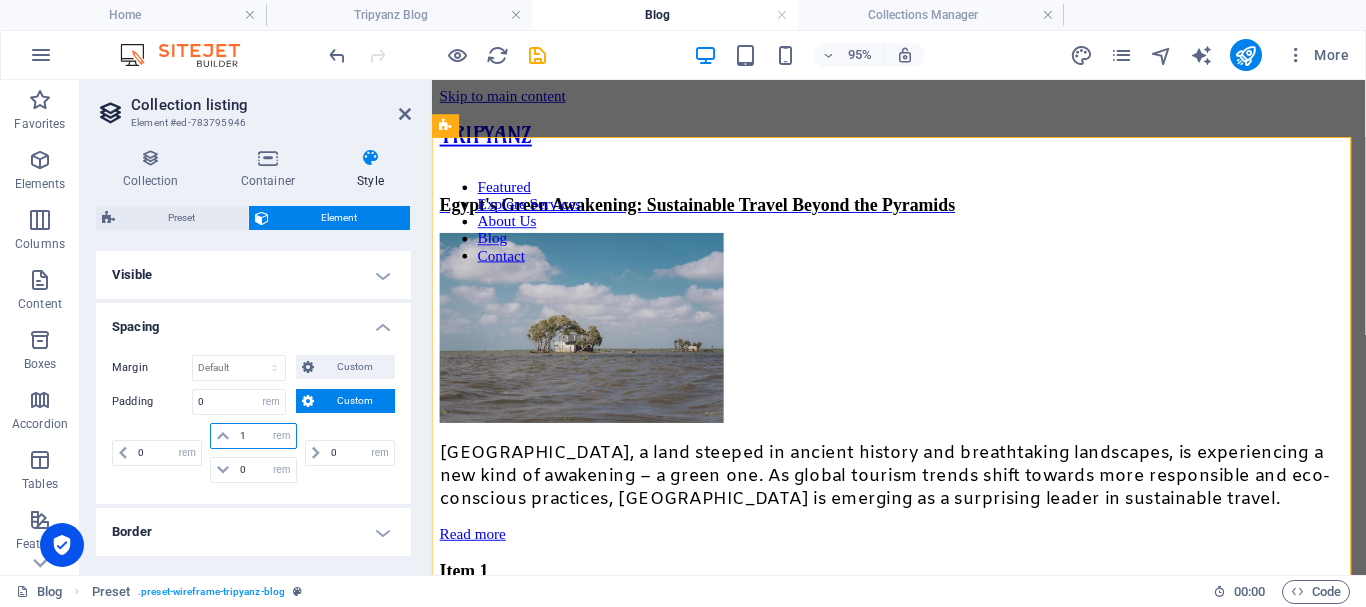 type 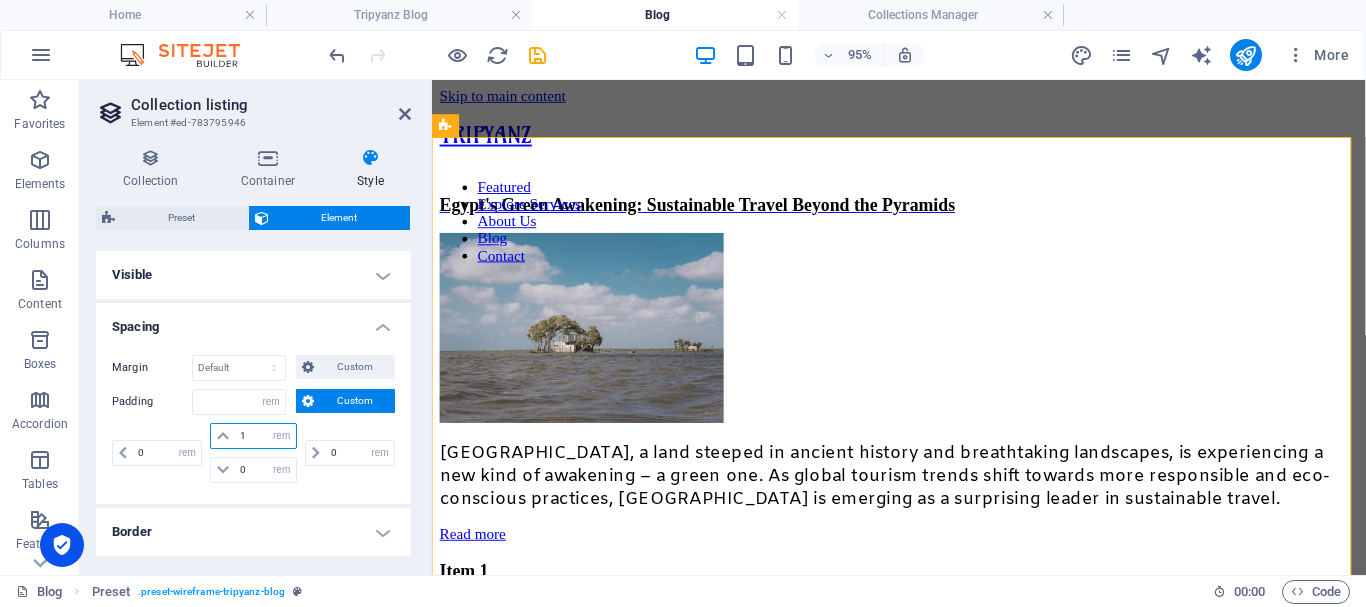 select on "DISABLED_OPTION_VALUE" 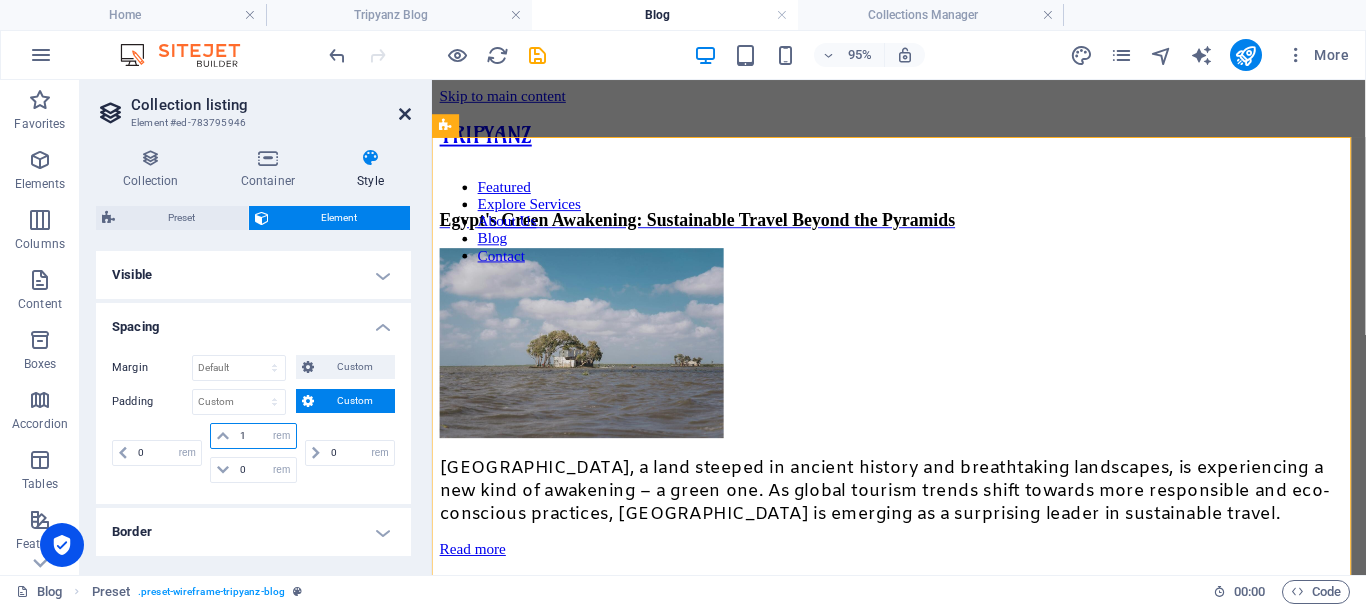 type on "1" 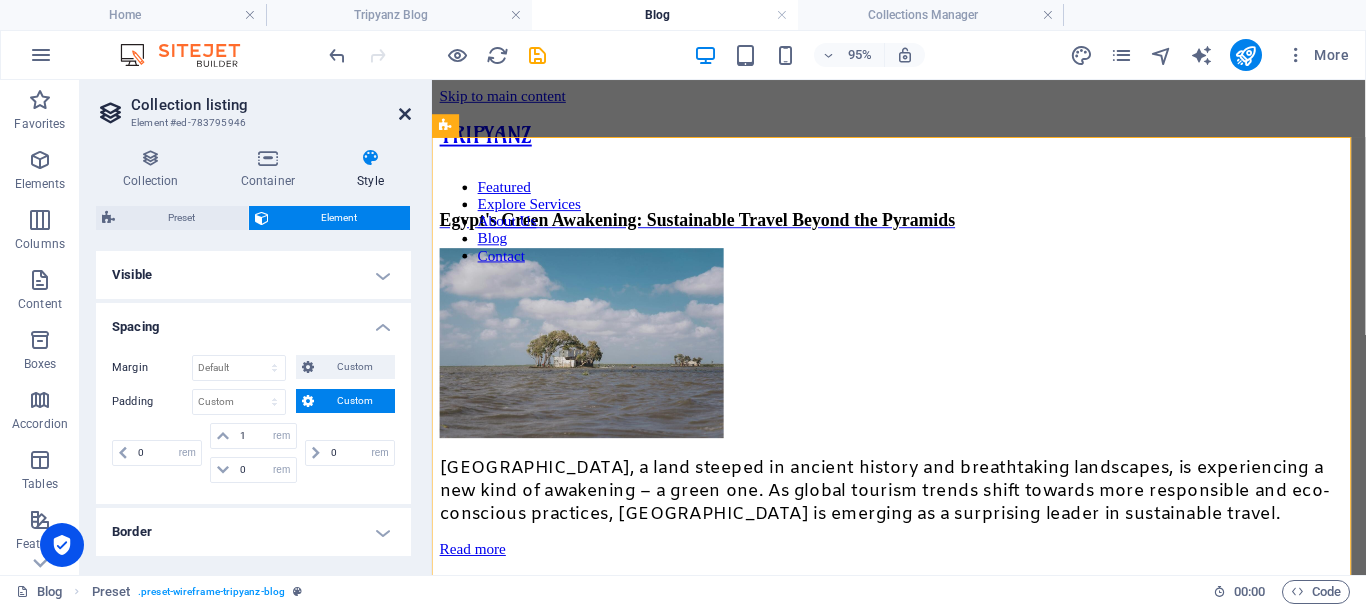 click at bounding box center [405, 114] 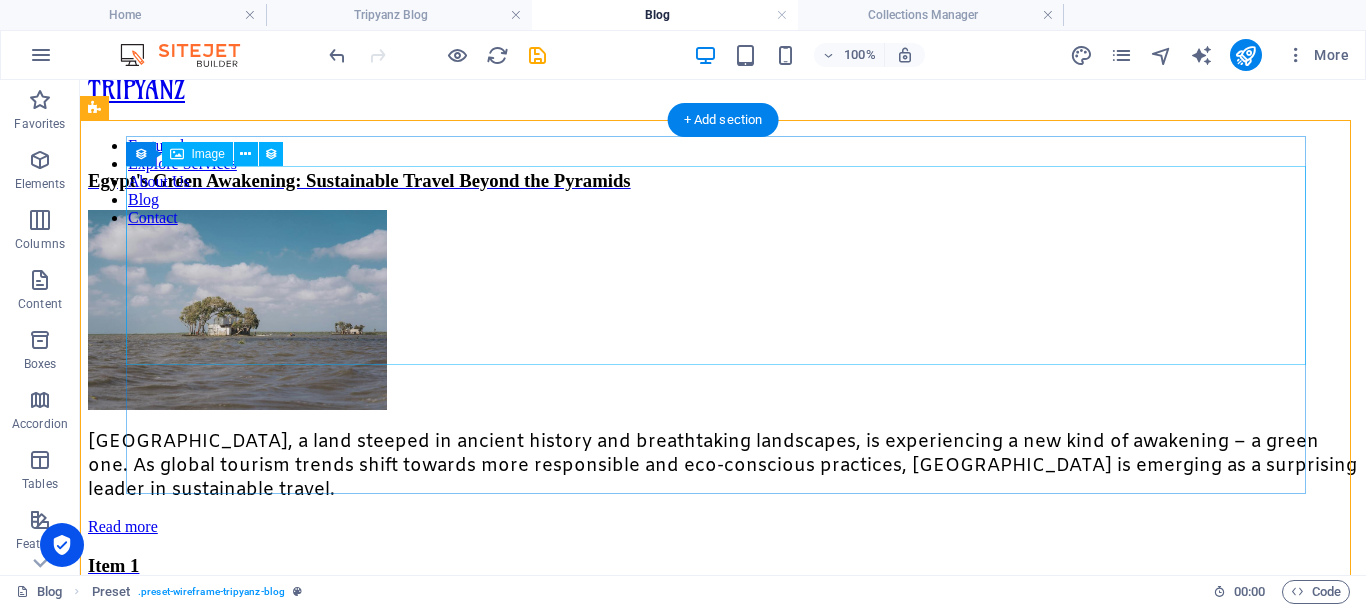 scroll, scrollTop: 0, scrollLeft: 0, axis: both 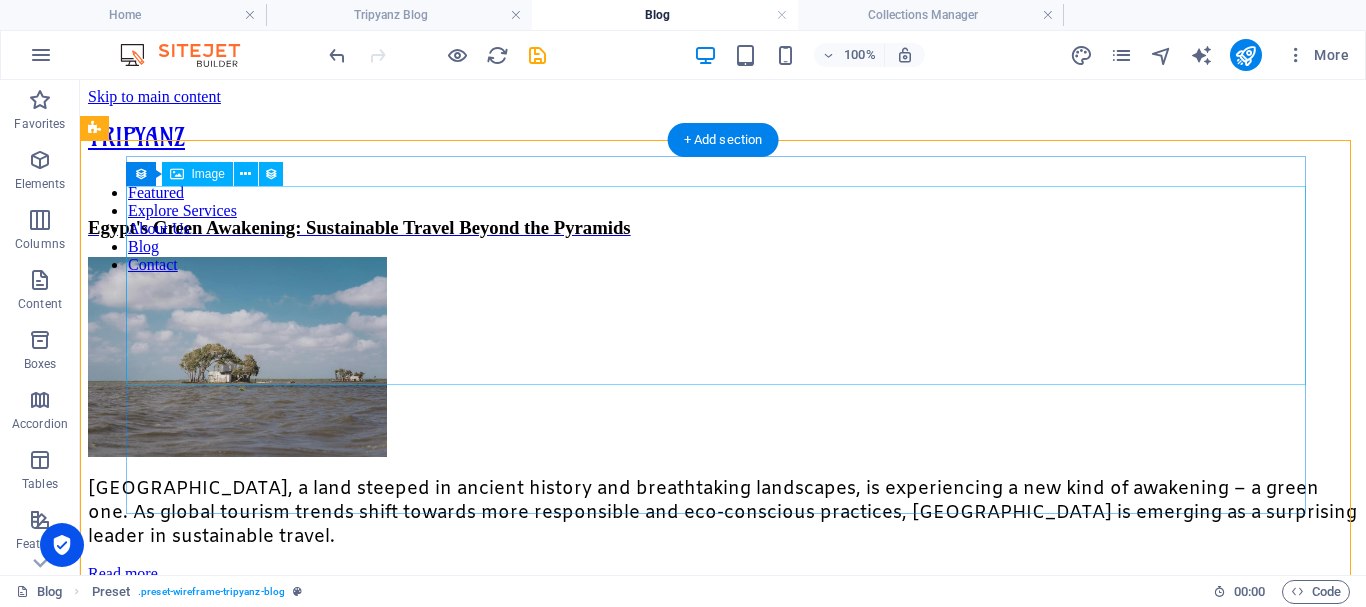 click at bounding box center [723, 358] 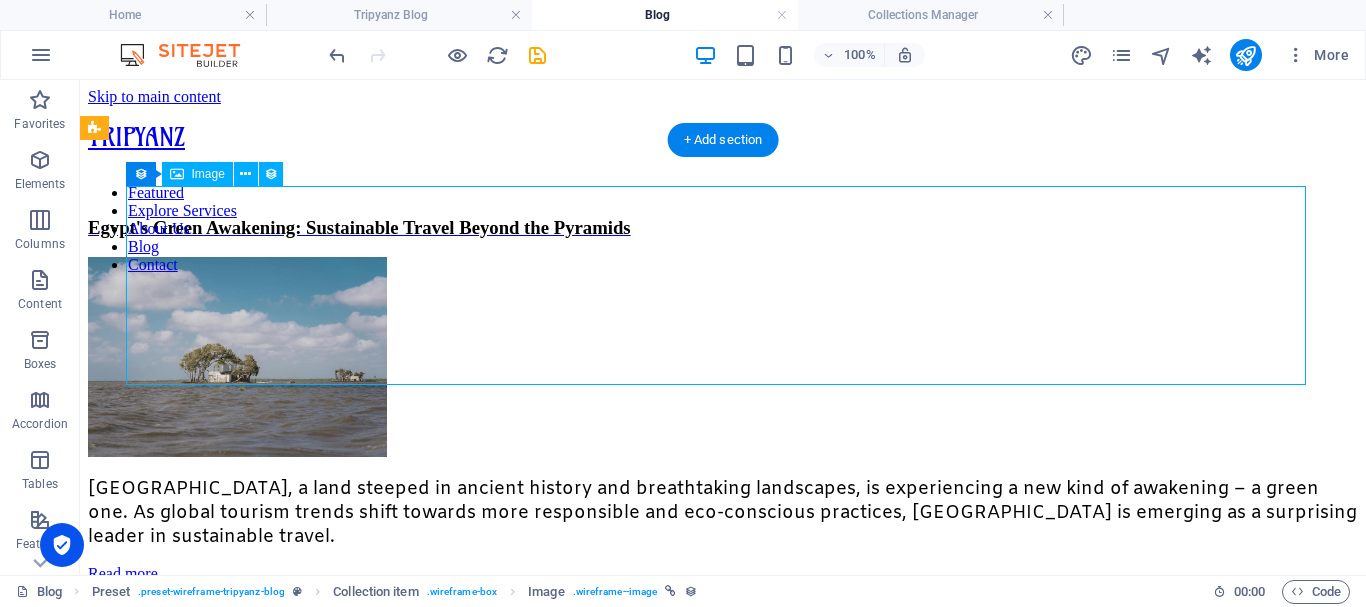 click at bounding box center (723, 358) 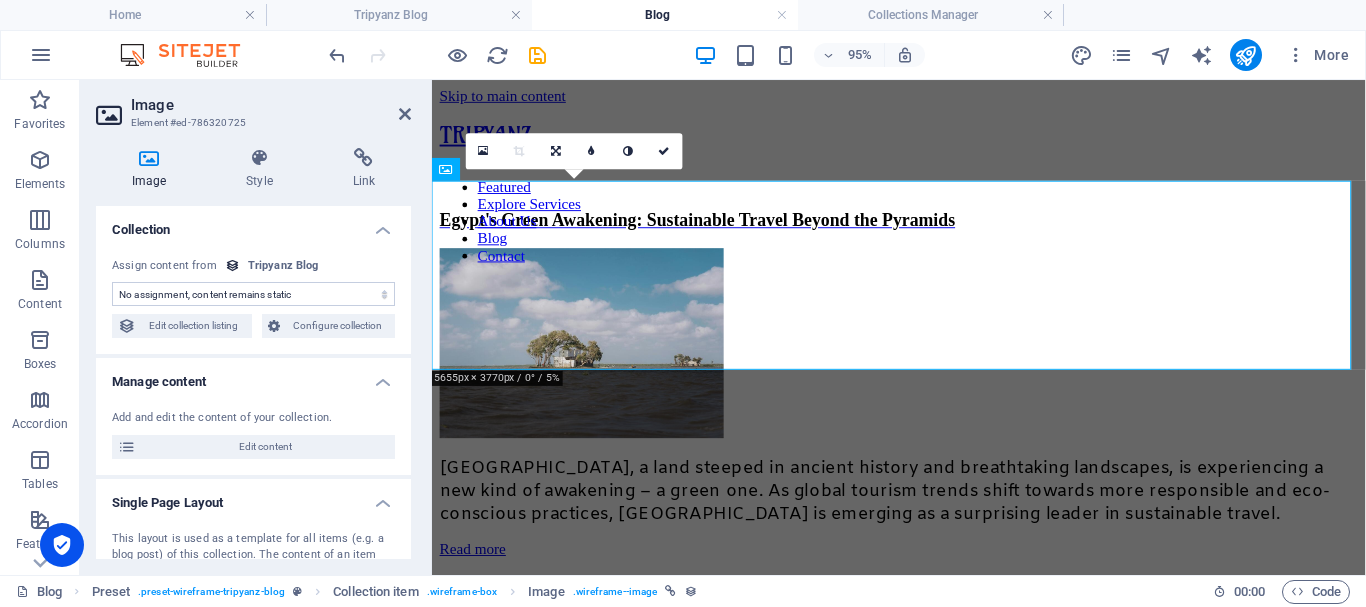 type 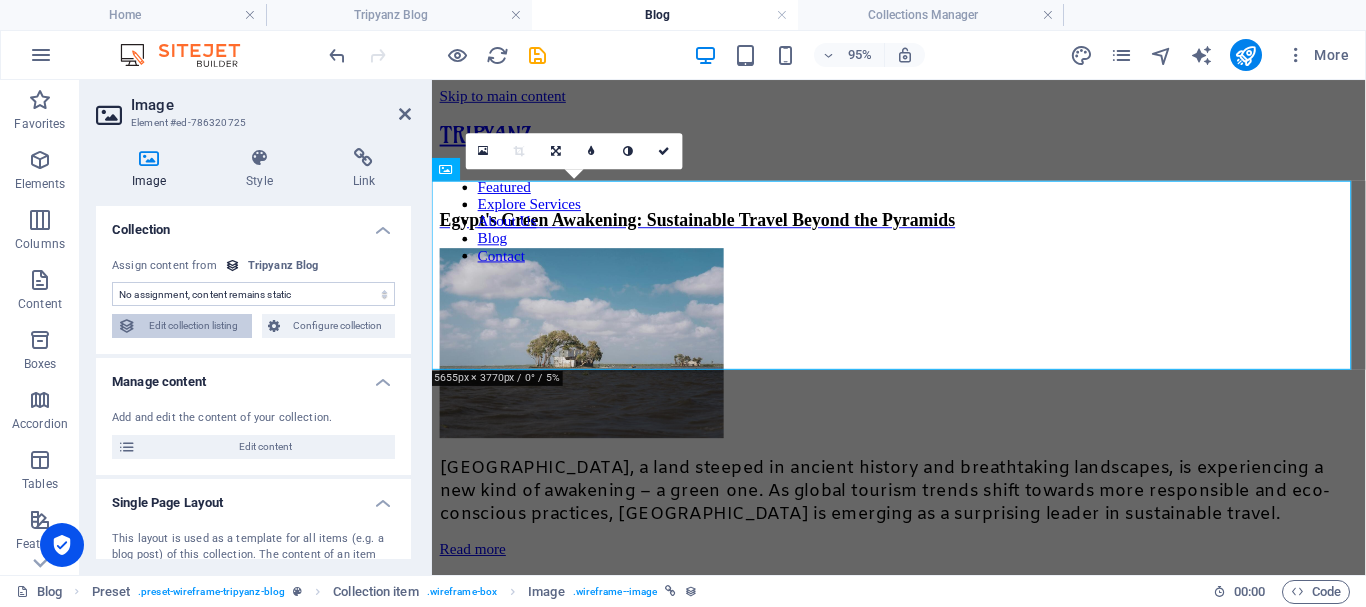 click on "Edit collection listing" at bounding box center [194, 326] 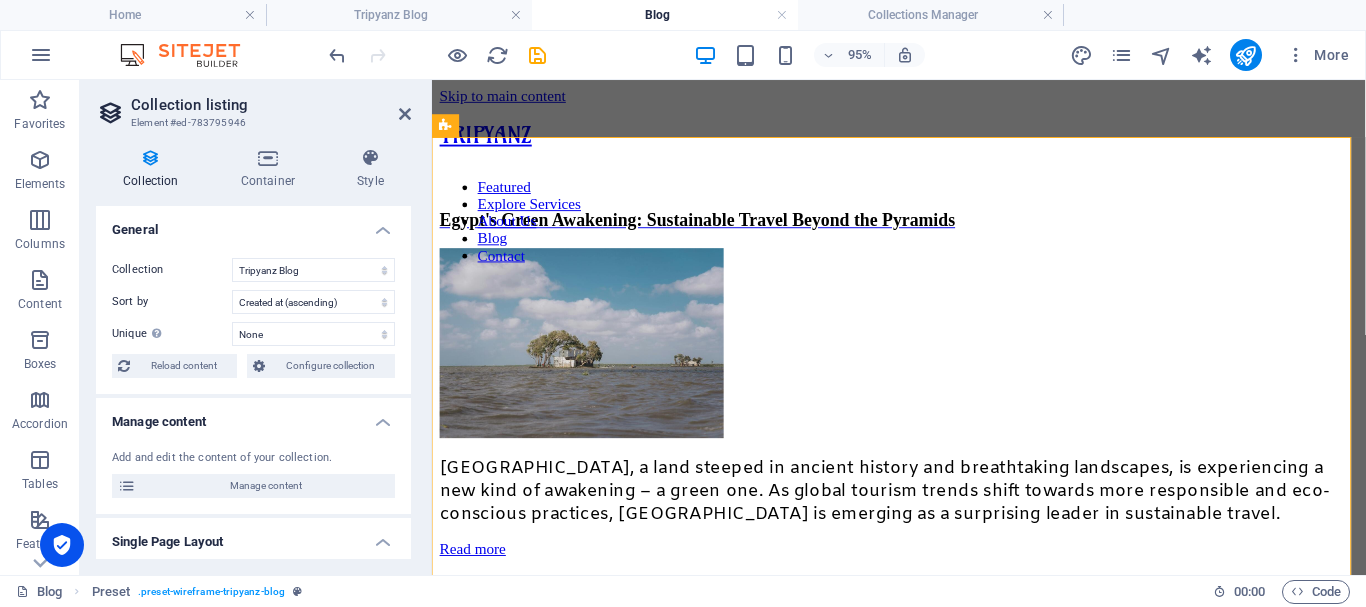 click on "Manage content" at bounding box center [253, 416] 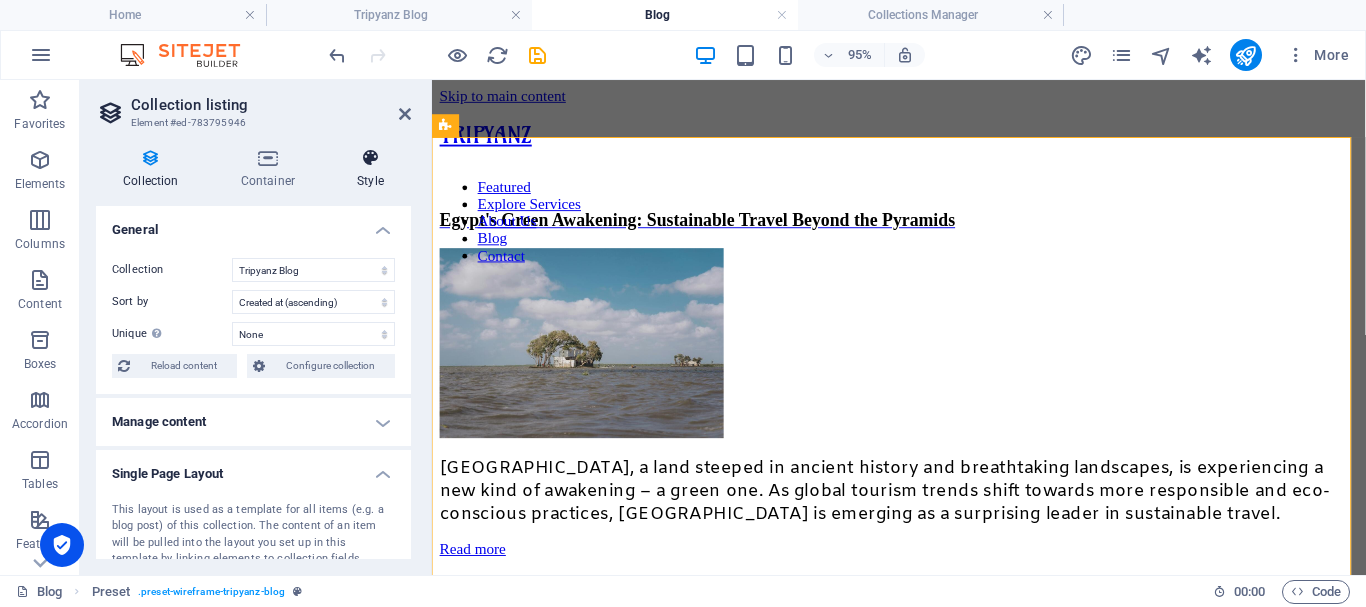 click at bounding box center [370, 158] 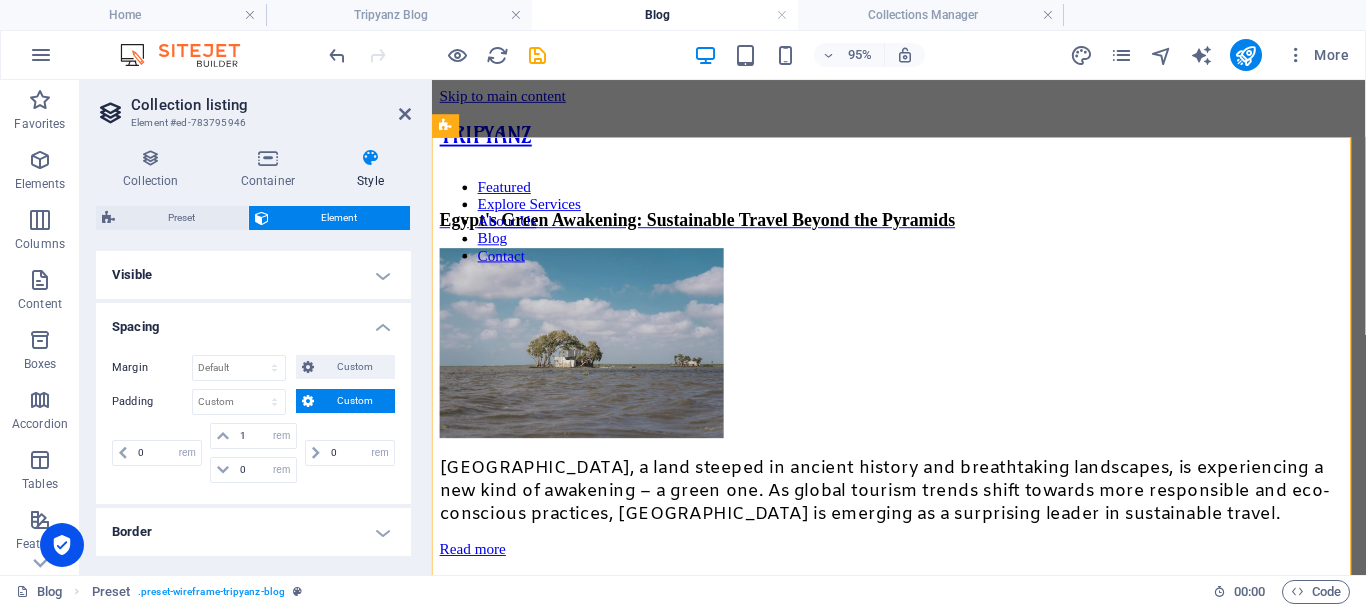 click on "Spacing" at bounding box center [253, 321] 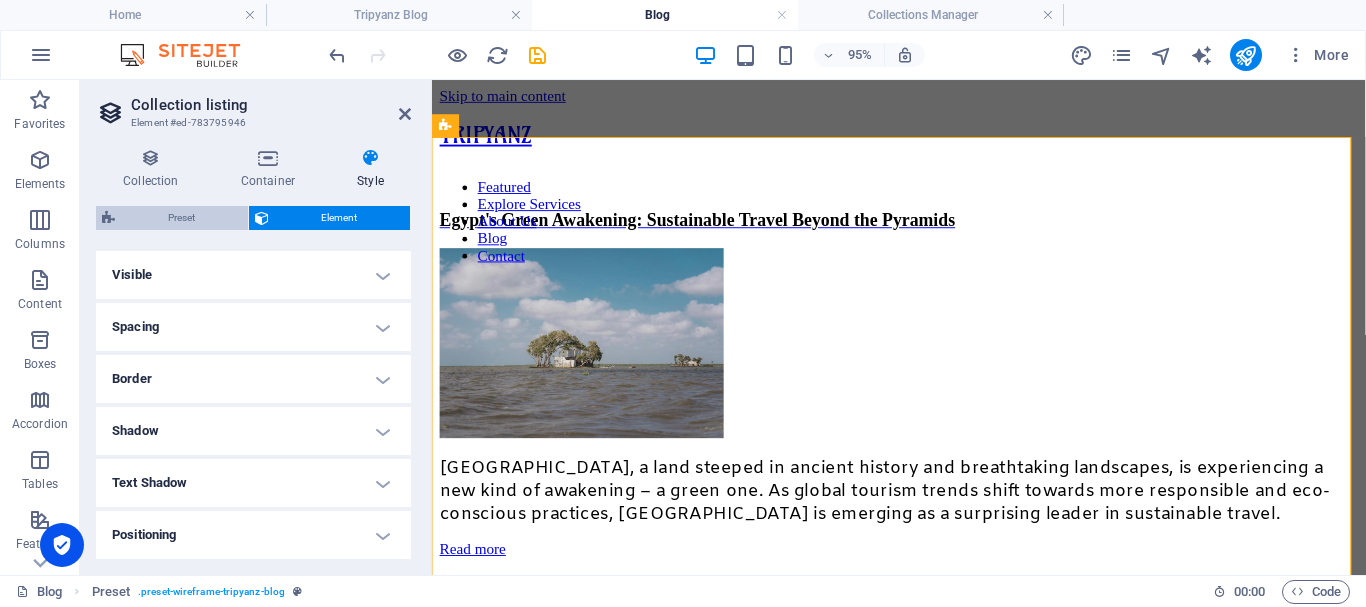 click on "Preset" at bounding box center (181, 218) 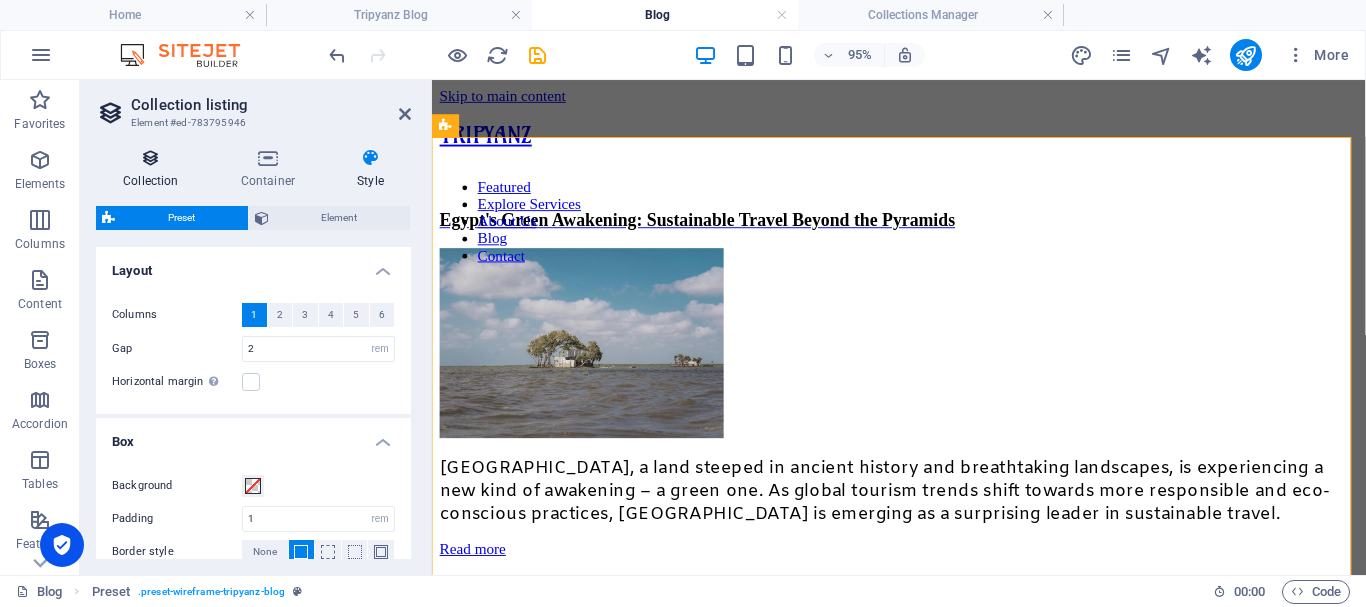 click on "Collection" at bounding box center [155, 169] 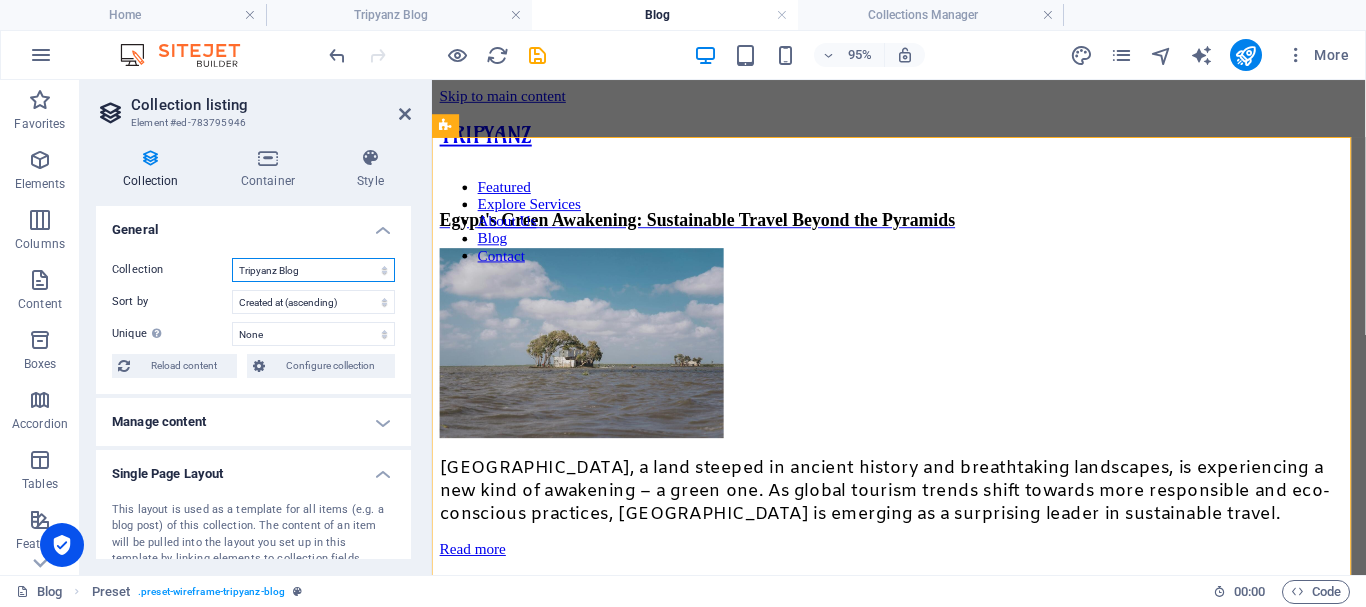 click on "Blog Tripyanz Blog" at bounding box center [313, 270] 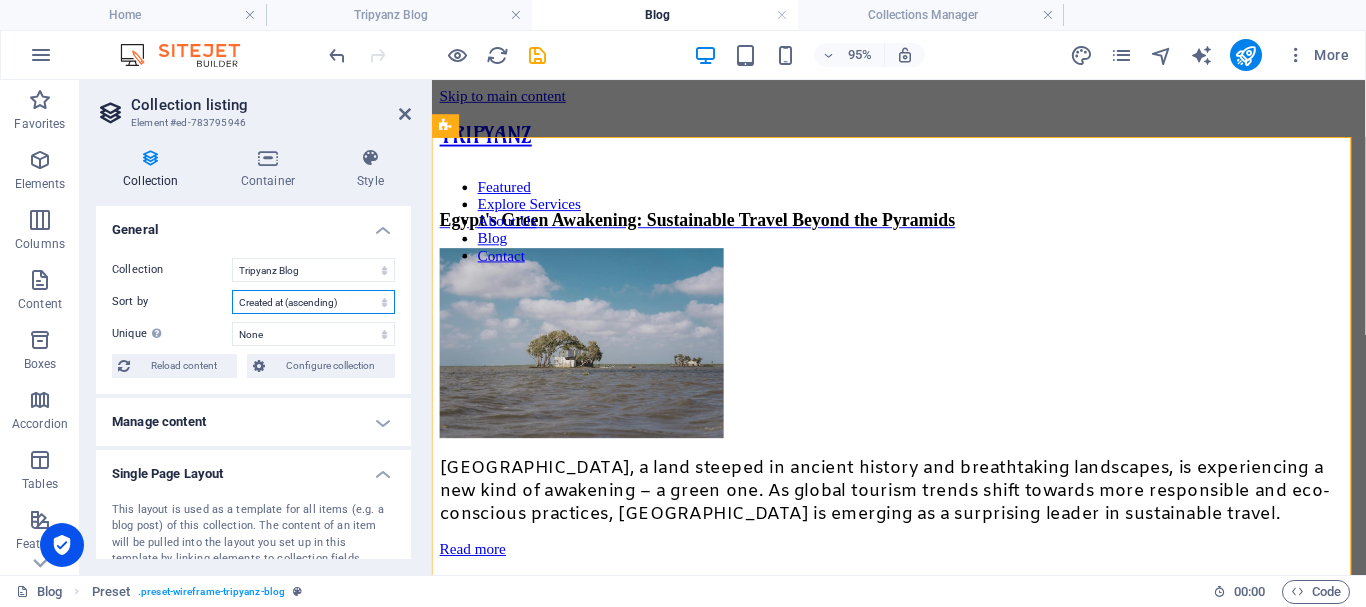 click on "Created at (ascending) Created at (descending) Updated at (ascending) Updated at (descending) Name (ascending) Name (descending) Slug (ascending) Slug (descending) Publishing Date (ascending) Publishing Date (descending) Status (ascending) Status (descending) Random" at bounding box center (313, 302) 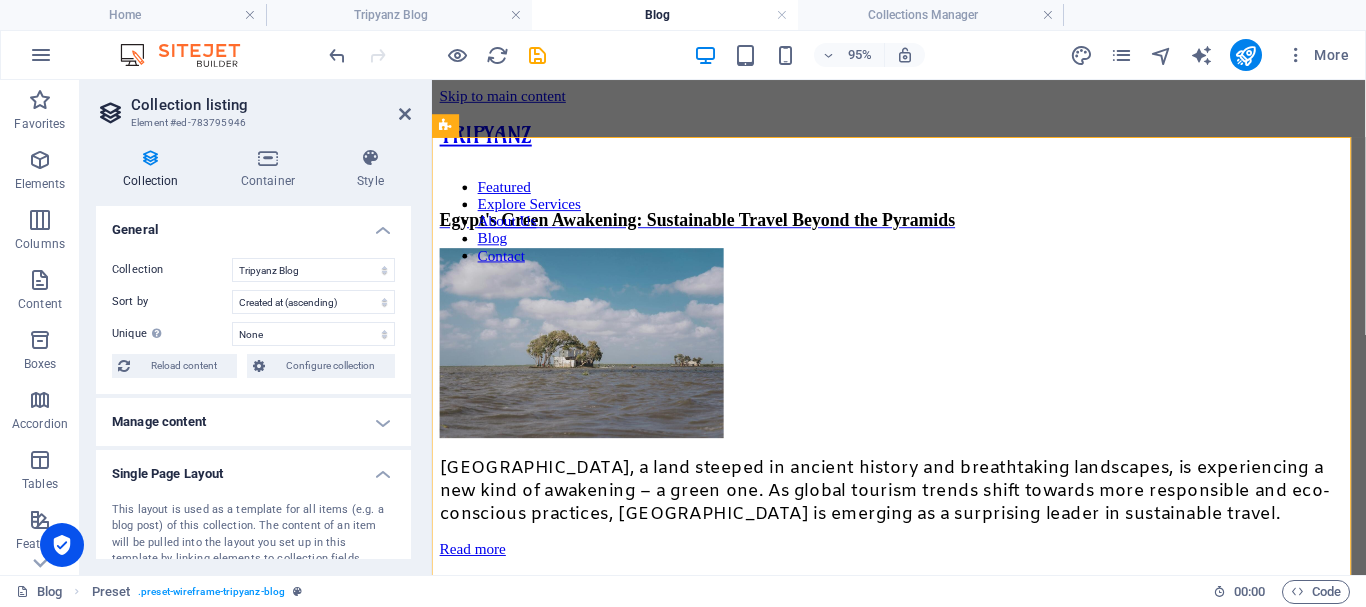 click on "Collection" at bounding box center [172, 270] 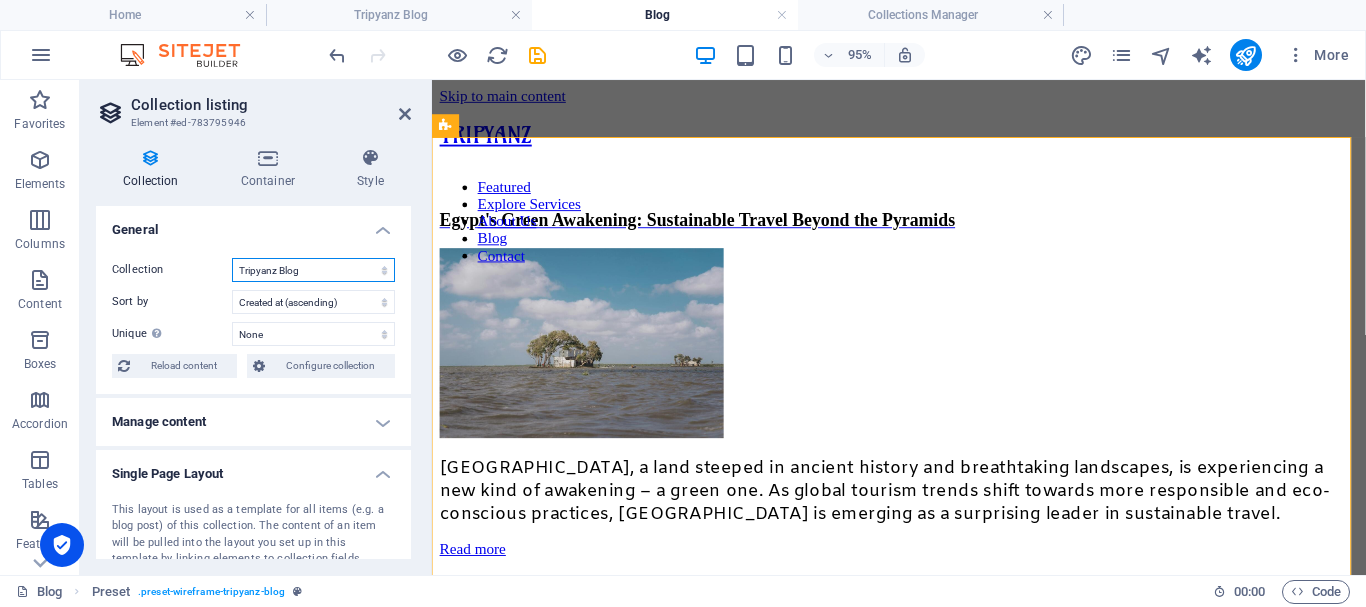 click on "Blog Tripyanz Blog" at bounding box center (313, 270) 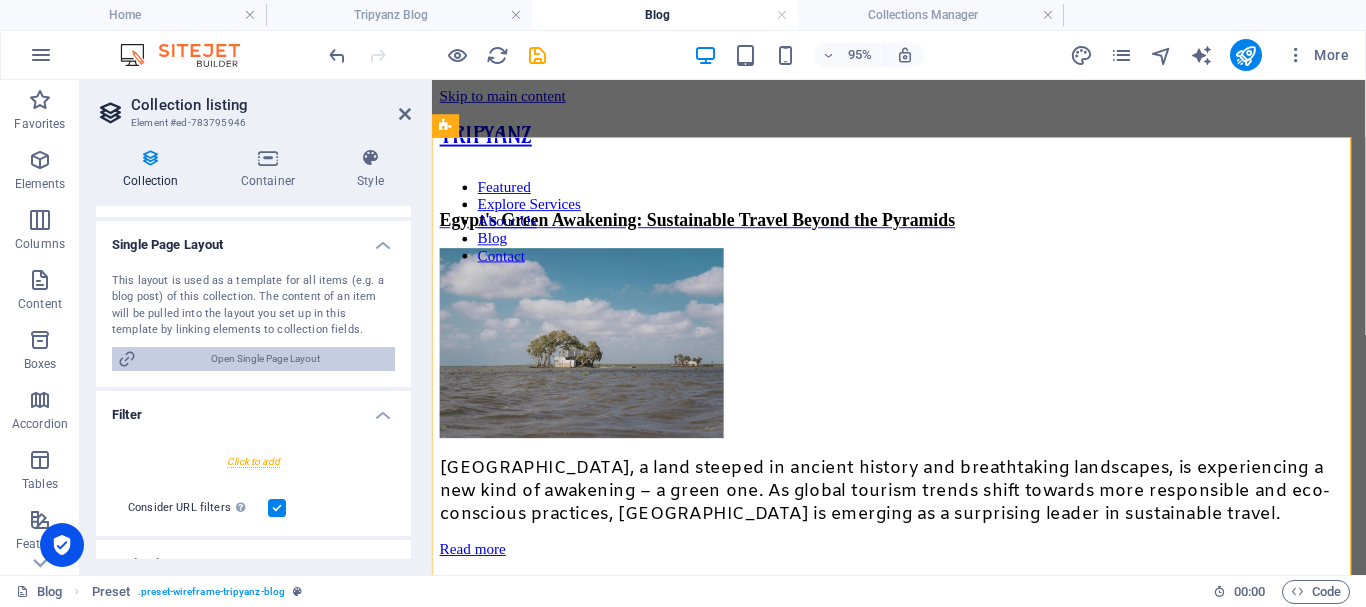 scroll, scrollTop: 200, scrollLeft: 0, axis: vertical 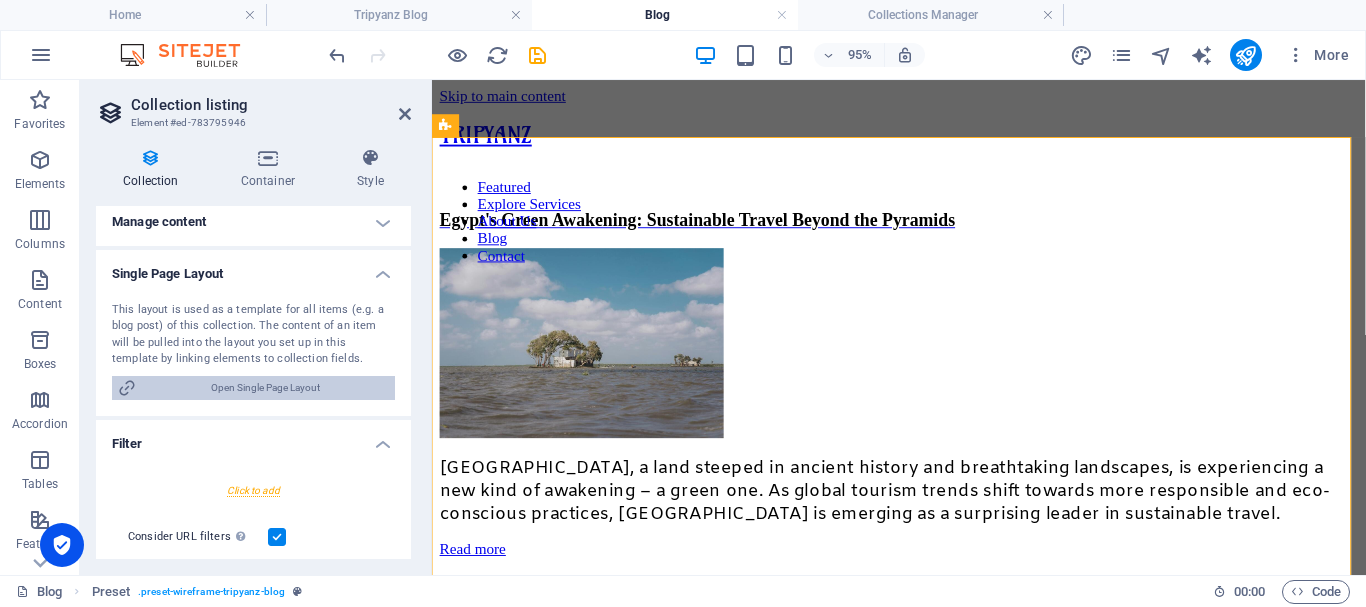 click on "Open Single Page Layout" at bounding box center (265, 388) 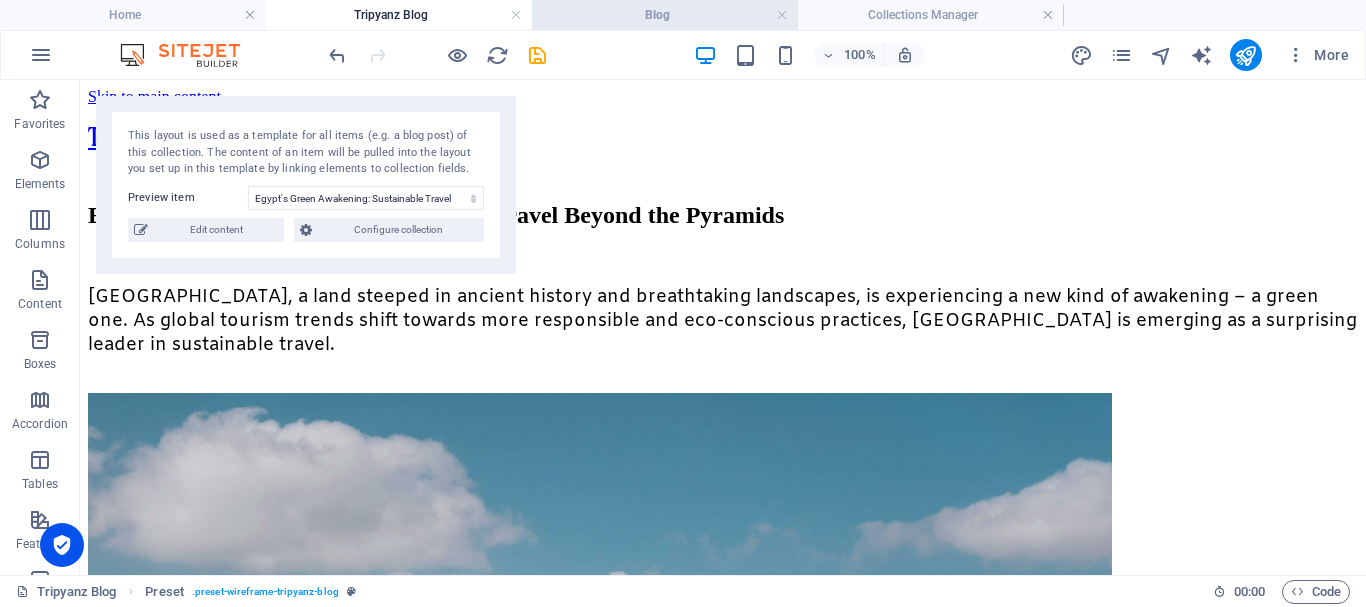 click on "Blog" at bounding box center (665, 15) 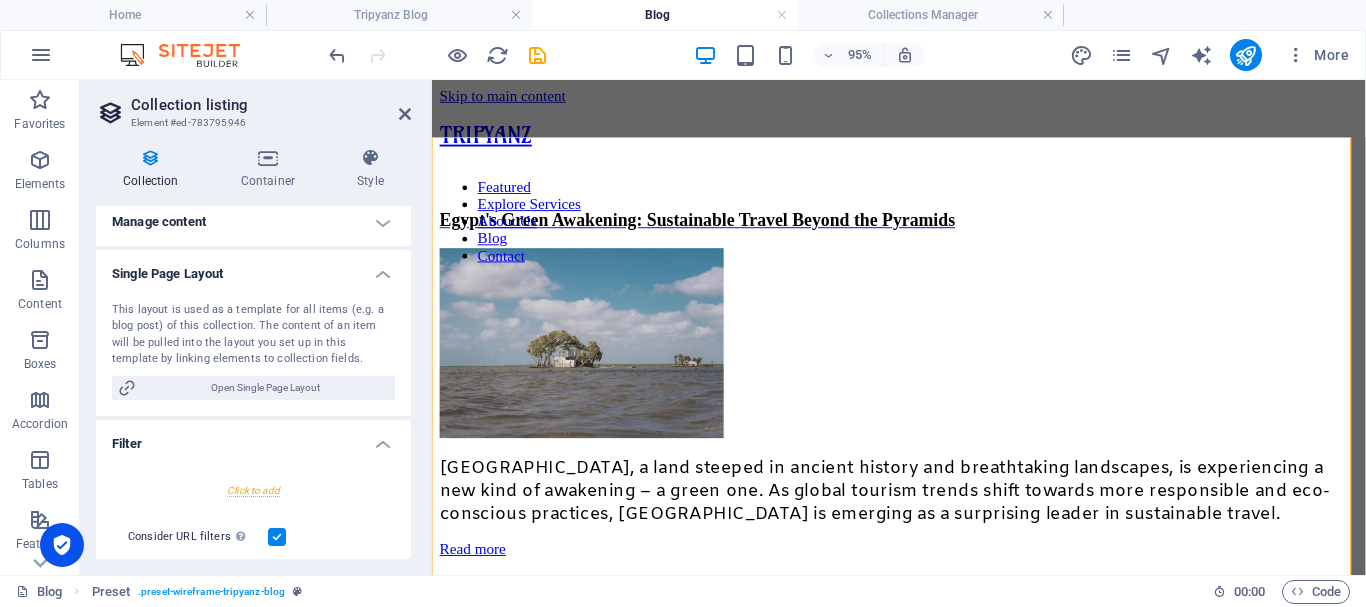 click on "Single Page Layout" at bounding box center (253, 268) 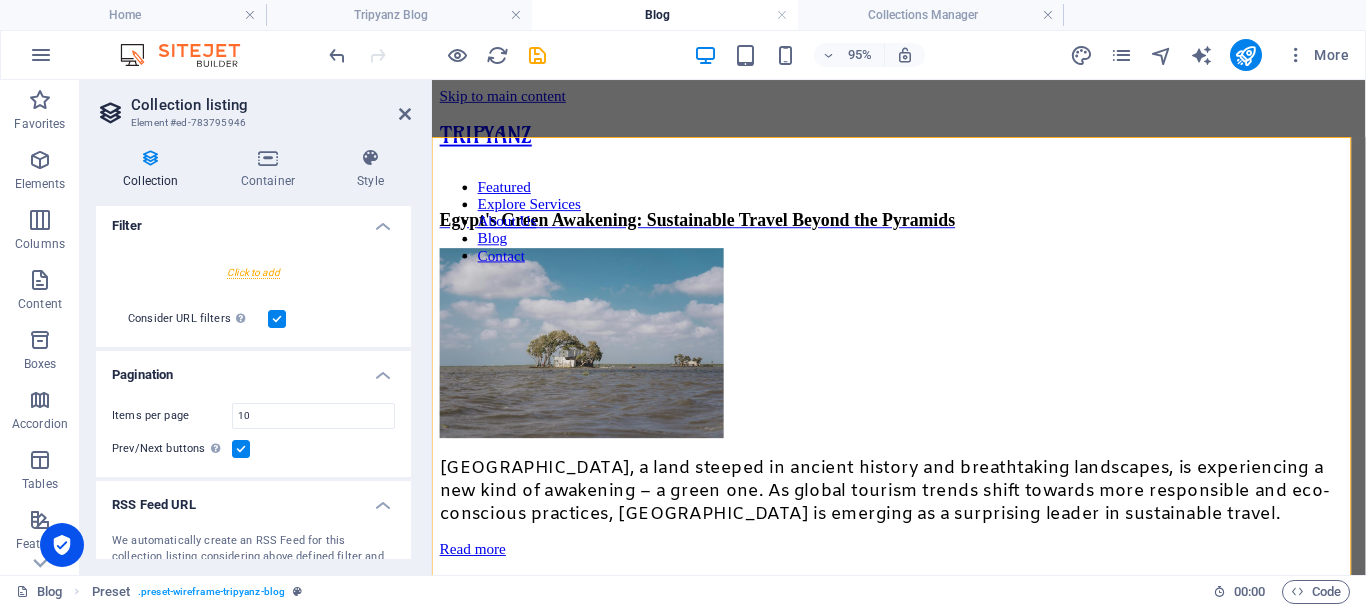 scroll, scrollTop: 200, scrollLeft: 0, axis: vertical 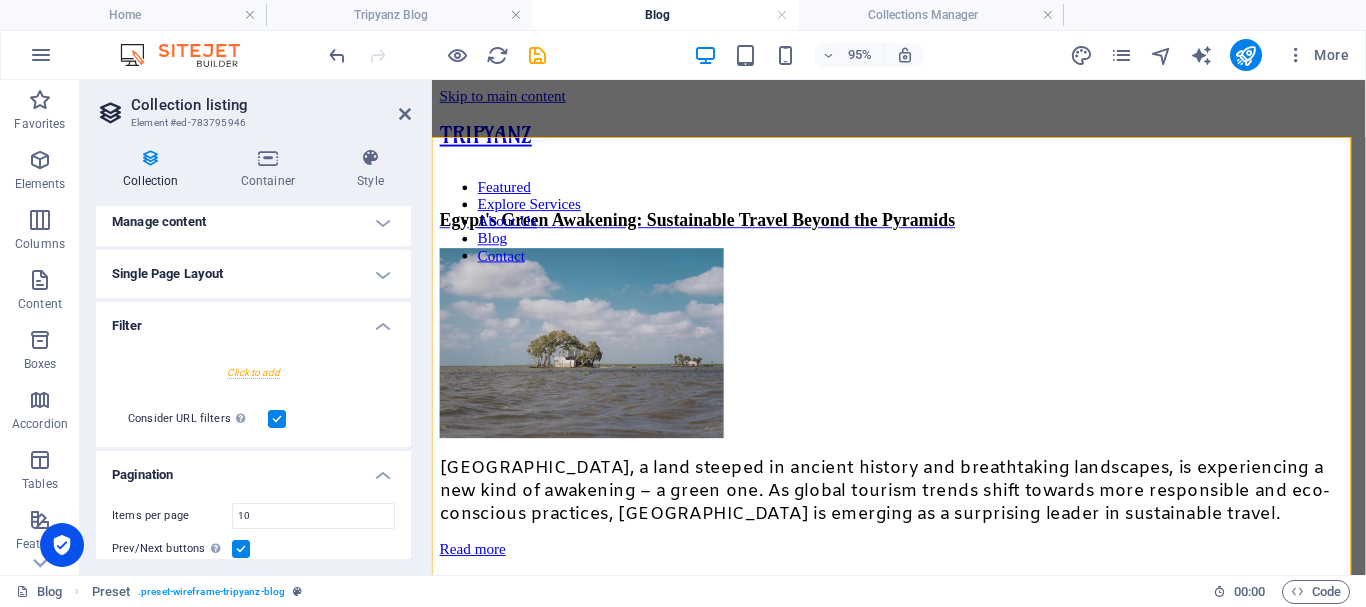 click on "Filter" at bounding box center (253, 320) 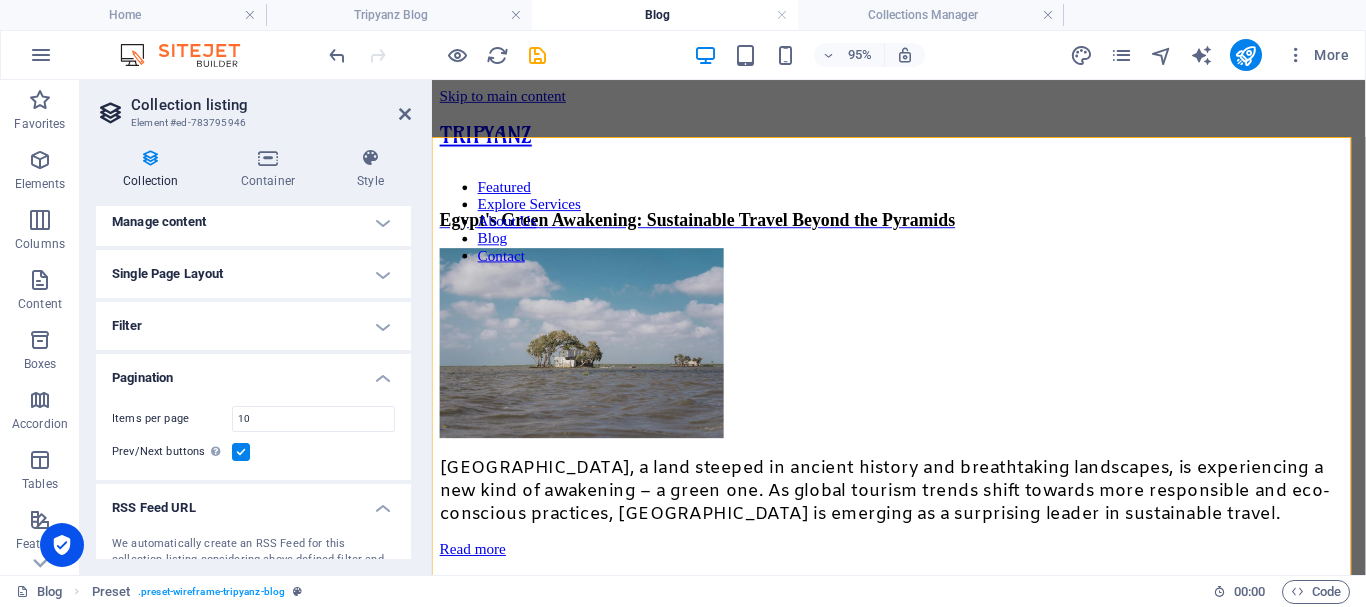 click on "Pagination" at bounding box center (253, 372) 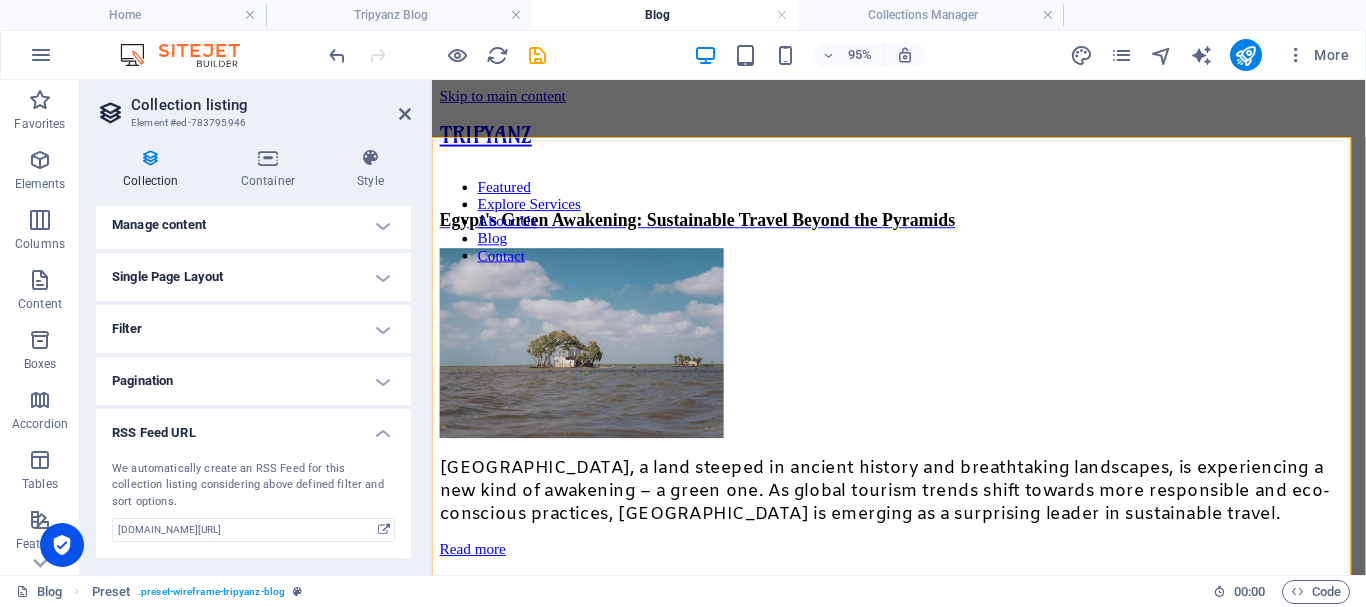 click on "RSS Feed URL" at bounding box center [253, 427] 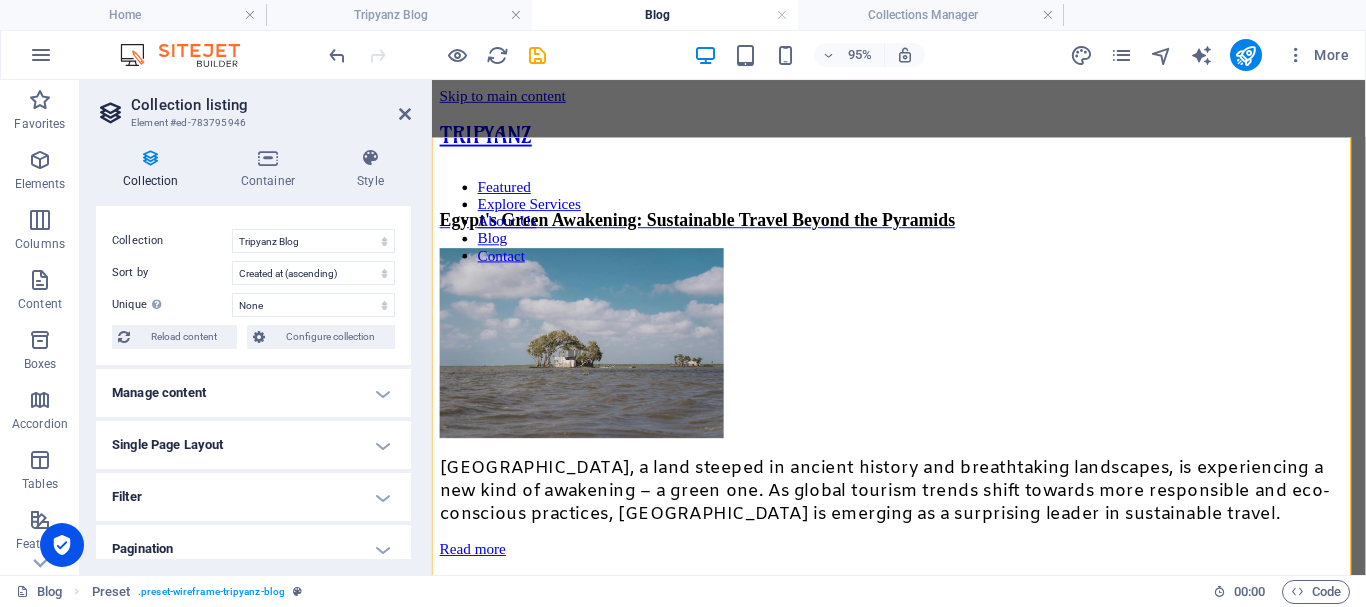 scroll, scrollTop: 0, scrollLeft: 0, axis: both 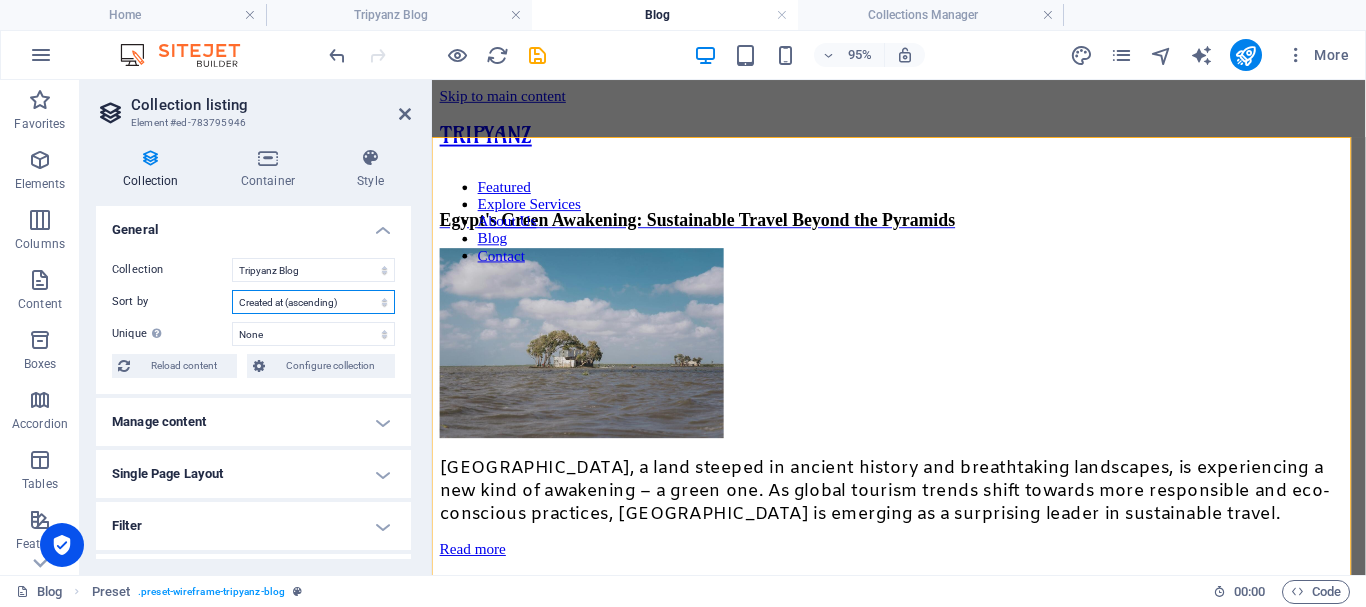 click on "Created at (ascending) Created at (descending) Updated at (ascending) Updated at (descending) Name (ascending) Name (descending) Slug (ascending) Slug (descending) Publishing Date (ascending) Publishing Date (descending) Status (ascending) Status (descending) Random" at bounding box center [313, 302] 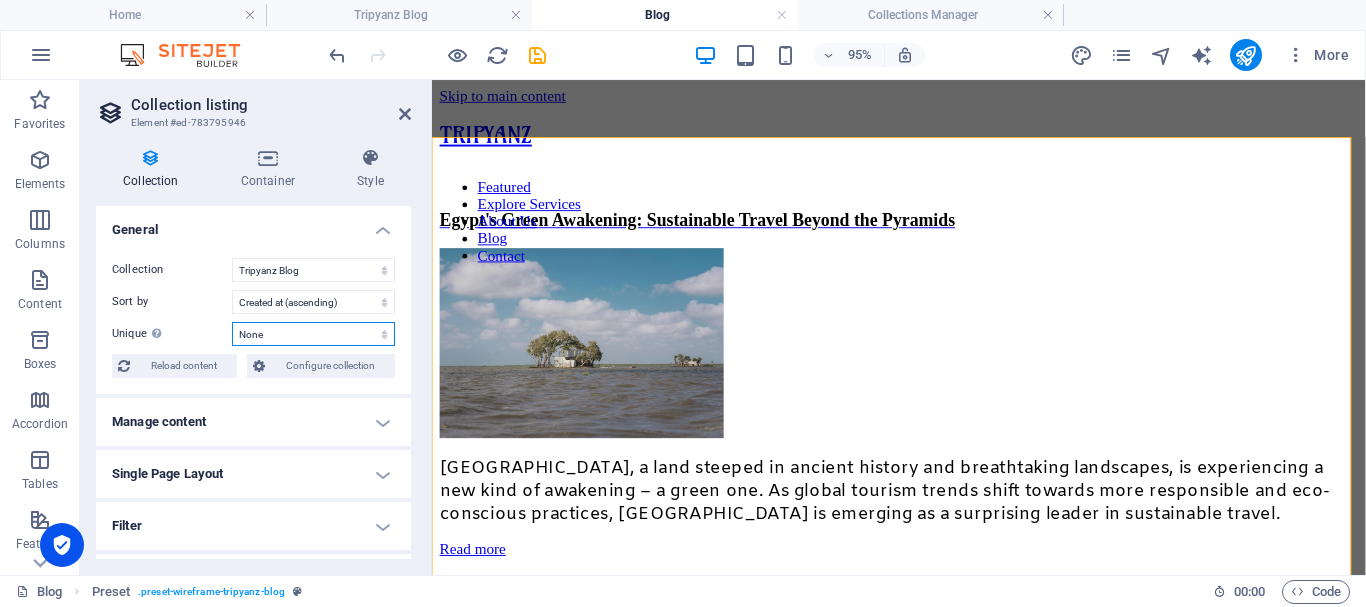click on "None Name Slug Description Content Image Publishing Date Status Read More Button" at bounding box center [313, 334] 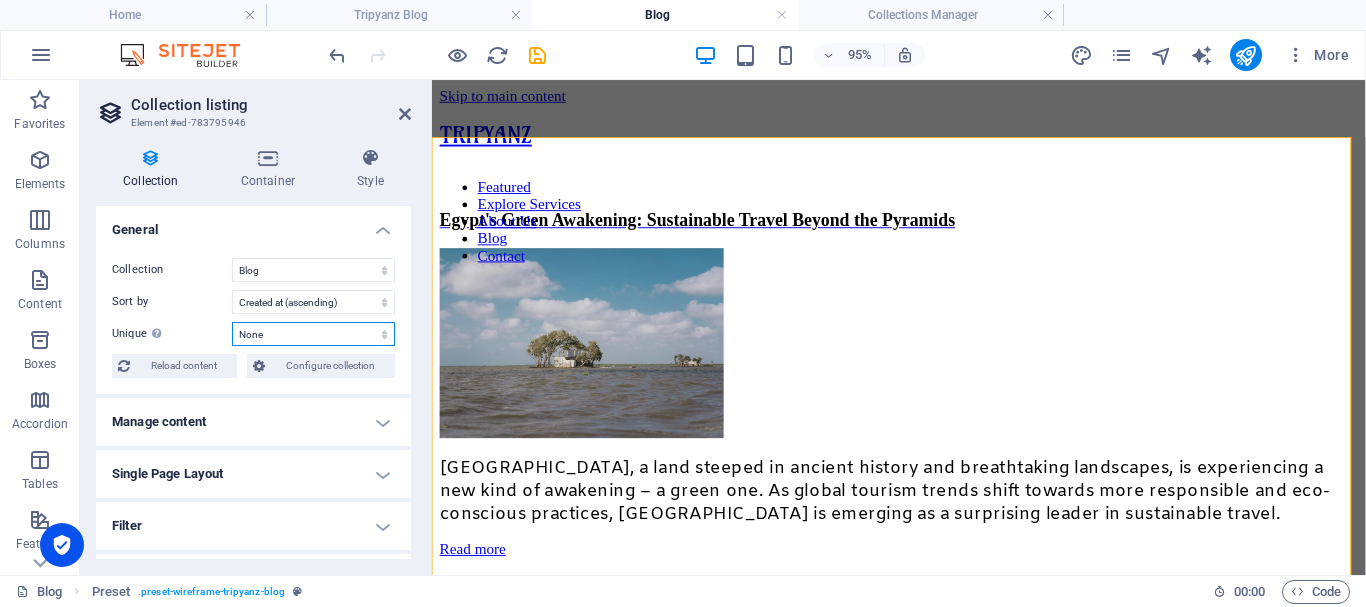 select on "[DOMAIN_NAME]_ASC" 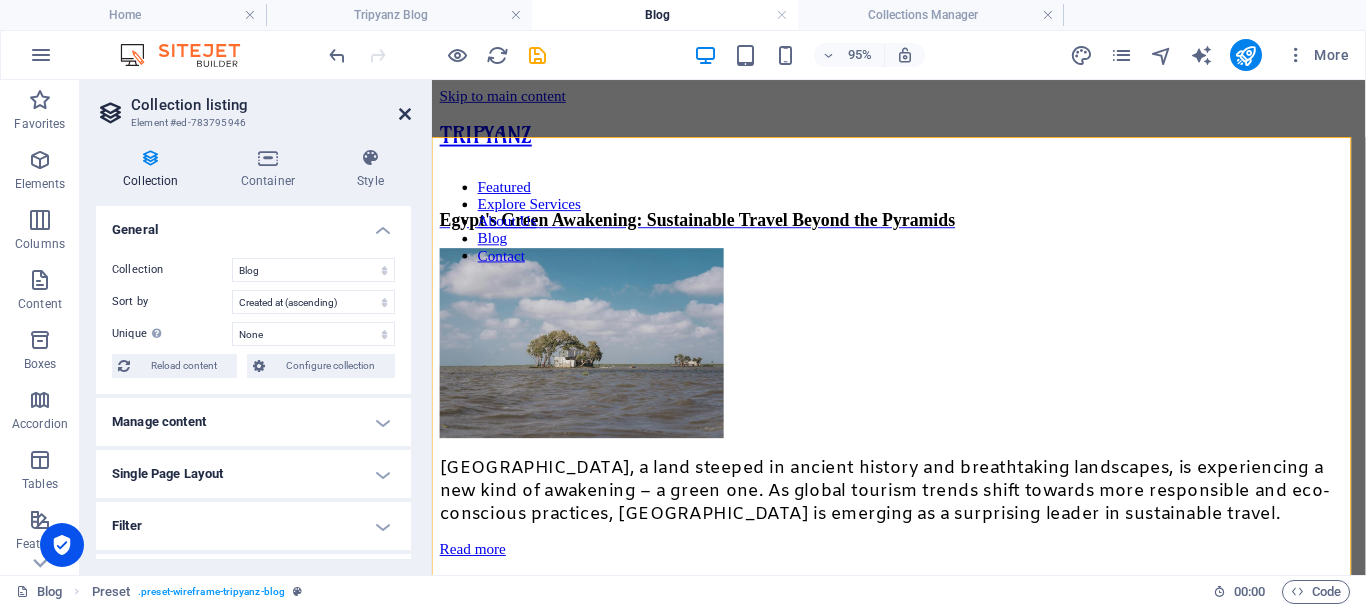 click at bounding box center [405, 114] 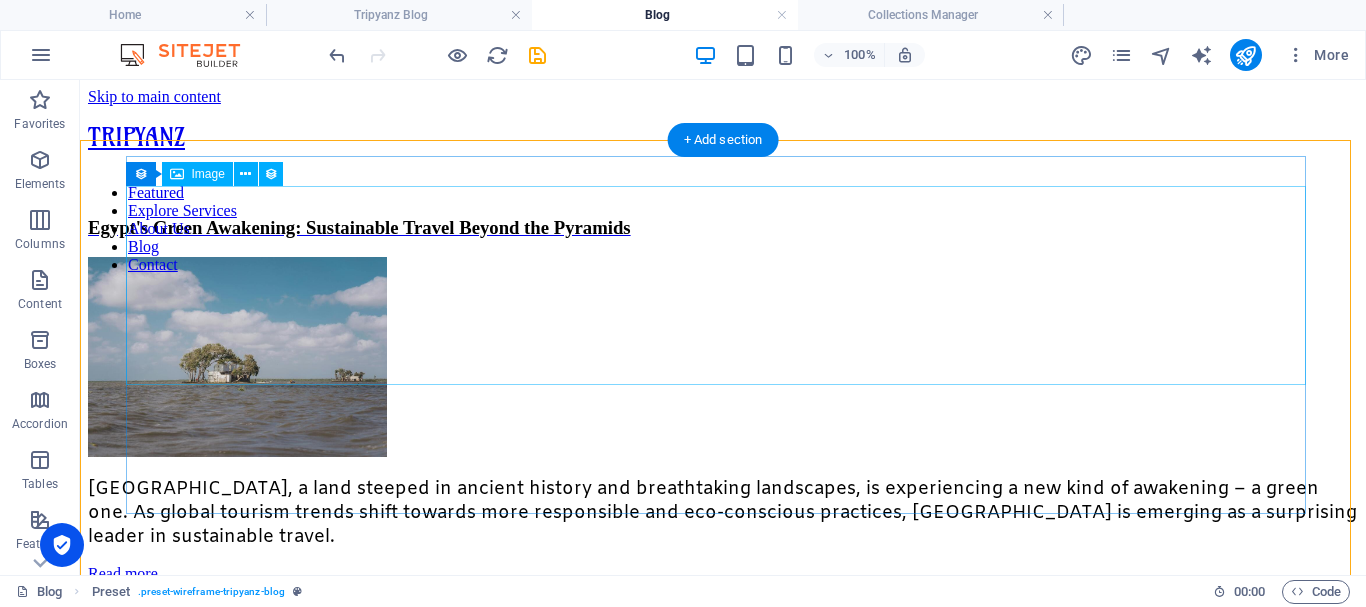 click at bounding box center [723, 358] 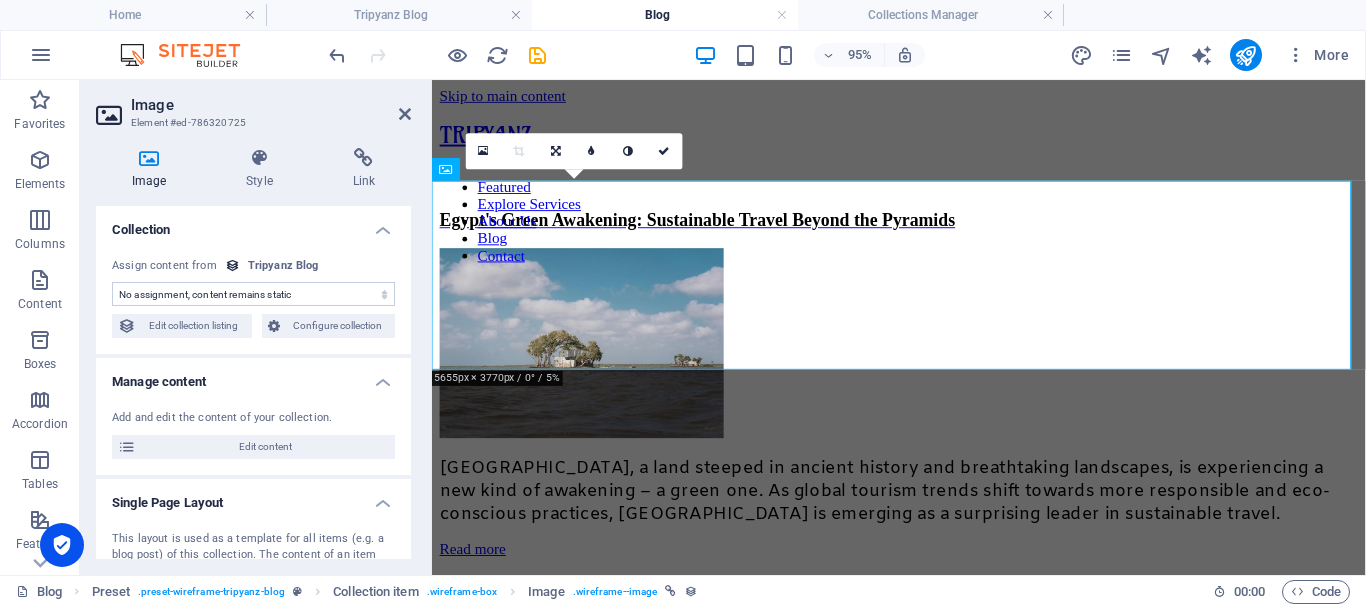 scroll, scrollTop: 100, scrollLeft: 0, axis: vertical 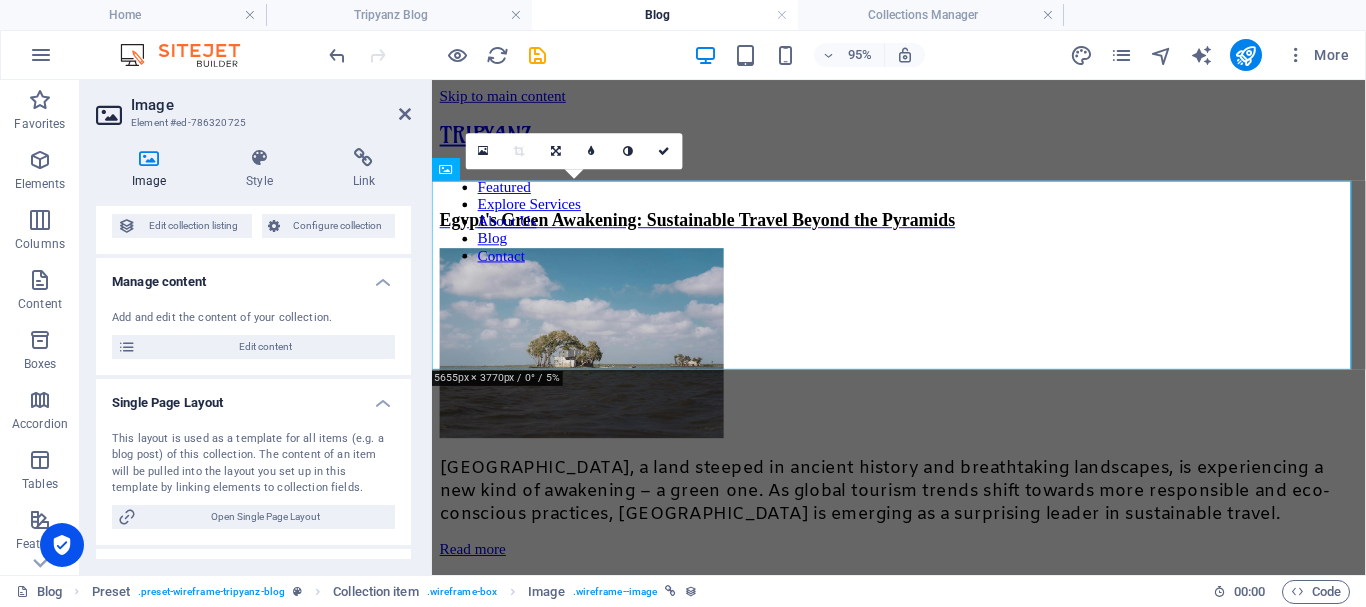 click on "Manage content" at bounding box center (253, 276) 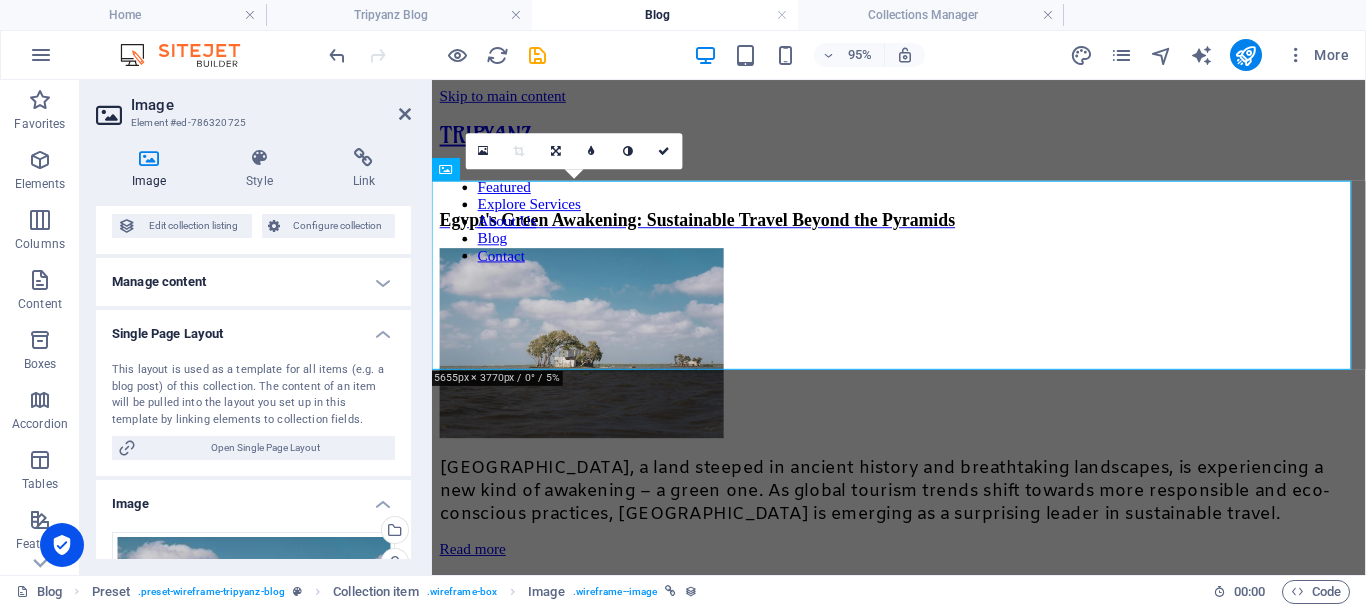 scroll, scrollTop: 200, scrollLeft: 0, axis: vertical 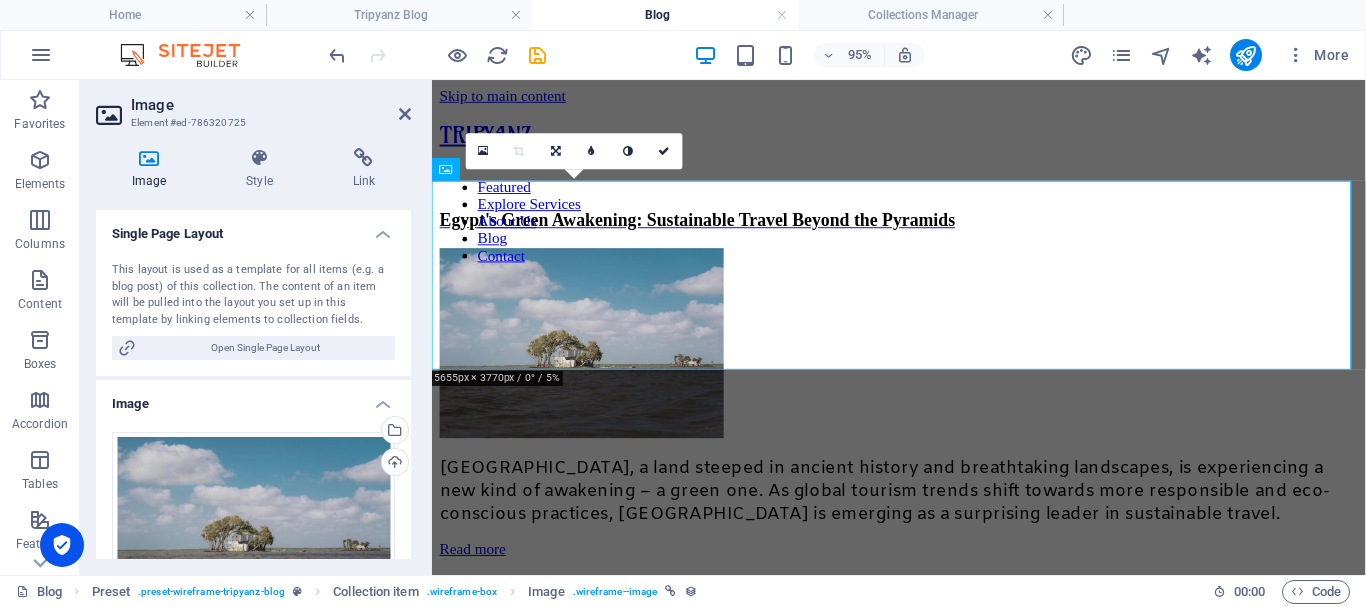 click on "Single Page Layout" at bounding box center [253, 228] 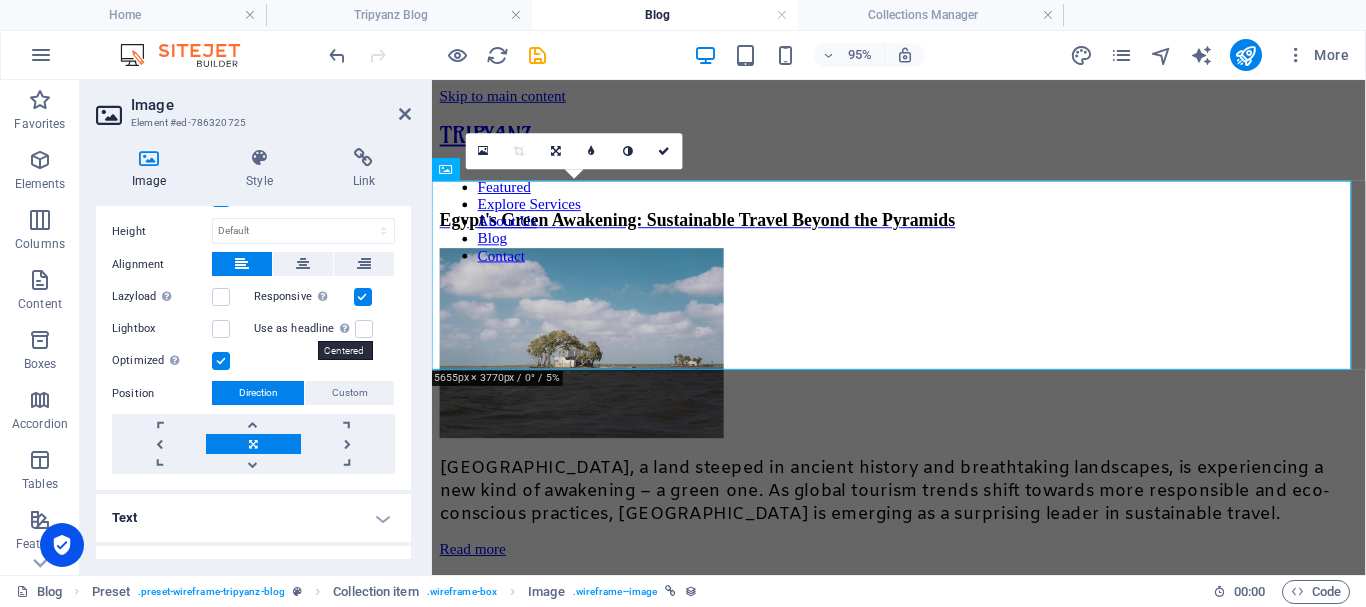 scroll, scrollTop: 595, scrollLeft: 0, axis: vertical 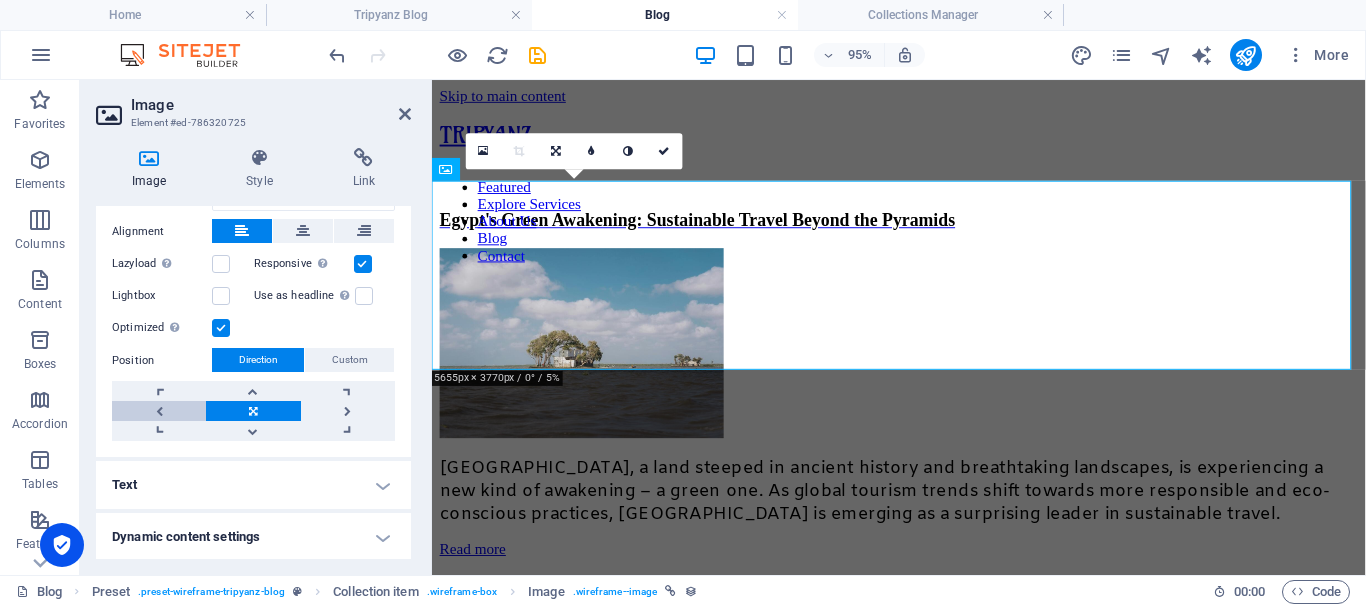 click at bounding box center [159, 411] 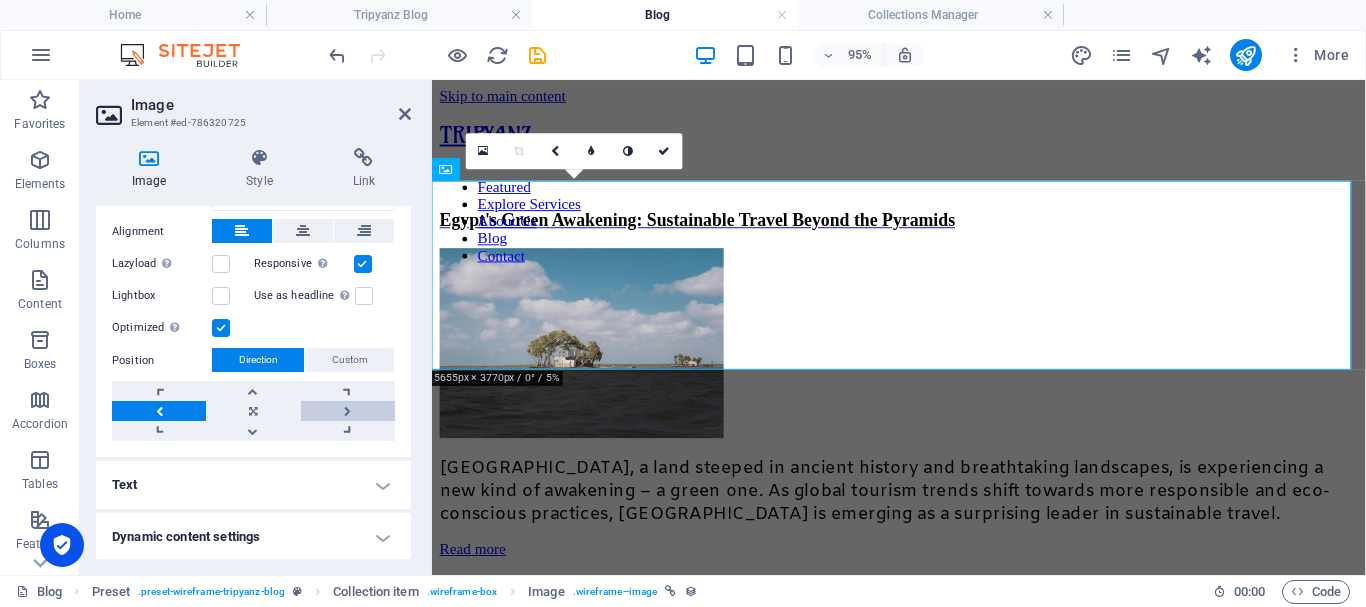 click at bounding box center [348, 411] 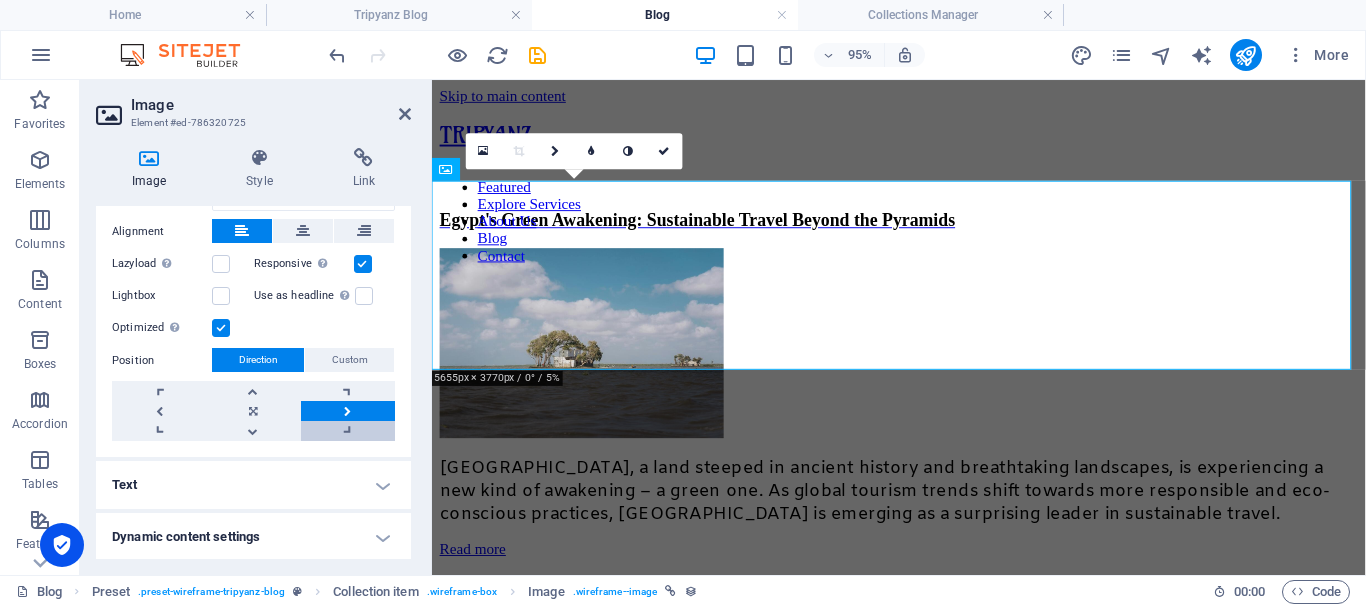 click at bounding box center (348, 431) 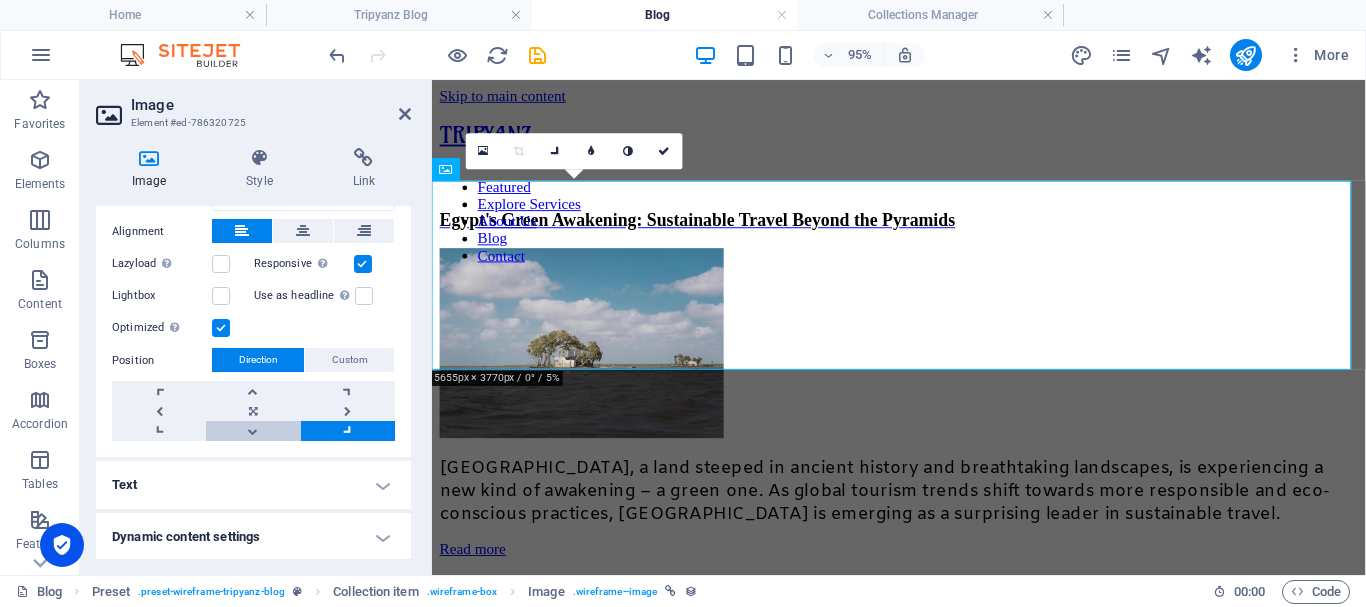 click at bounding box center (253, 431) 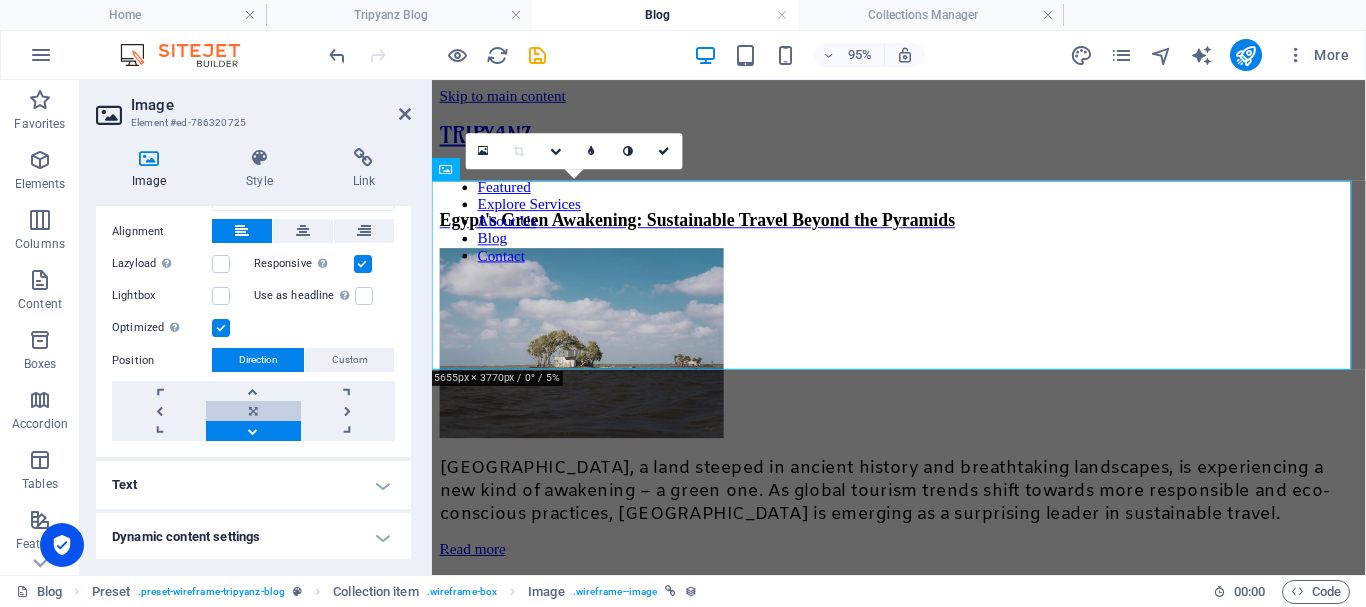 click at bounding box center [253, 411] 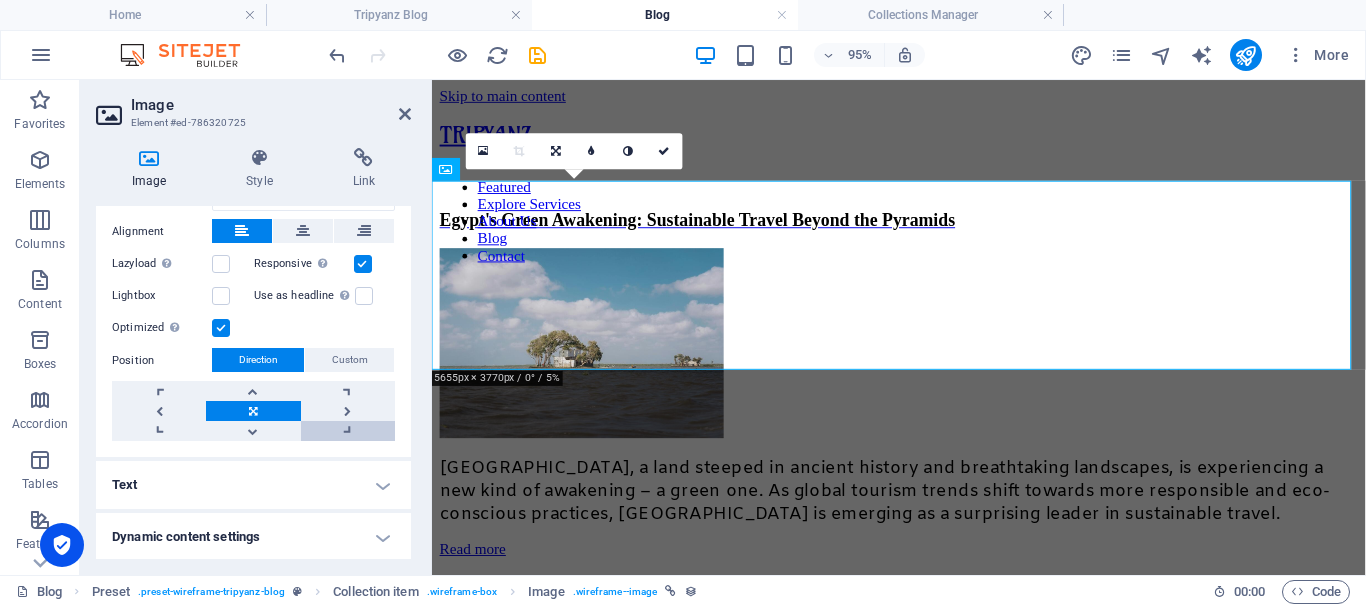 scroll, scrollTop: 395, scrollLeft: 0, axis: vertical 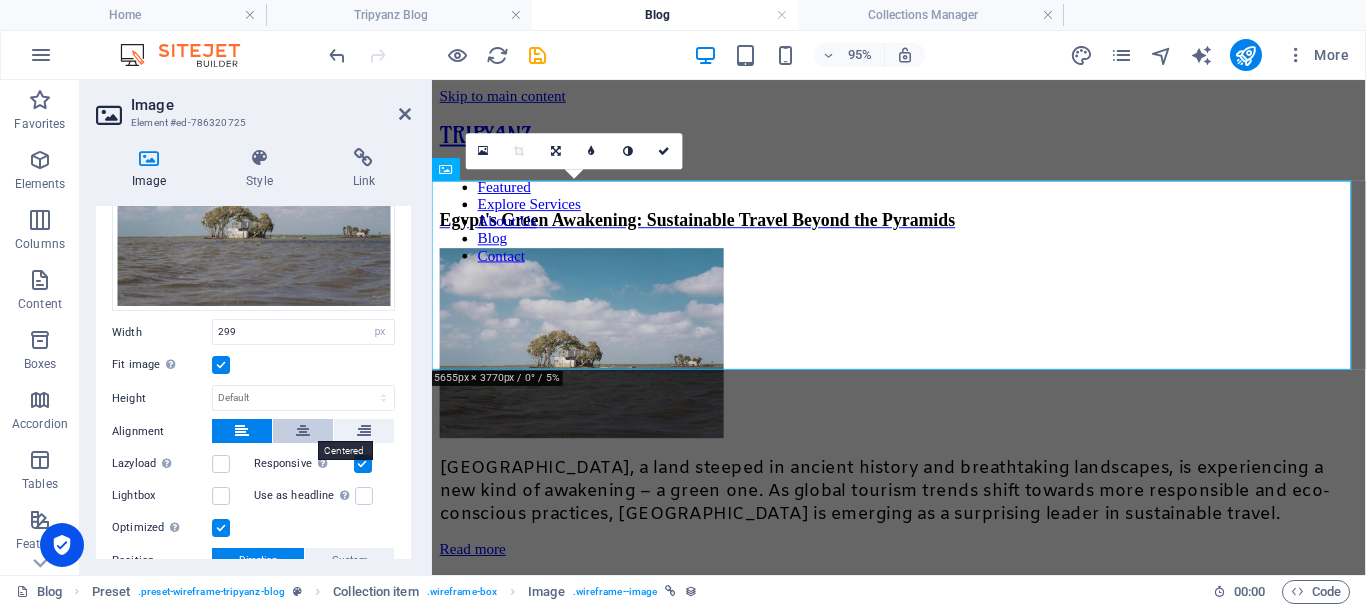 click at bounding box center [303, 431] 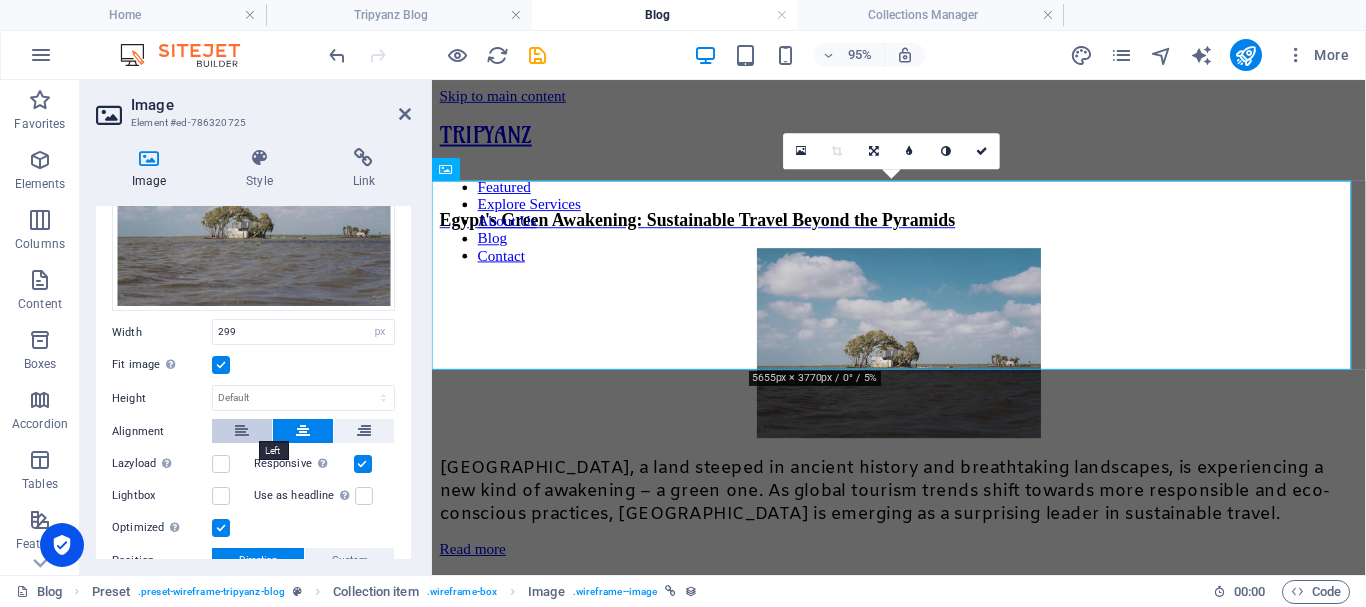 click at bounding box center [242, 431] 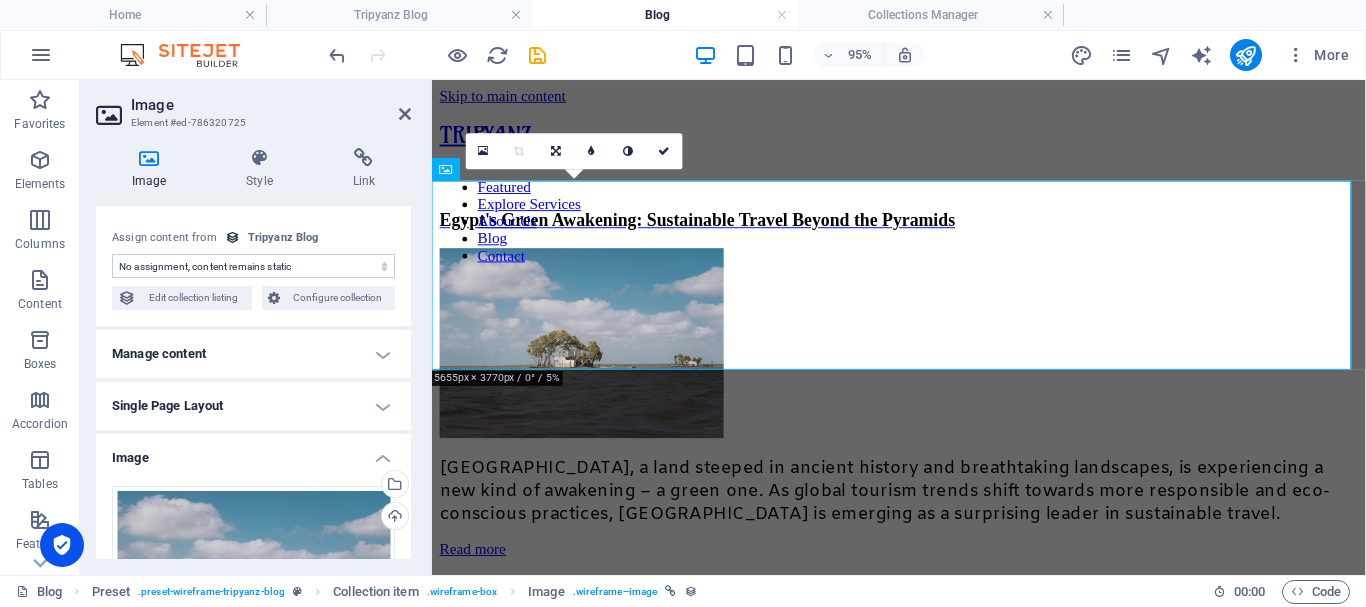 scroll, scrollTop: 0, scrollLeft: 0, axis: both 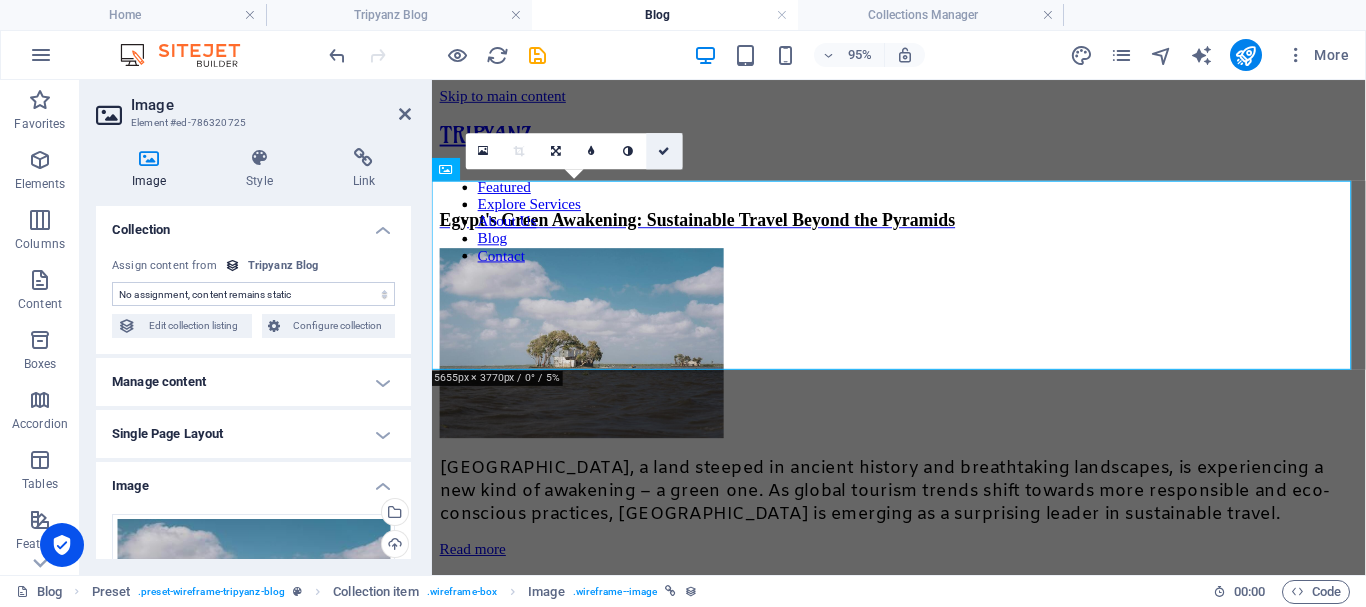 click at bounding box center (665, 151) 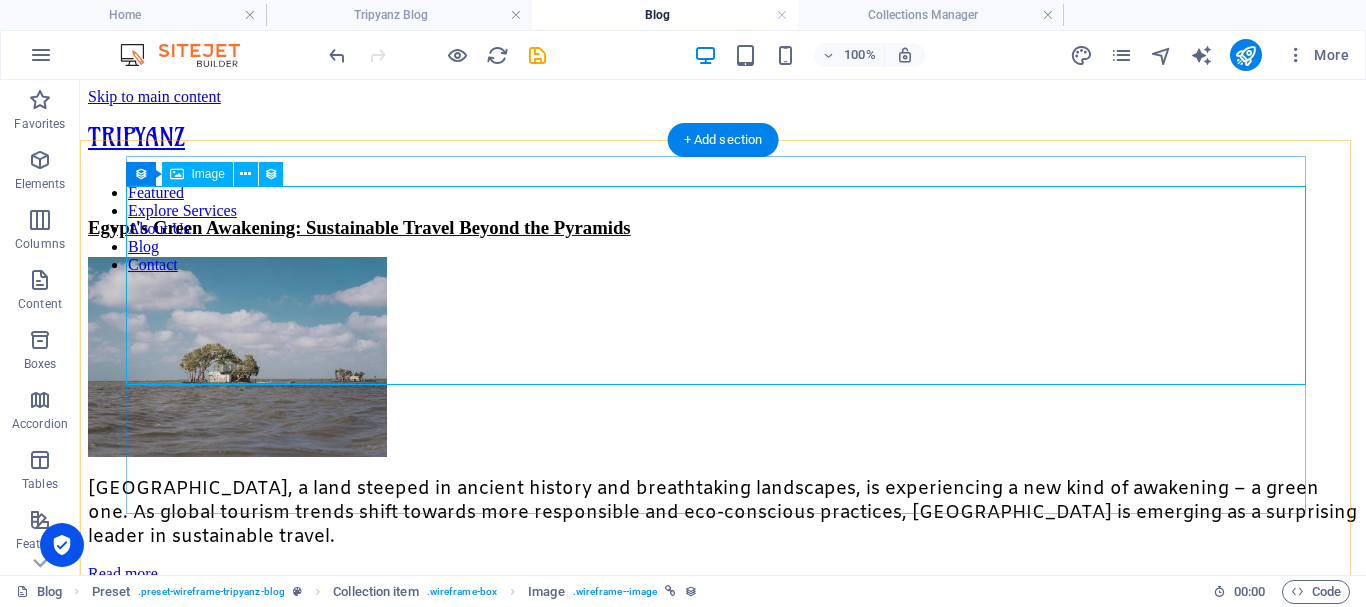 click at bounding box center (723, 358) 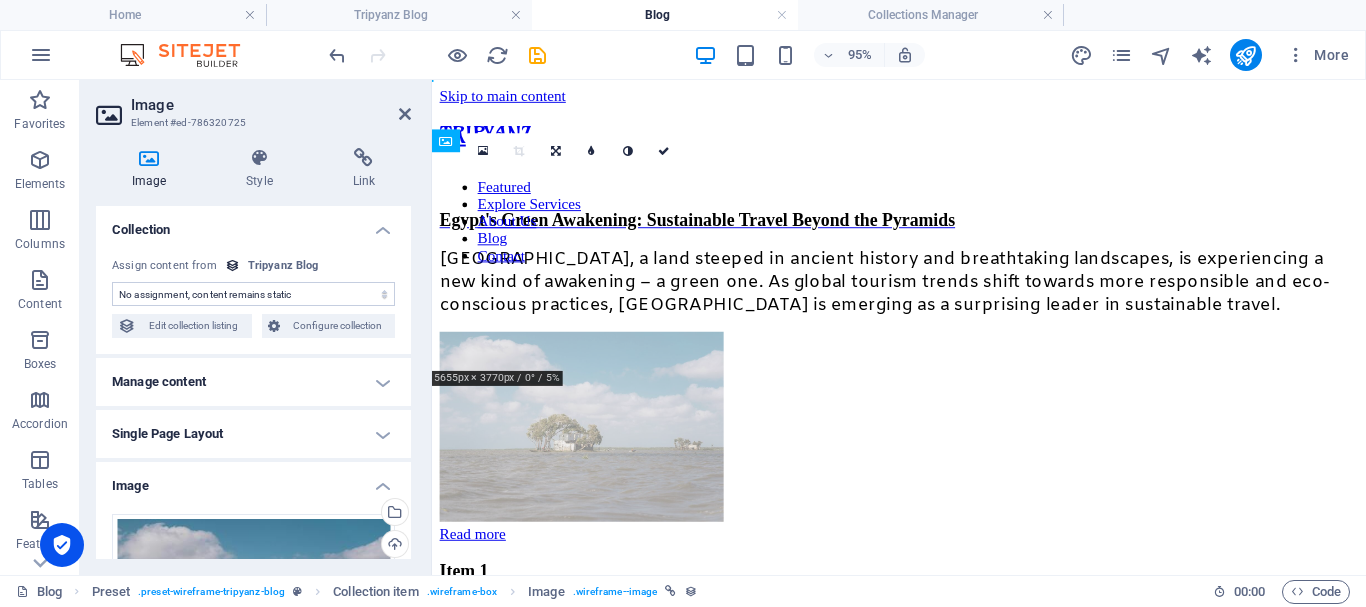 drag, startPoint x: 555, startPoint y: 268, endPoint x: 558, endPoint y: 239, distance: 29.15476 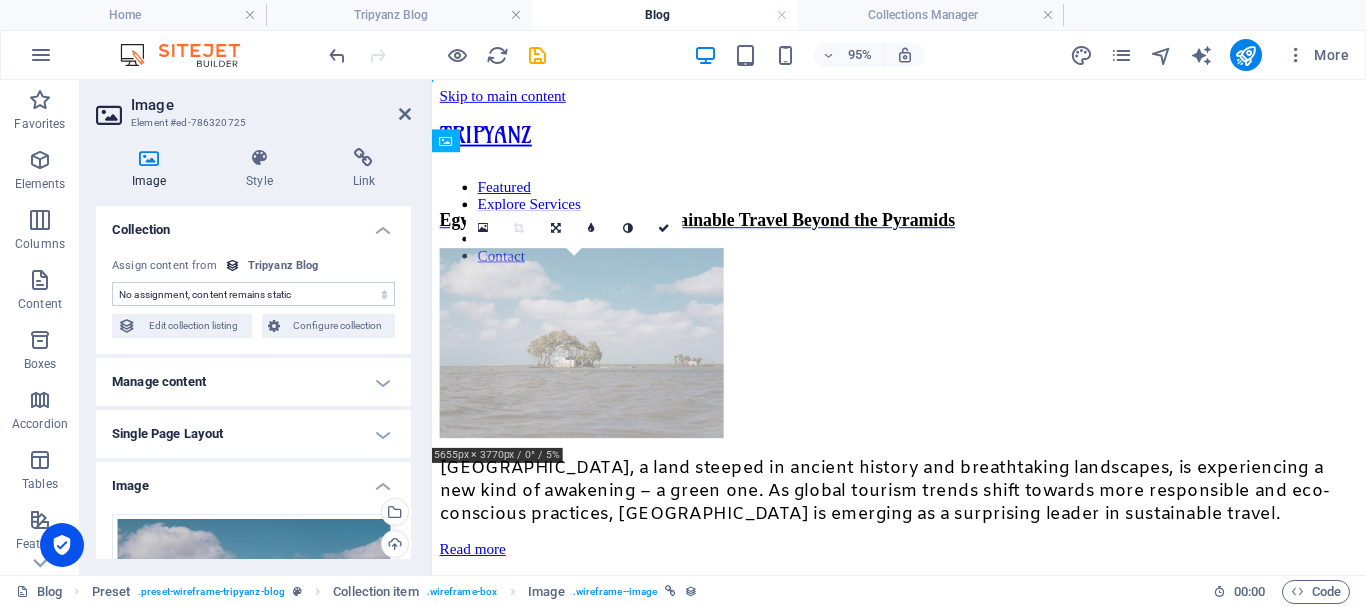 drag, startPoint x: 511, startPoint y: 336, endPoint x: 537, endPoint y: 238, distance: 101.390335 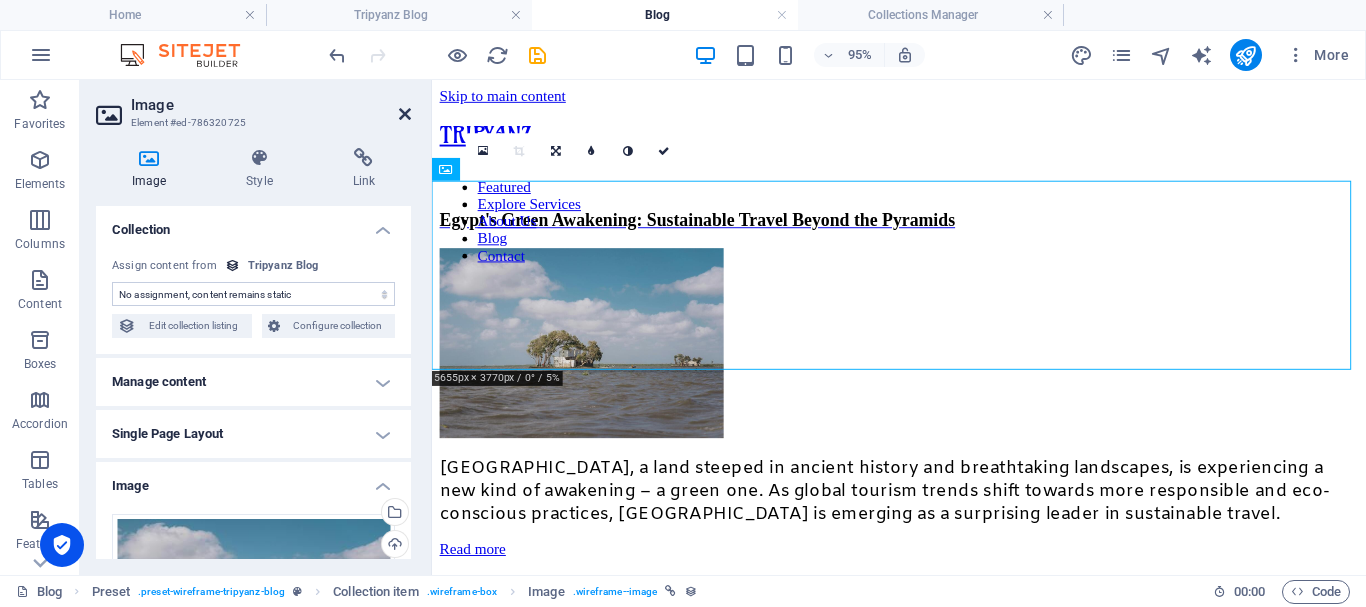 click at bounding box center (405, 114) 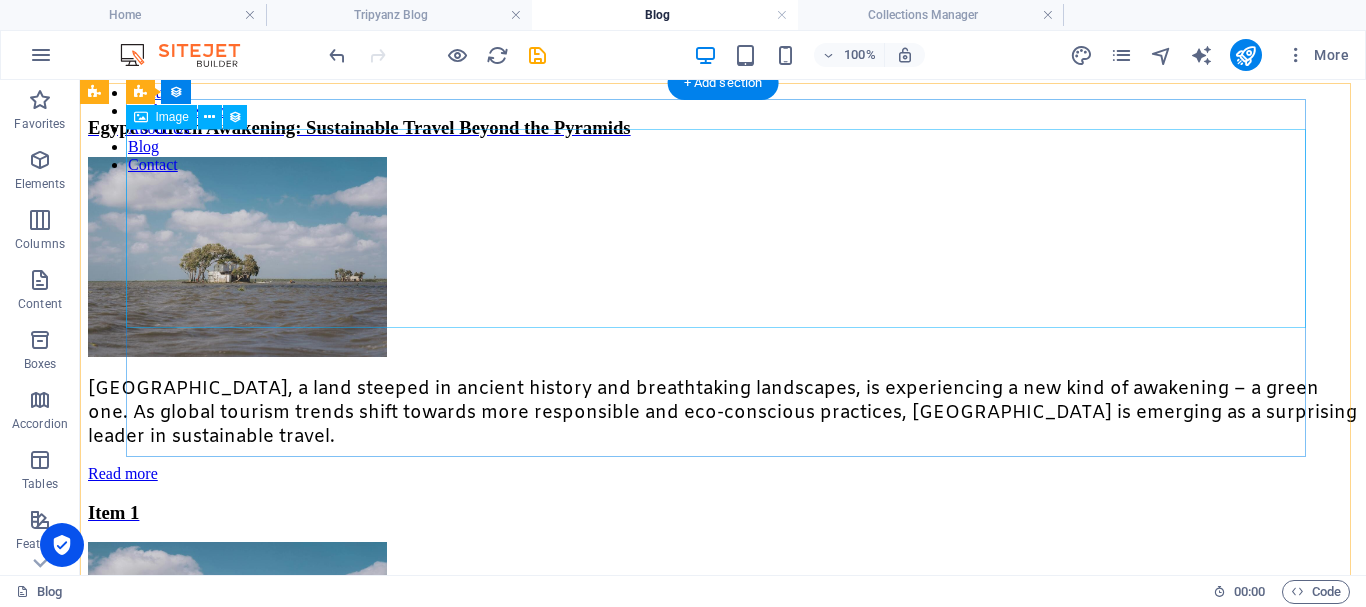 scroll, scrollTop: 0, scrollLeft: 0, axis: both 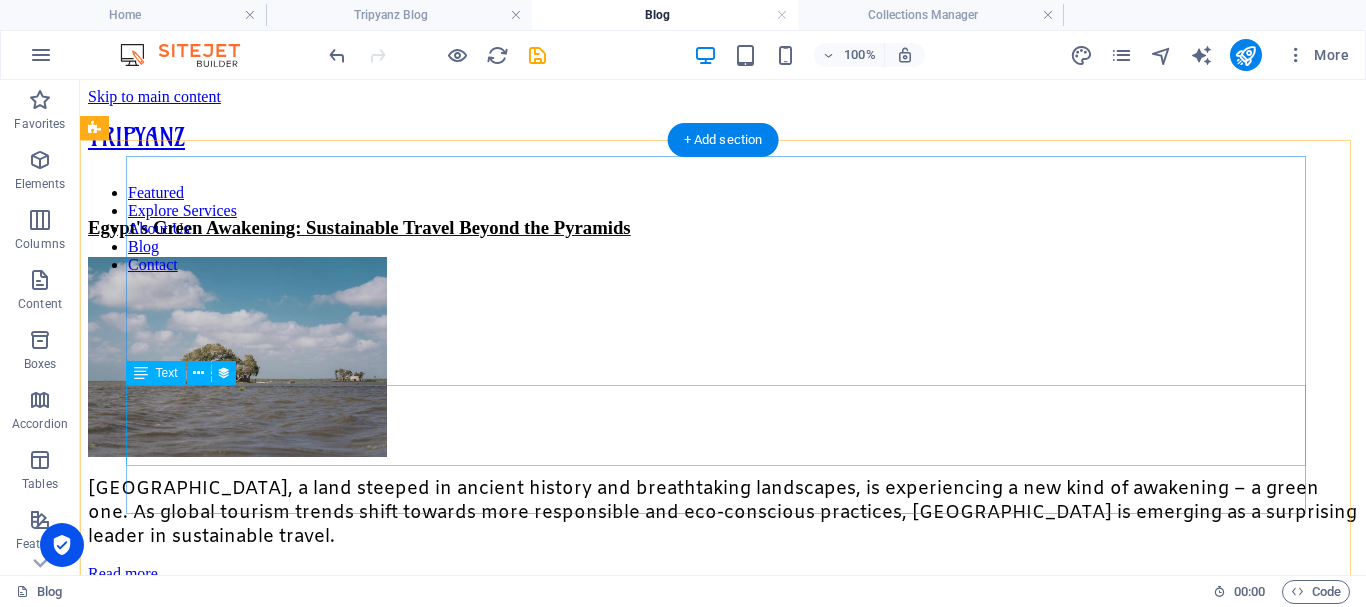 click on "[GEOGRAPHIC_DATA], a land steeped in ancient history and breathtaking landscapes, is experiencing a new kind of awakening – a green one. As global tourism trends shift towards more responsible and eco-conscious practices, [GEOGRAPHIC_DATA] is emerging as a surprising leader in sustainable travel." at bounding box center (723, 513) 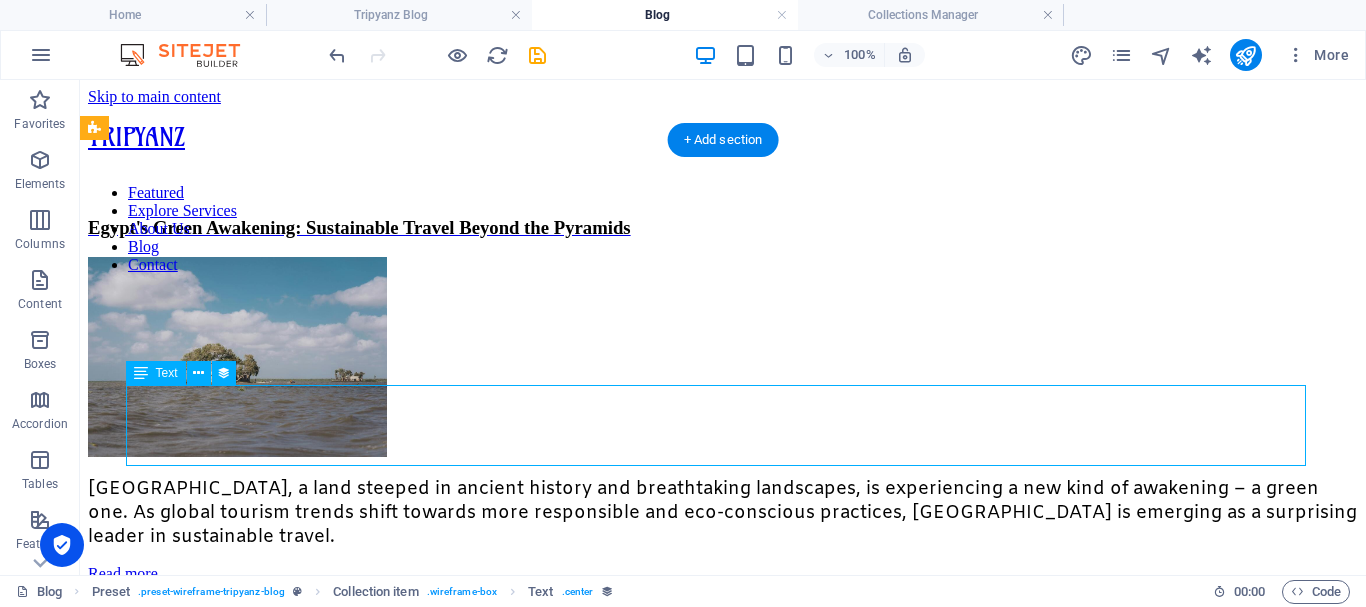click on "[GEOGRAPHIC_DATA], a land steeped in ancient history and breathtaking landscapes, is experiencing a new kind of awakening – a green one. As global tourism trends shift towards more responsible and eco-conscious practices, [GEOGRAPHIC_DATA] is emerging as a surprising leader in sustainable travel." at bounding box center [723, 513] 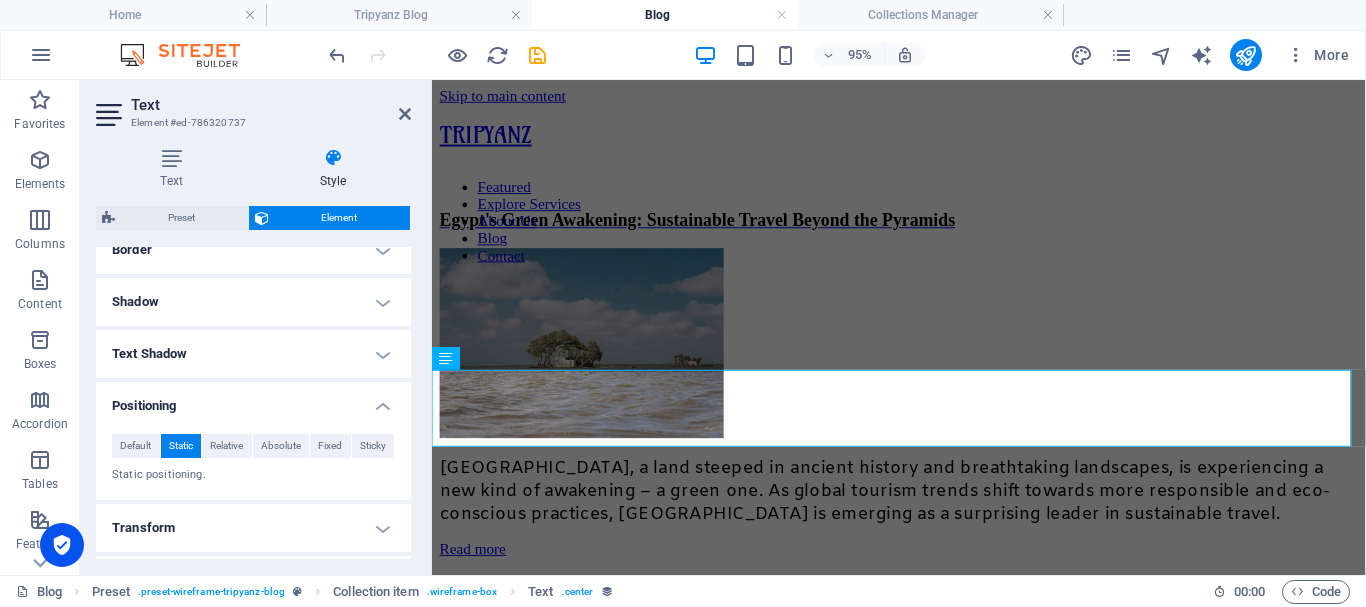 scroll, scrollTop: 500, scrollLeft: 0, axis: vertical 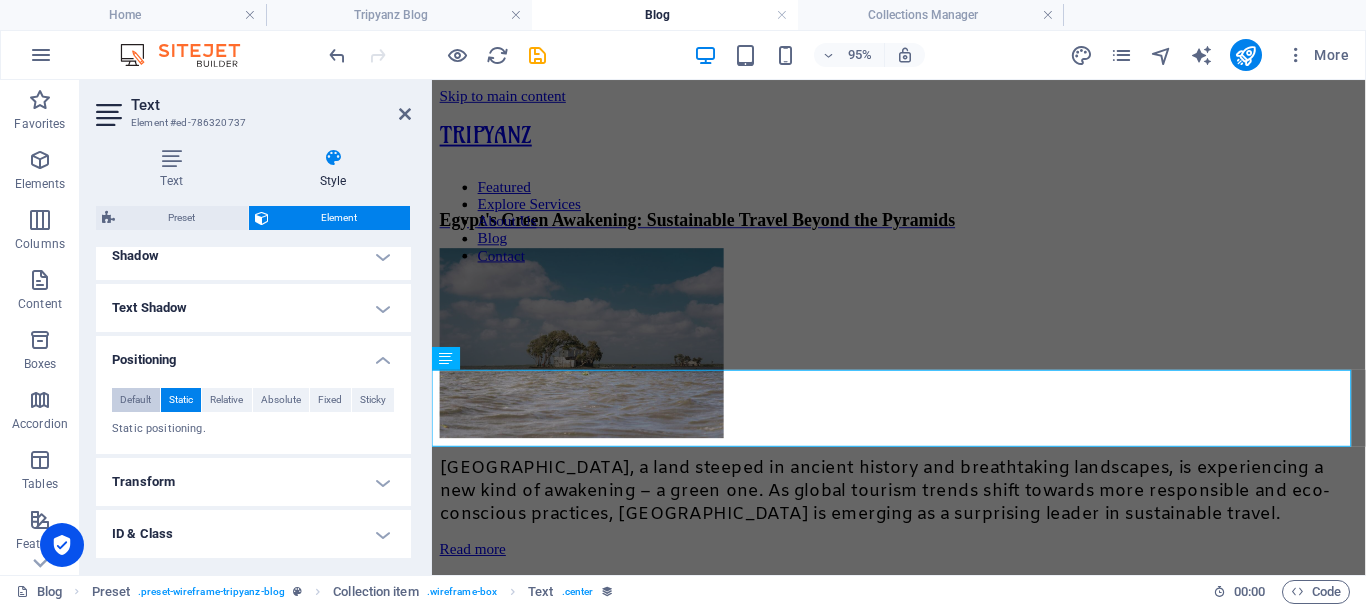 click on "Default" at bounding box center [135, 400] 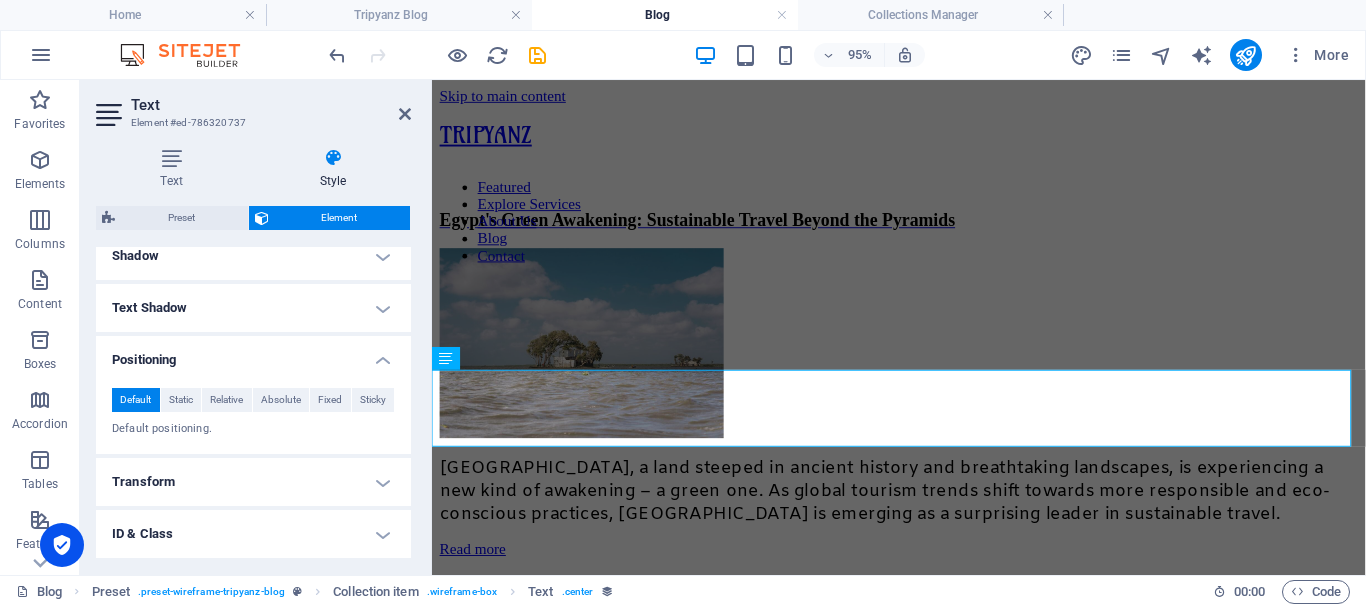 click on "Positioning" at bounding box center [253, 354] 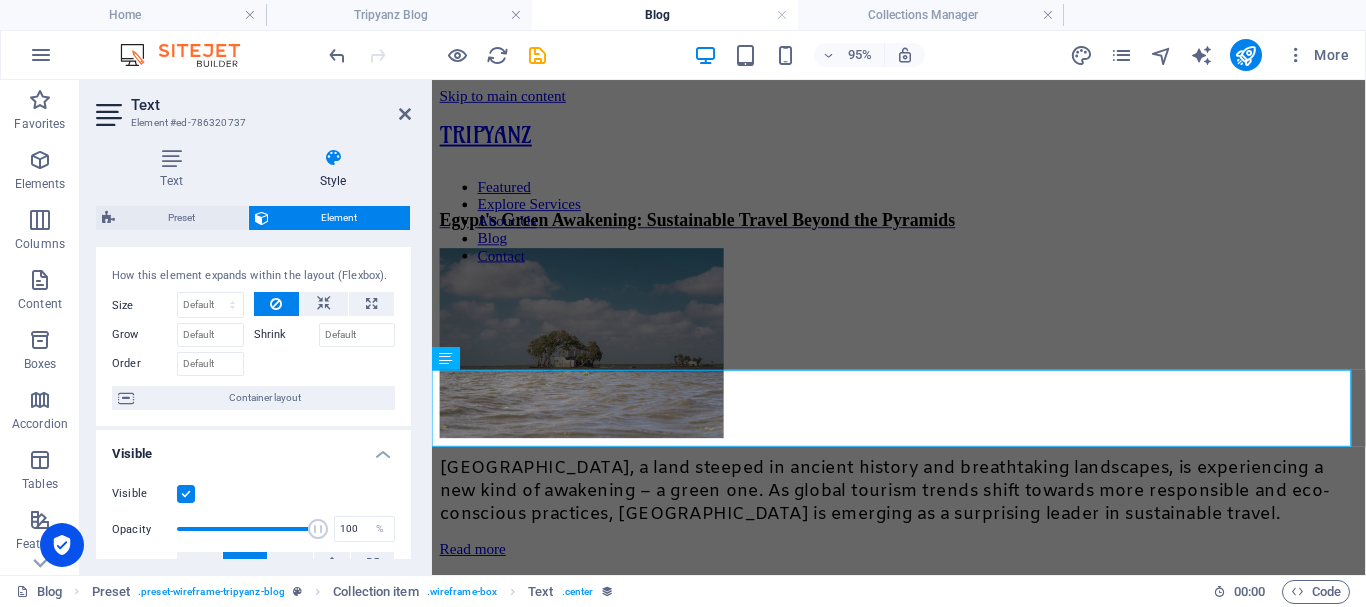scroll, scrollTop: 0, scrollLeft: 0, axis: both 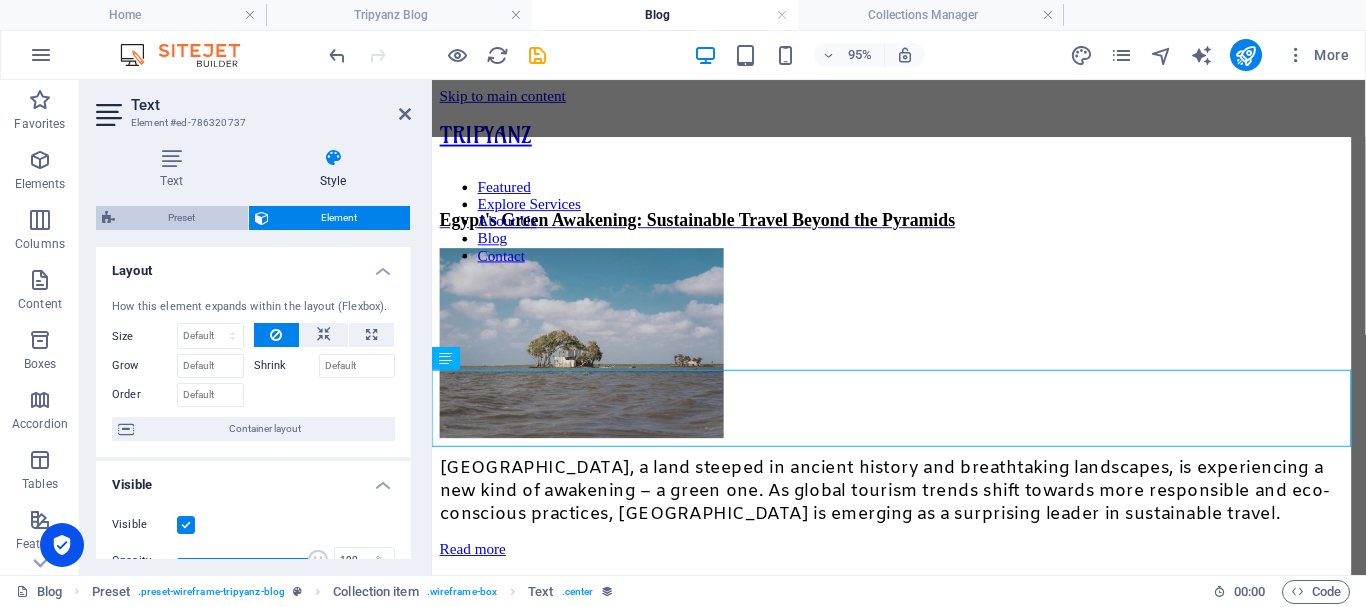 click on "Preset" at bounding box center (181, 218) 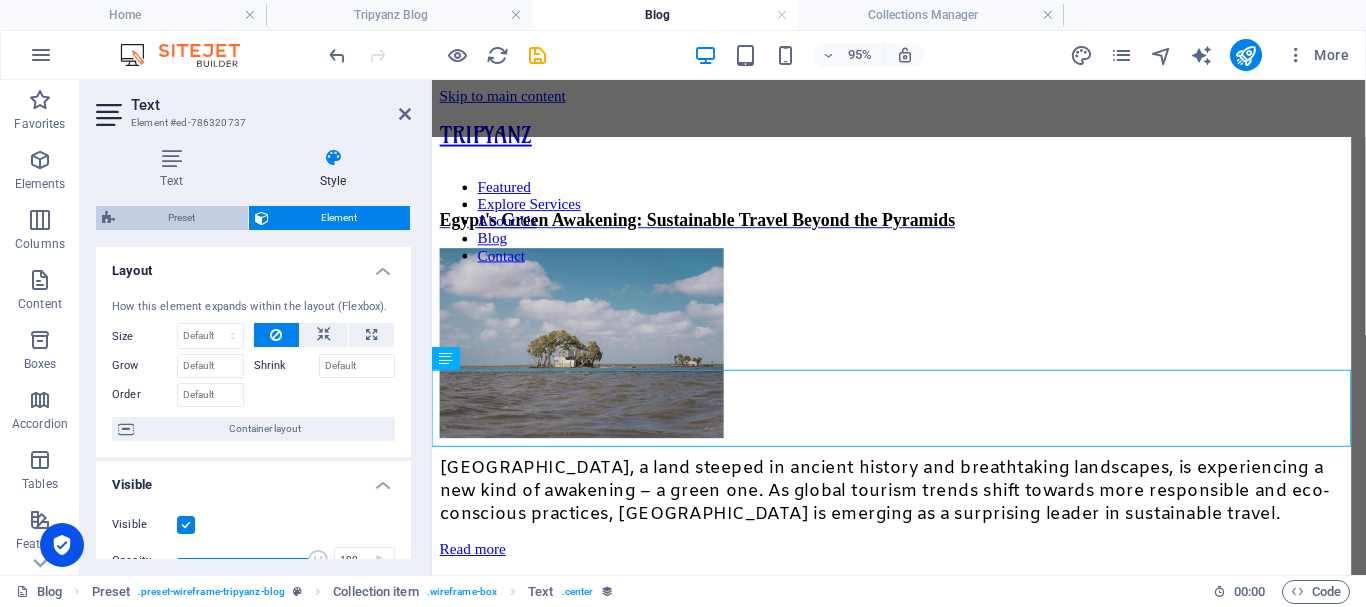 select on "rem" 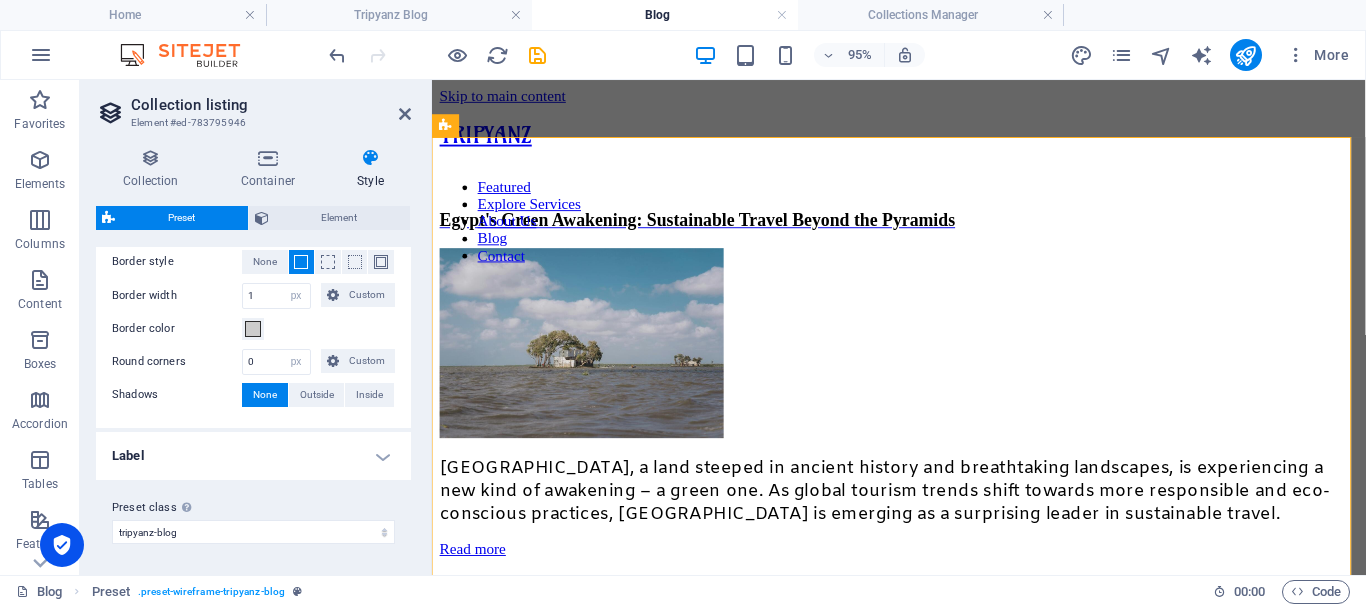 scroll, scrollTop: 291, scrollLeft: 0, axis: vertical 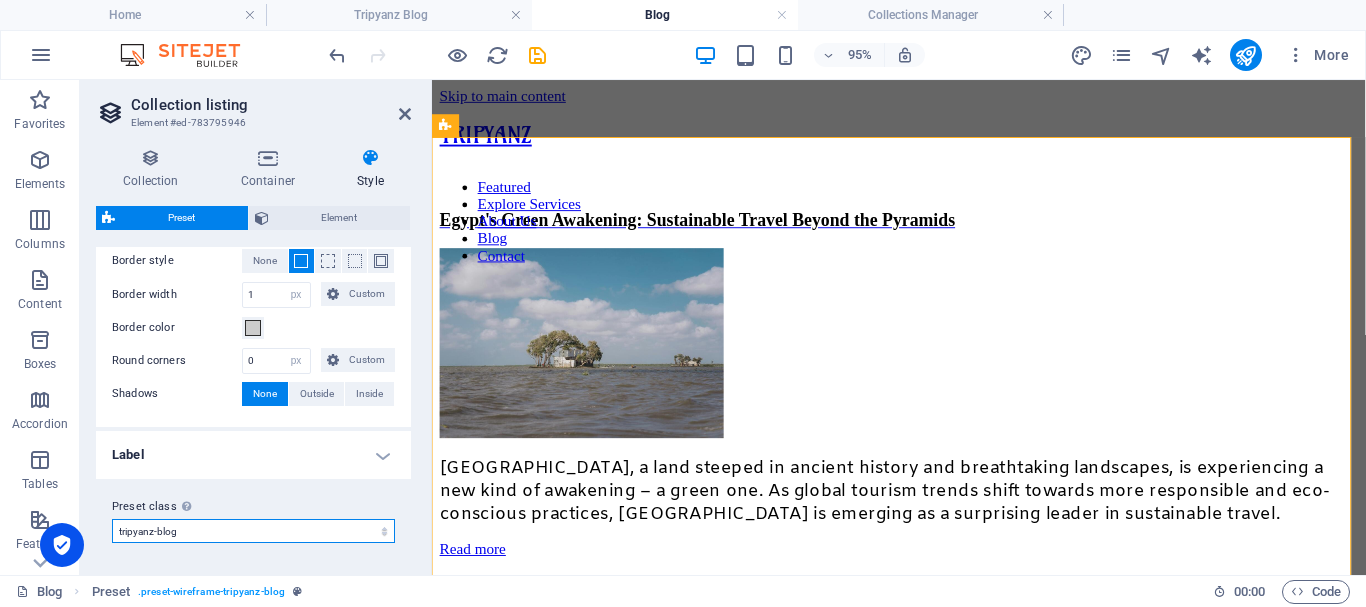 click on "tripyanz-blog Add preset class" at bounding box center (253, 531) 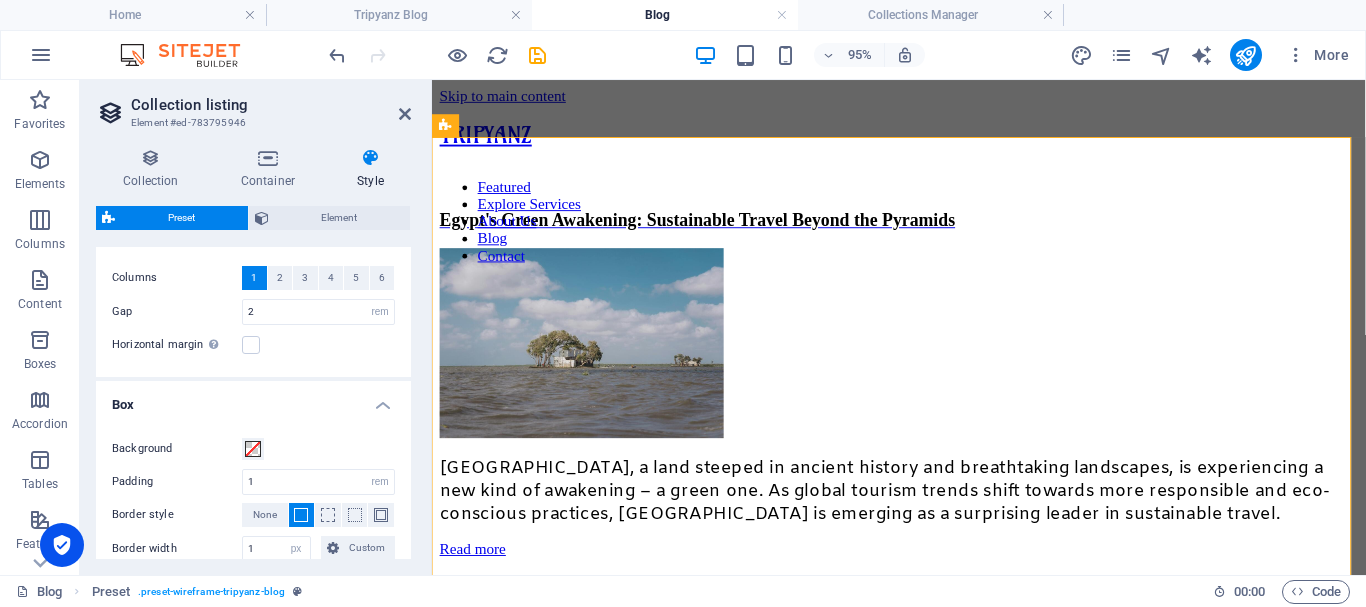 scroll, scrollTop: 0, scrollLeft: 0, axis: both 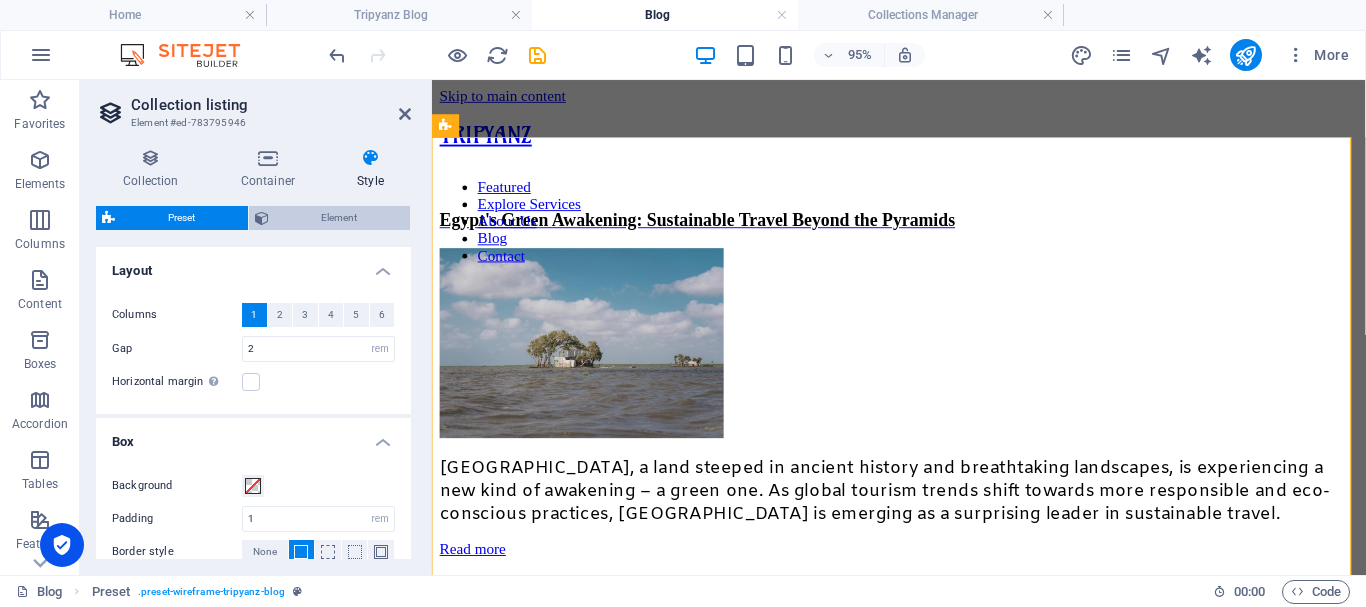 click on "Element" at bounding box center (340, 218) 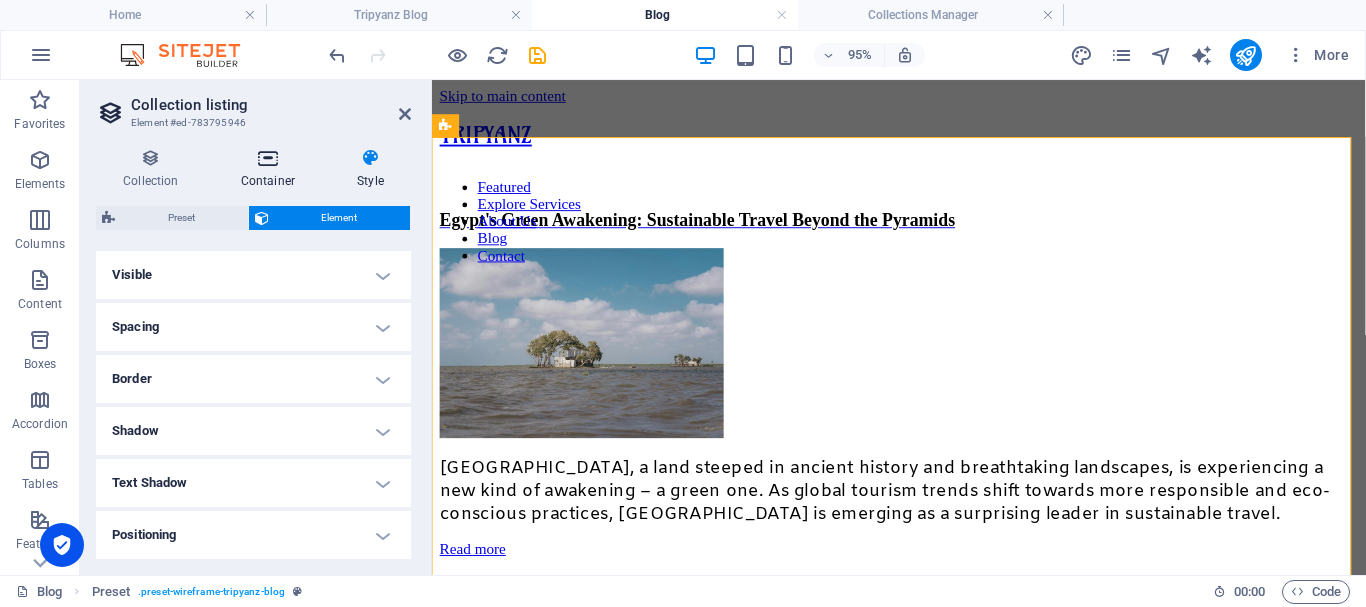 click at bounding box center (268, 158) 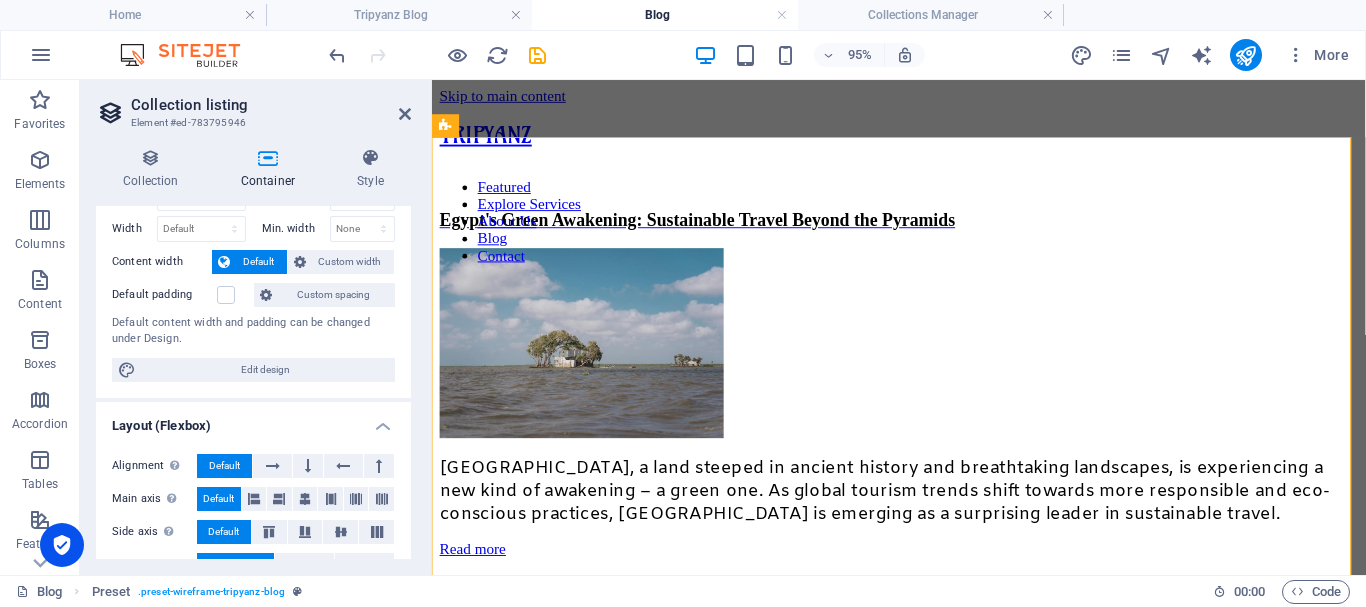 scroll, scrollTop: 0, scrollLeft: 0, axis: both 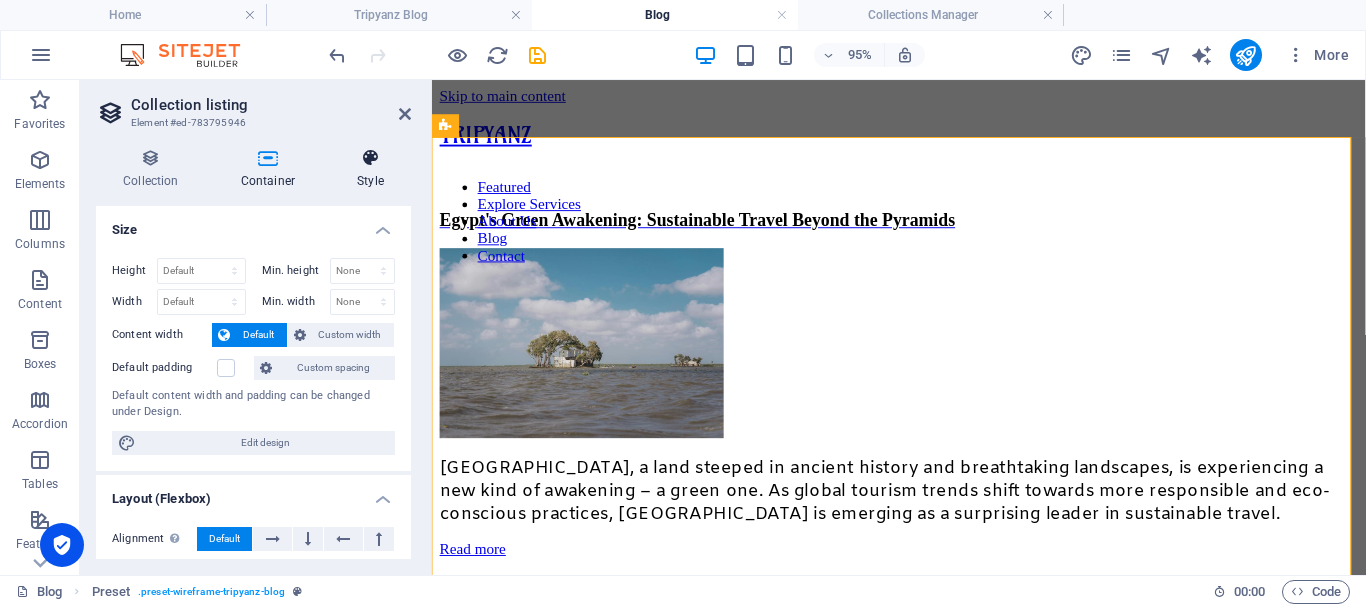 click at bounding box center (370, 158) 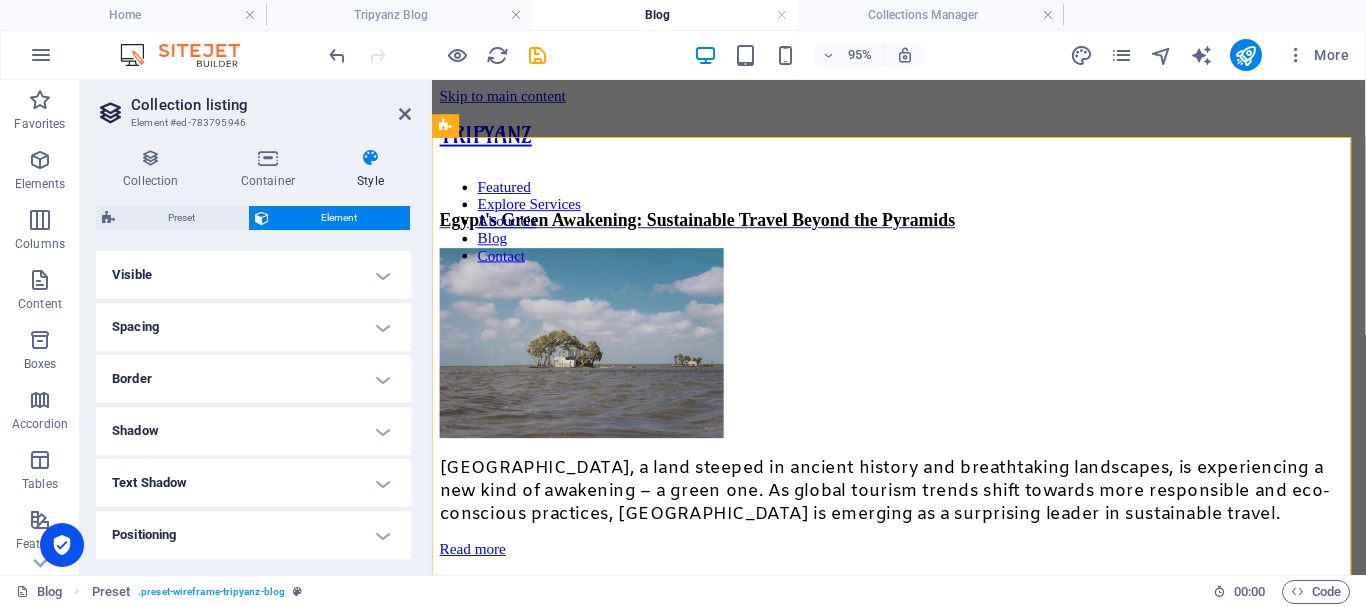 click on "Visible" at bounding box center [253, 275] 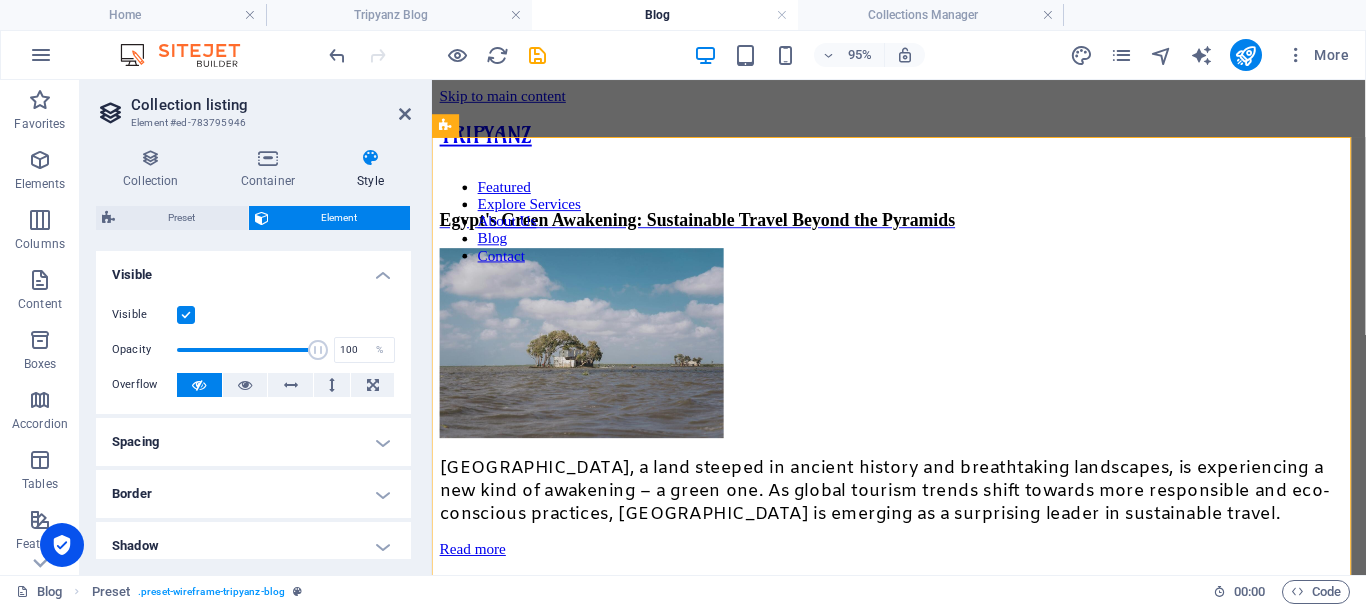 click on "Visible" at bounding box center (253, 269) 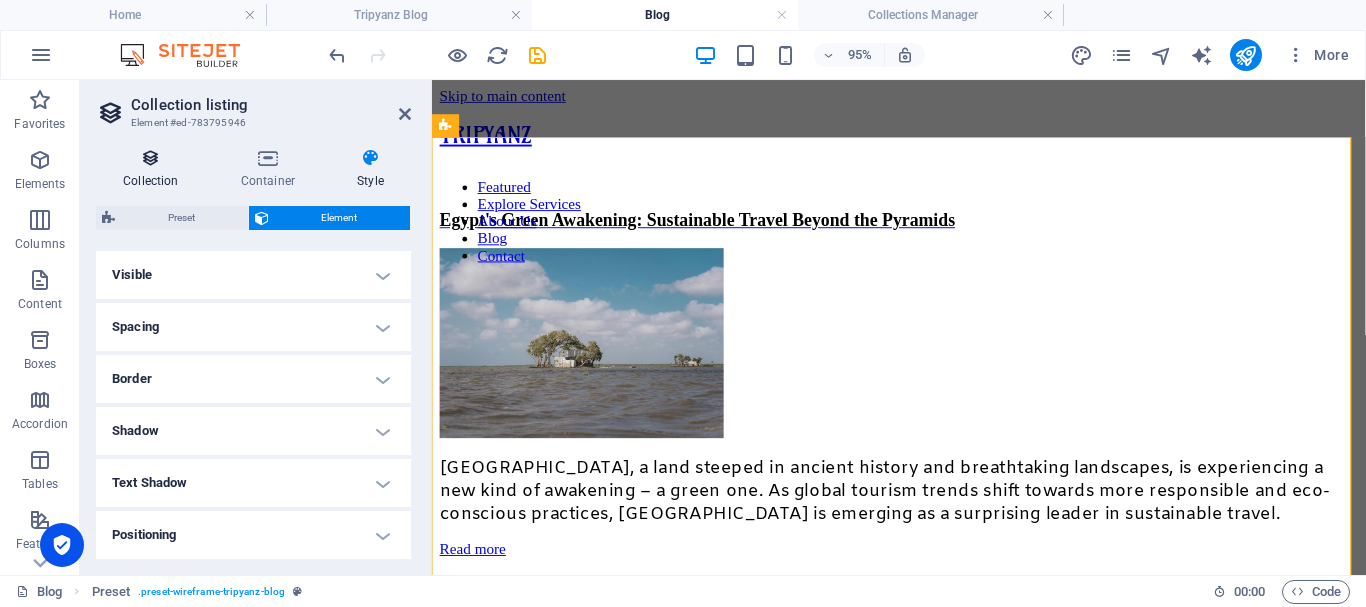 click on "Collection" at bounding box center [155, 169] 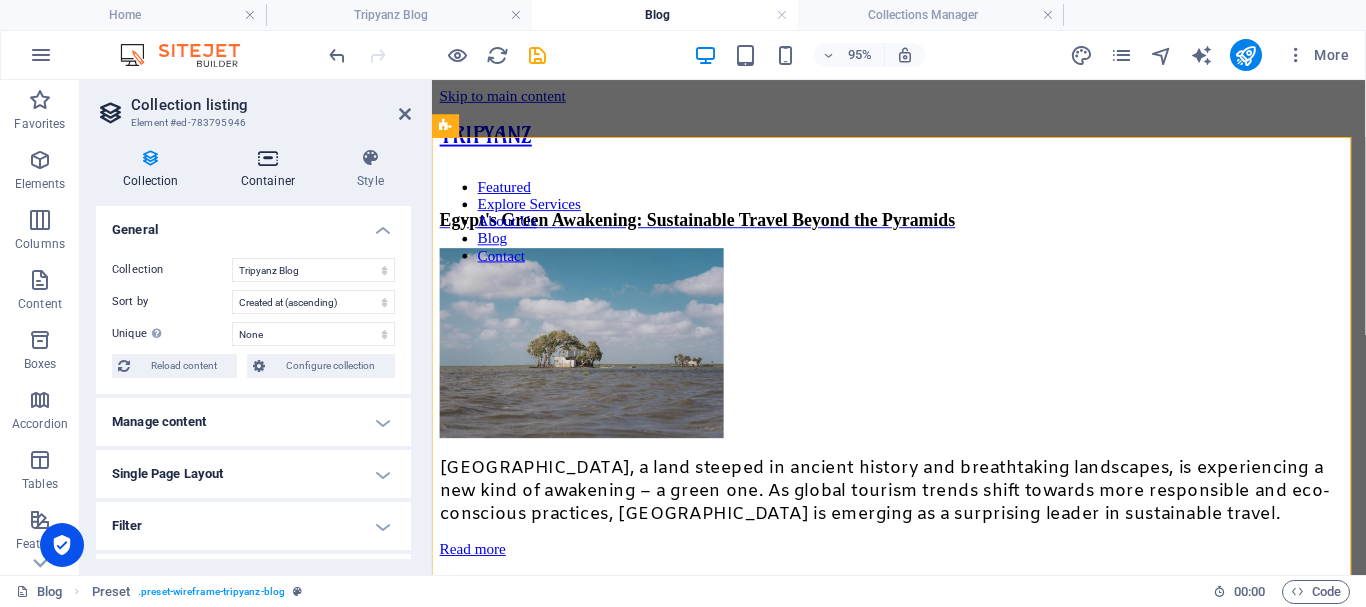 click at bounding box center (268, 158) 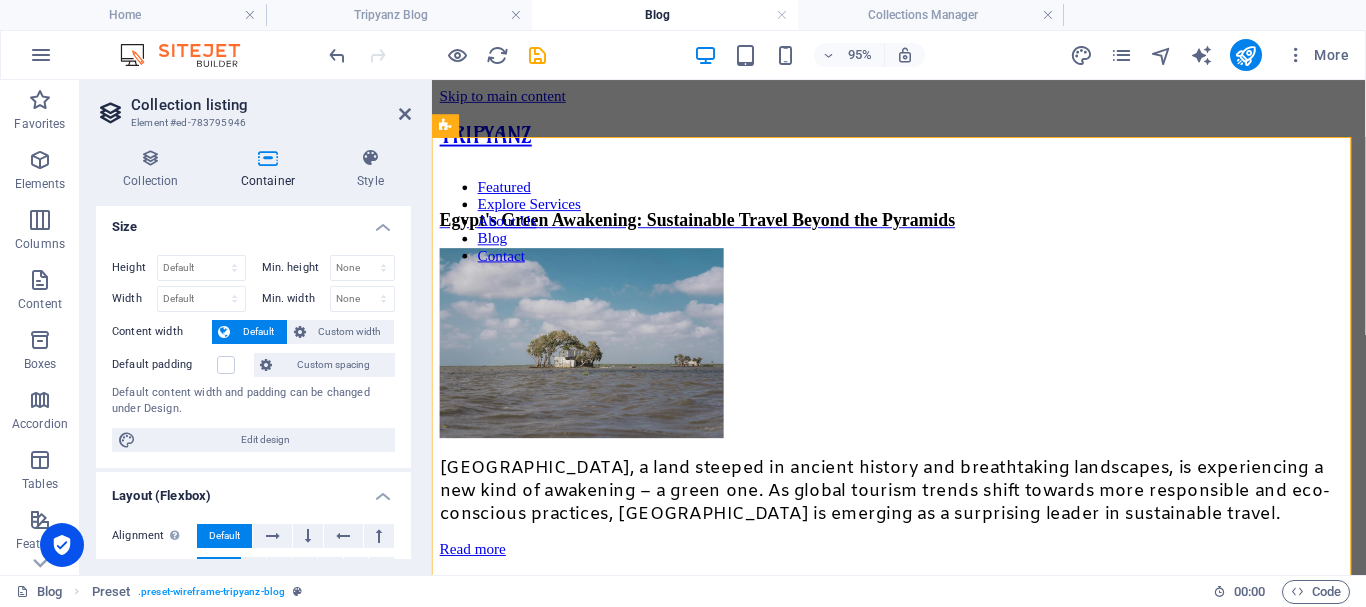 scroll, scrollTop: 0, scrollLeft: 0, axis: both 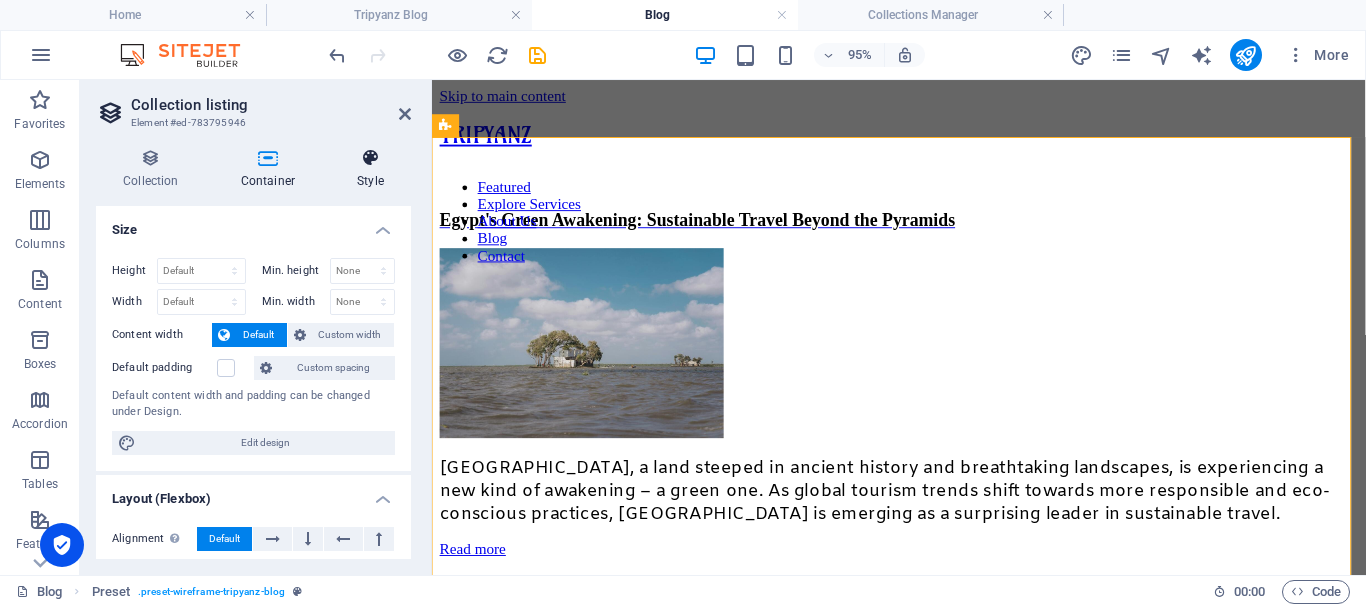 click on "Style" at bounding box center (370, 169) 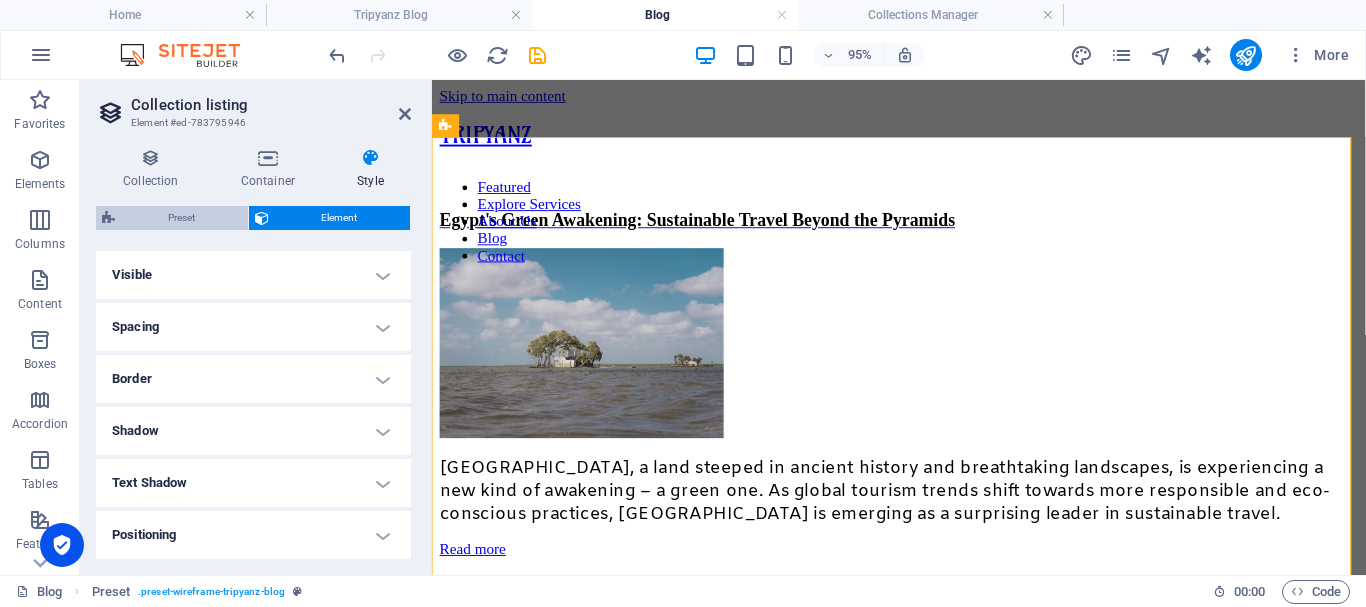 click on "Preset" at bounding box center [181, 218] 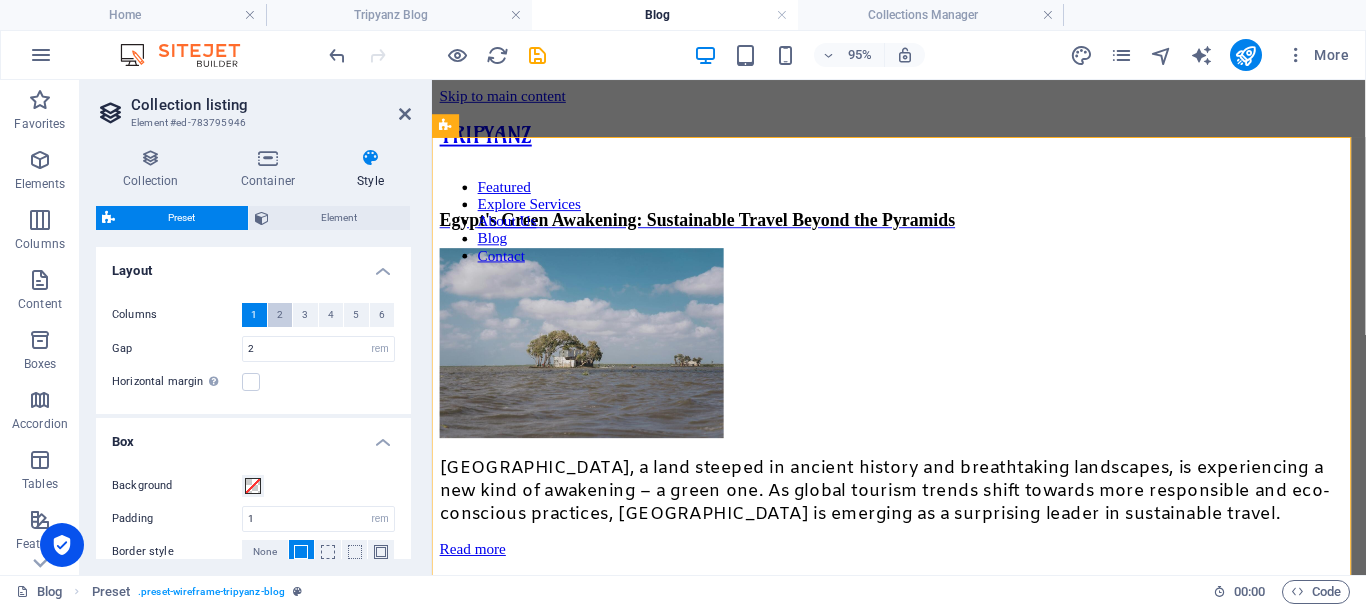 click on "2" at bounding box center [280, 315] 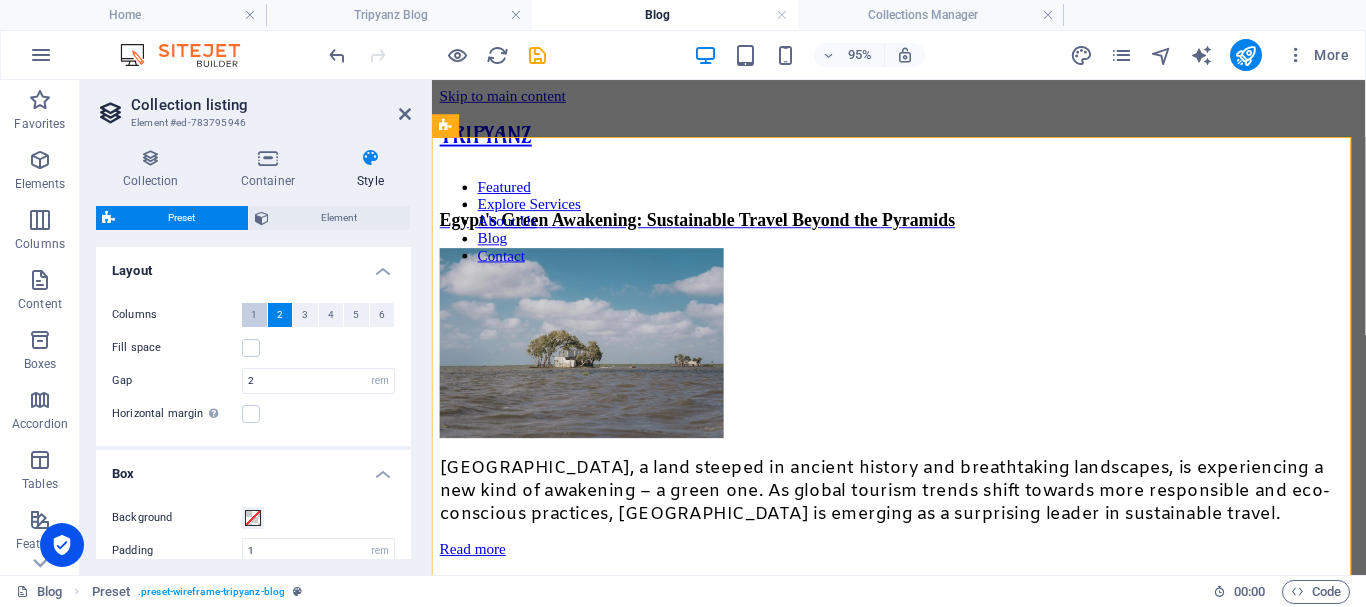 click on "1" at bounding box center [254, 315] 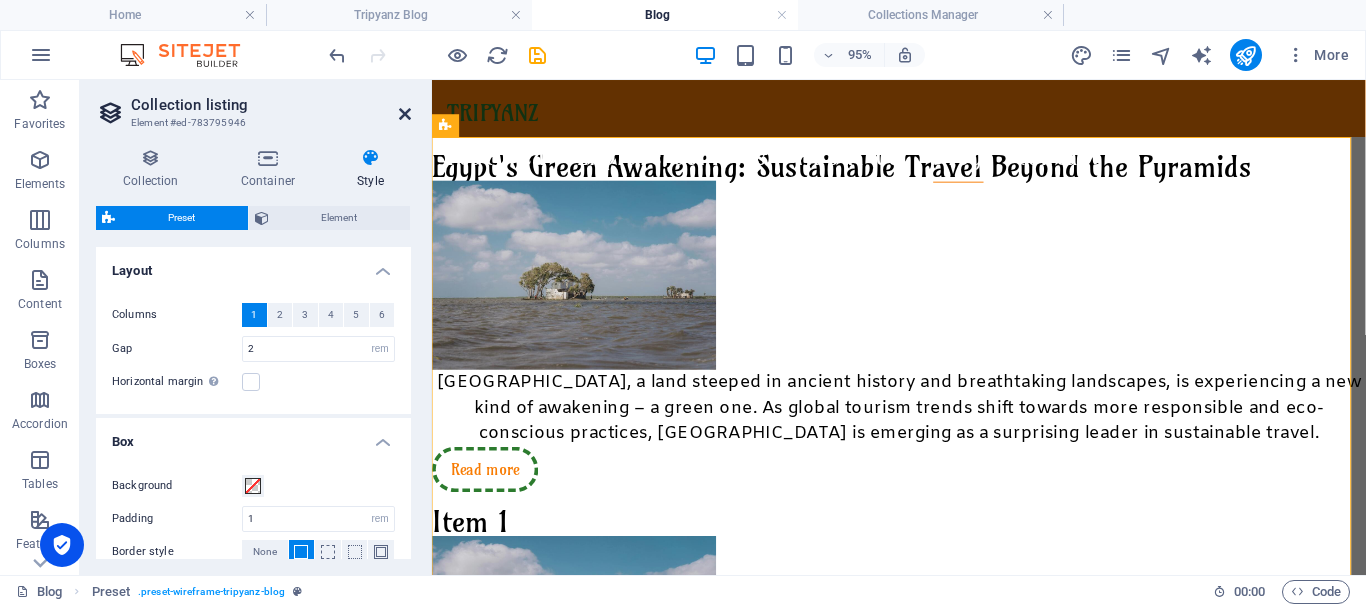 drag, startPoint x: 405, startPoint y: 116, endPoint x: 356, endPoint y: 74, distance: 64.53681 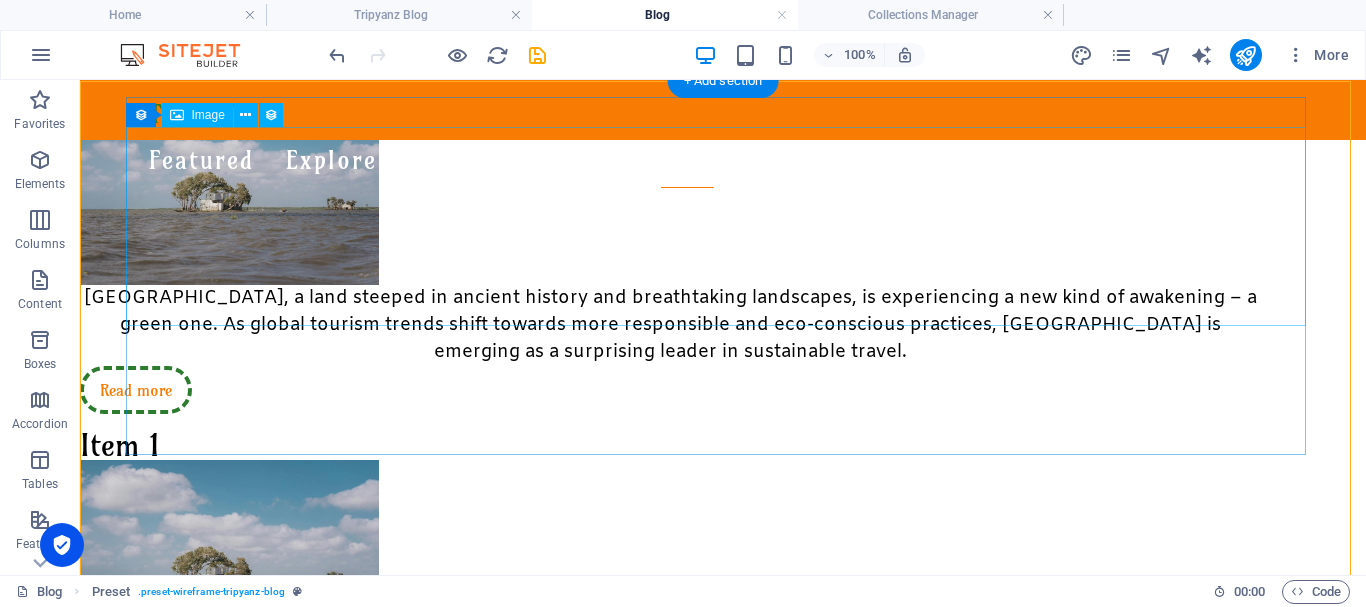 scroll, scrollTop: 0, scrollLeft: 0, axis: both 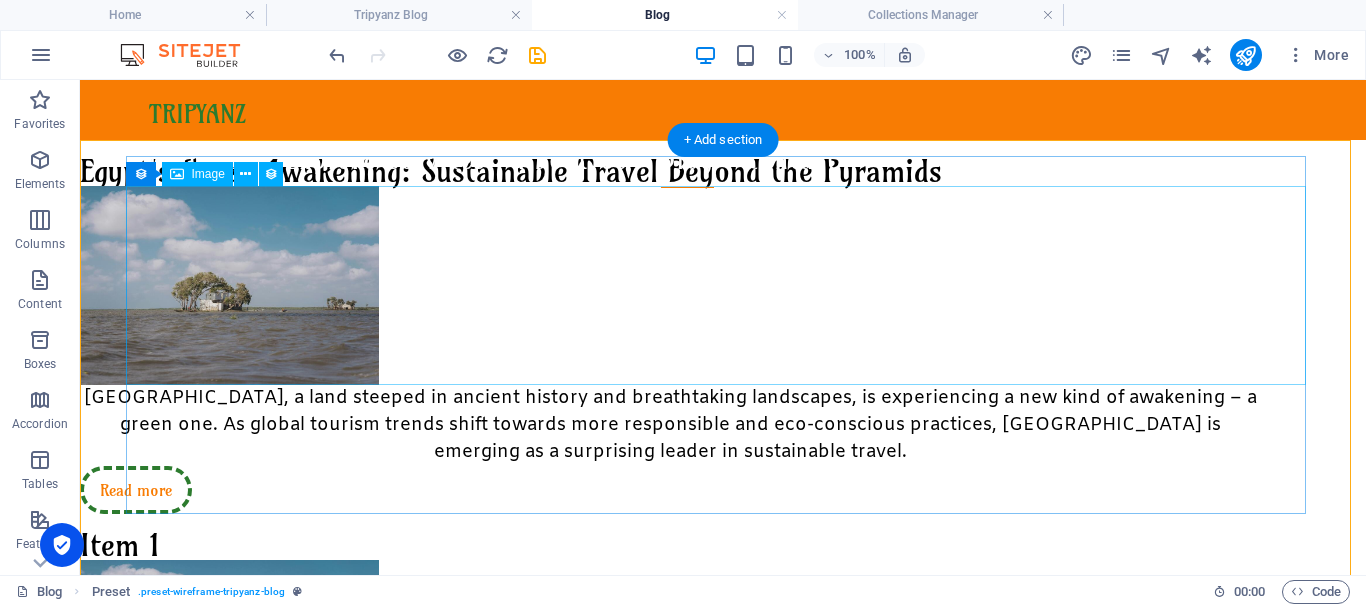 click at bounding box center [670, 285] 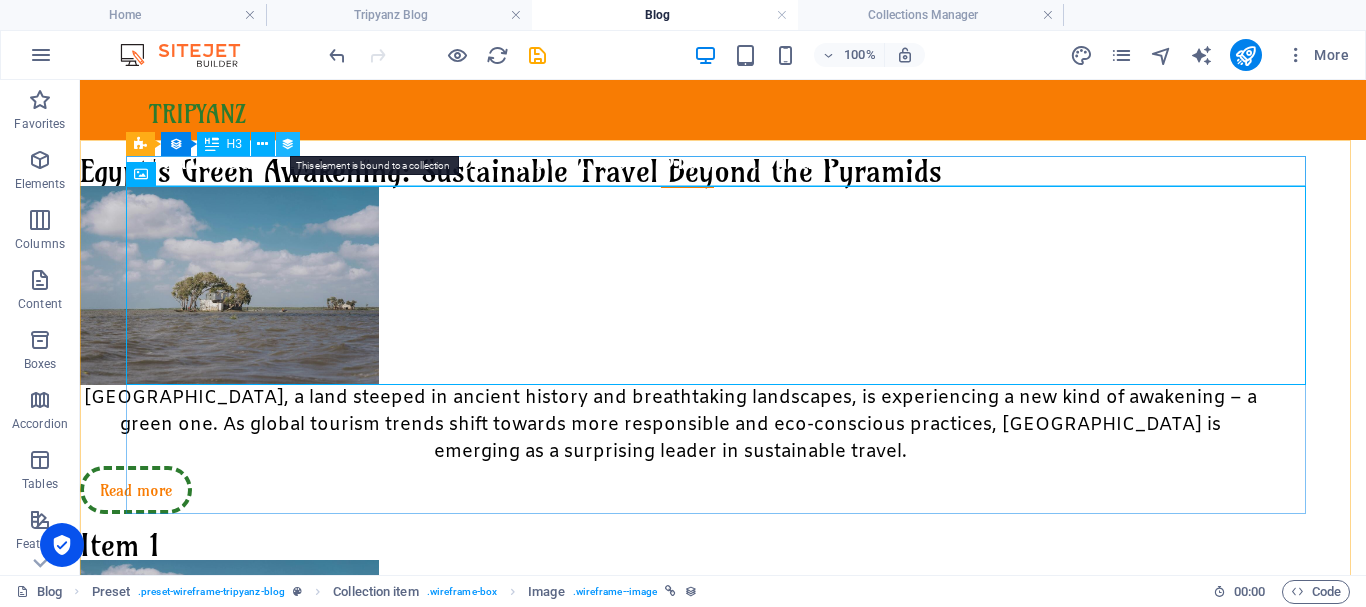 click at bounding box center (288, 144) 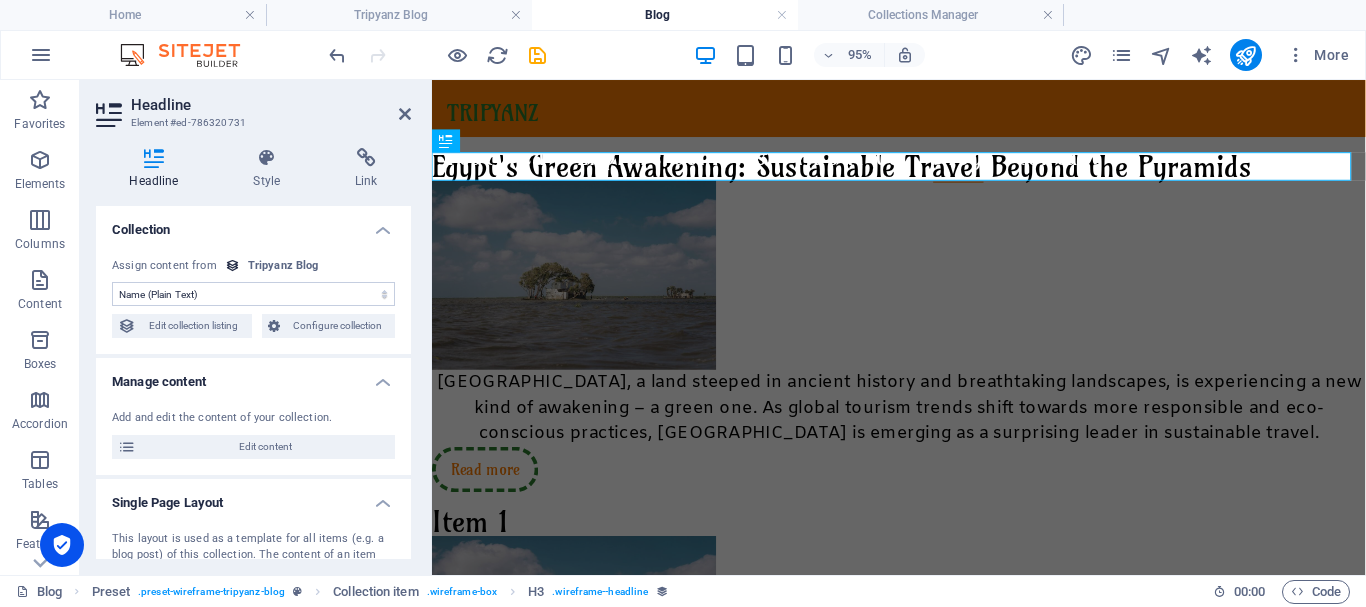 click on "No assignment, content remains static Created at (Date) Updated at (Date) Name (Plain Text) Slug (Plain Text) Content (CMS) Image (File) Description (Rich Text) Publishing Date (Date) Status (Choice) Read More Button (Rich Text)" at bounding box center [253, 294] 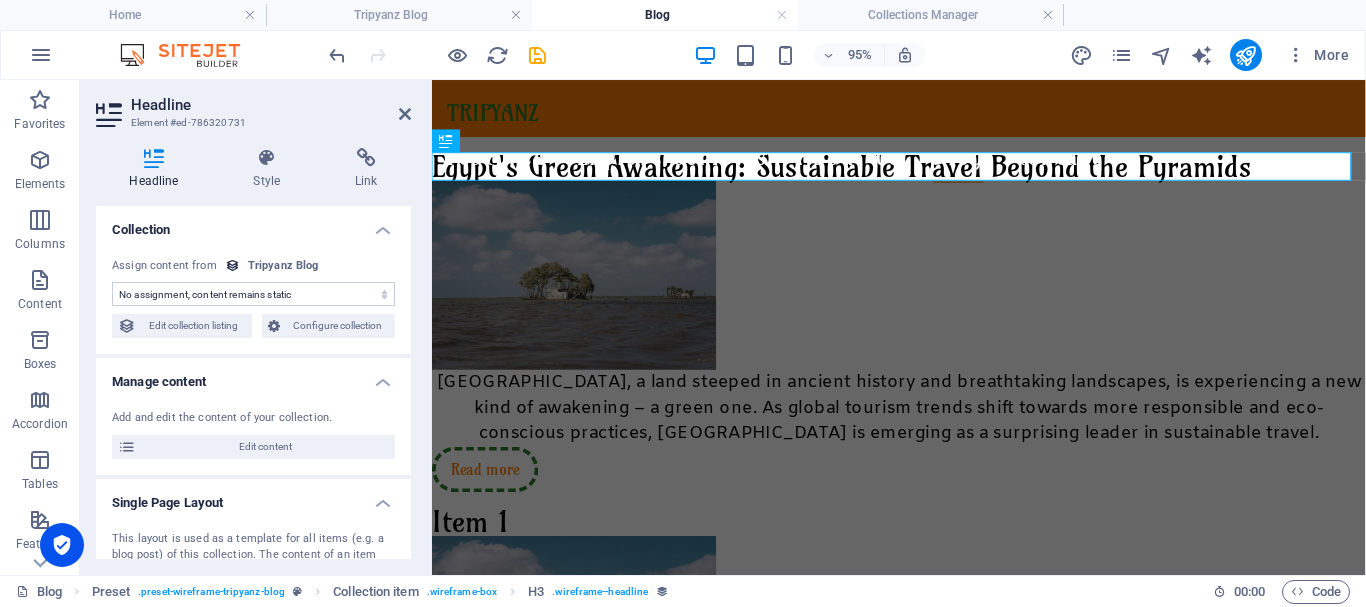 click on "No assignment, content remains static Created at (Date) Updated at (Date) Name (Plain Text) Slug (Plain Text) Content (CMS) Image (File) Description (Rich Text) Publishing Date (Date) Status (Choice) Read More Button (Rich Text)" at bounding box center (253, 294) 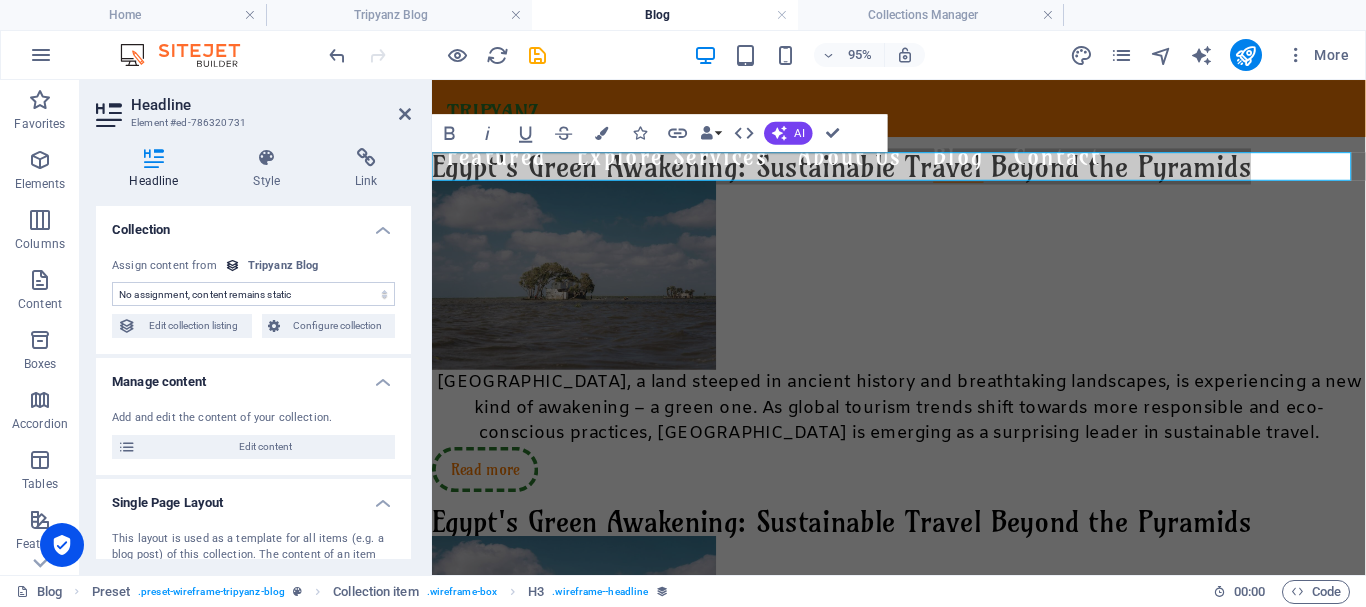 click on "No assignment, content remains static Created at (Date) Updated at (Date) Name (Plain Text) Slug (Plain Text) Content (CMS) Image (File) Description (Rich Text) Publishing Date (Date) Status (Choice) Read More Button (Rich Text)" at bounding box center (253, 294) 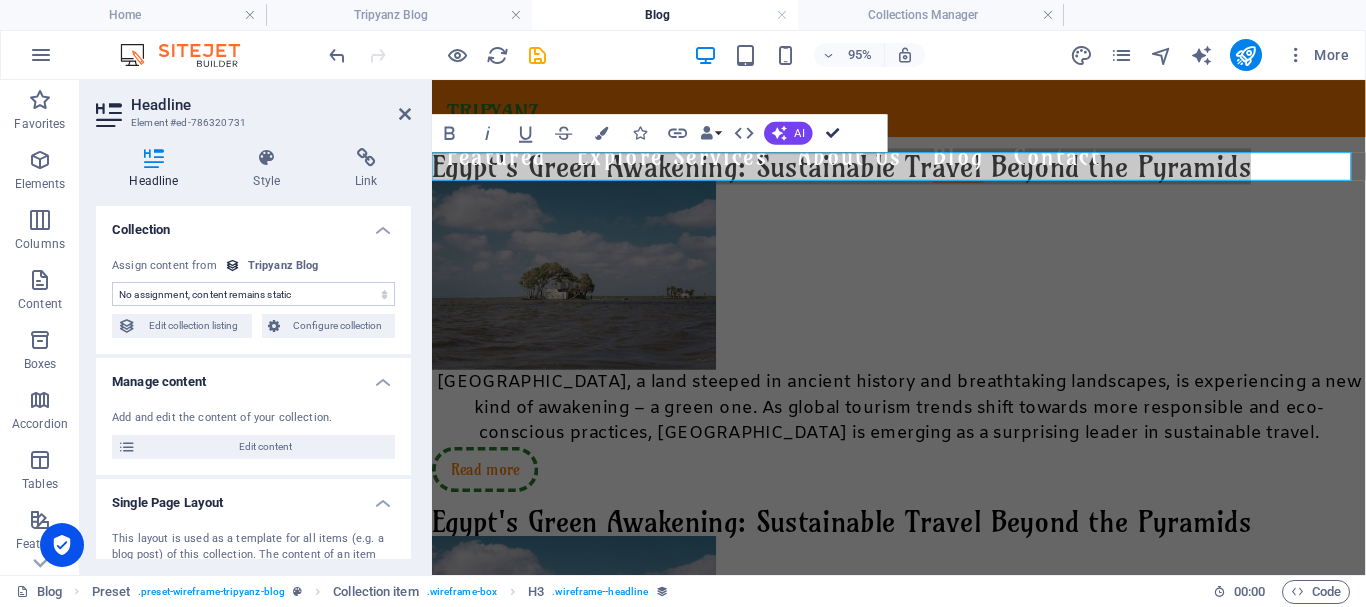 drag, startPoint x: 827, startPoint y: 132, endPoint x: 709, endPoint y: 72, distance: 132.37825 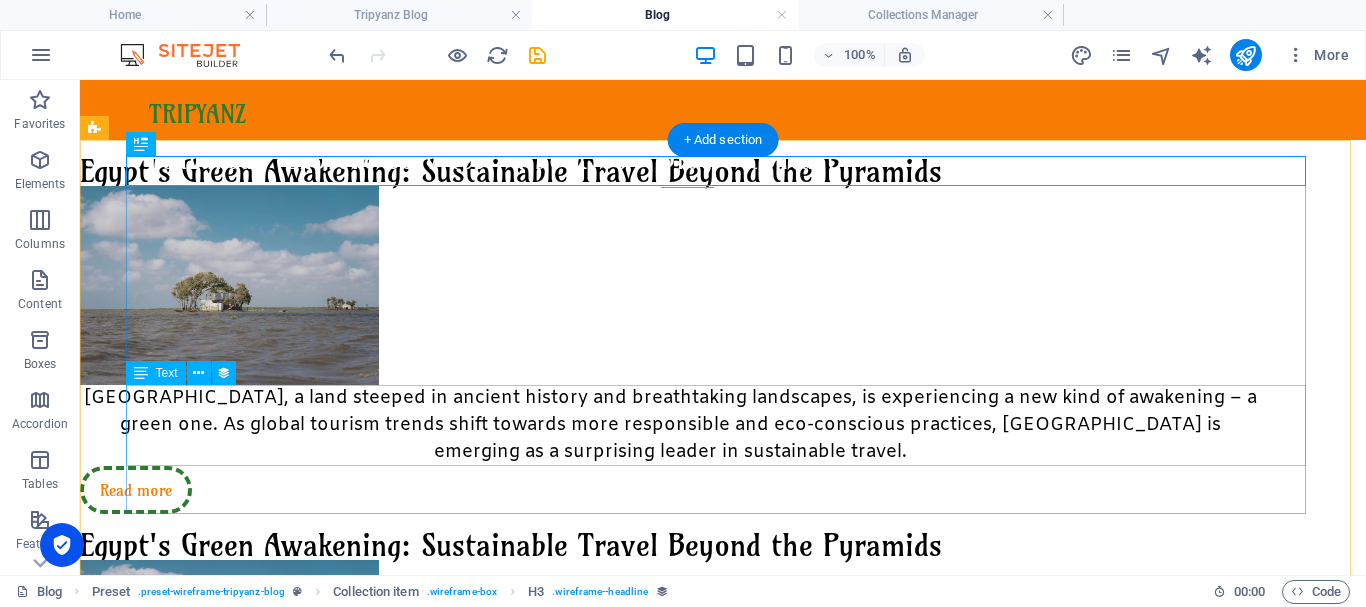 click on "[GEOGRAPHIC_DATA], a land steeped in ancient history and breathtaking landscapes, is experiencing a new kind of awakening – a green one. As global tourism trends shift towards more responsible and eco-conscious practices, [GEOGRAPHIC_DATA] is emerging as a surprising leader in sustainable travel." at bounding box center [670, 425] 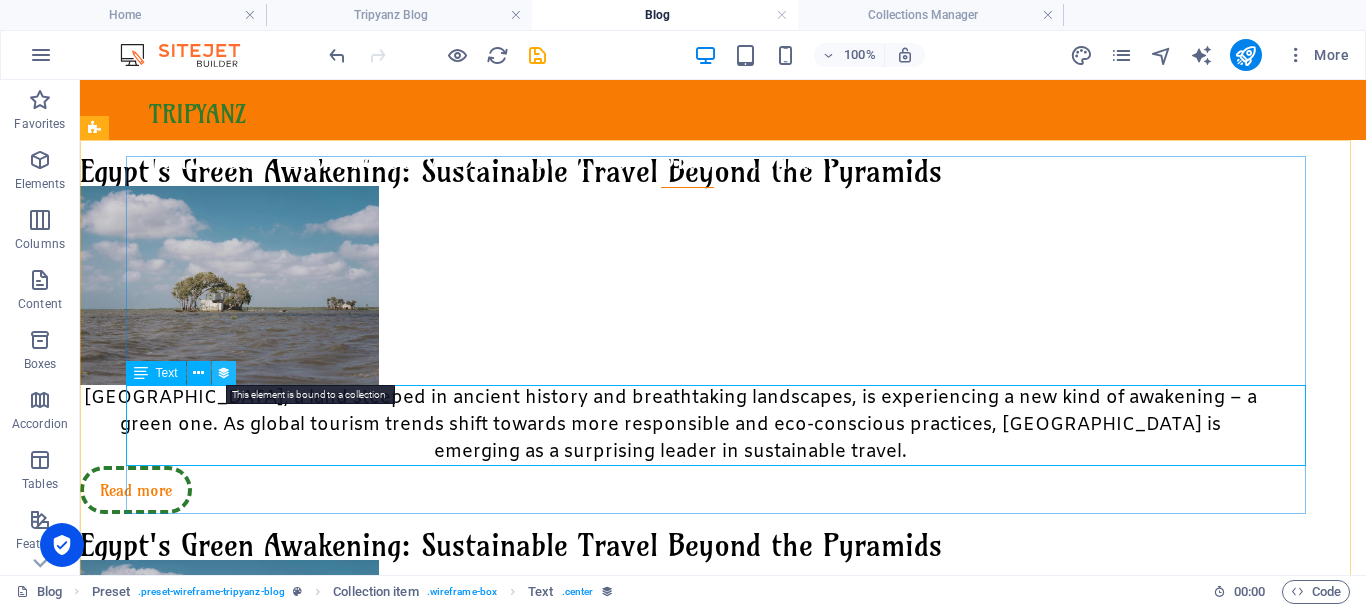 click at bounding box center (224, 373) 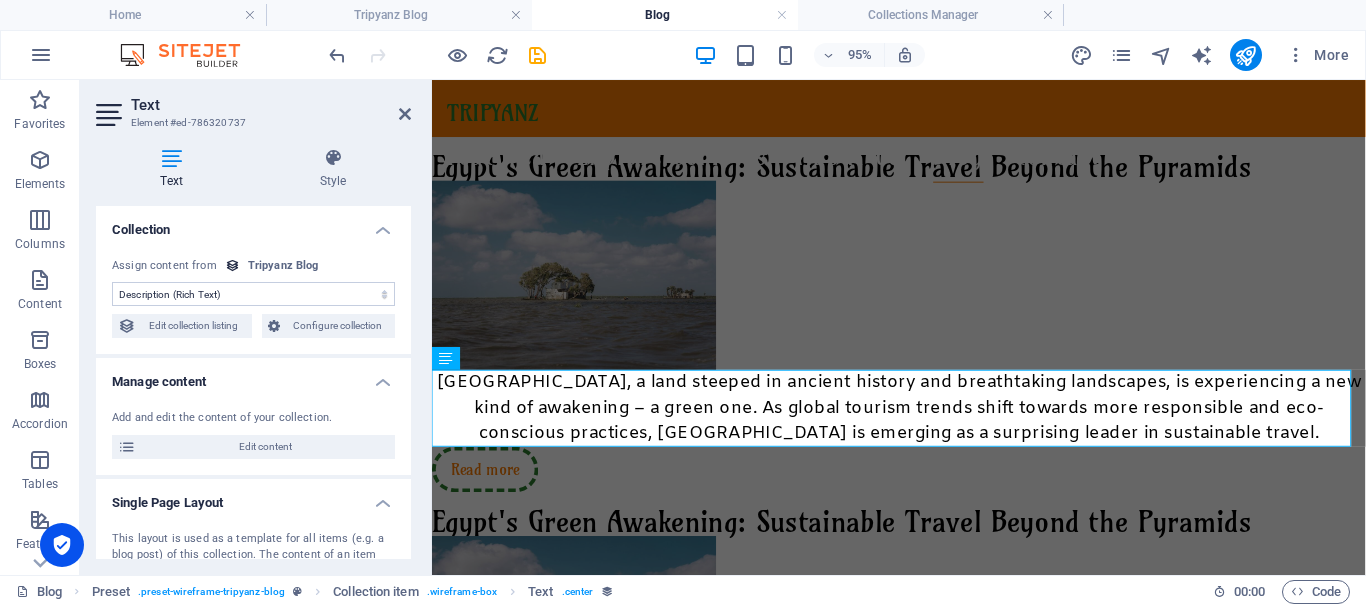 click on "No assignment, content remains static Created at (Date) Updated at (Date) Name (Plain Text) Slug (Plain Text) Content (CMS) Image (File) Description (Rich Text) Publishing Date (Date) Status (Choice) Read More Button (Rich Text)" at bounding box center [253, 294] 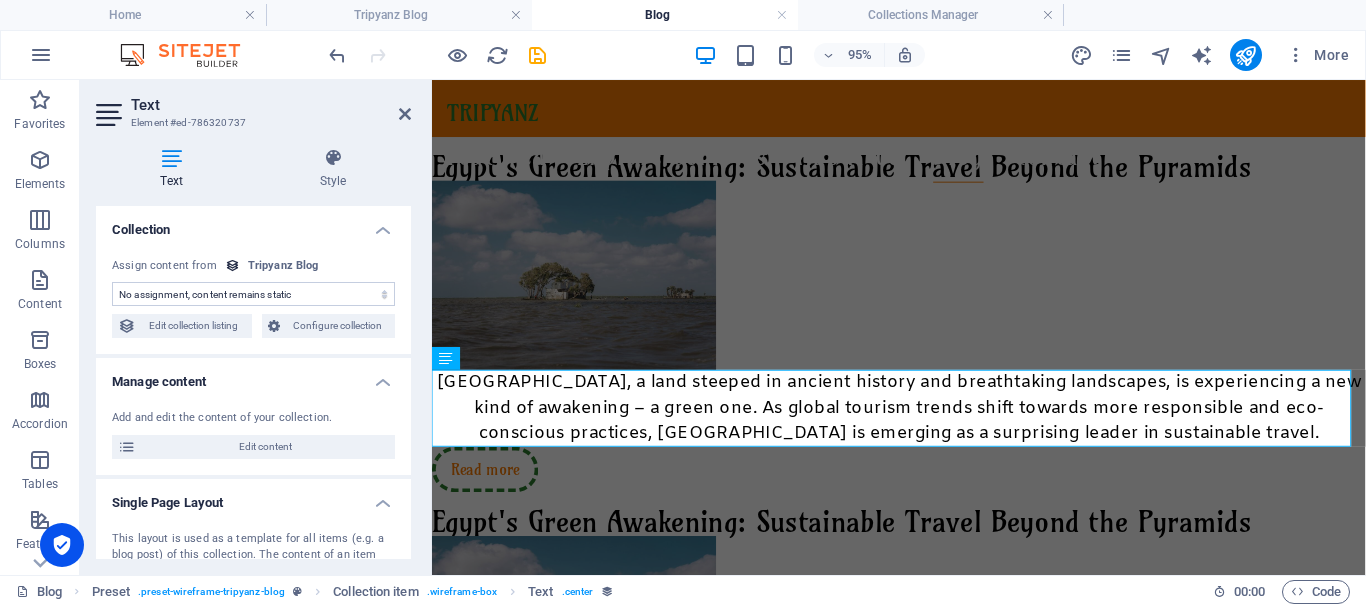 click on "No assignment, content remains static Created at (Date) Updated at (Date) Name (Plain Text) Slug (Plain Text) Content (CMS) Image (File) Description (Rich Text) Publishing Date (Date) Status (Choice) Read More Button (Rich Text)" at bounding box center (253, 294) 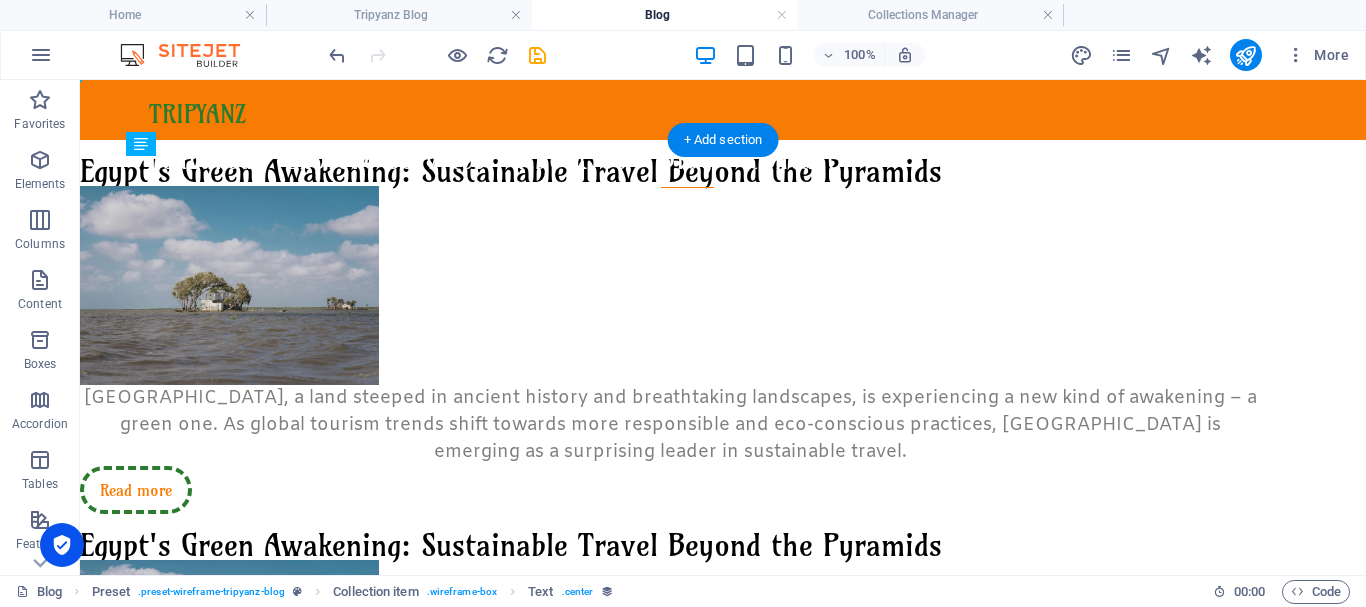 drag, startPoint x: 224, startPoint y: 457, endPoint x: 390, endPoint y: 334, distance: 206.60349 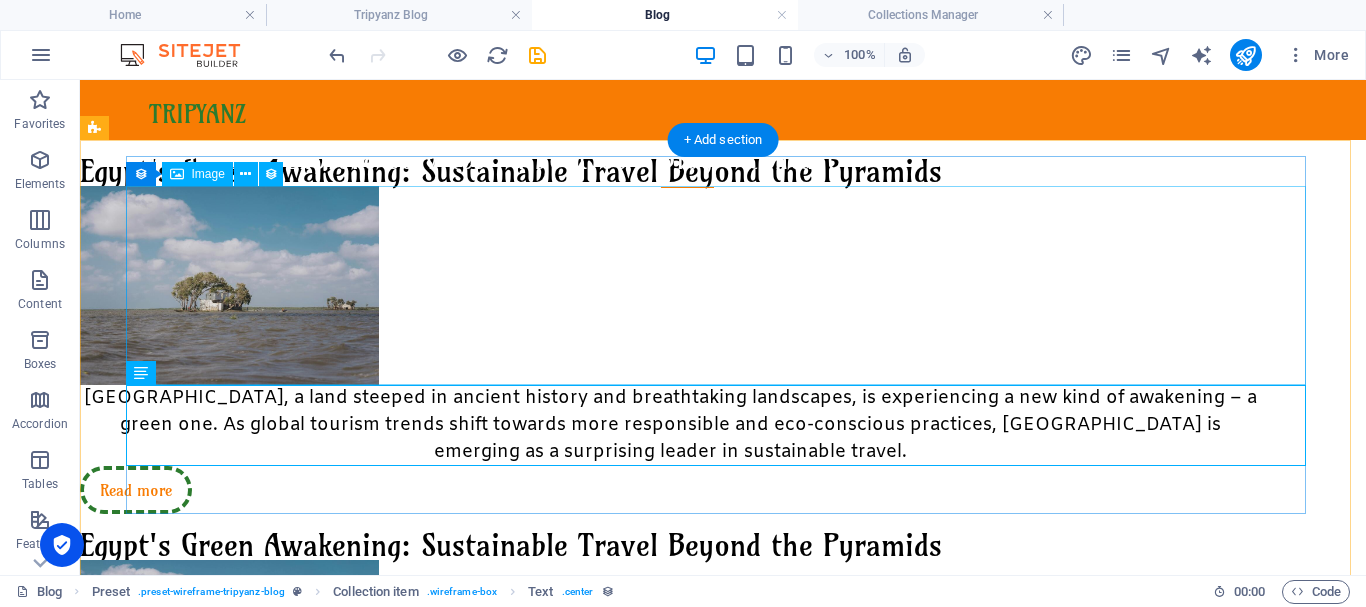 click at bounding box center (670, 285) 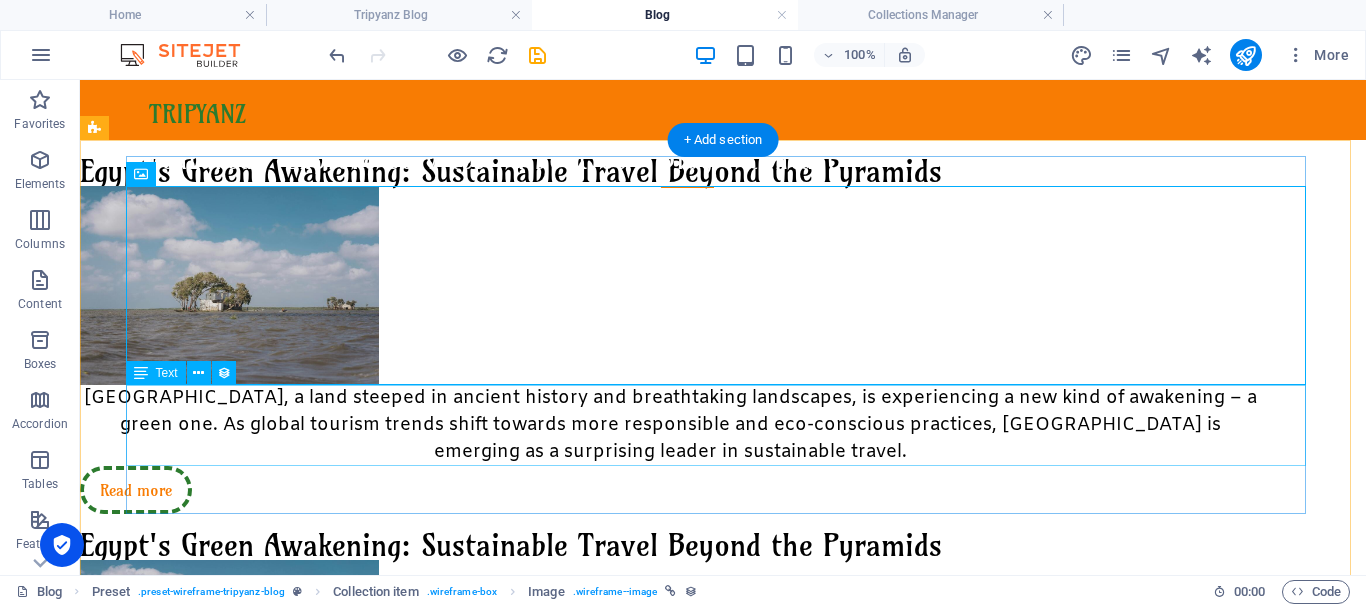 click on "[GEOGRAPHIC_DATA], a land steeped in ancient history and breathtaking landscapes, is experiencing a new kind of awakening – a green one. As global tourism trends shift towards more responsible and eco-conscious practices, [GEOGRAPHIC_DATA] is emerging as a surprising leader in sustainable travel." at bounding box center [670, 425] 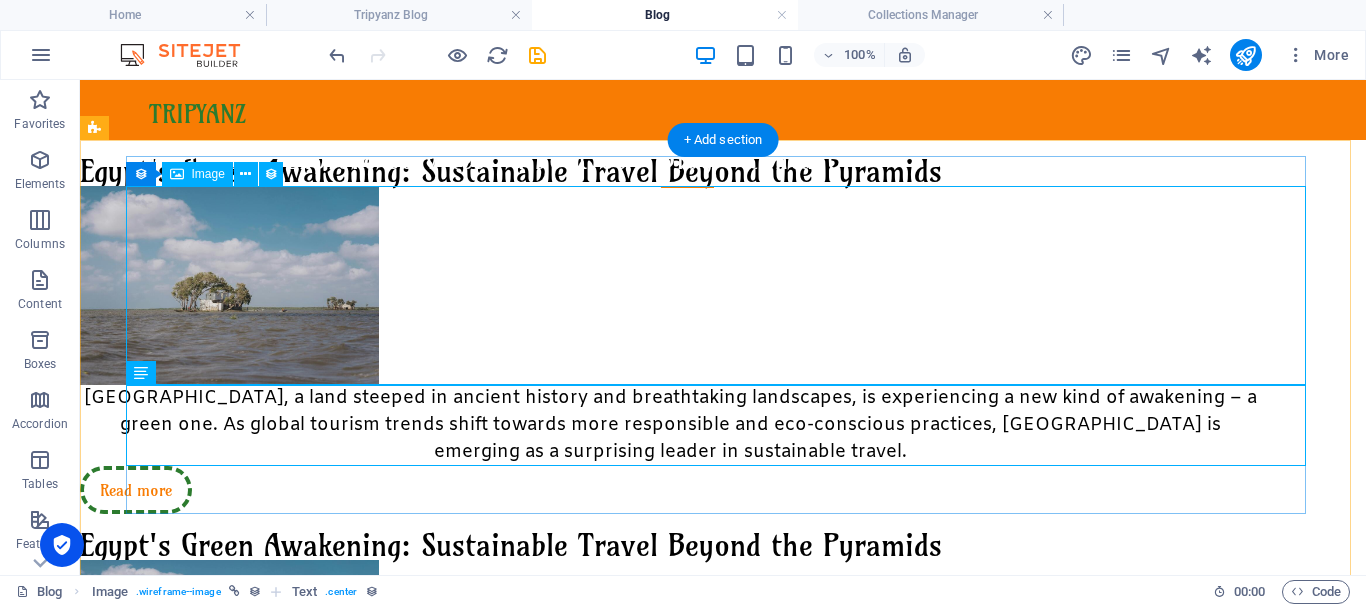 click at bounding box center [670, 285] 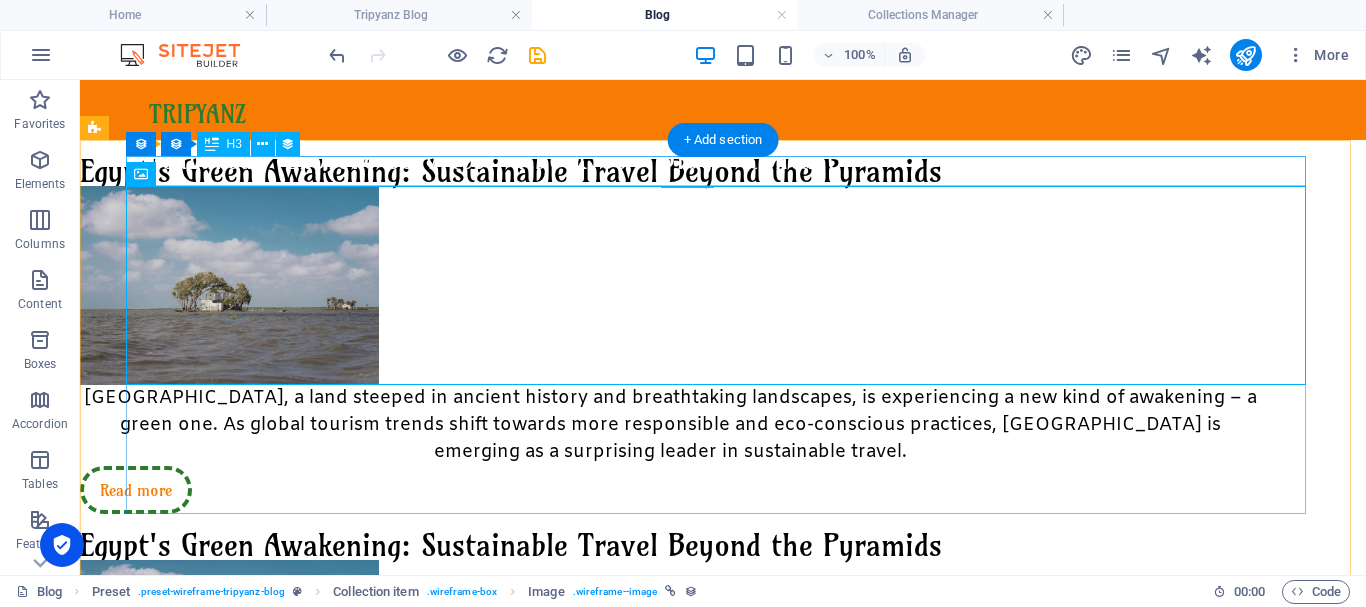 click on "Egypt's Green Awakening: Sustainable Travel Beyond the Pyramids" at bounding box center (670, 171) 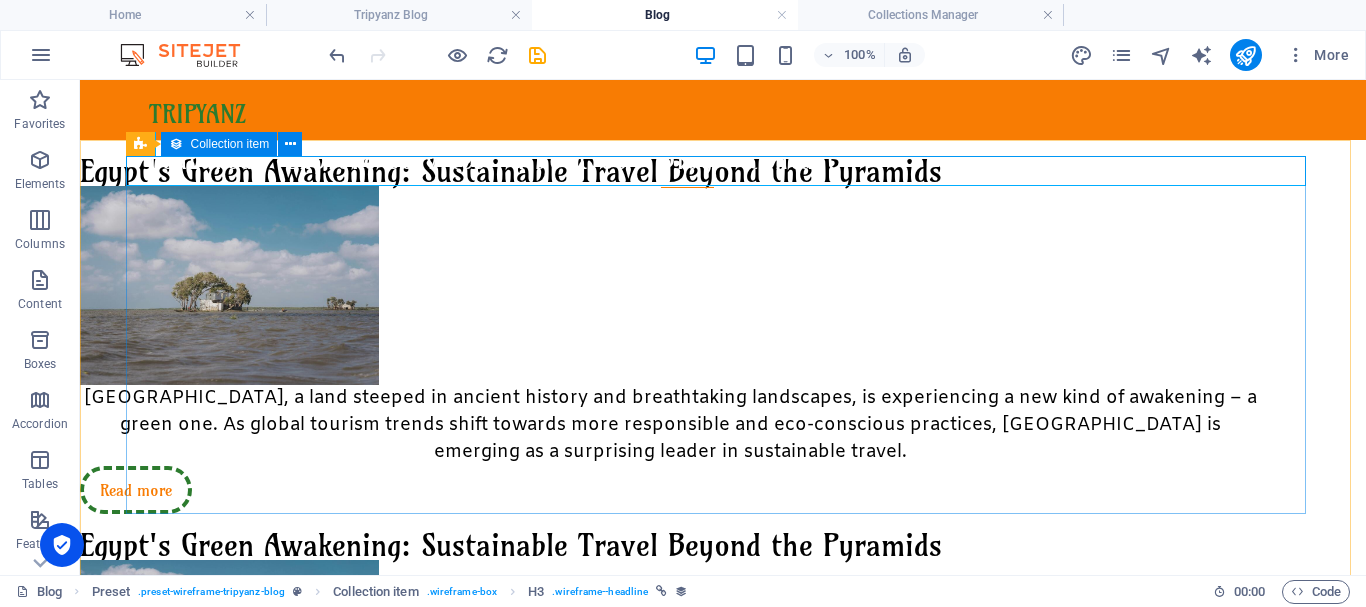 click on "Collection item" at bounding box center (230, 144) 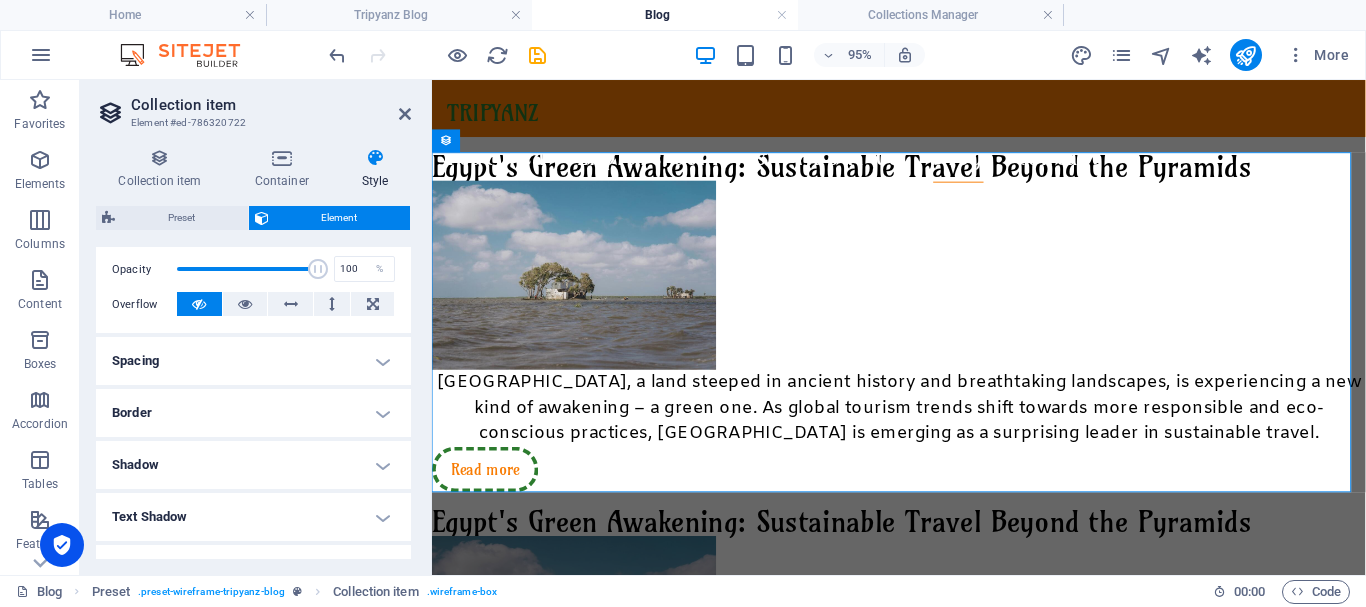 scroll, scrollTop: 300, scrollLeft: 0, axis: vertical 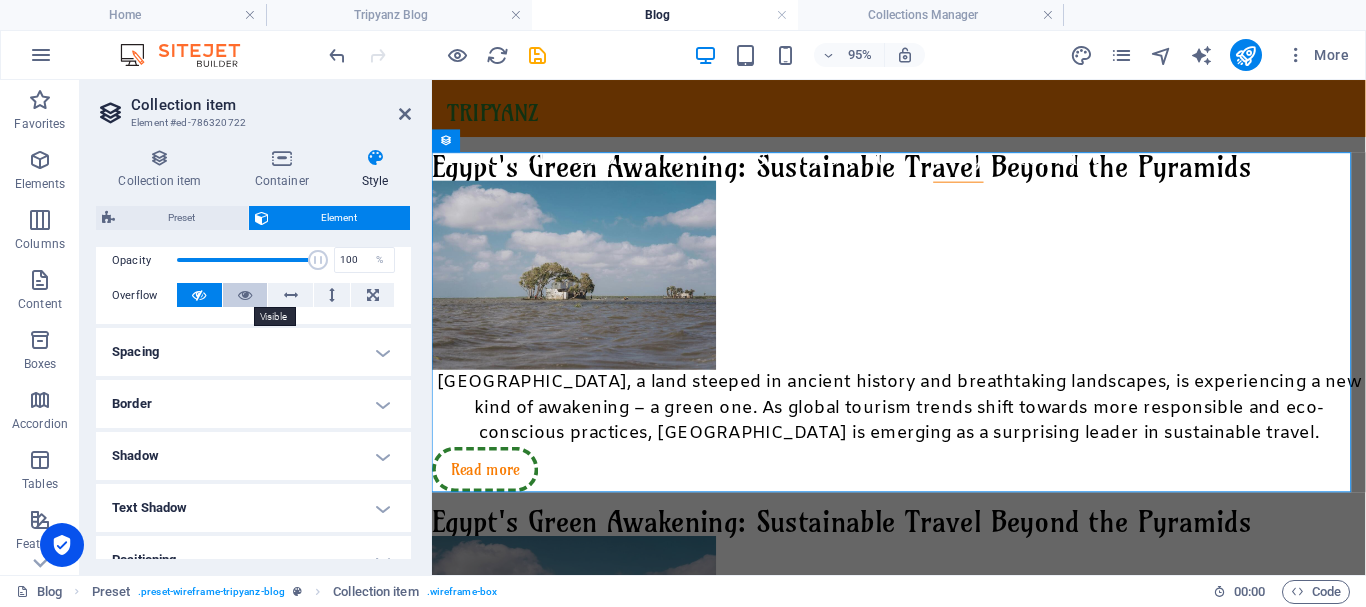click at bounding box center [245, 295] 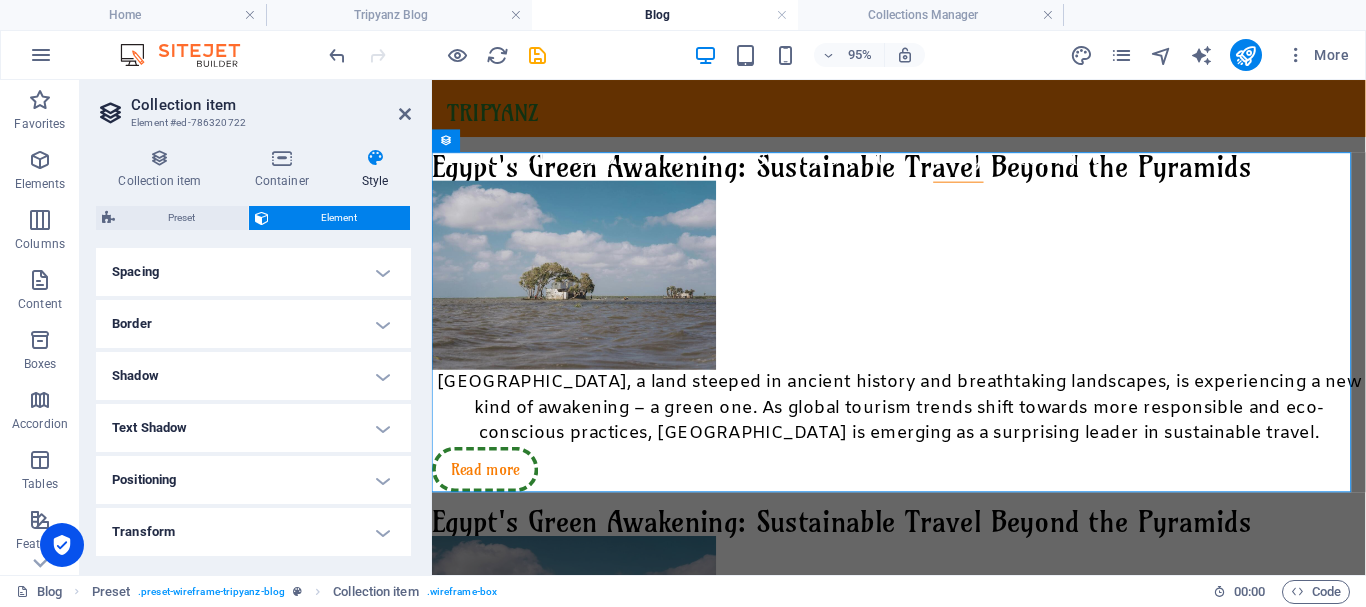 scroll, scrollTop: 533, scrollLeft: 0, axis: vertical 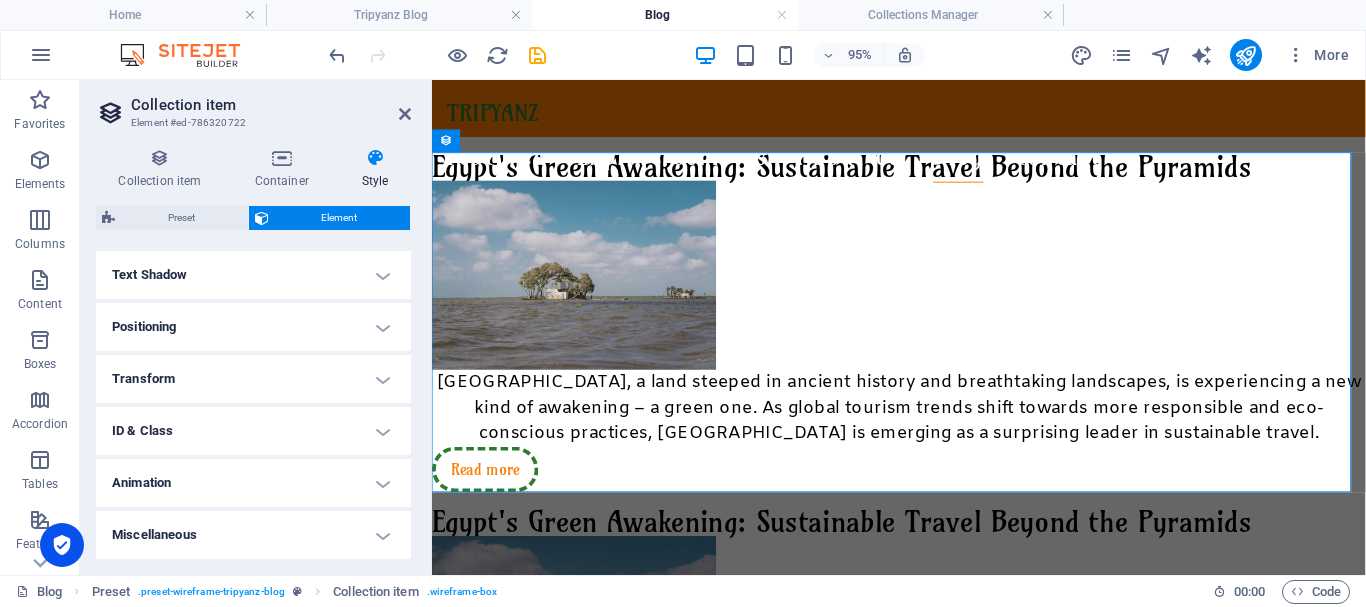 click on "Positioning" at bounding box center (253, 327) 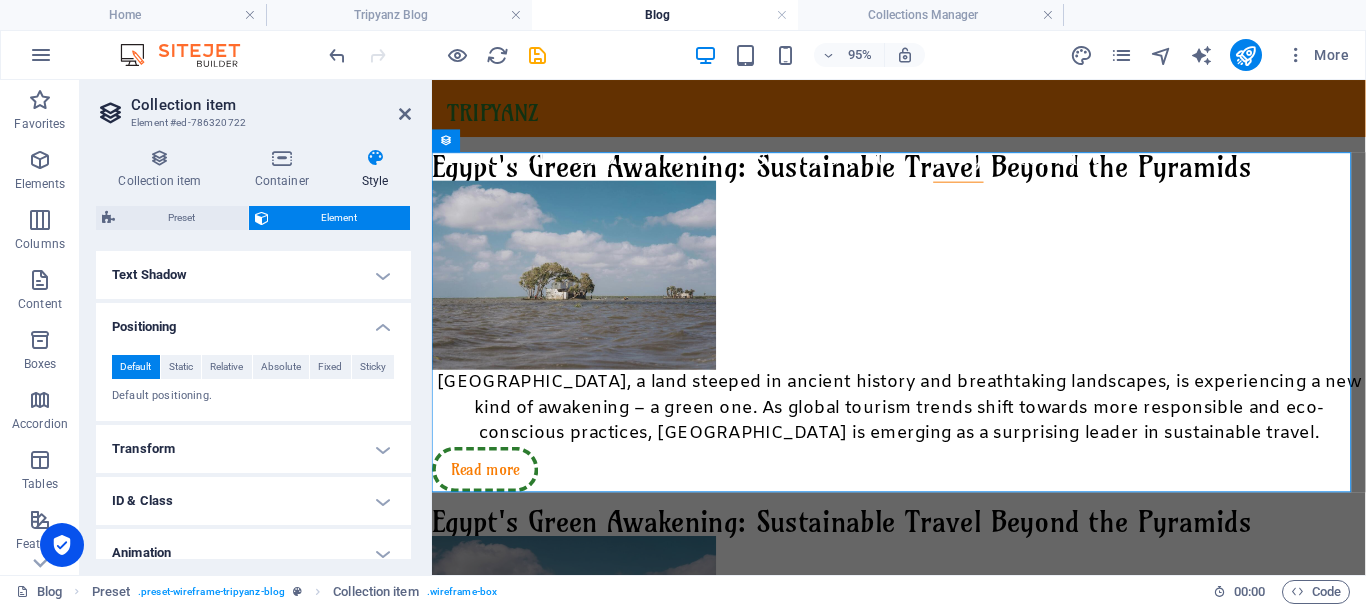 click on "Positioning" at bounding box center (253, 321) 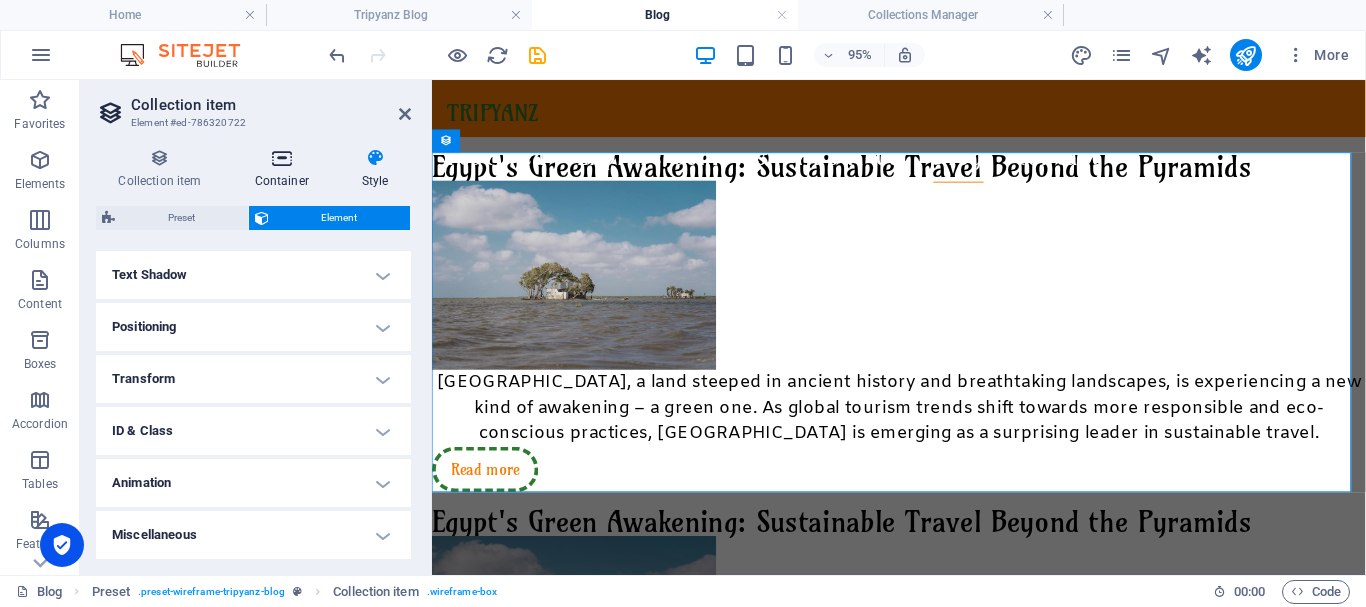 click at bounding box center (281, 158) 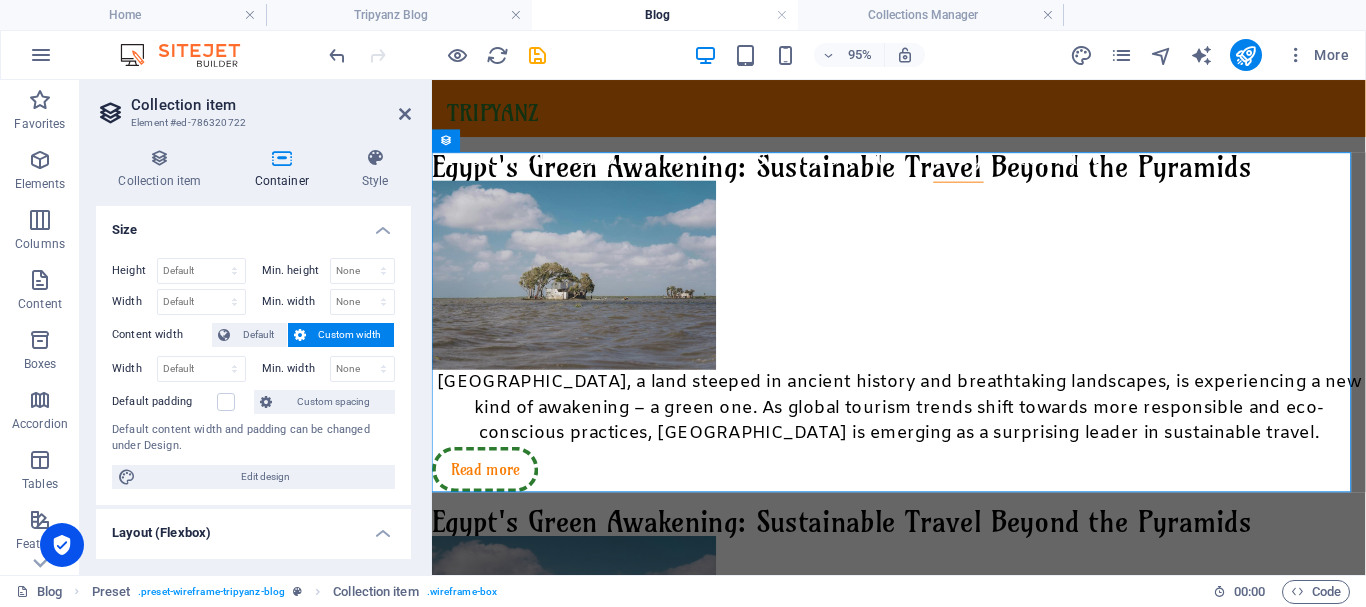 scroll, scrollTop: 175, scrollLeft: 0, axis: vertical 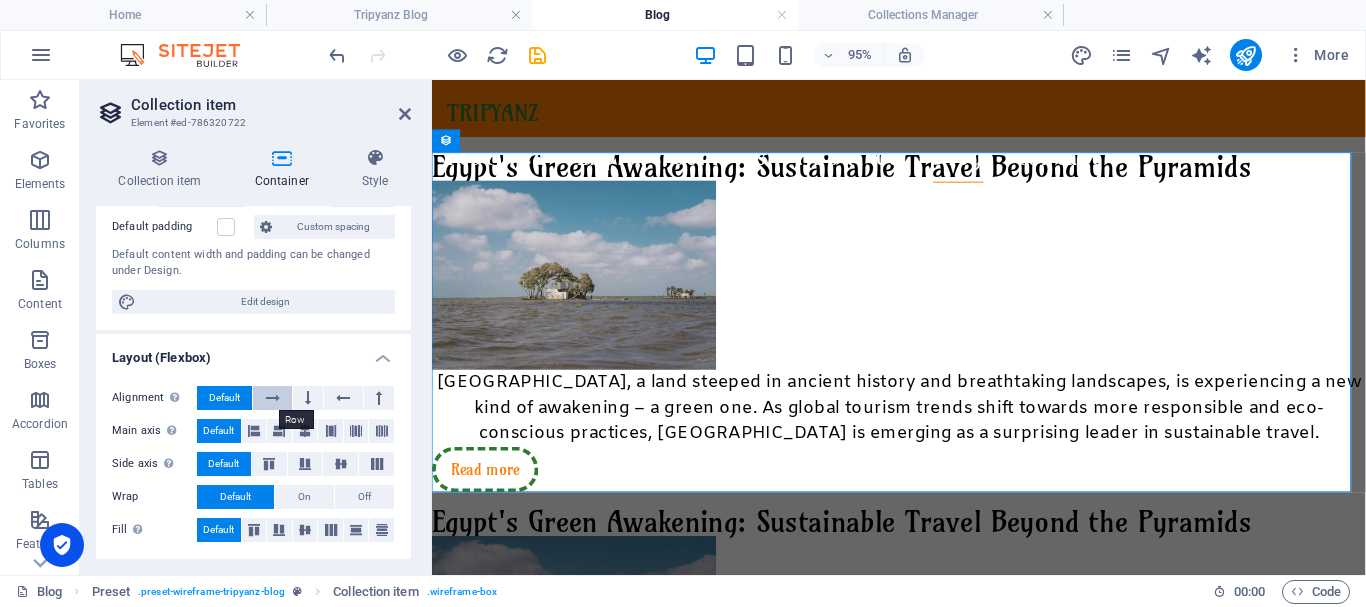 click at bounding box center (273, 398) 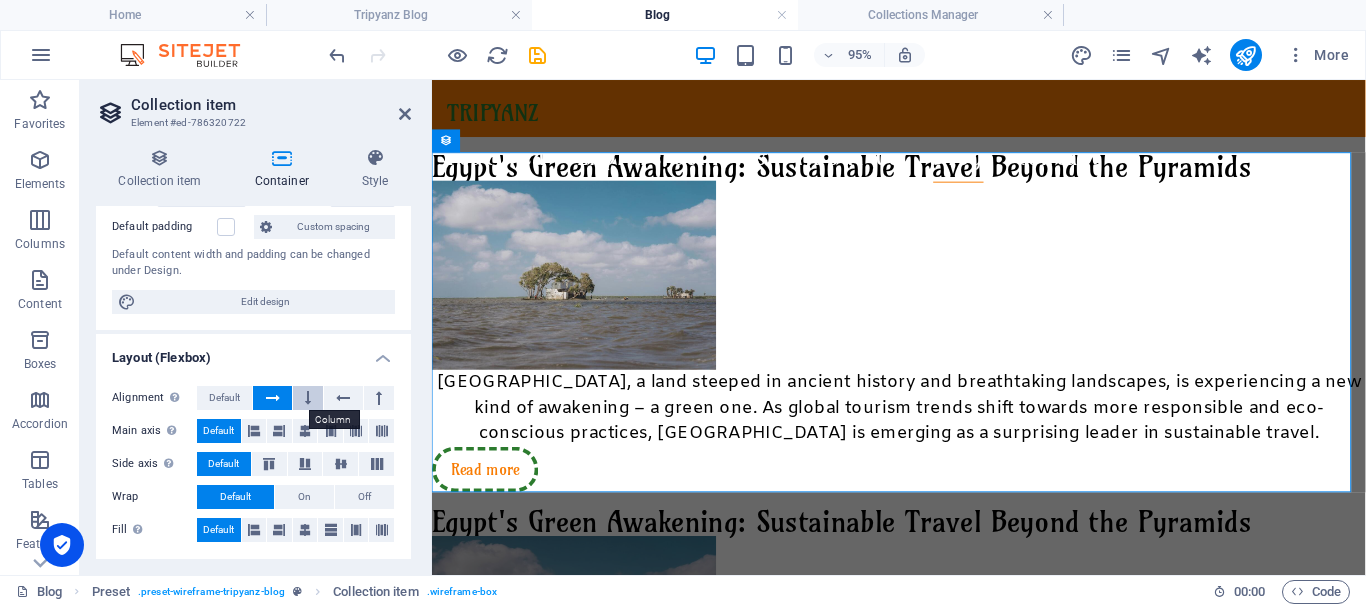 click at bounding box center [308, 398] 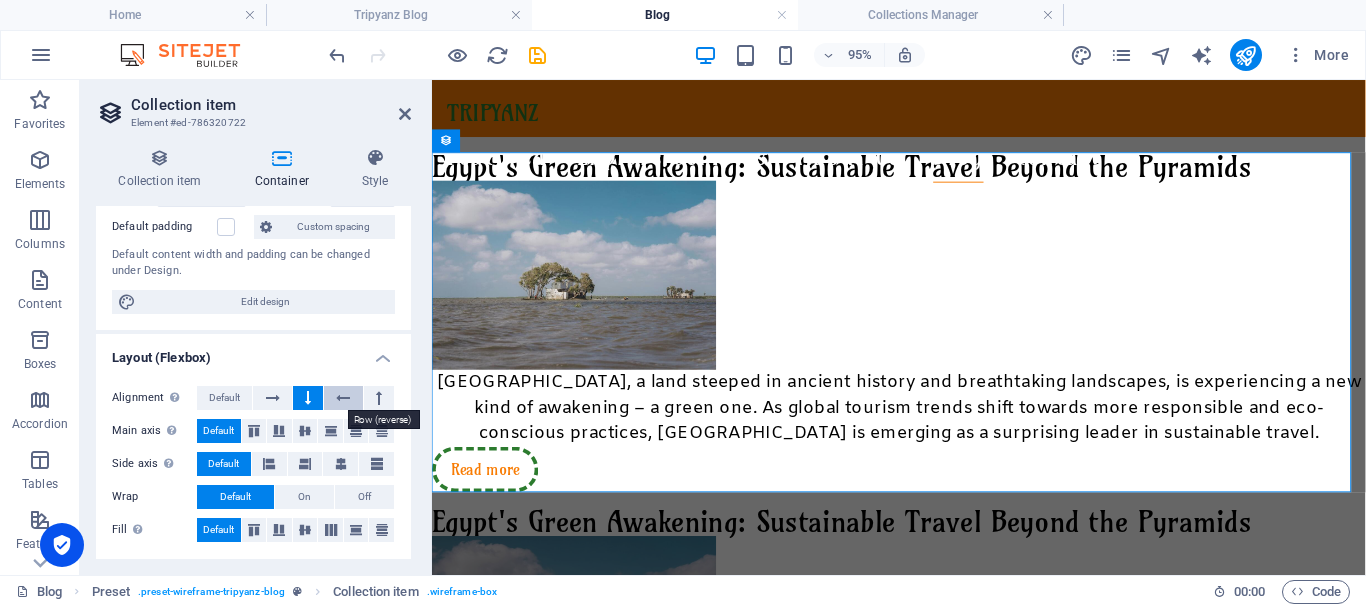 click at bounding box center [343, 398] 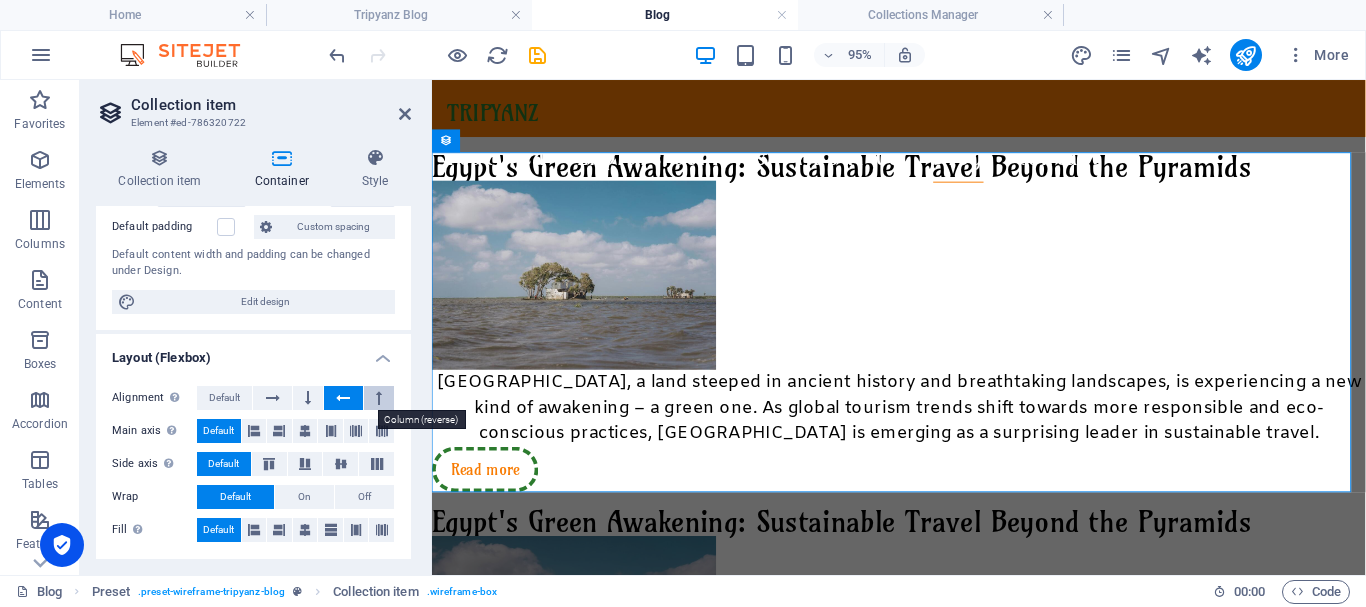 click at bounding box center [379, 398] 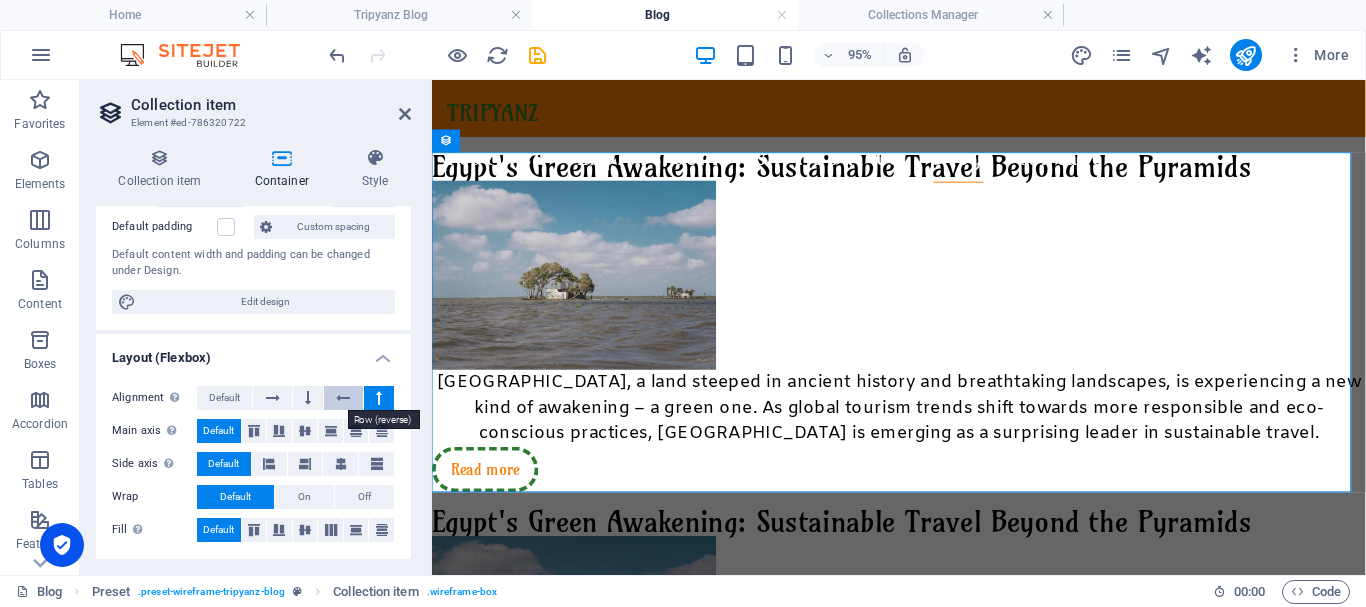 click at bounding box center (343, 398) 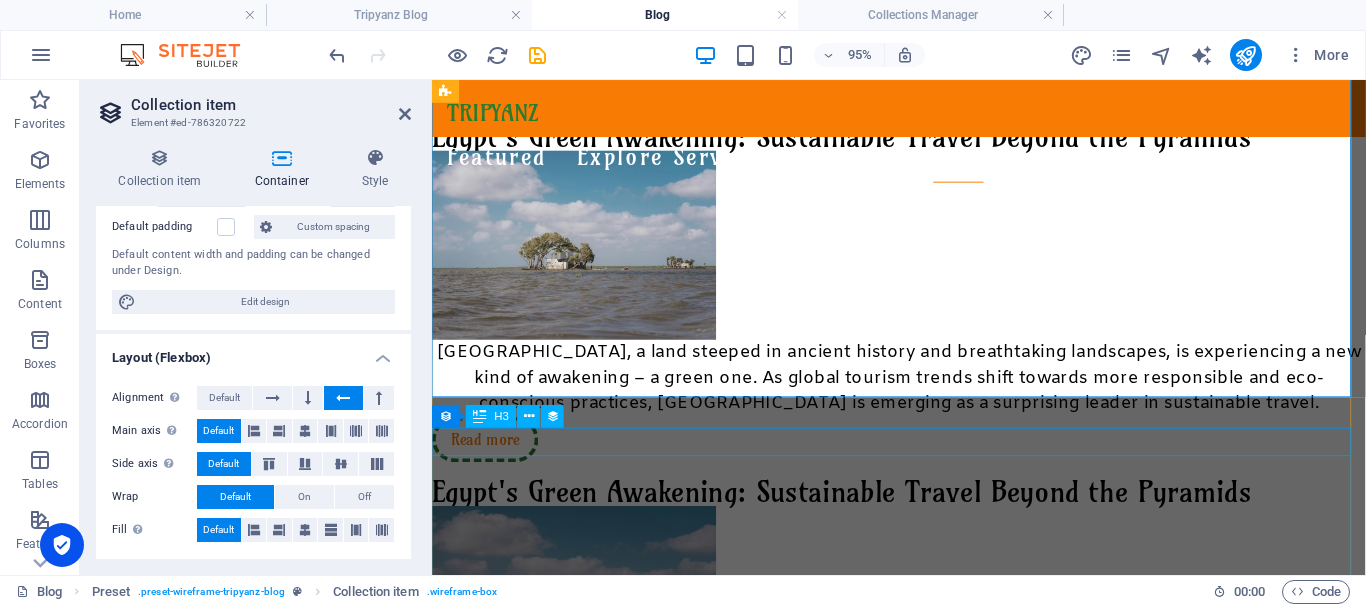 scroll, scrollTop: 0, scrollLeft: 0, axis: both 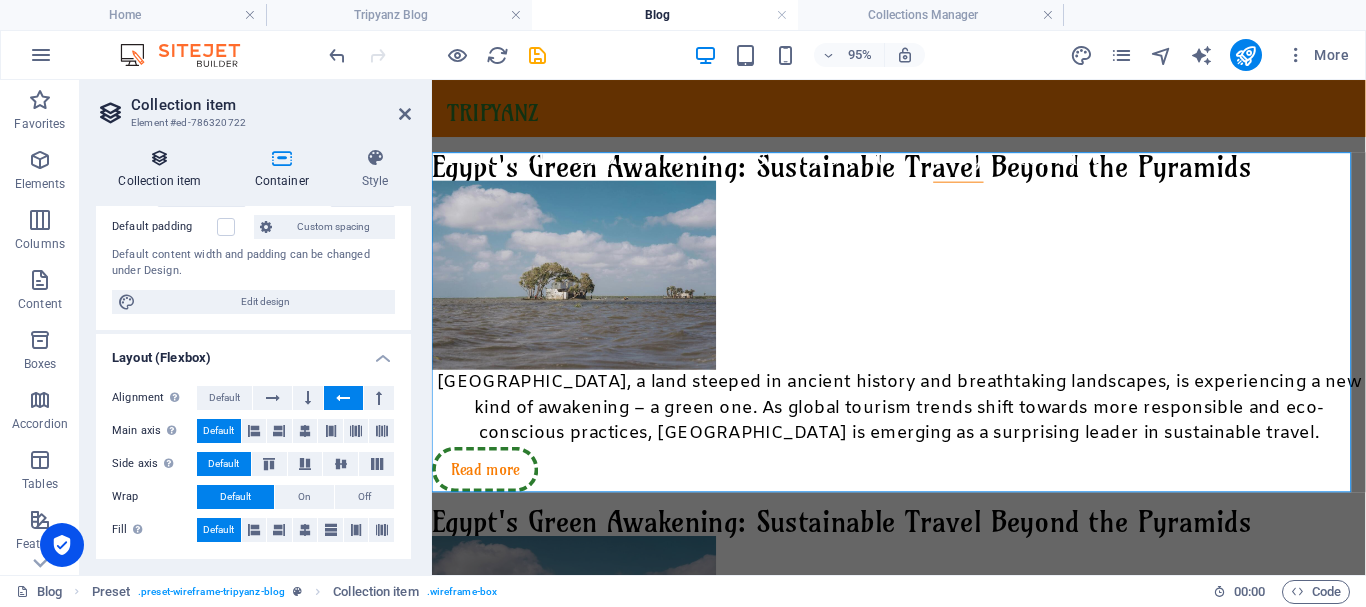 click at bounding box center [160, 158] 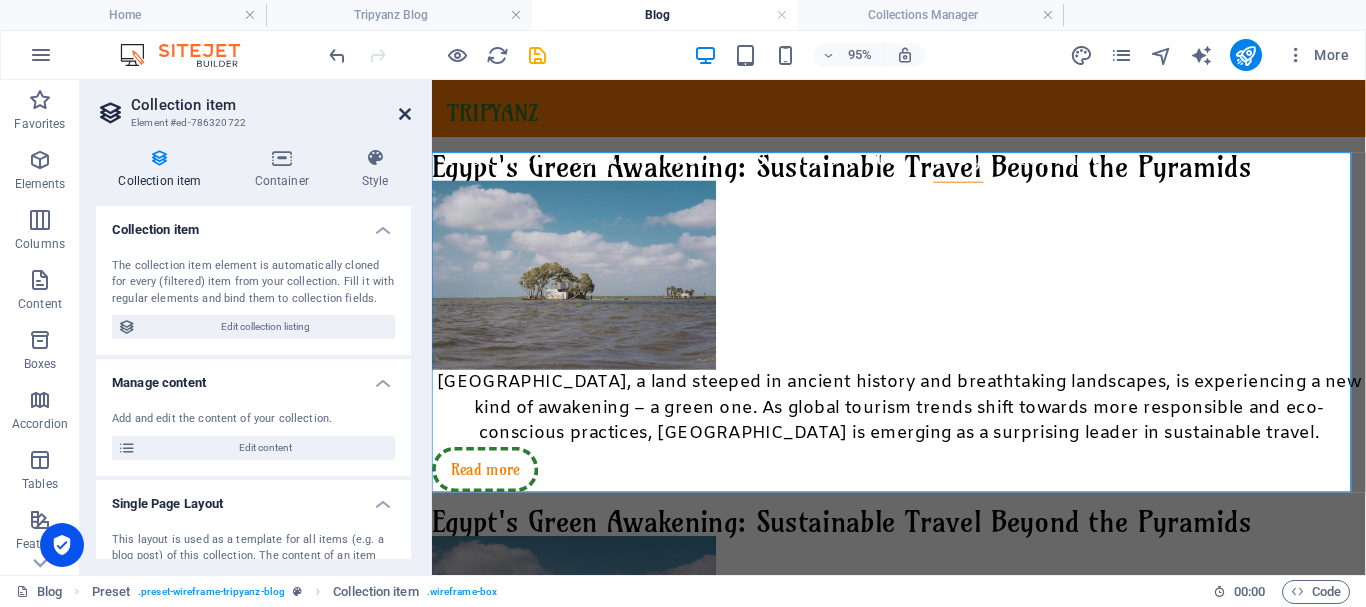 click at bounding box center [405, 114] 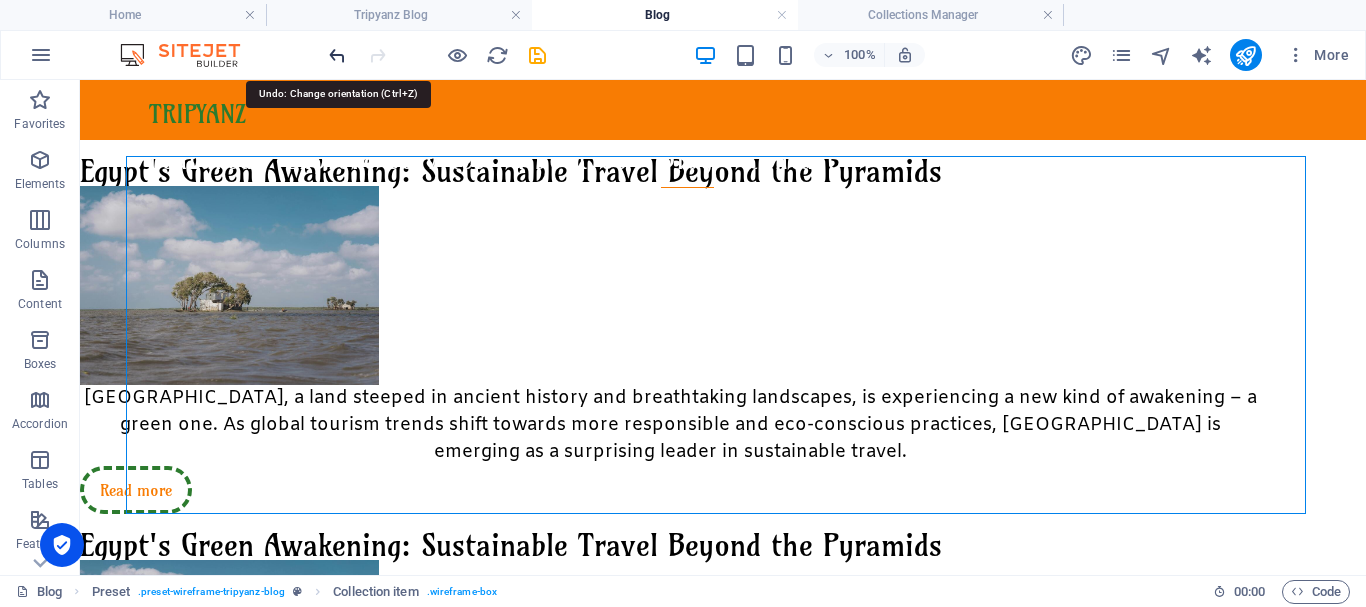 click at bounding box center (337, 55) 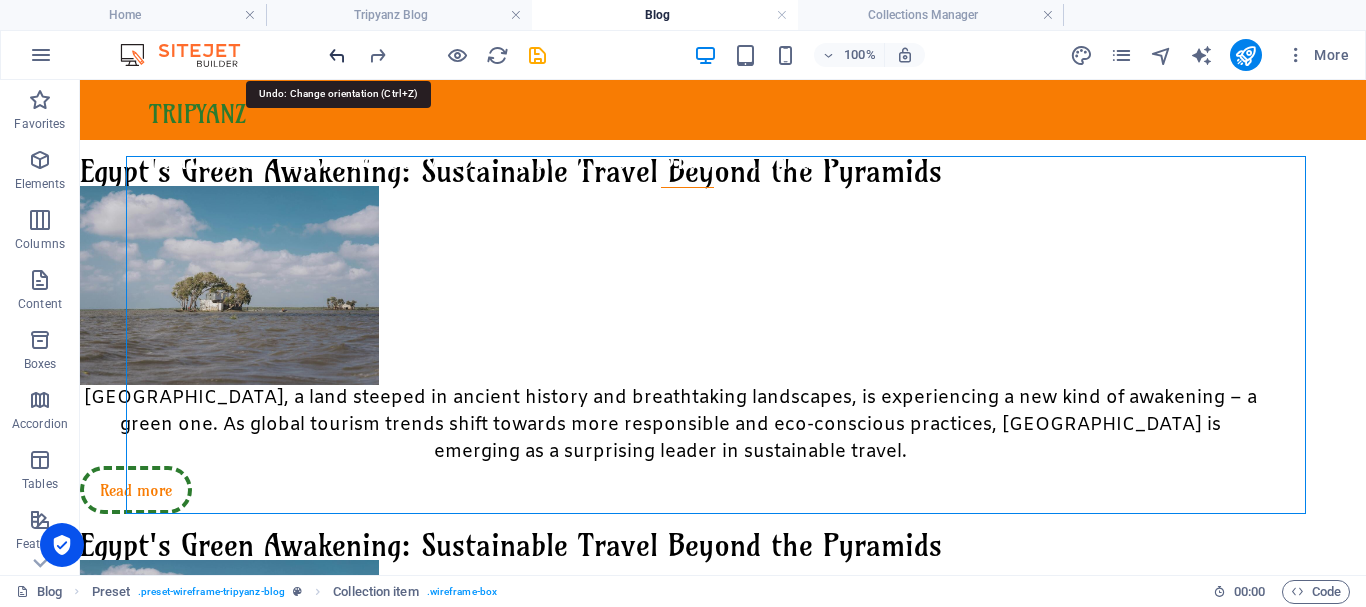click at bounding box center [337, 55] 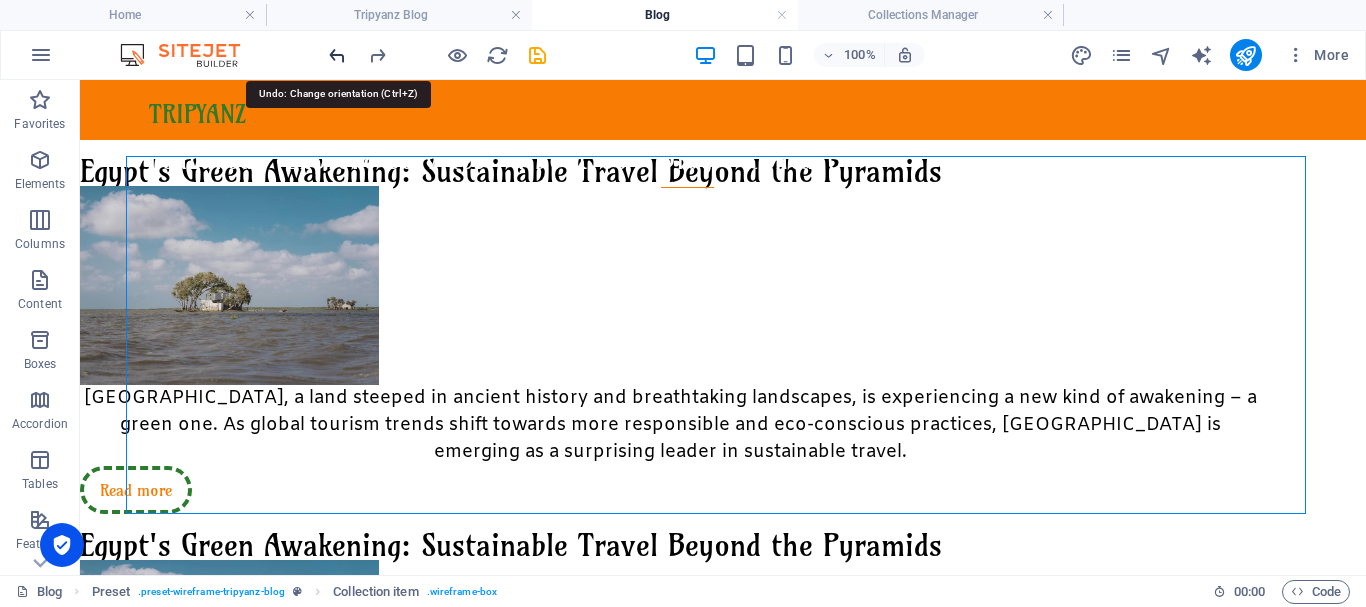 click at bounding box center [337, 55] 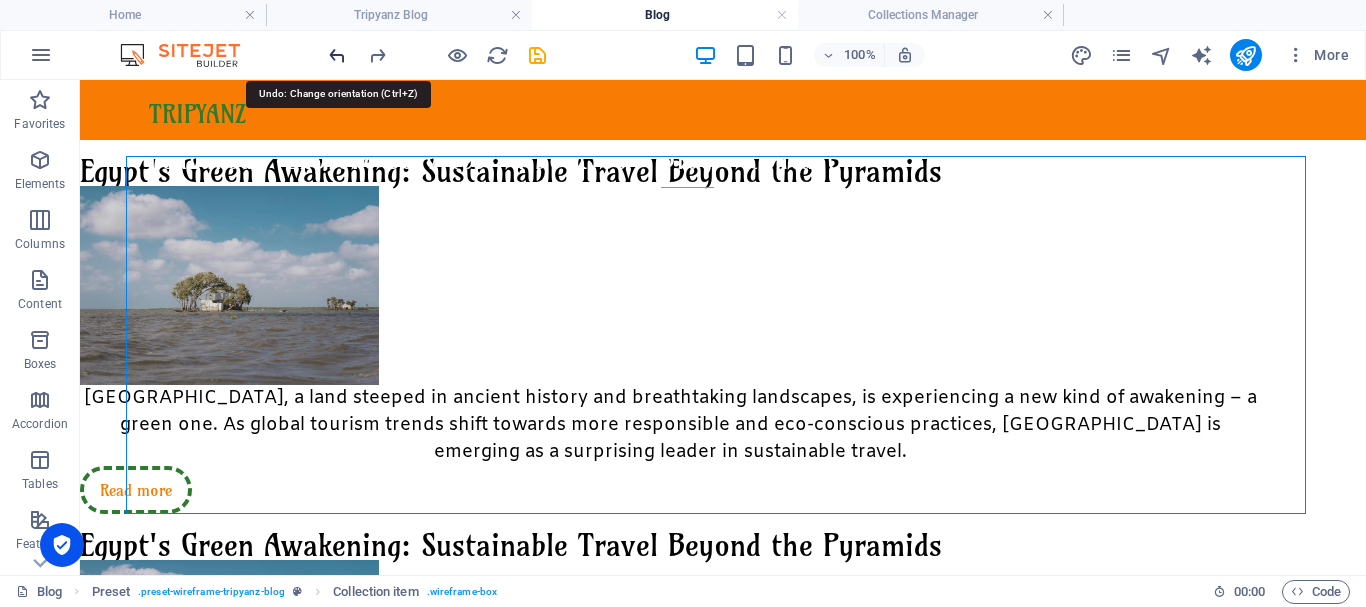 click at bounding box center [337, 55] 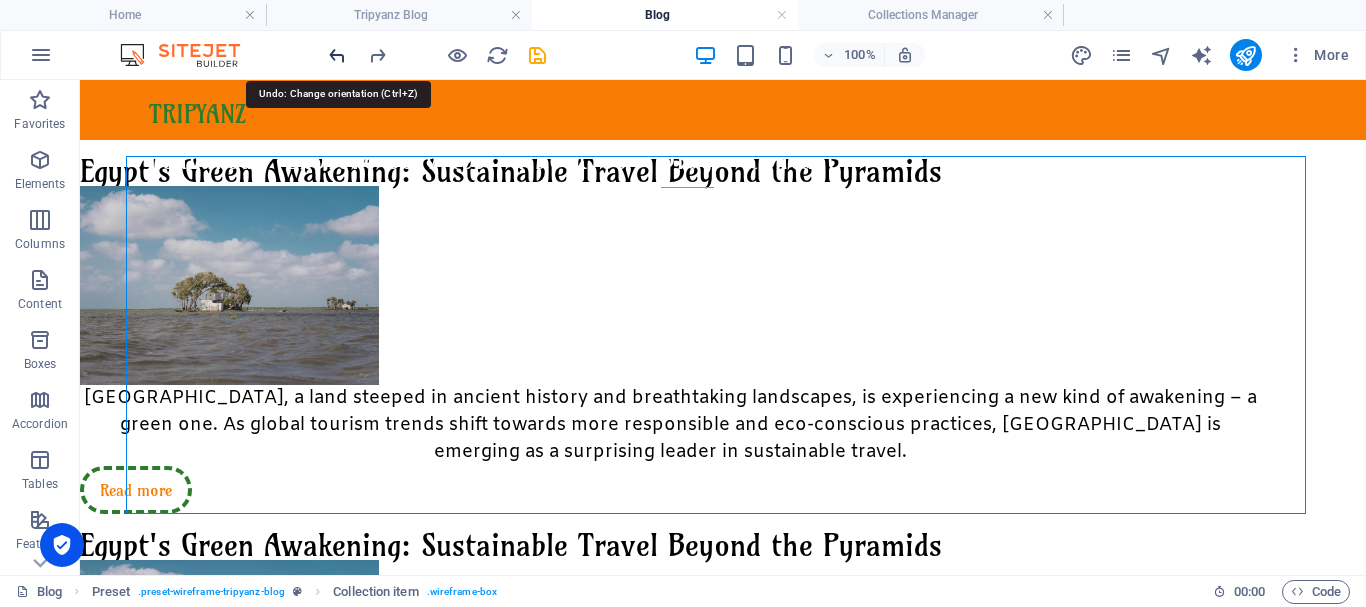 click at bounding box center (337, 55) 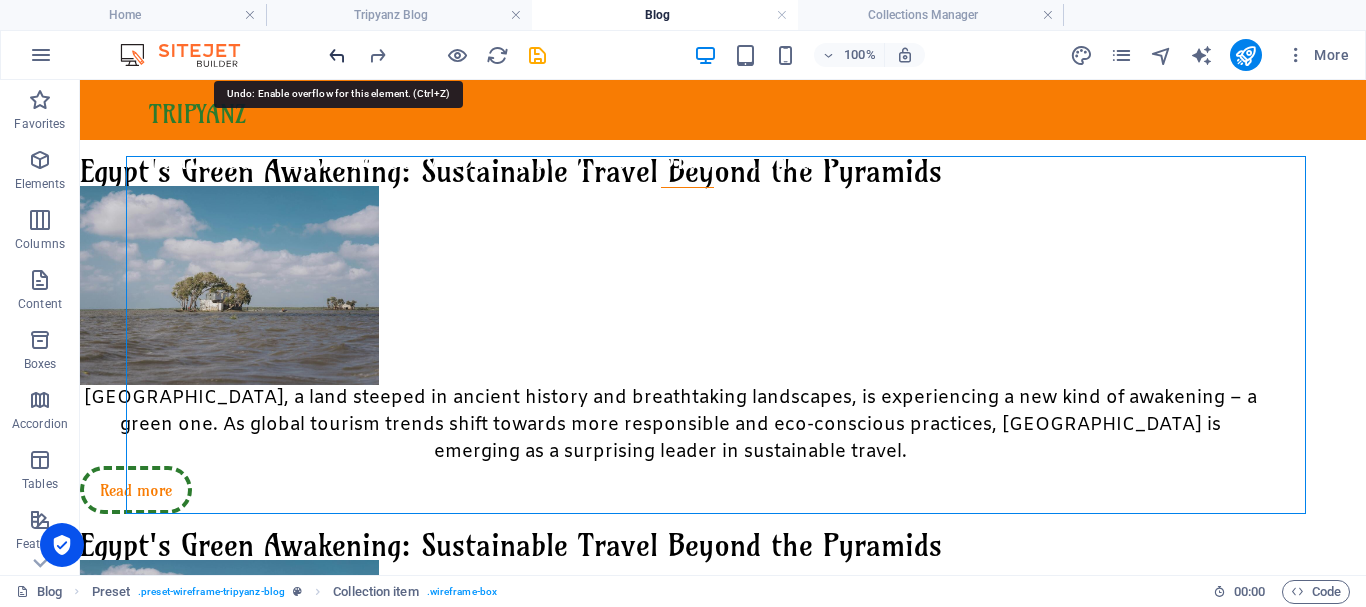 click at bounding box center (337, 55) 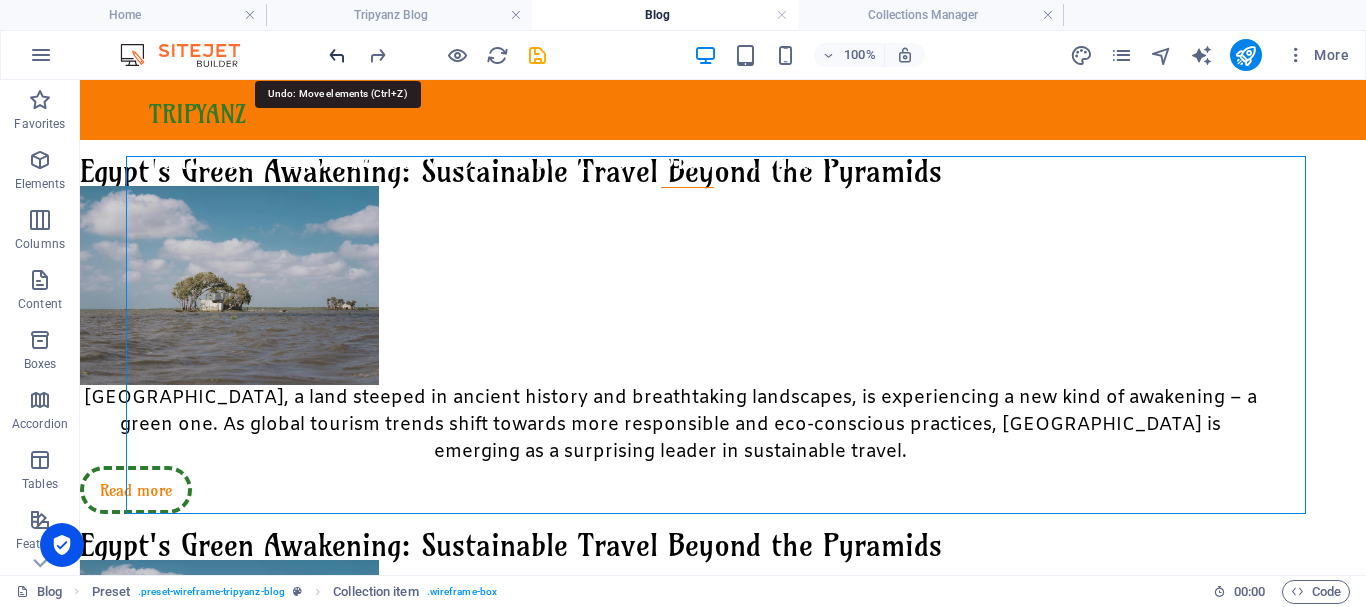 click at bounding box center [337, 55] 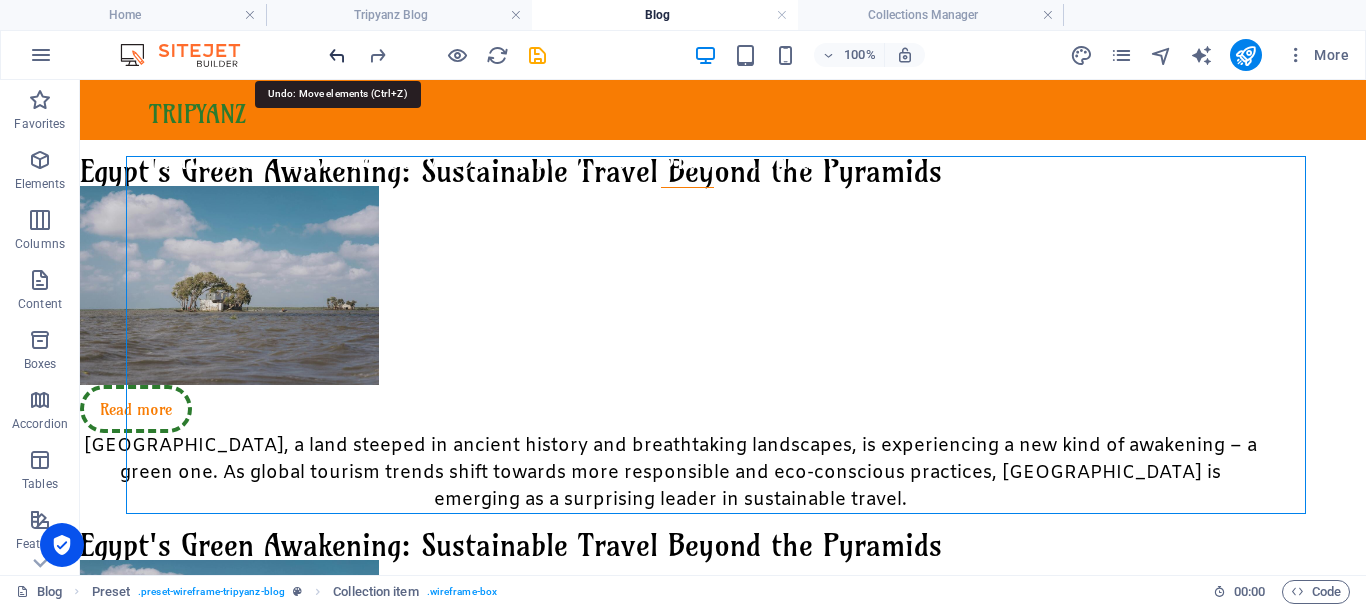 click at bounding box center (337, 55) 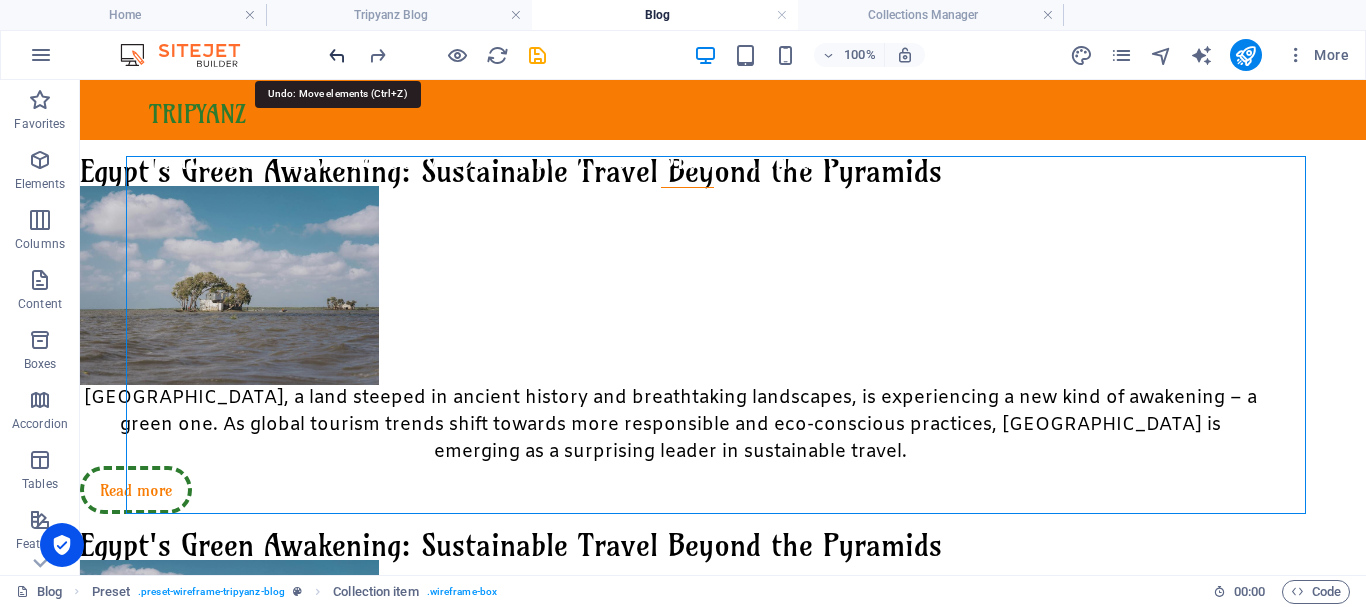 click at bounding box center [337, 55] 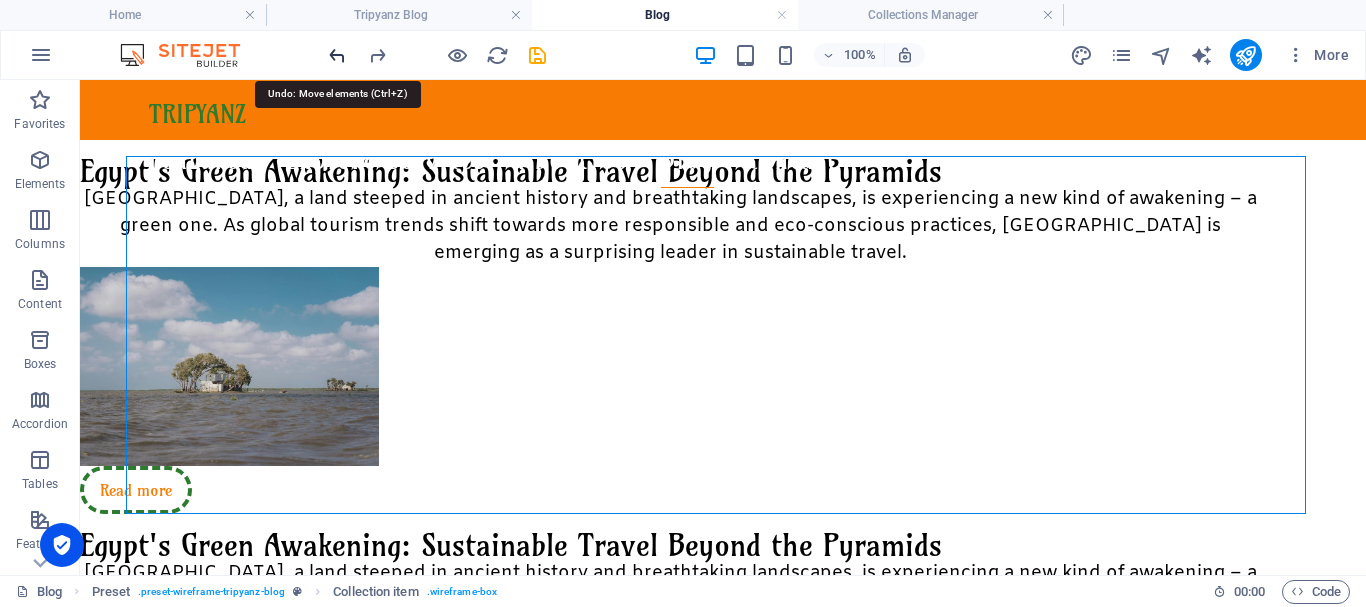 click at bounding box center [337, 55] 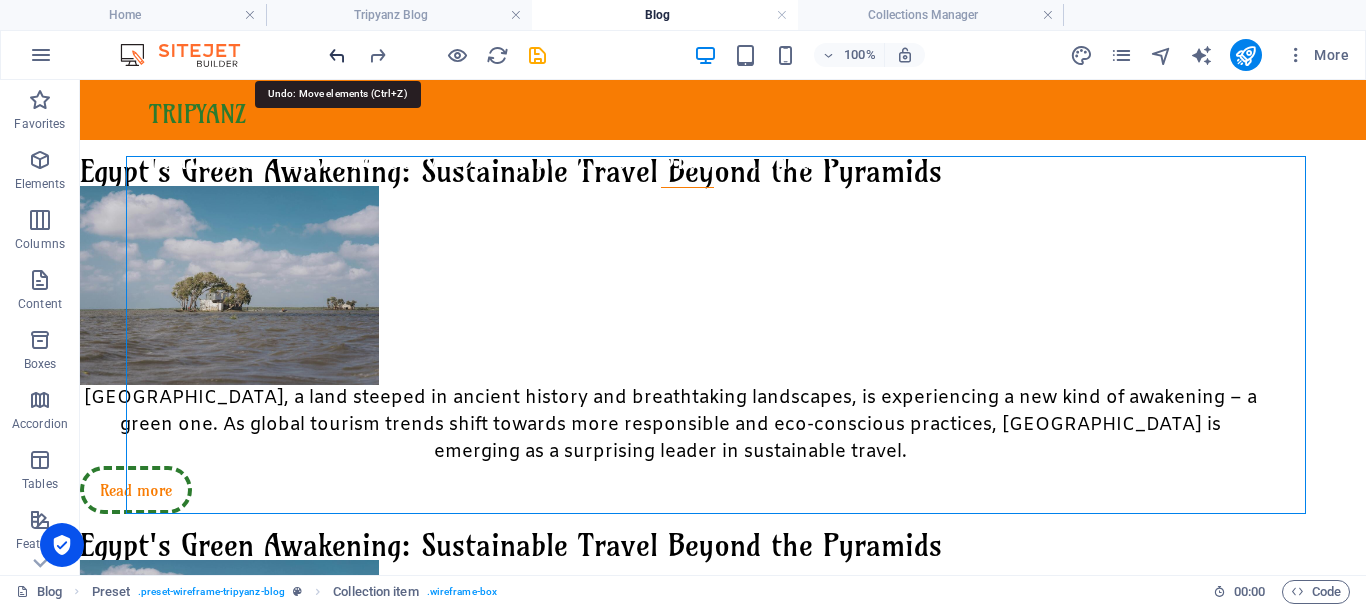 click at bounding box center (337, 55) 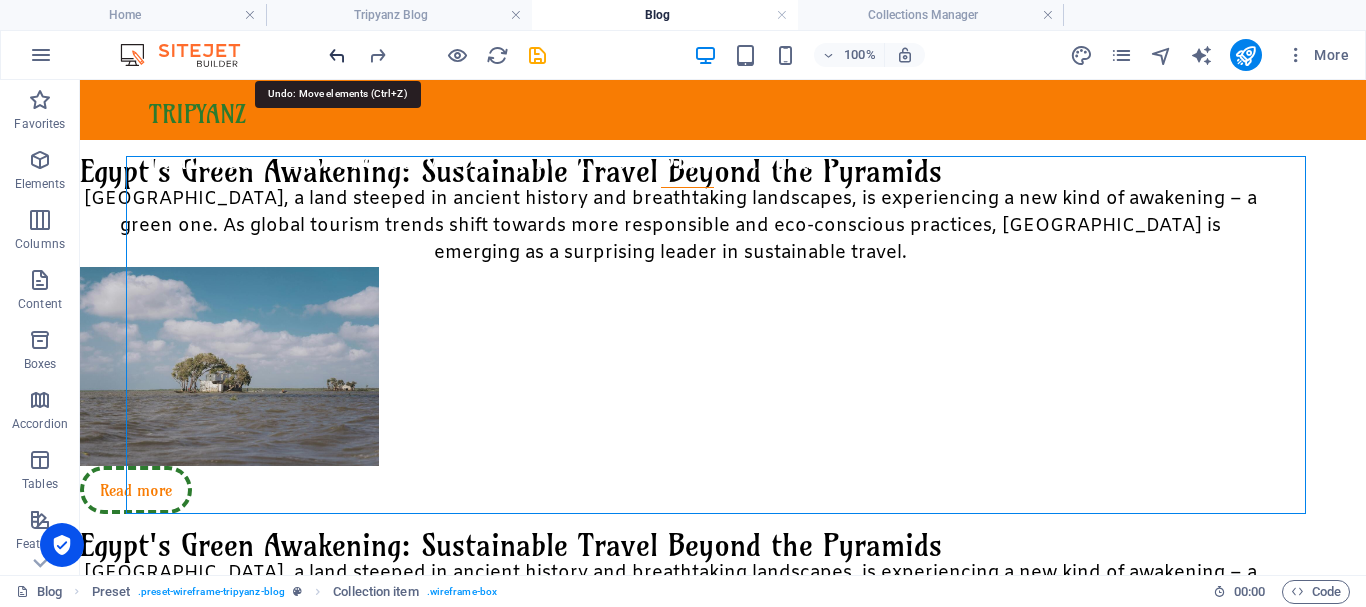 click at bounding box center (337, 55) 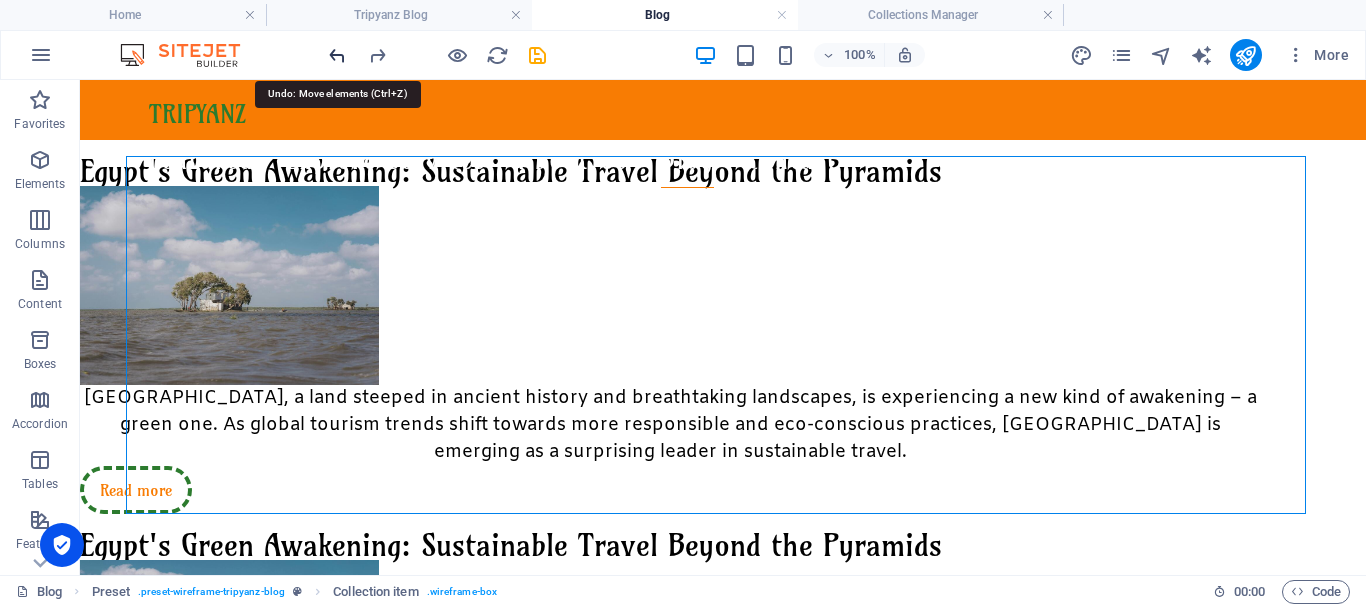 click at bounding box center (337, 55) 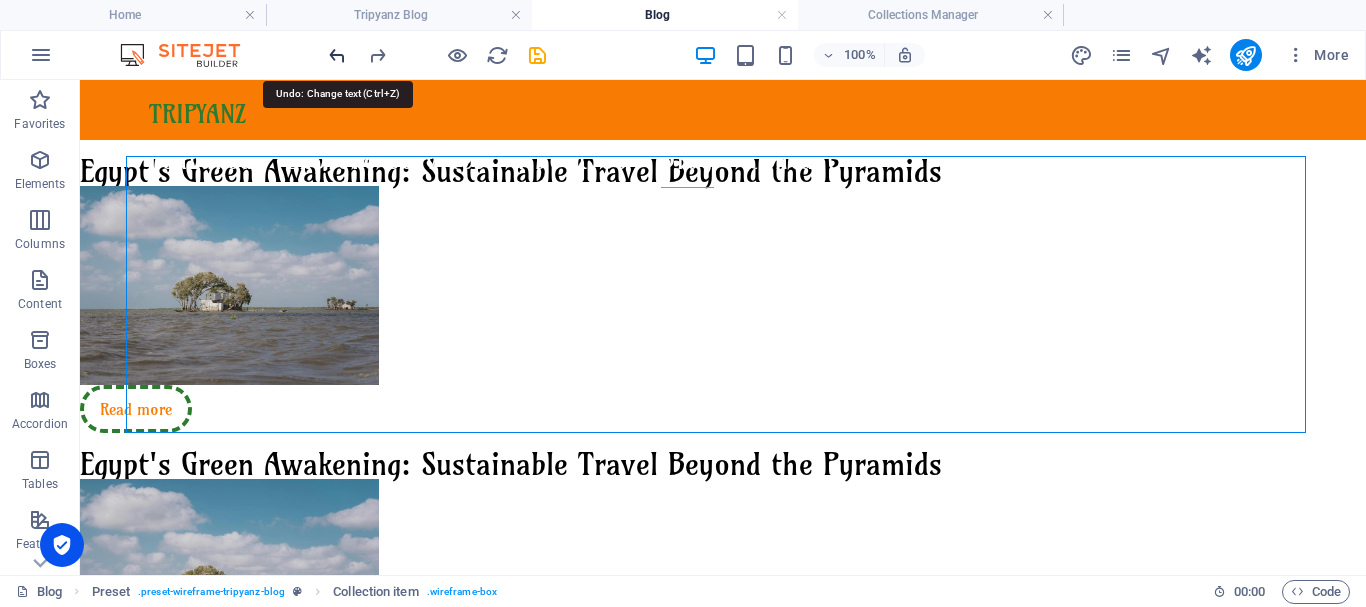 click at bounding box center [337, 55] 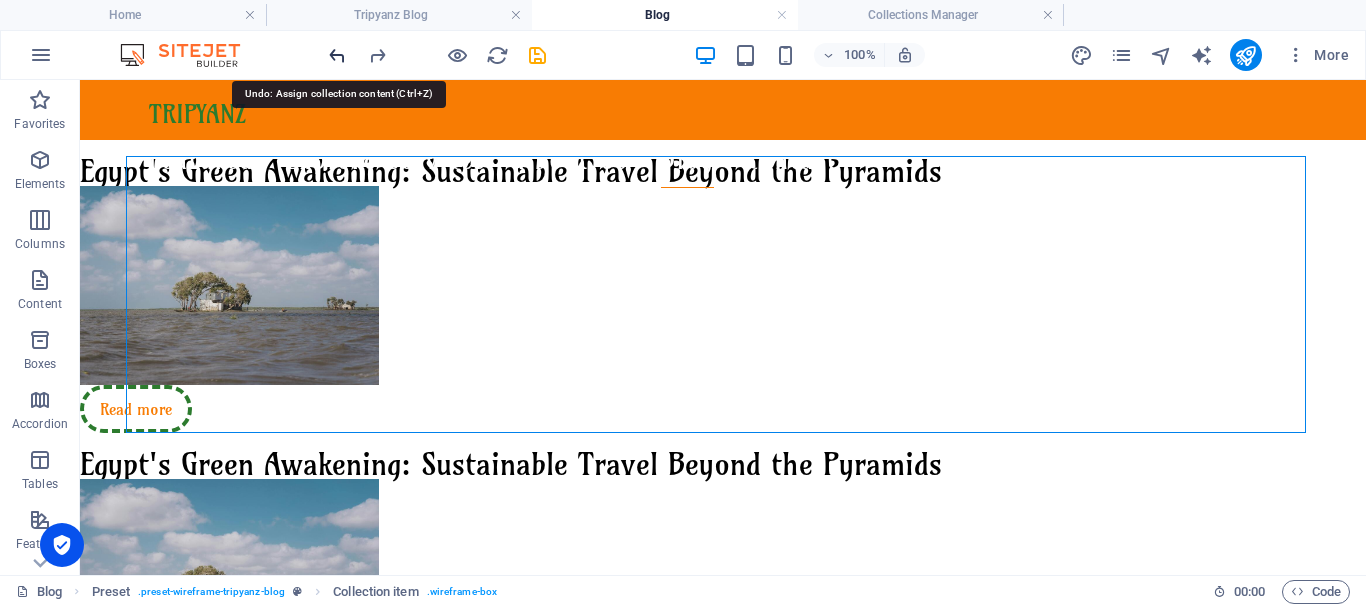 click at bounding box center (337, 55) 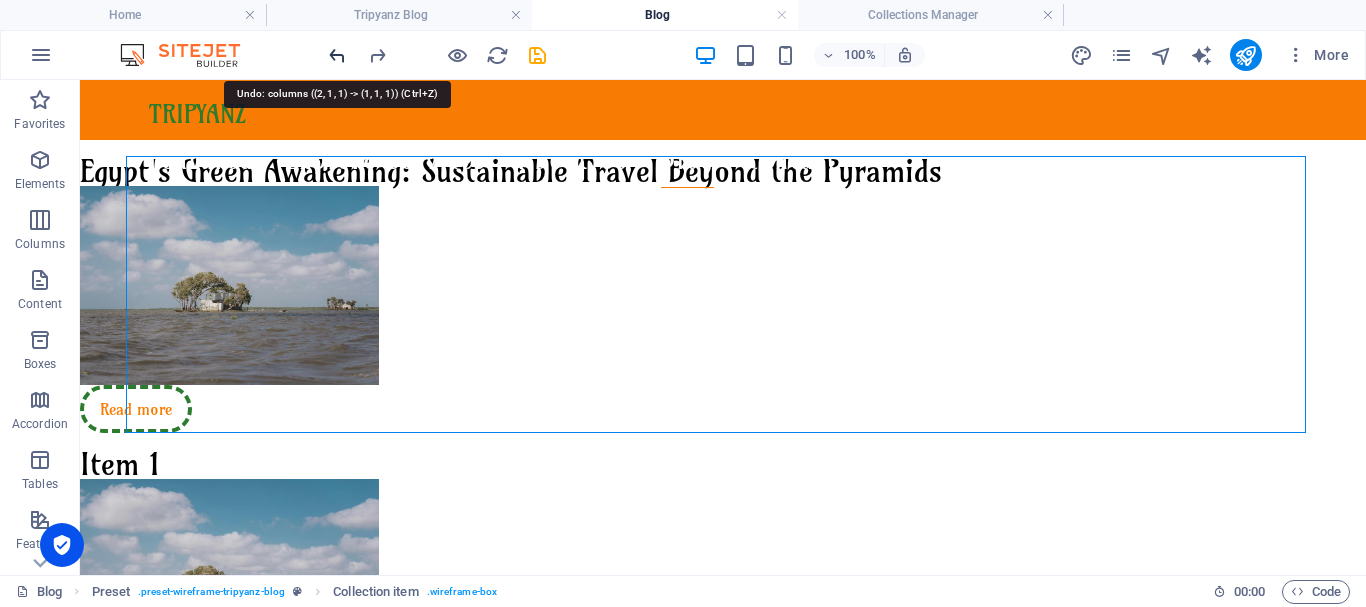 click at bounding box center (337, 55) 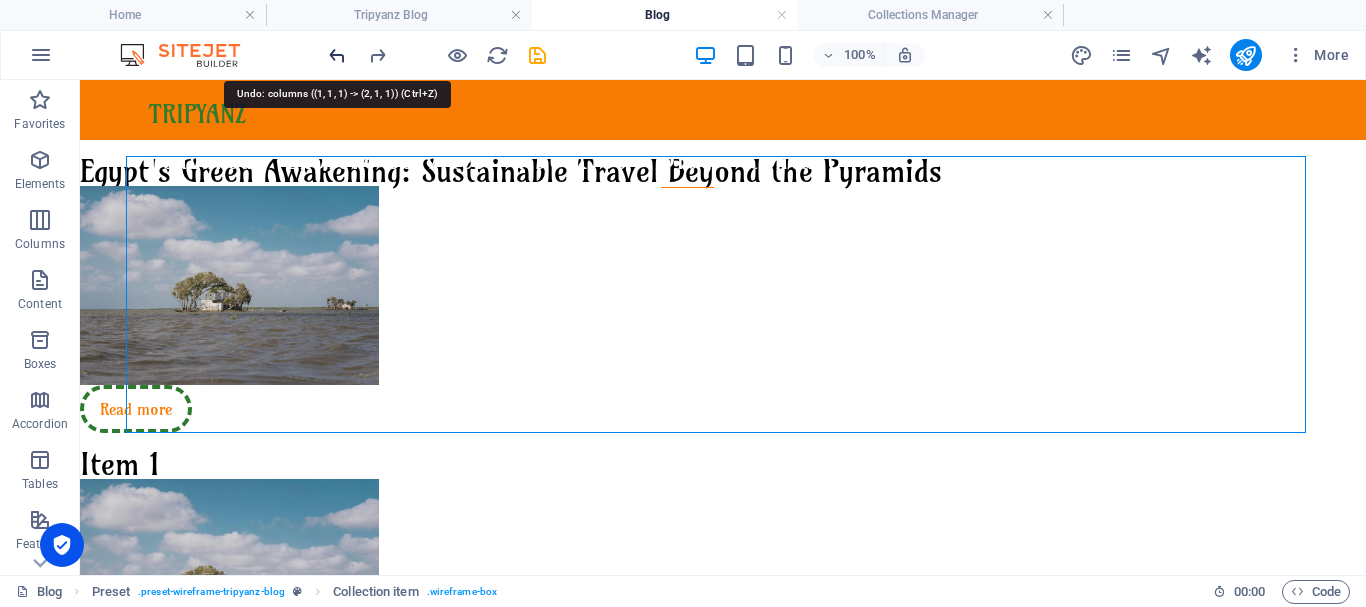 click at bounding box center [337, 55] 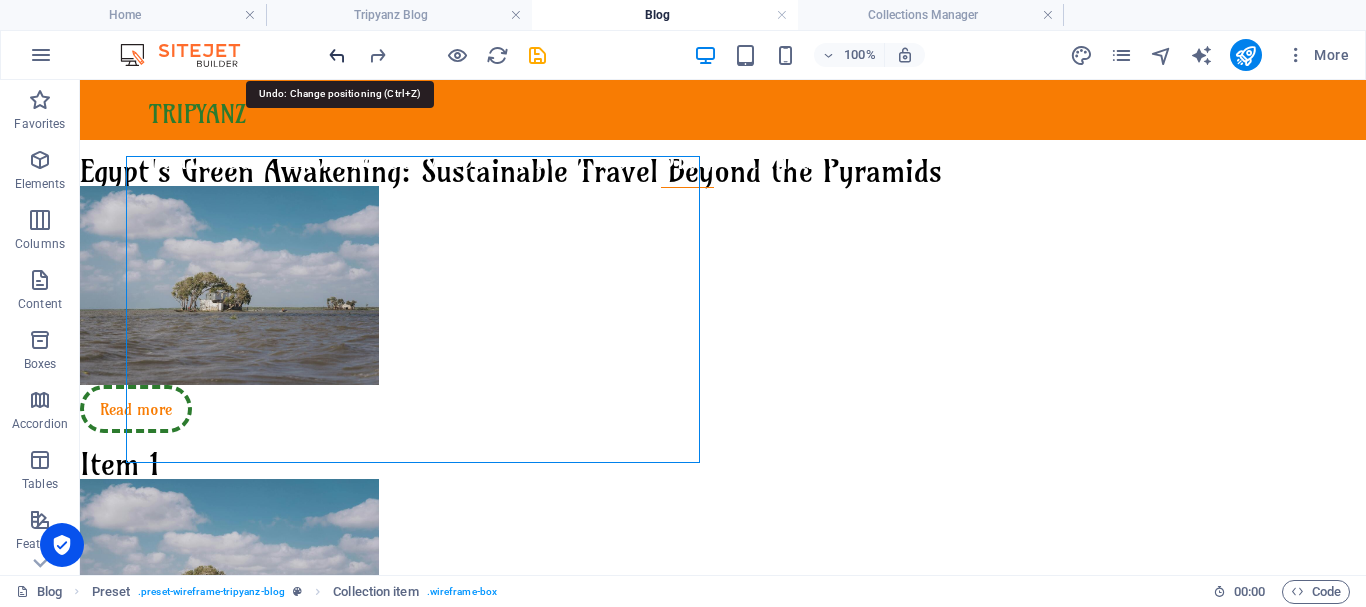 click at bounding box center [337, 55] 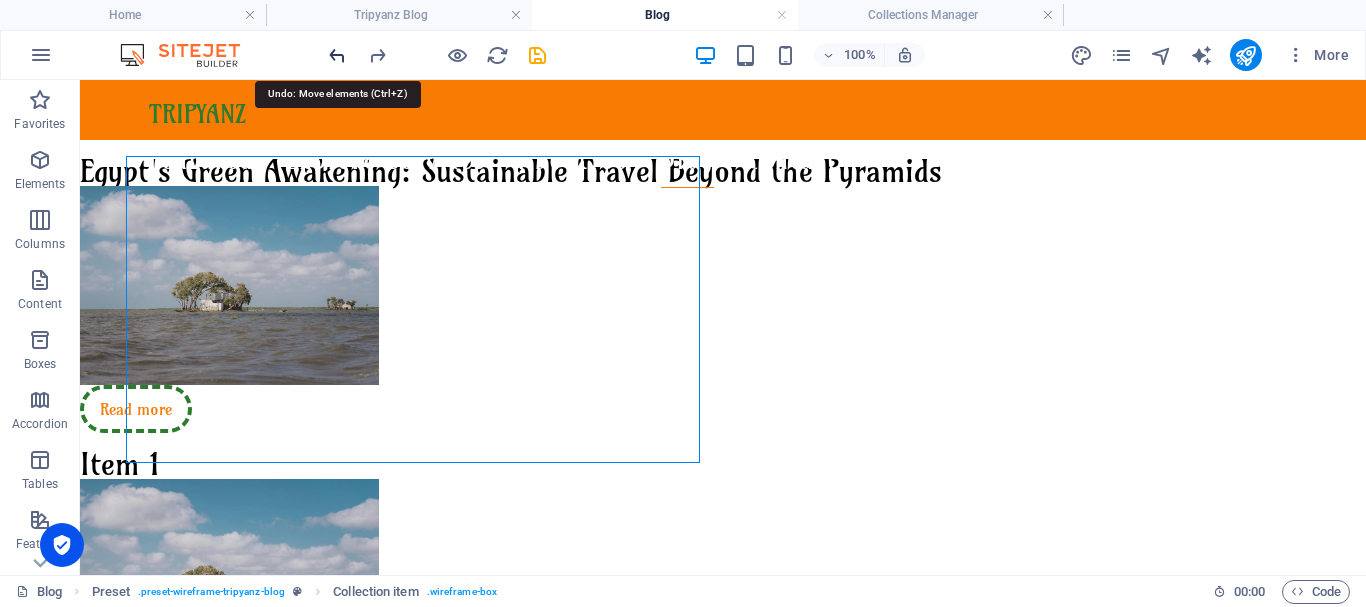 click at bounding box center (337, 55) 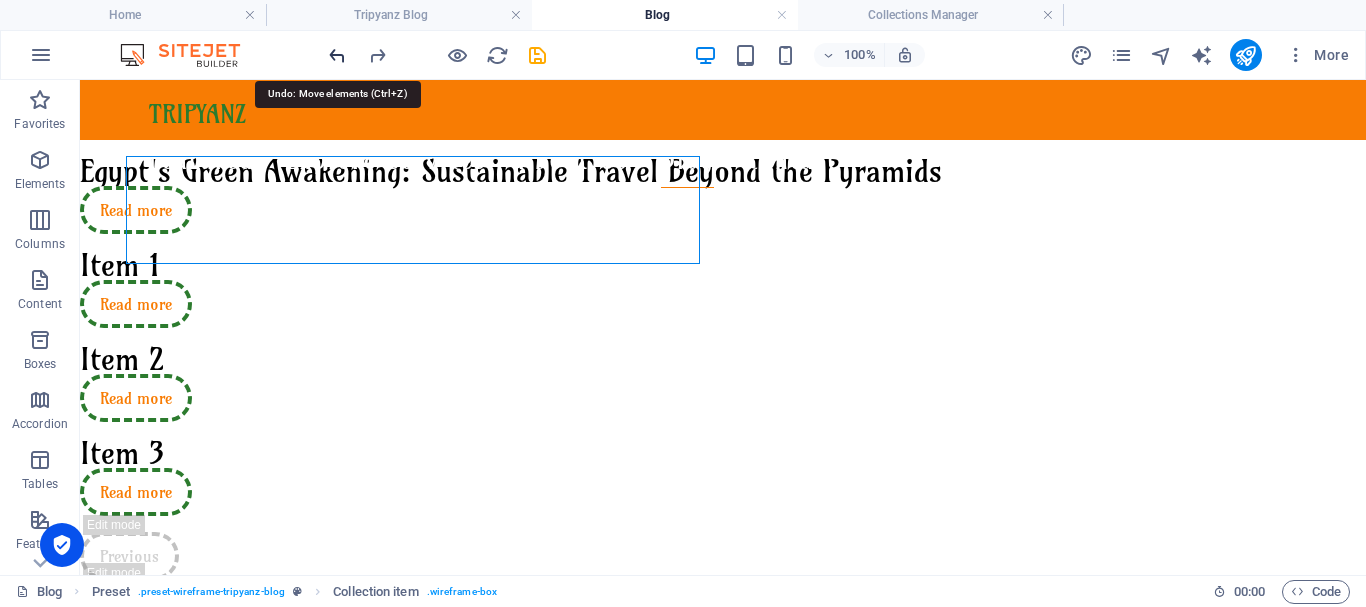 click at bounding box center (337, 55) 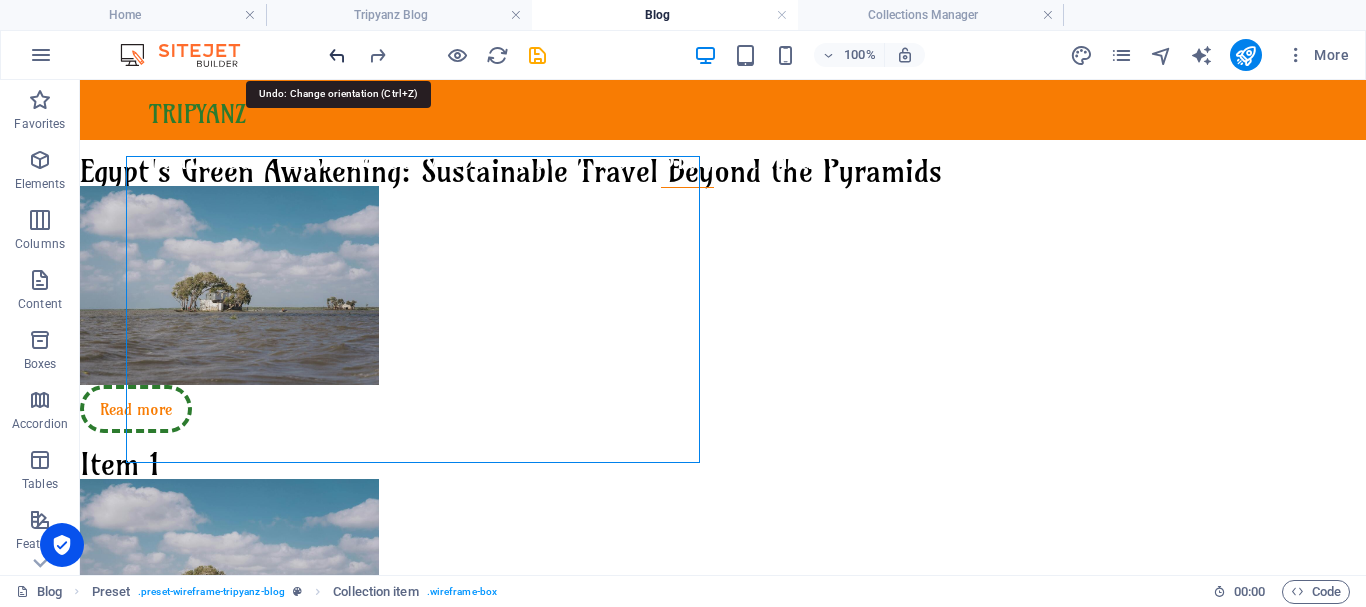 click at bounding box center [337, 55] 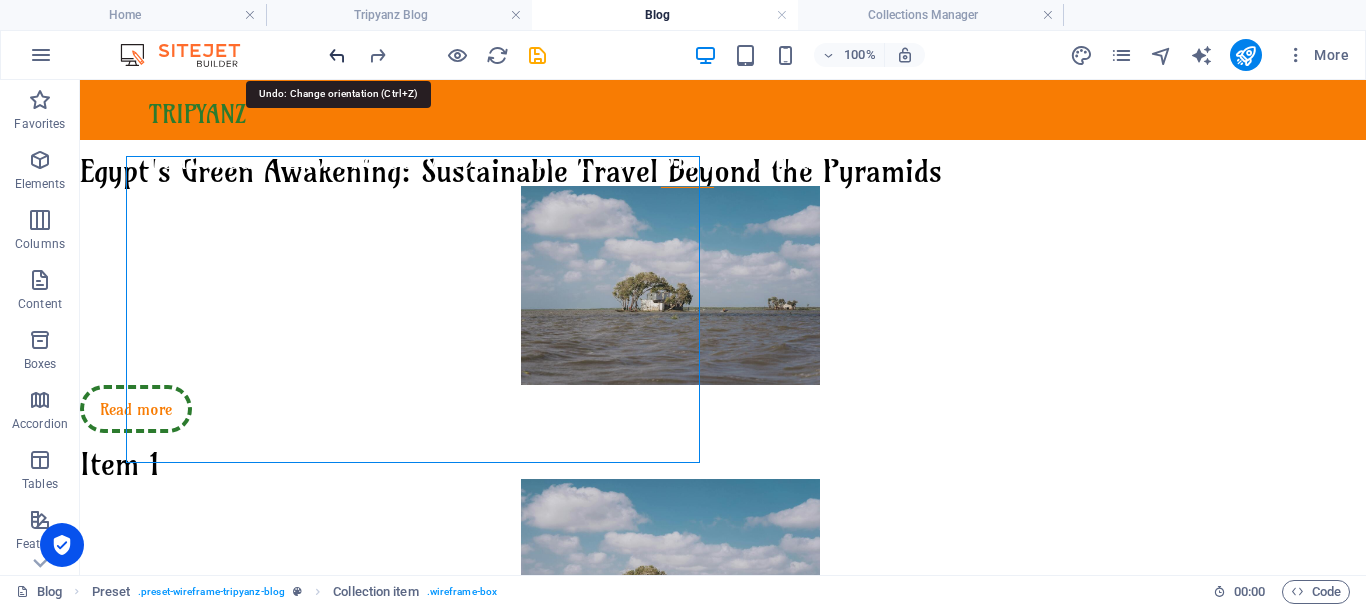 click at bounding box center [337, 55] 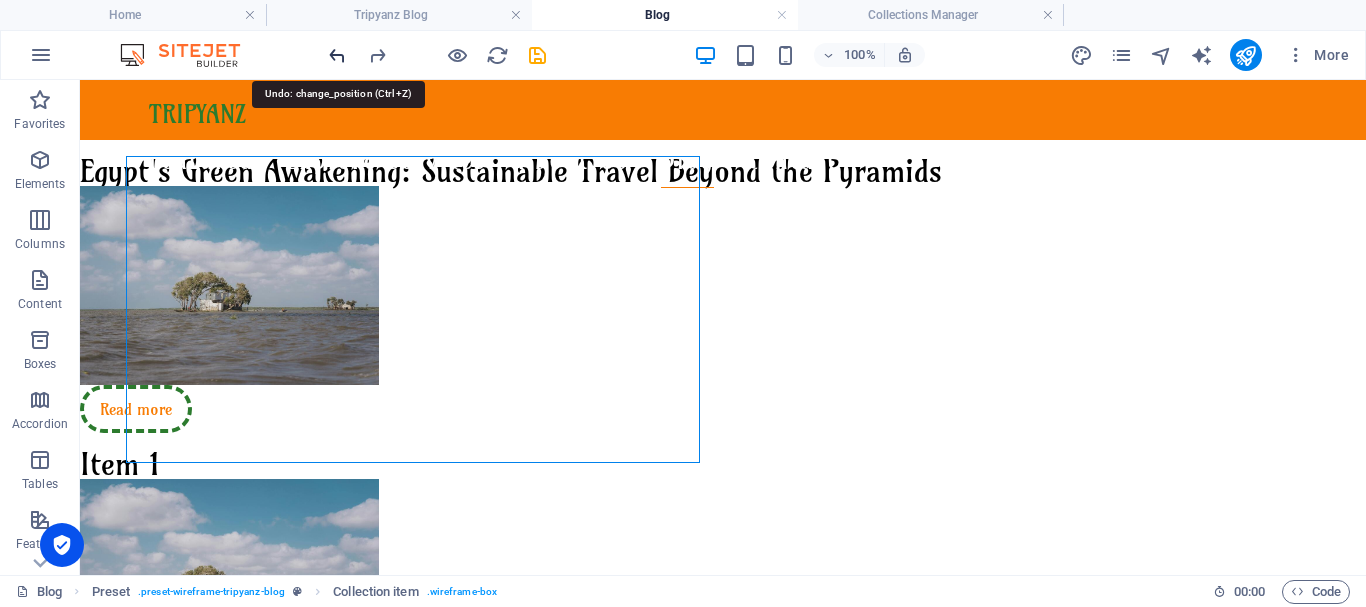 click at bounding box center (337, 55) 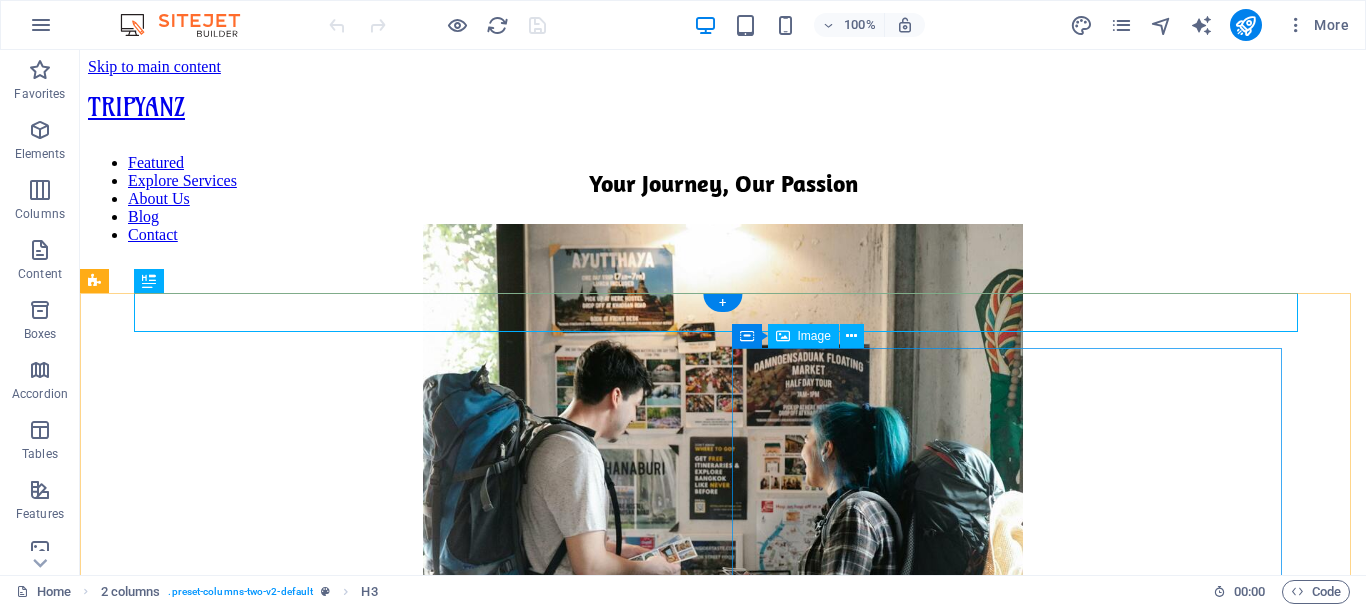 scroll, scrollTop: 553, scrollLeft: 0, axis: vertical 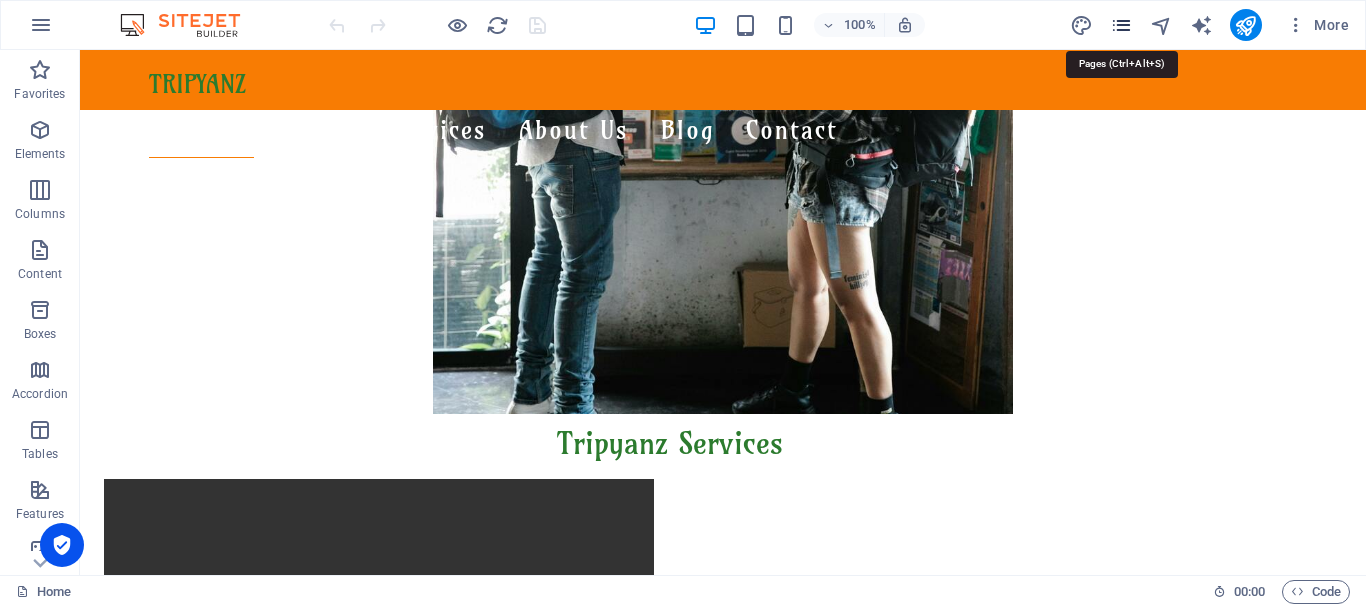 click at bounding box center [1121, 25] 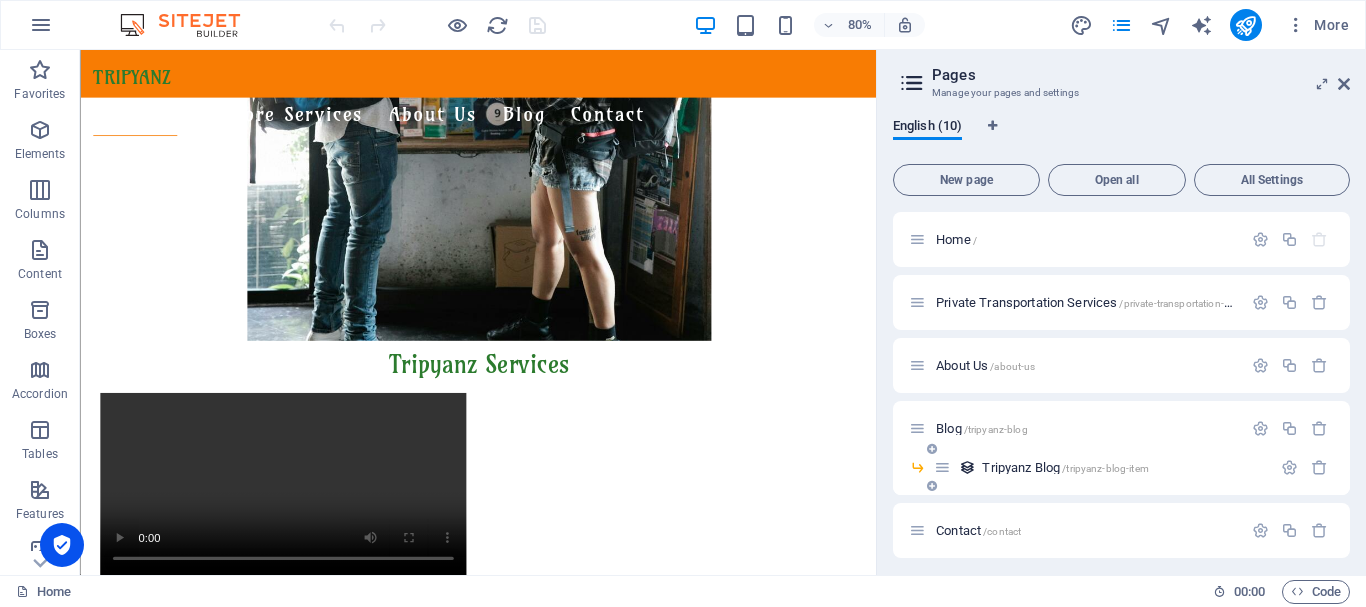 click on "Tripyanz Blog /tripyanz-blog-item" at bounding box center (1065, 467) 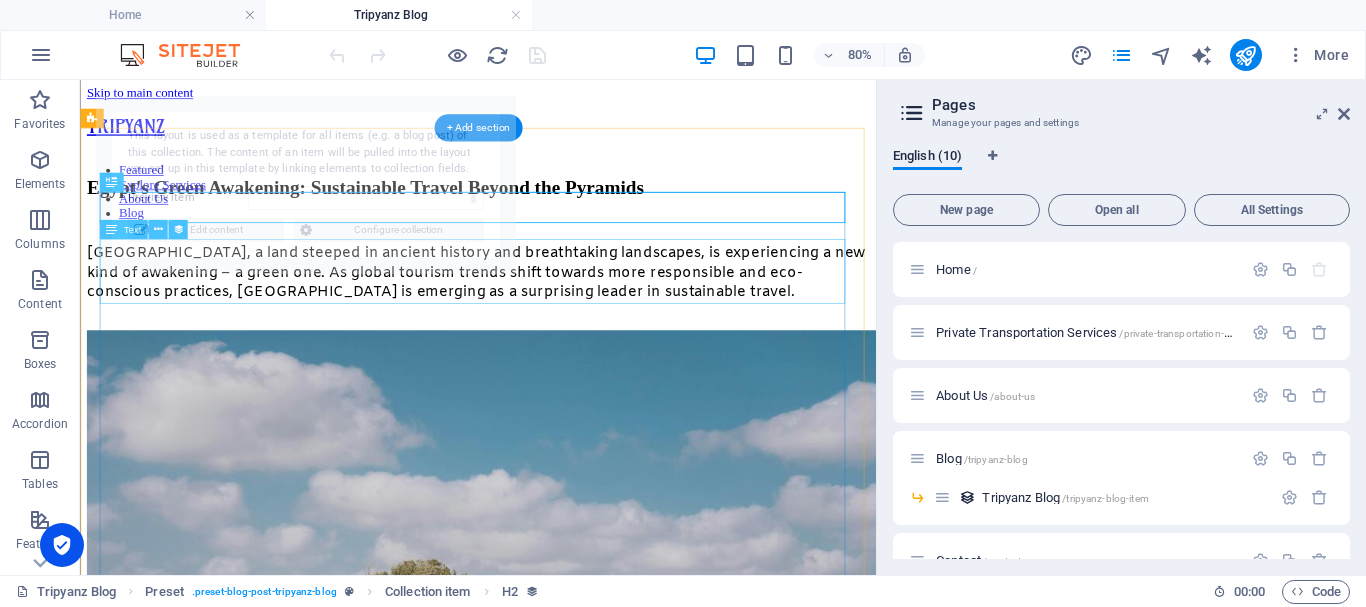 scroll, scrollTop: 0, scrollLeft: 0, axis: both 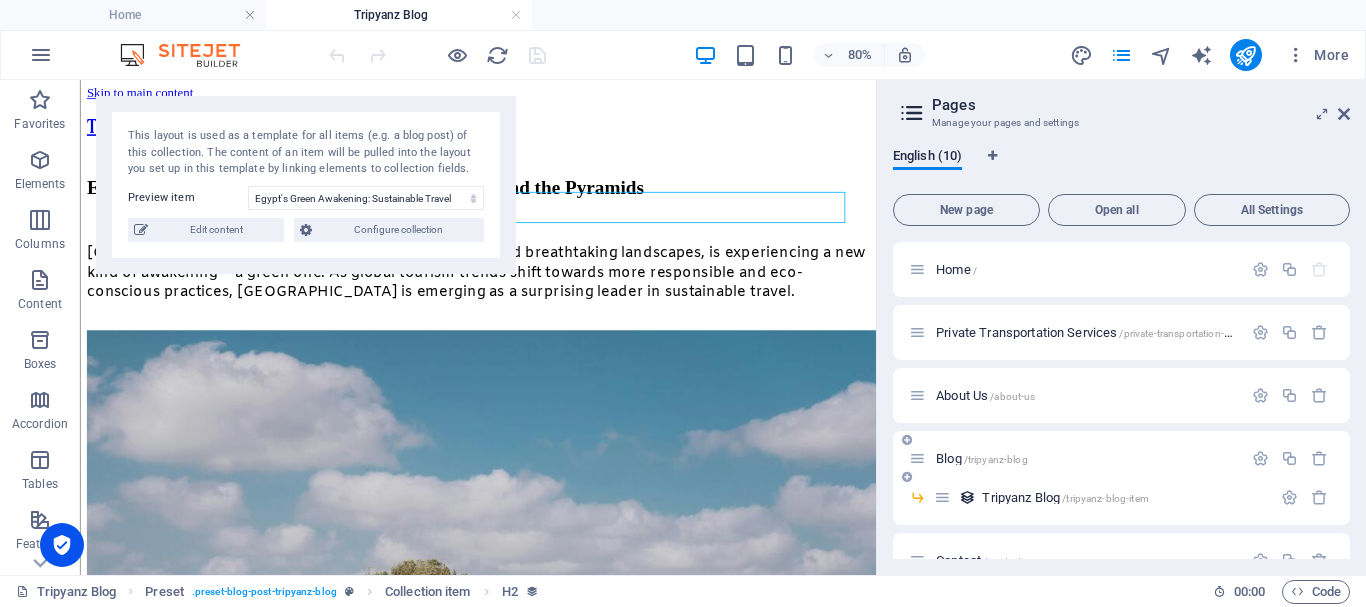 click on "Blog /tripyanz-blog" at bounding box center [982, 458] 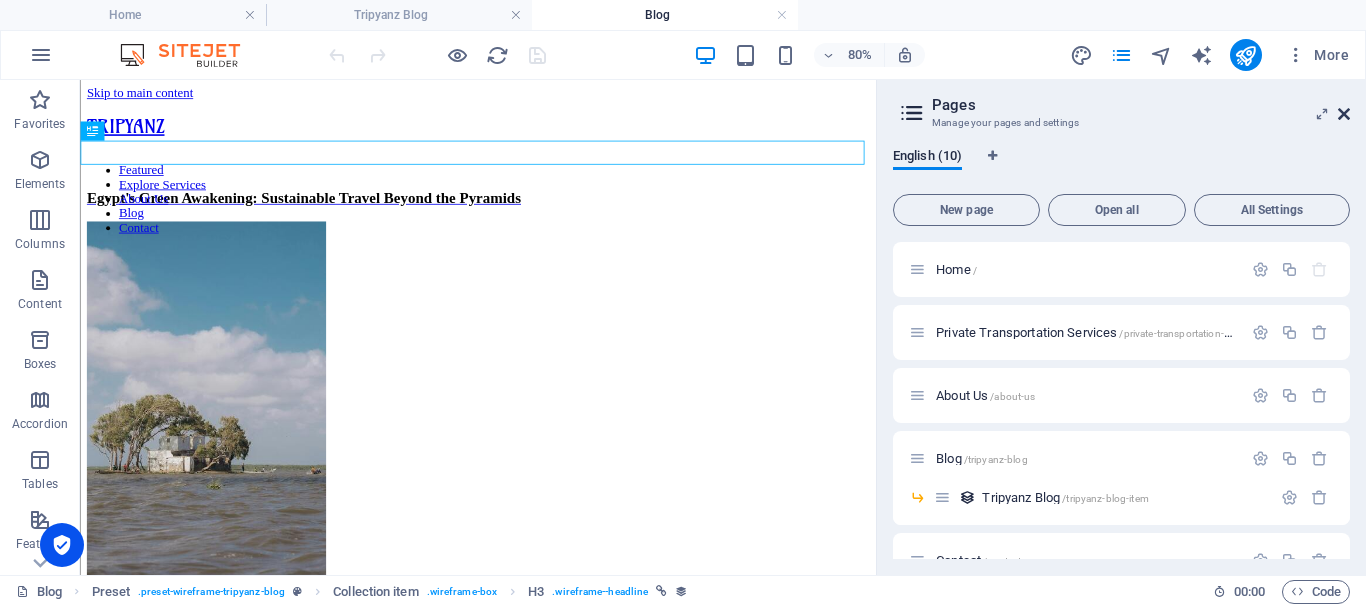 scroll, scrollTop: 0, scrollLeft: 0, axis: both 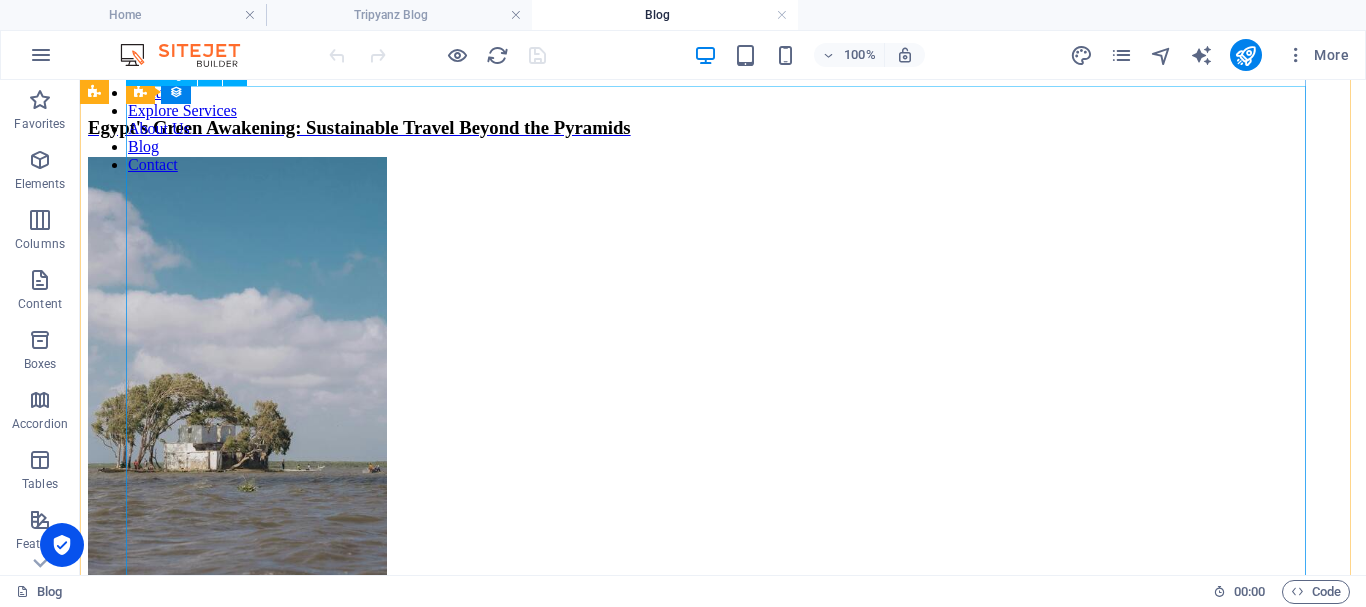 click at bounding box center [723, 409] 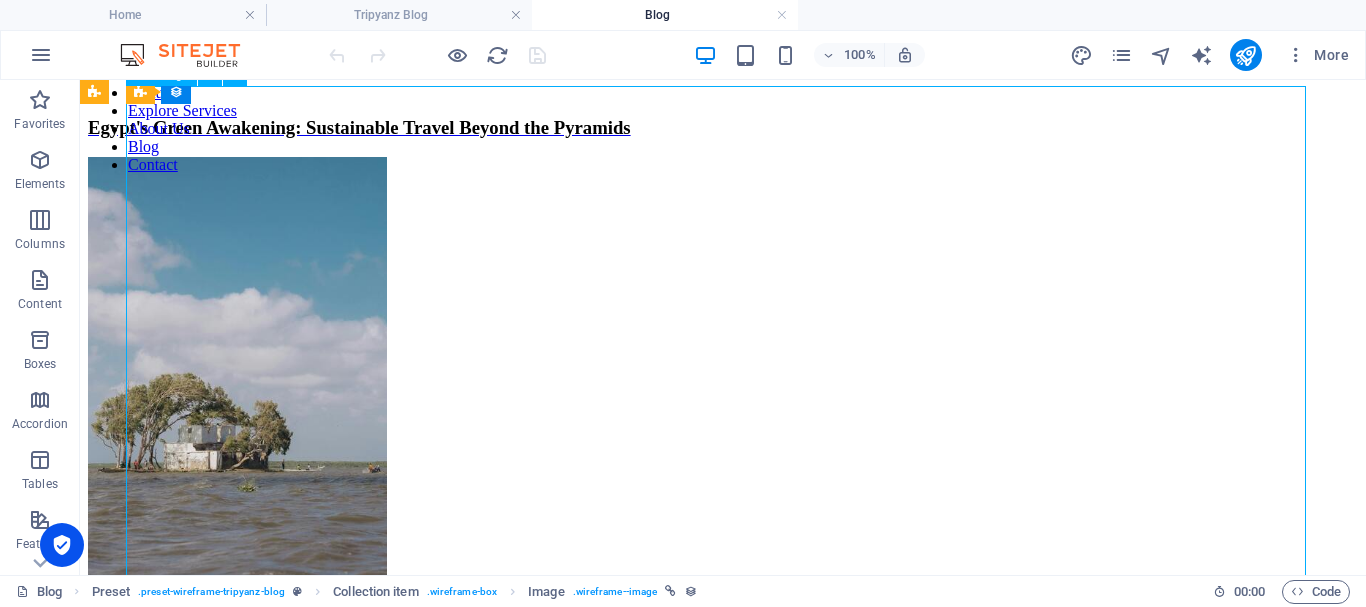 click at bounding box center [723, 409] 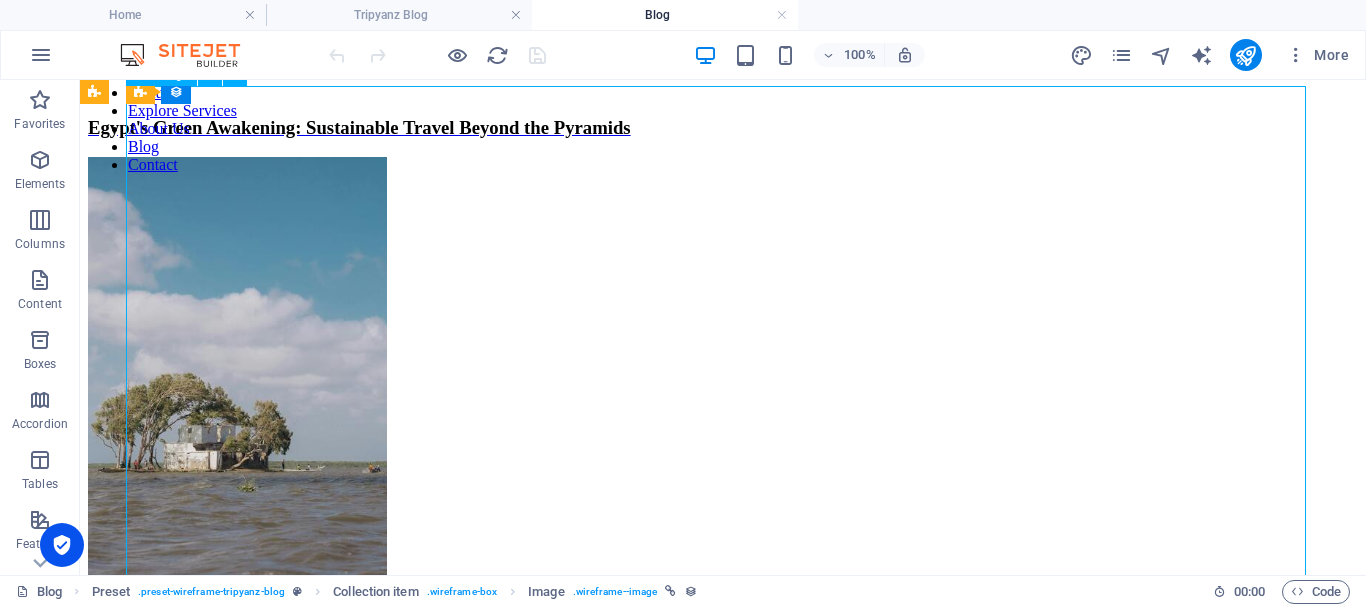 select on "px" 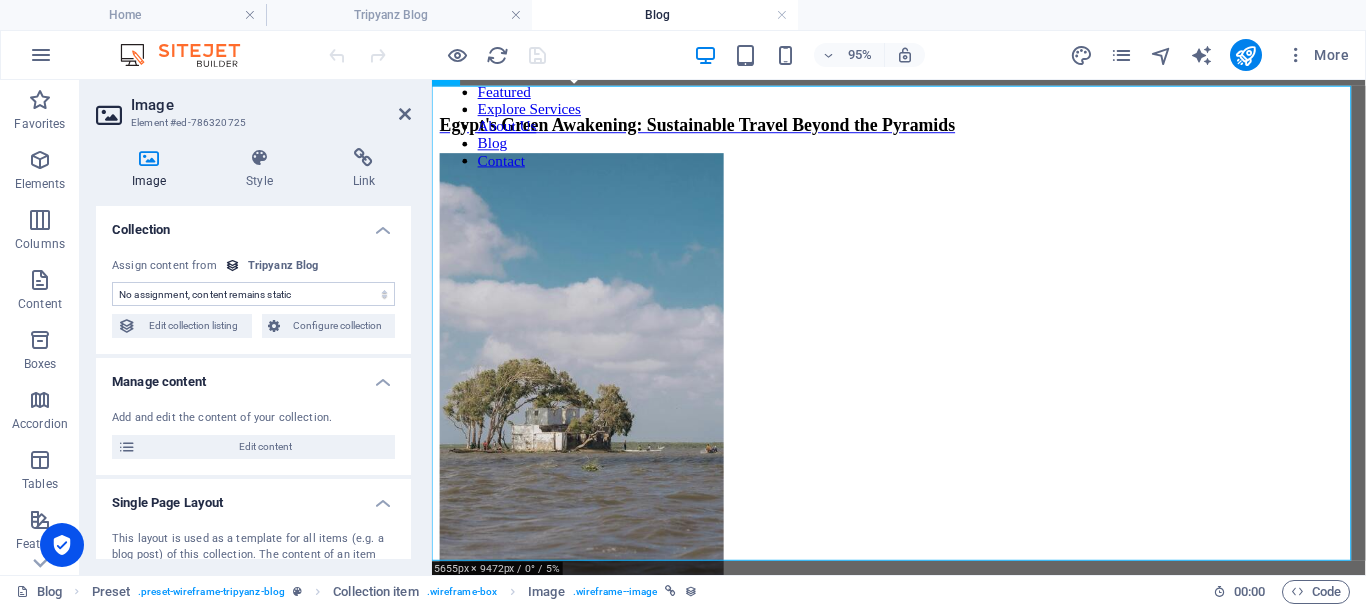 click on "No assignment, content remains static Created at (Date) Updated at (Date) Name (Plain Text) Slug (Plain Text) Content (CMS) Image (File) Description (Rich Text) Publishing Date (Date) Status (Choice) Read More Button (Rich Text)" at bounding box center (253, 294) 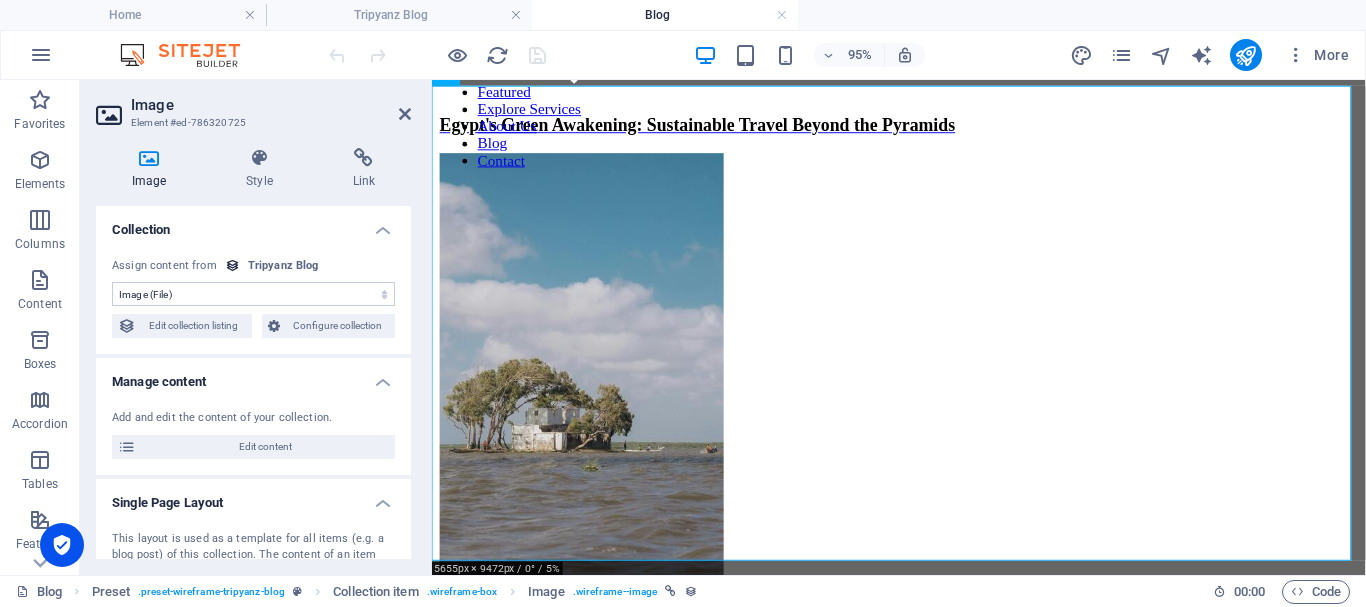 click on "No assignment, content remains static Created at (Date) Updated at (Date) Name (Plain Text) Slug (Plain Text) Content (CMS) Image (File) Description (Rich Text) Publishing Date (Date) Status (Choice) Read More Button (Rich Text)" at bounding box center [253, 294] 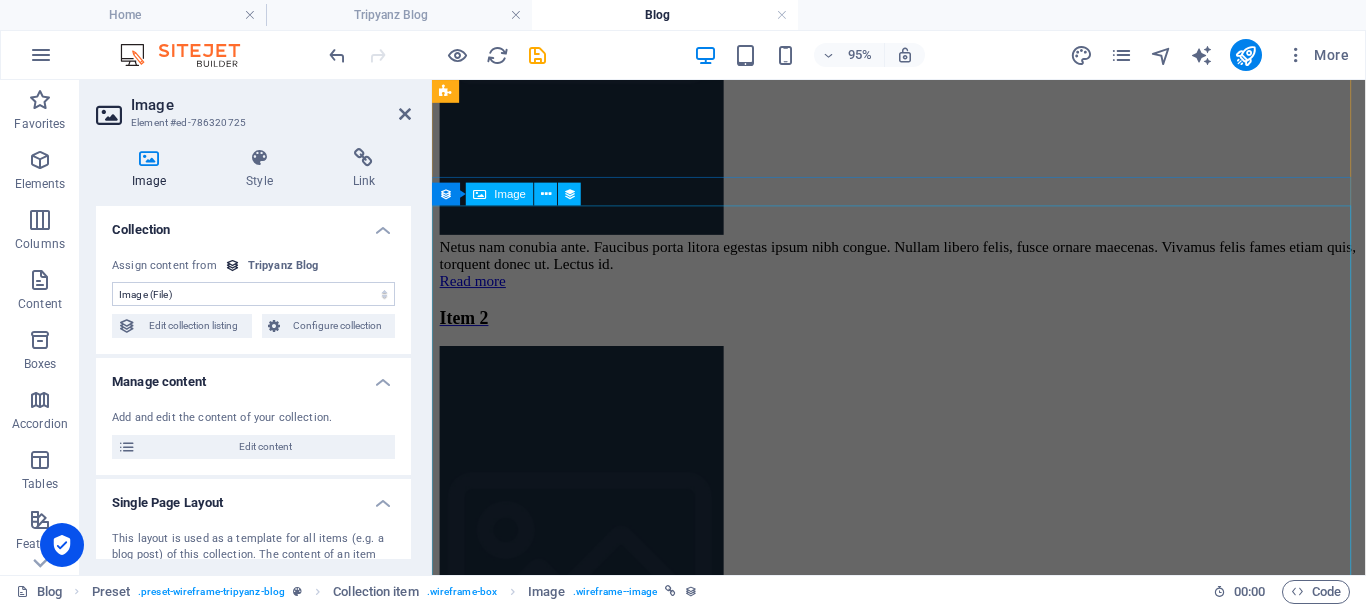 scroll, scrollTop: 600, scrollLeft: 0, axis: vertical 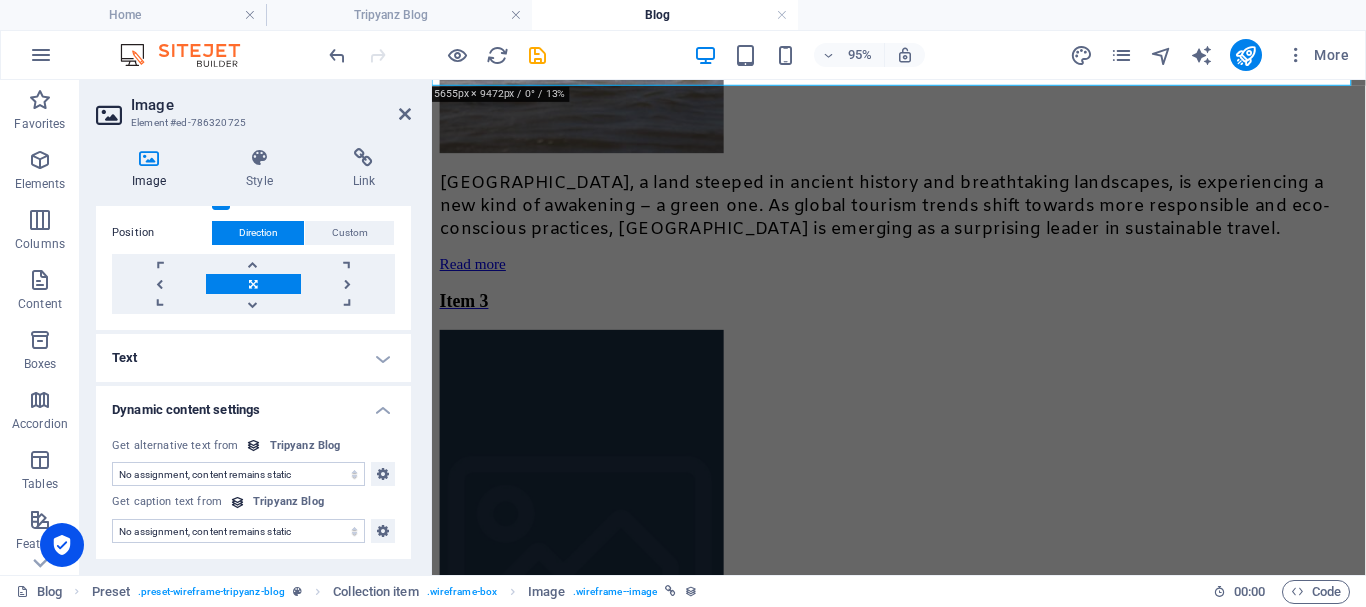 click on "No assignment, content remains static Created at (Date) Updated at (Date) Name (Plain Text) Slug (Plain Text) Content (CMS) Image (File) Description (Rich Text) Publishing Date (Date) Status (Choice) Read More Button (Rich Text)" at bounding box center [238, 474] 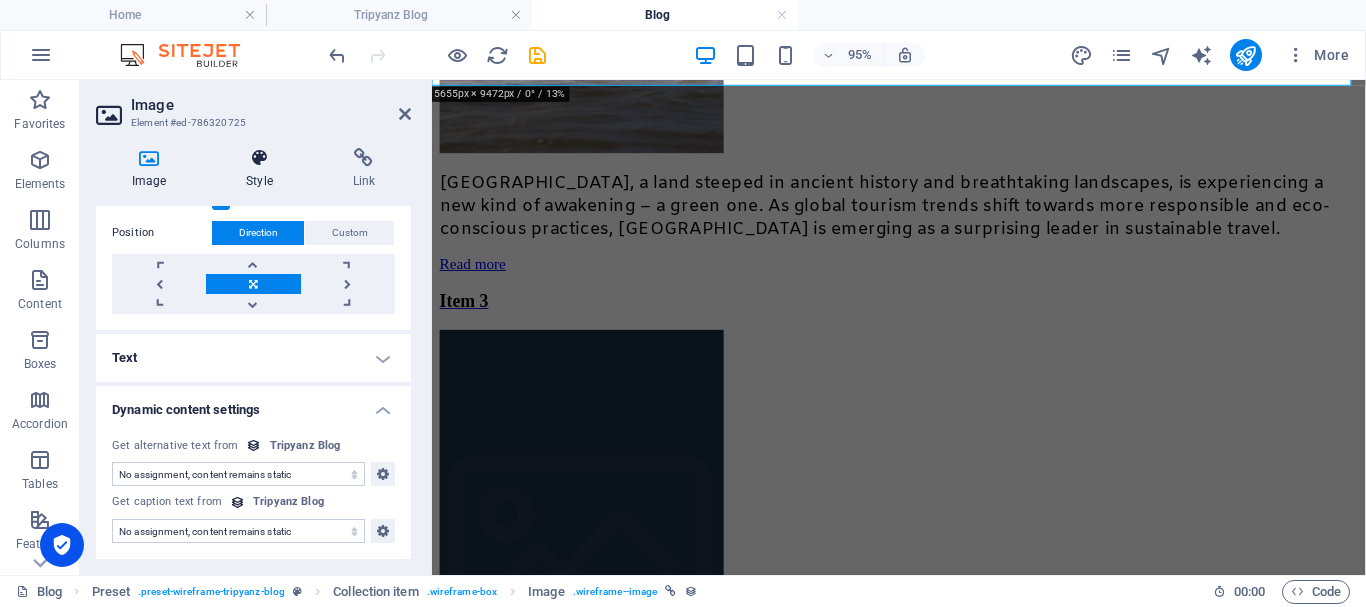 click on "Style" at bounding box center (263, 169) 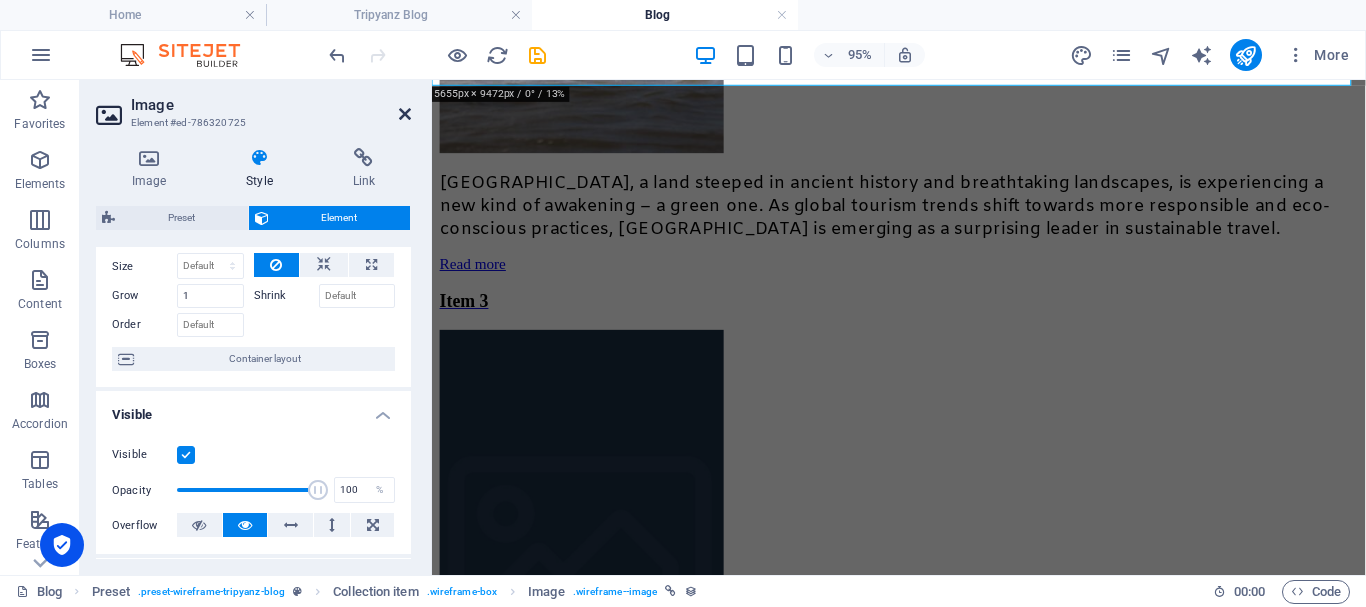 scroll, scrollTop: 0, scrollLeft: 0, axis: both 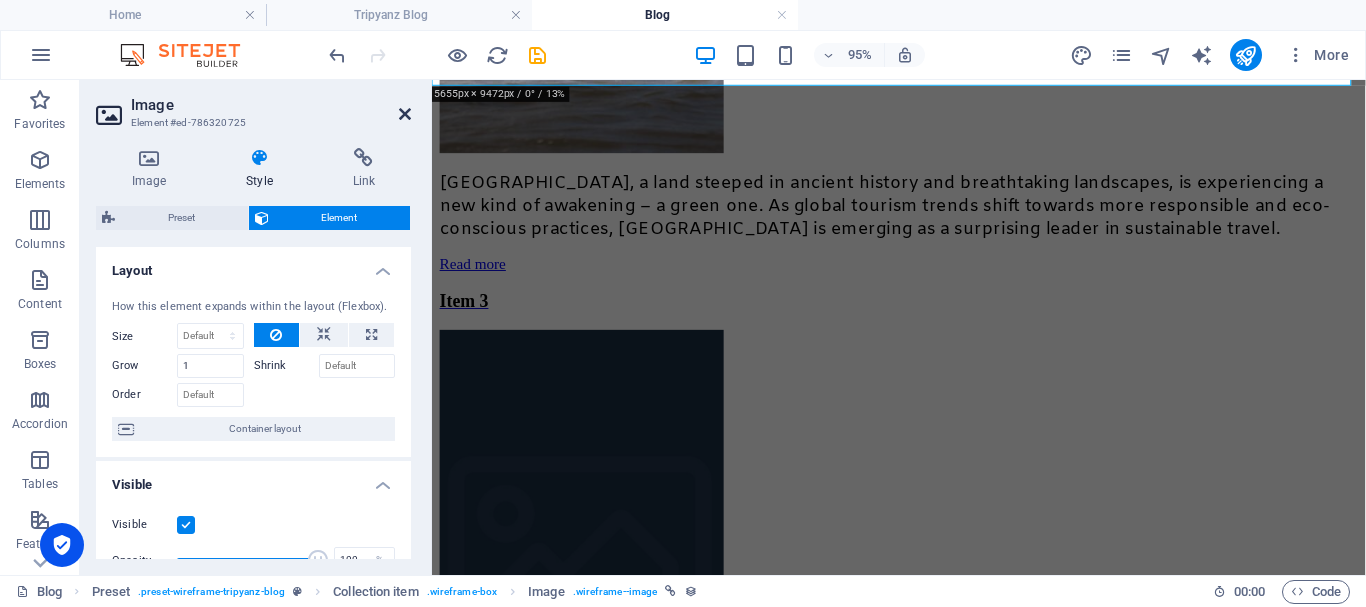 drag, startPoint x: 400, startPoint y: 114, endPoint x: 315, endPoint y: 59, distance: 101.24229 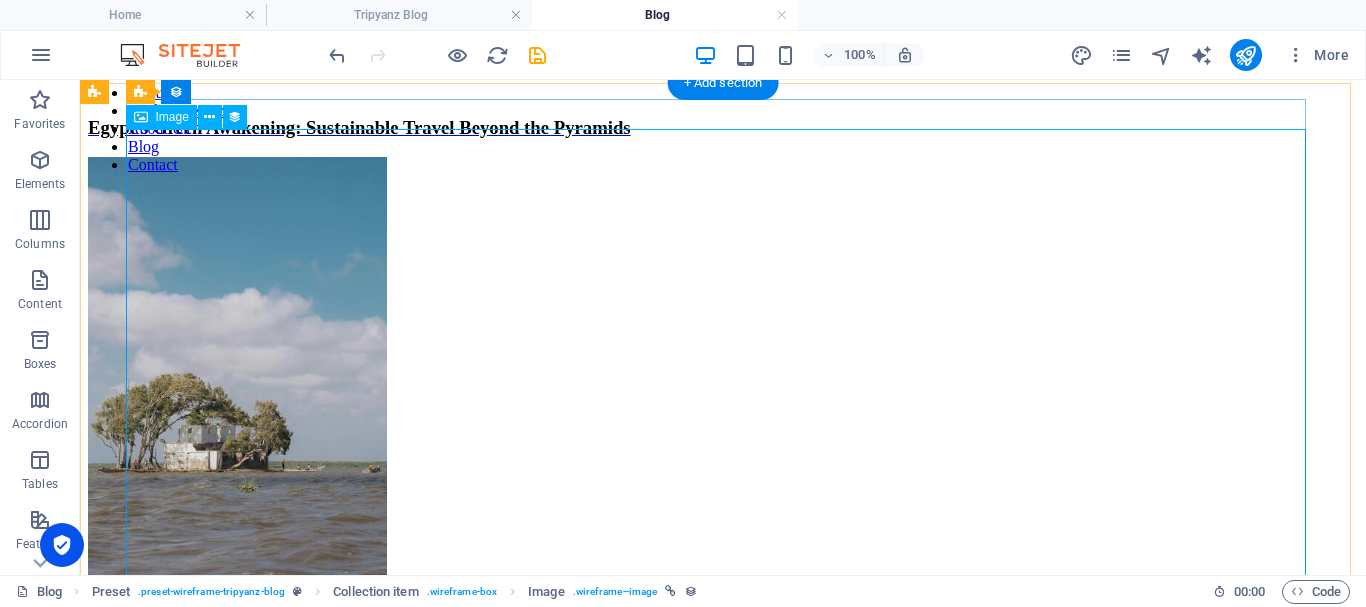 scroll, scrollTop: 0, scrollLeft: 0, axis: both 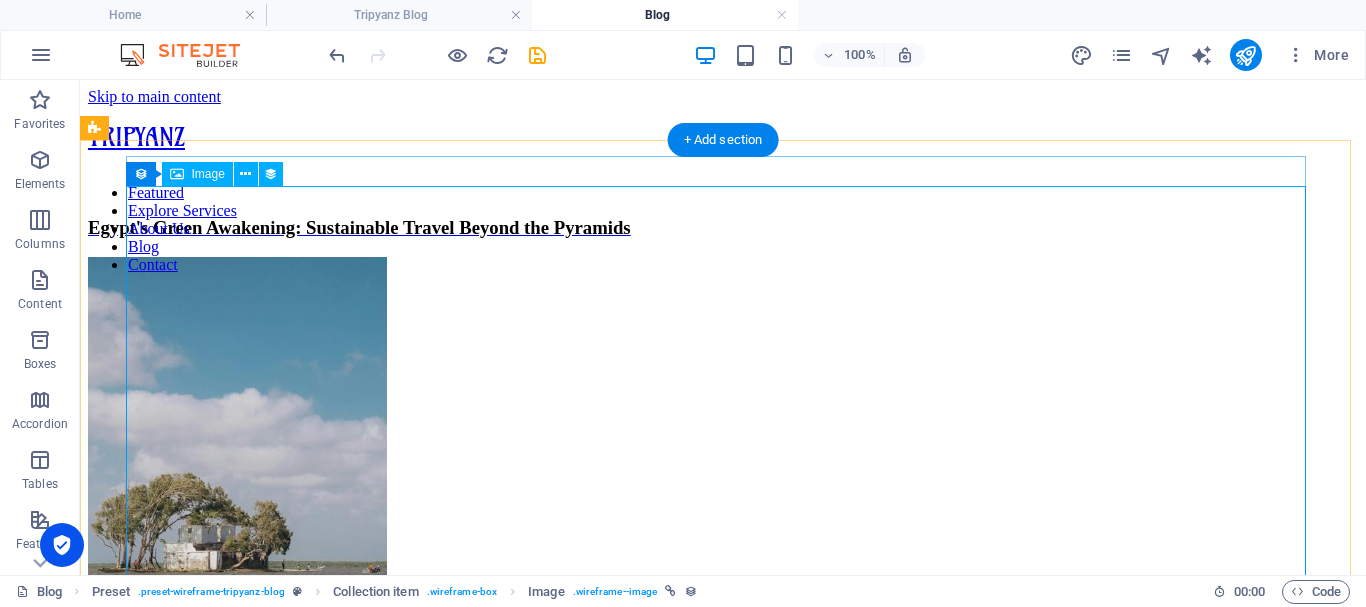 click at bounding box center (723, 509) 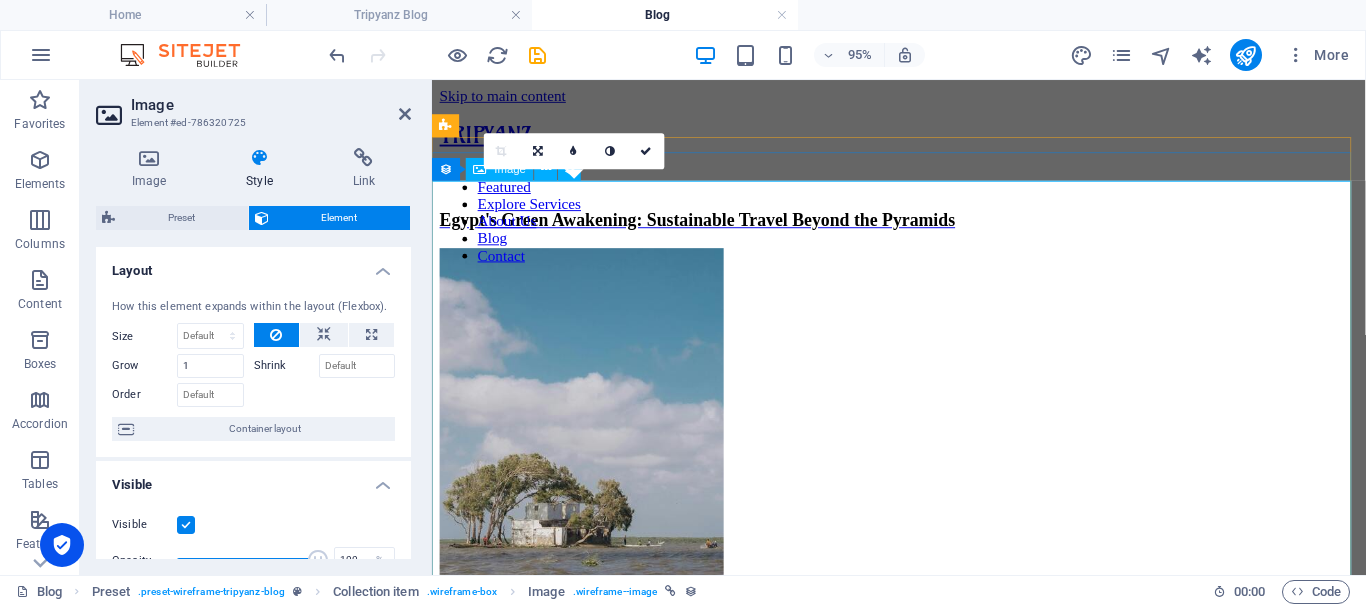 click at bounding box center (923, 509) 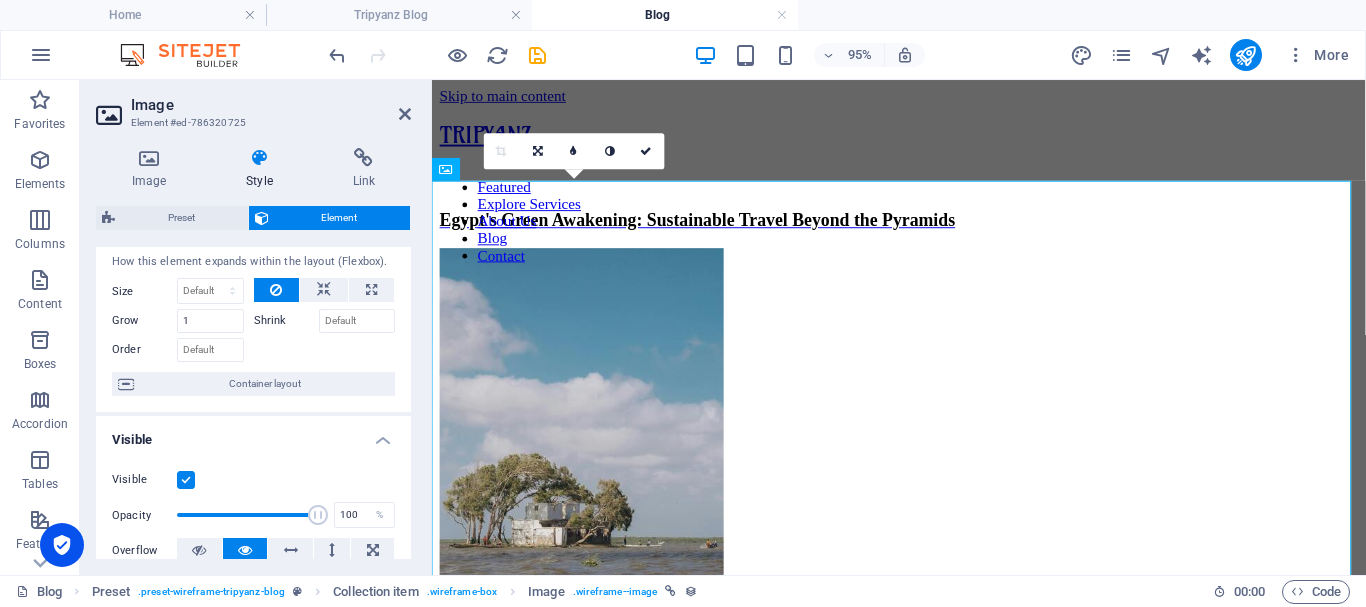 scroll, scrollTop: 0, scrollLeft: 0, axis: both 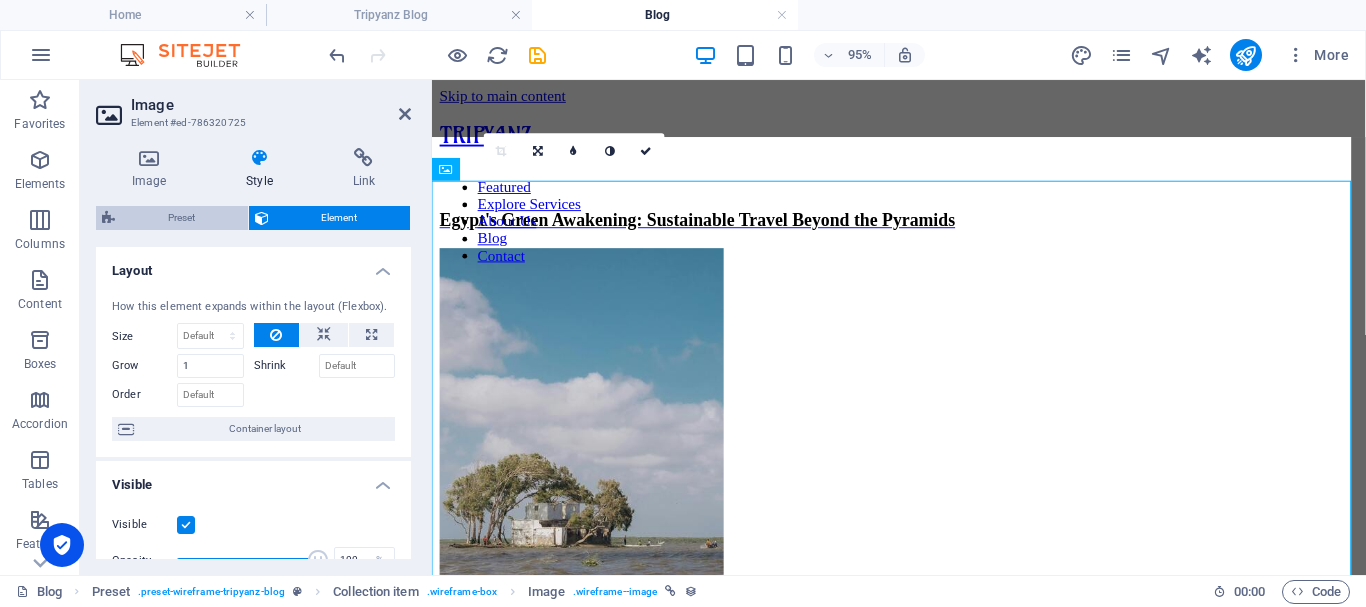 click on "Preset" at bounding box center [181, 218] 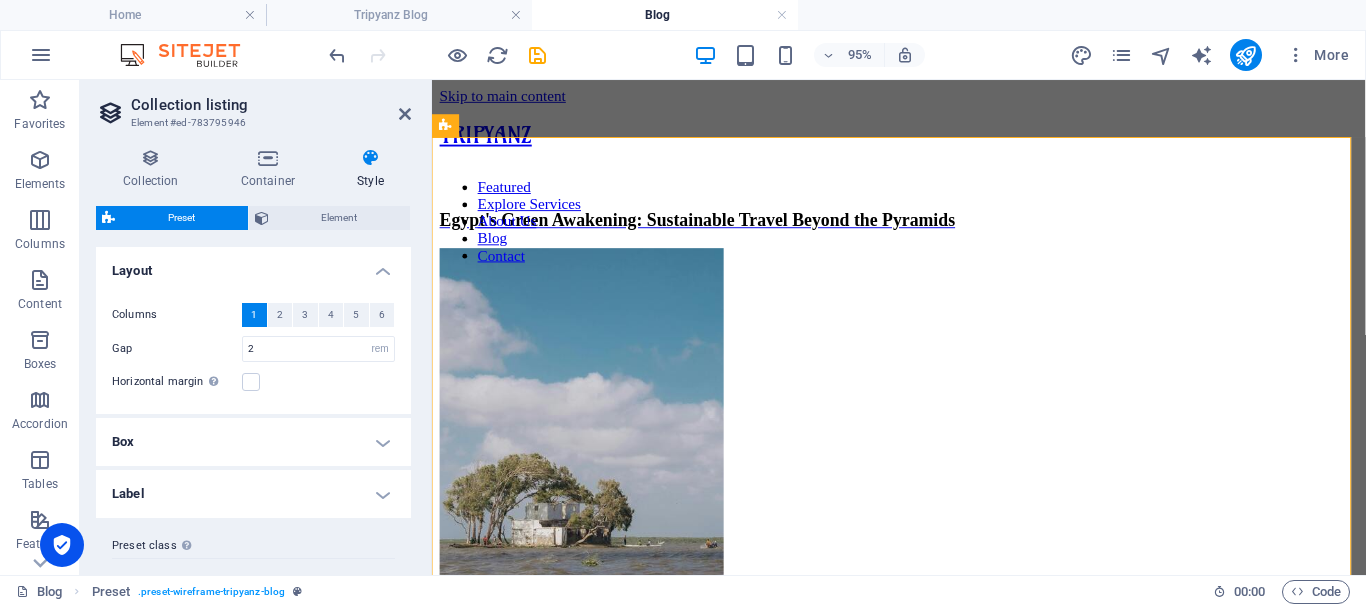 click on "Box" at bounding box center (253, 442) 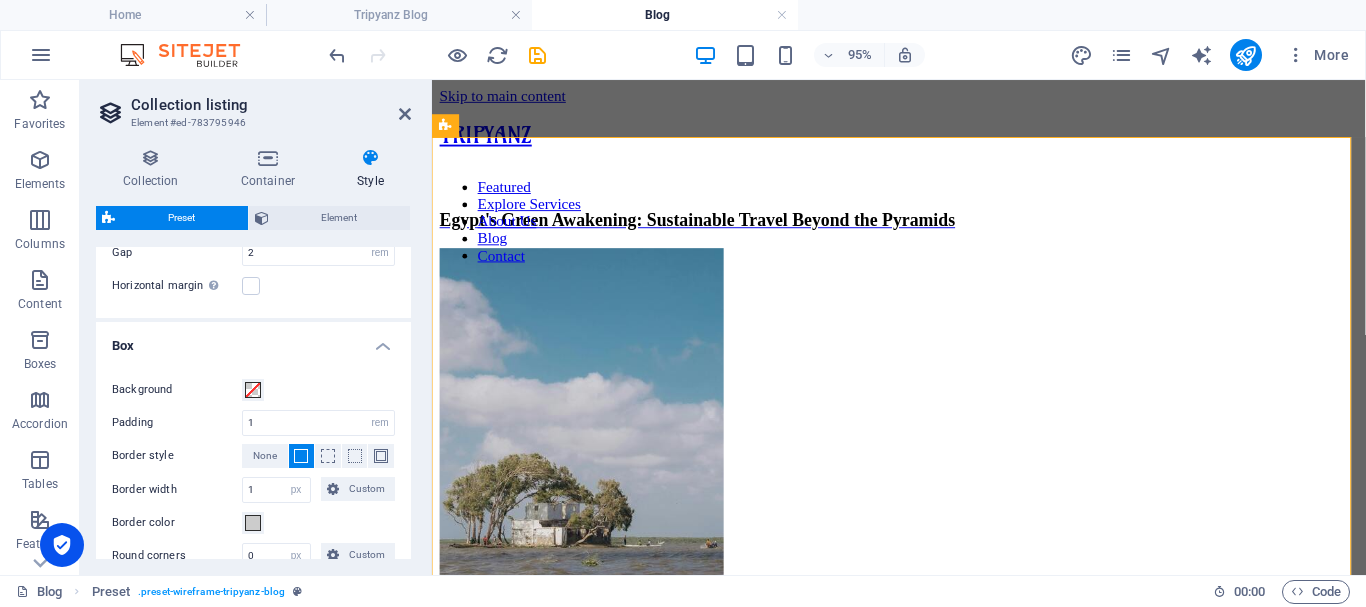scroll, scrollTop: 0, scrollLeft: 0, axis: both 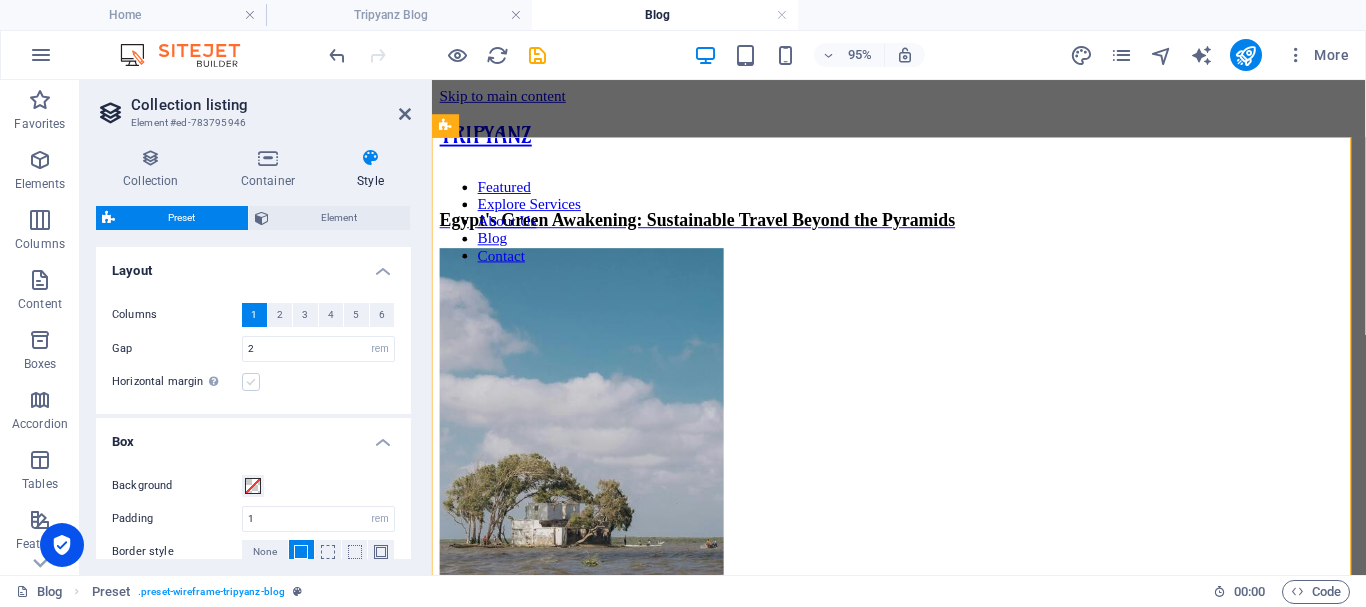 click at bounding box center (251, 382) 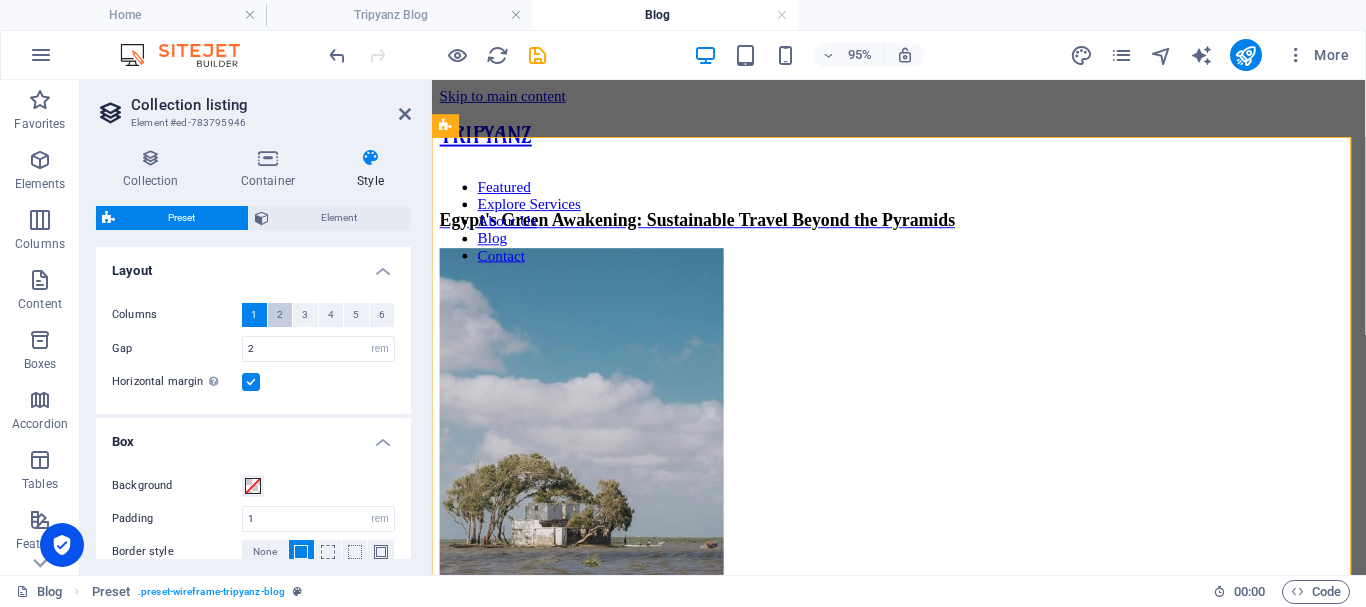 click on "2" at bounding box center [280, 315] 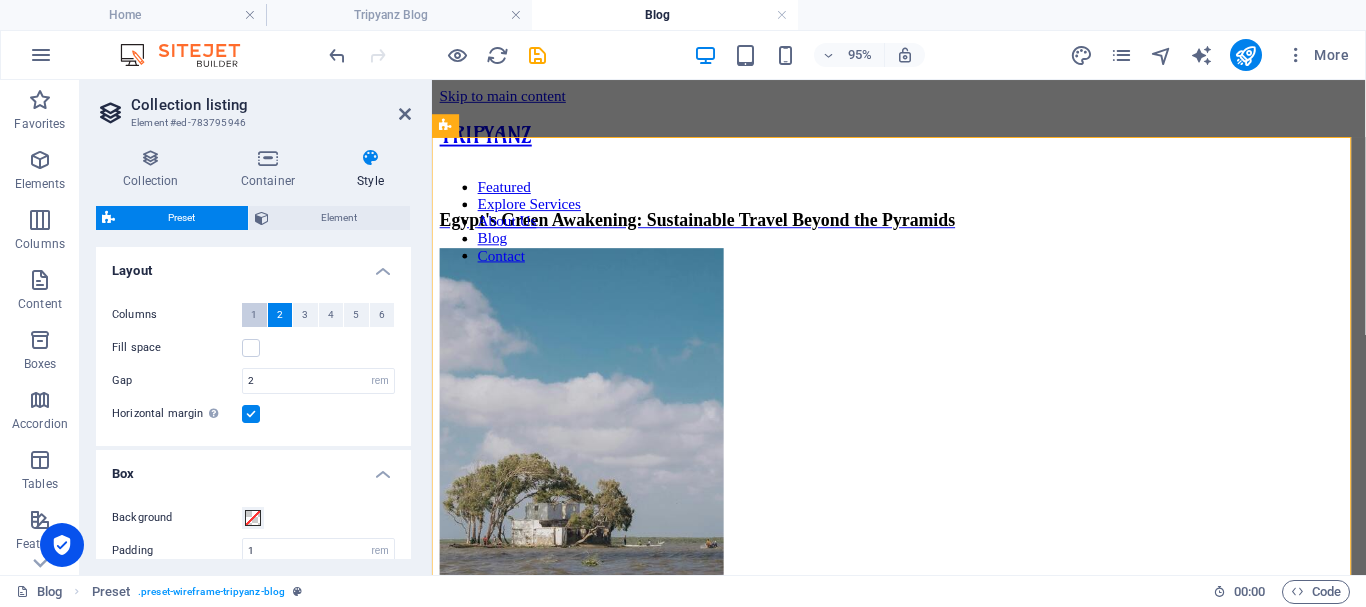 click on "1" at bounding box center [254, 315] 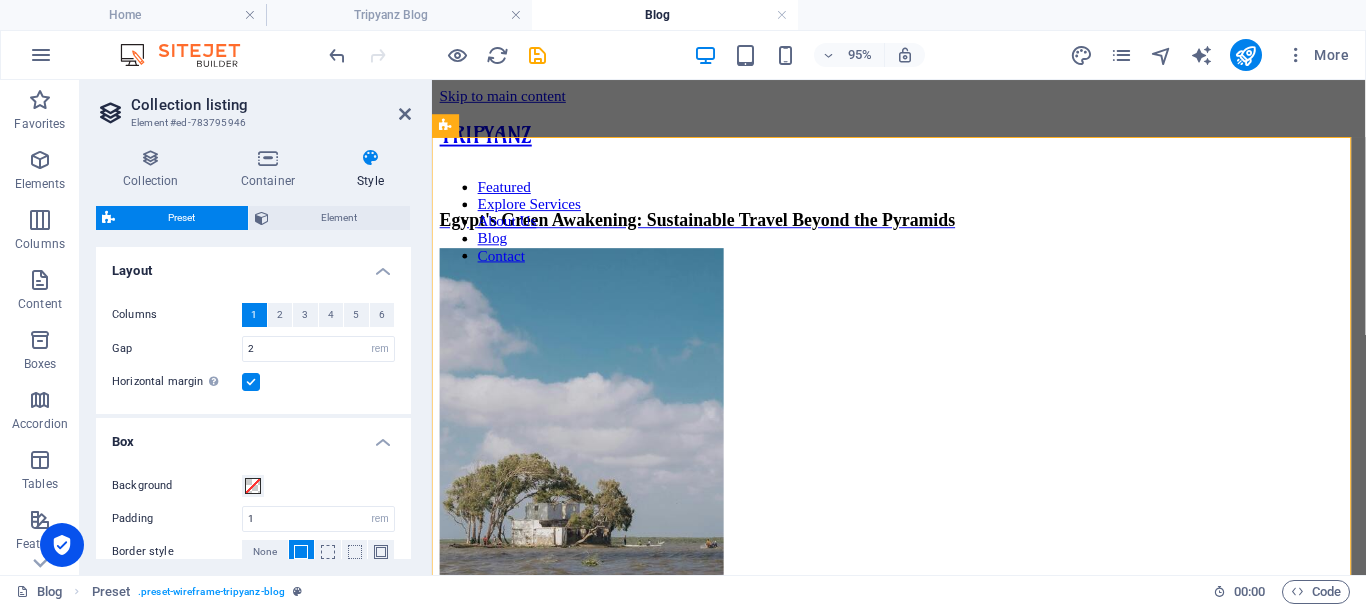 click at bounding box center [251, 382] 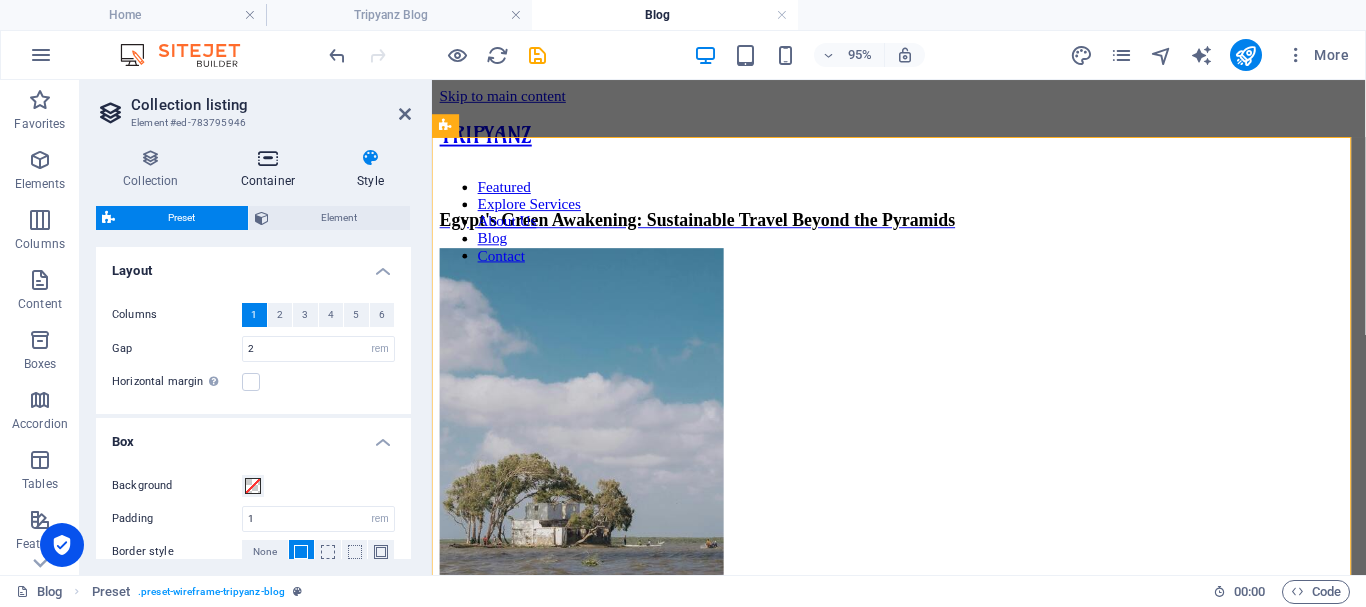 click at bounding box center [268, 158] 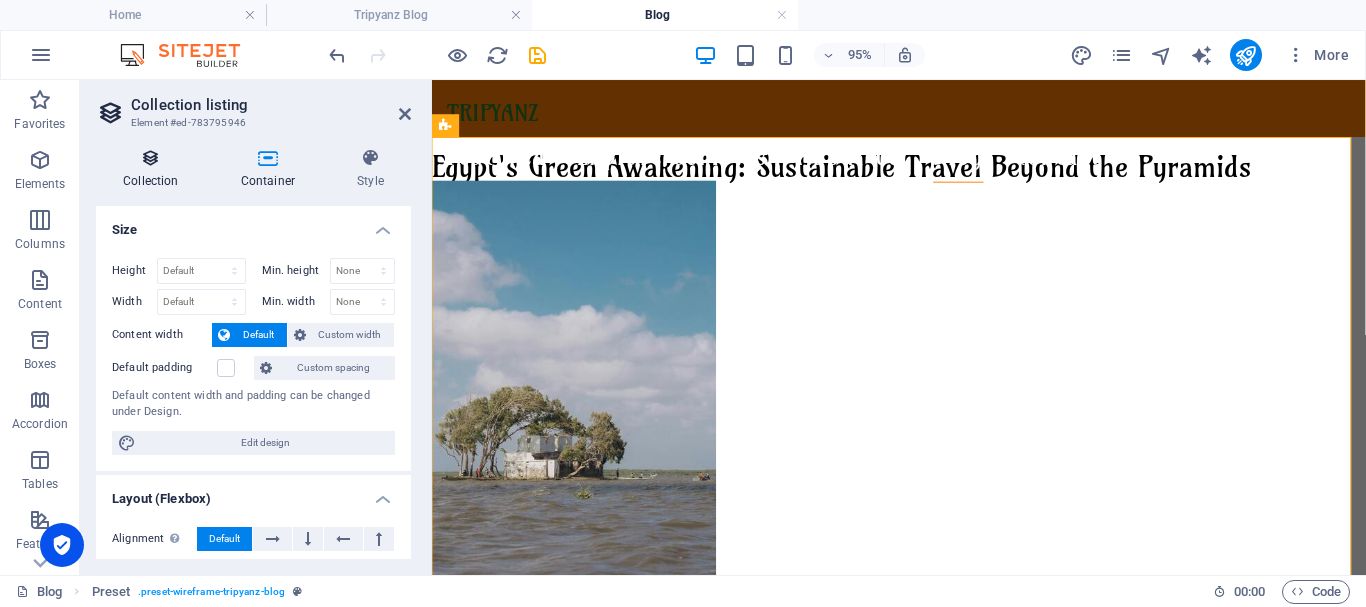 click on "Collection" at bounding box center [155, 169] 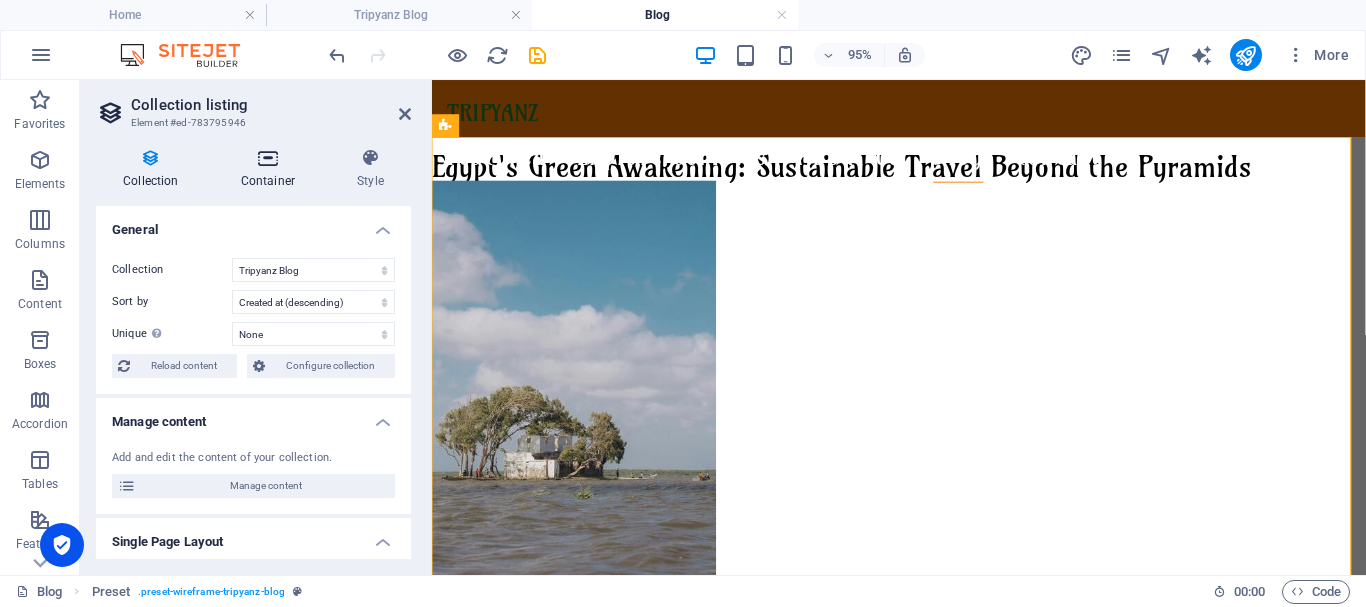 click on "Container" at bounding box center (272, 169) 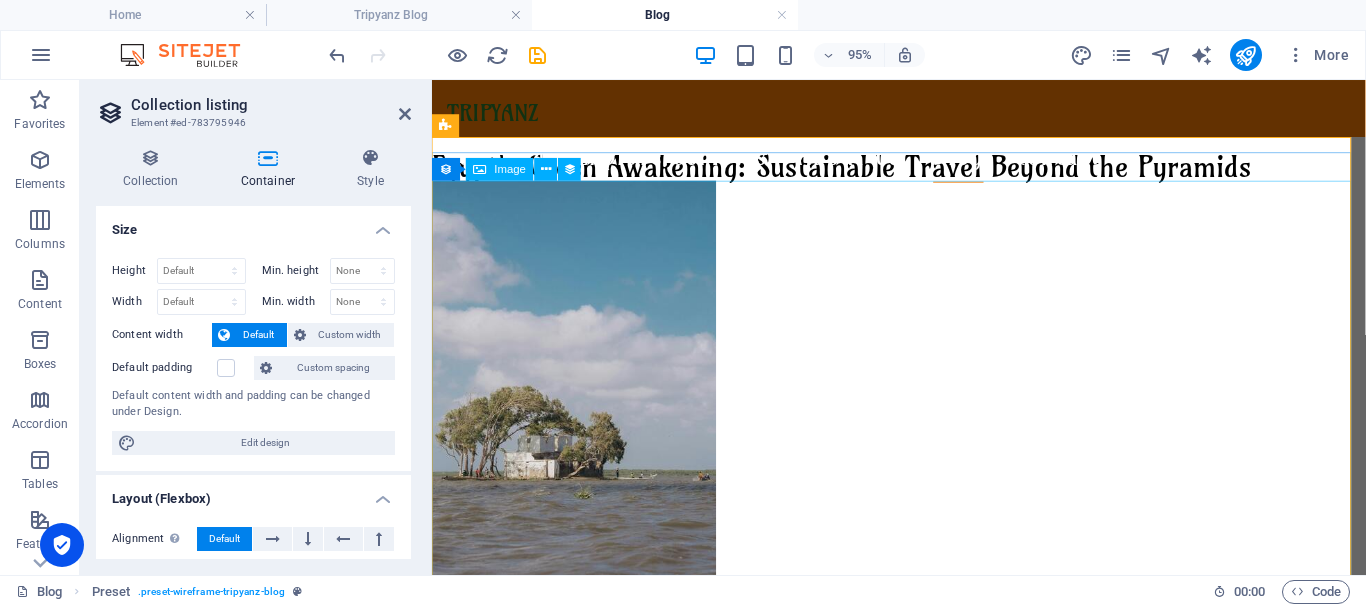 click at bounding box center [923, 436] 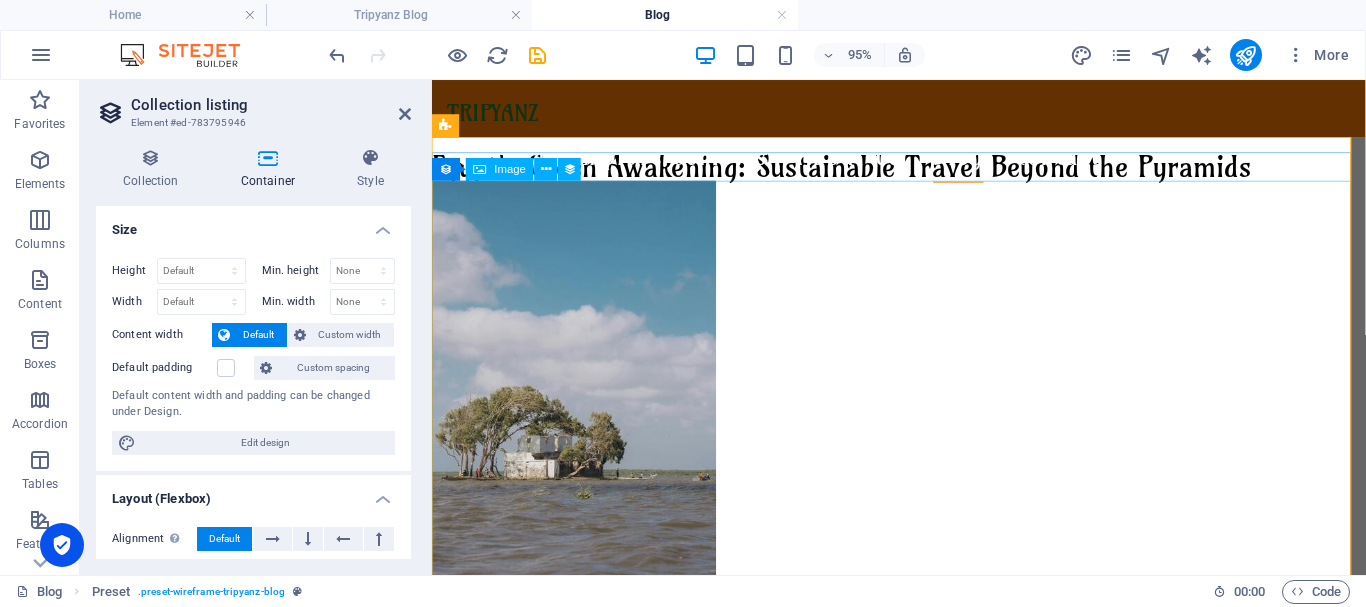click at bounding box center (923, 436) 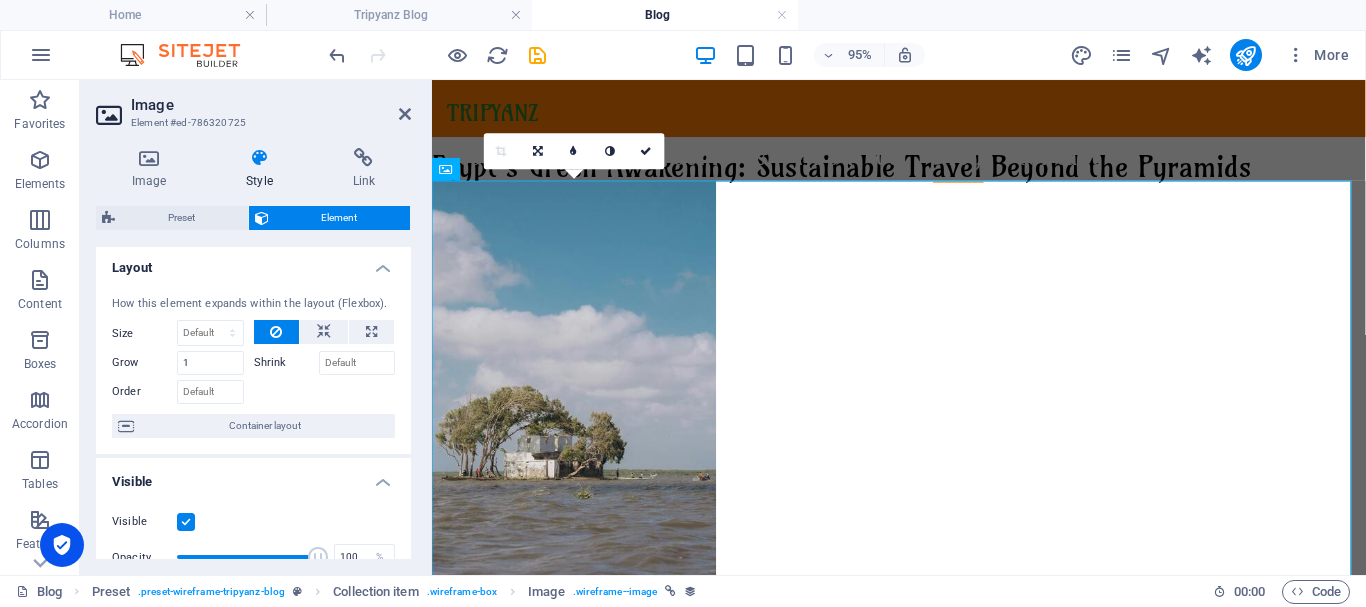 scroll, scrollTop: 0, scrollLeft: 0, axis: both 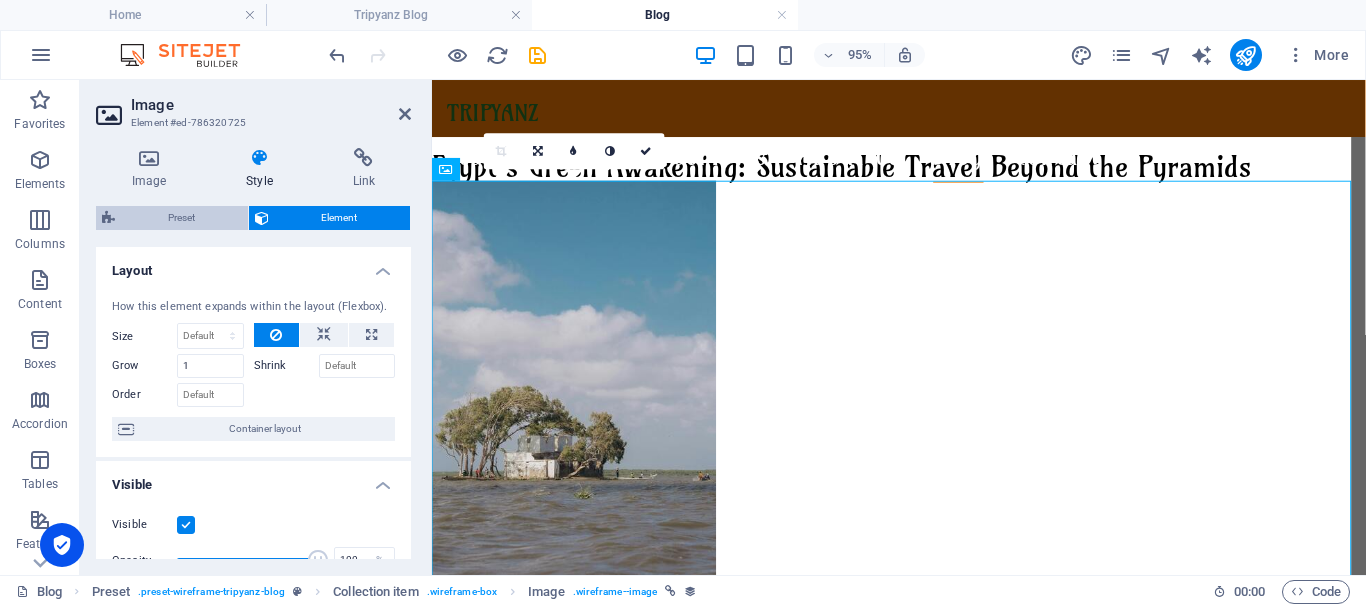 click on "Preset" at bounding box center [181, 218] 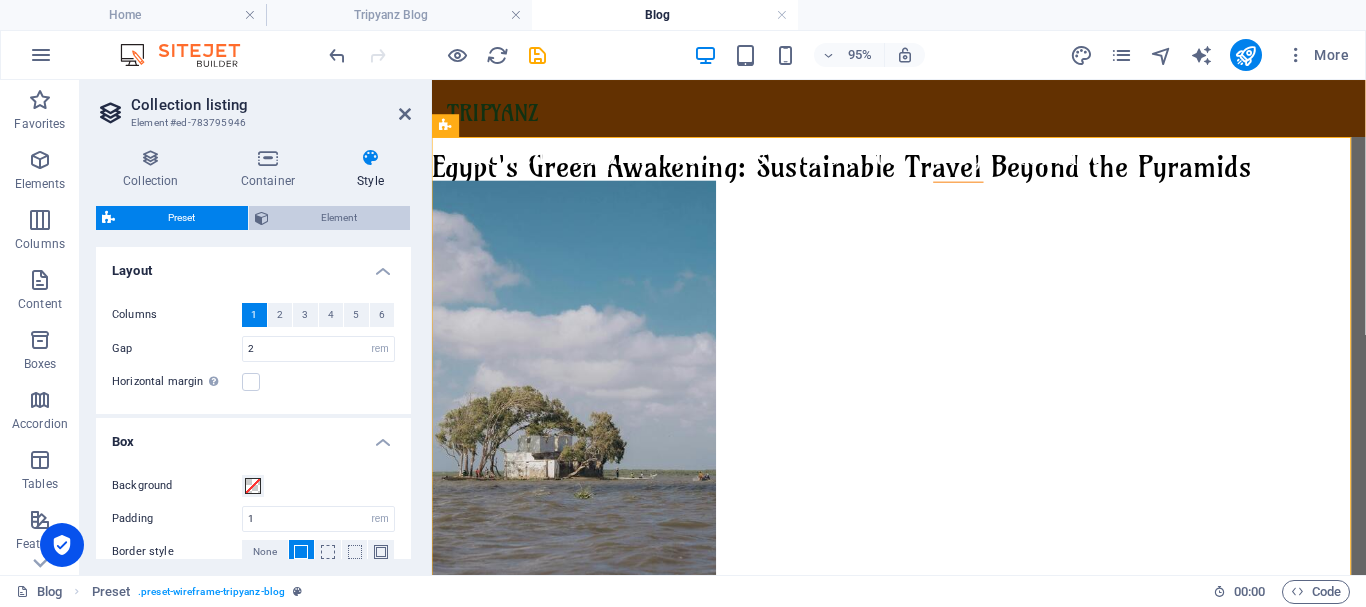 click on "Element" at bounding box center (340, 218) 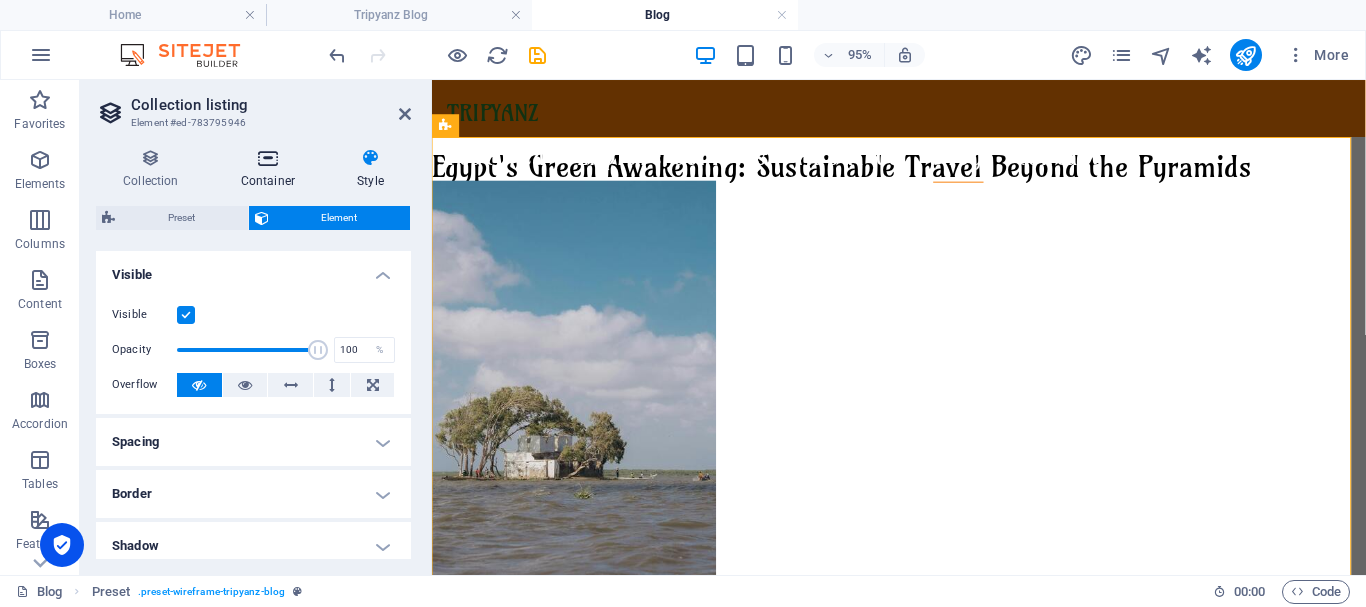 click at bounding box center [268, 158] 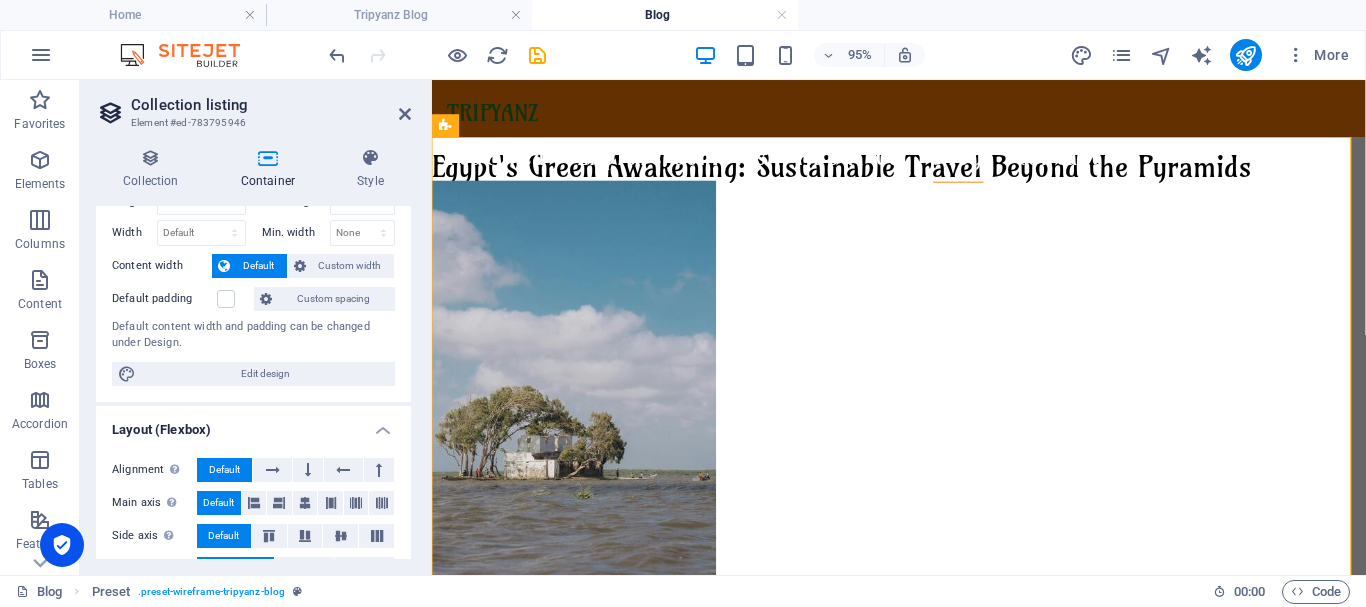 scroll, scrollTop: 0, scrollLeft: 0, axis: both 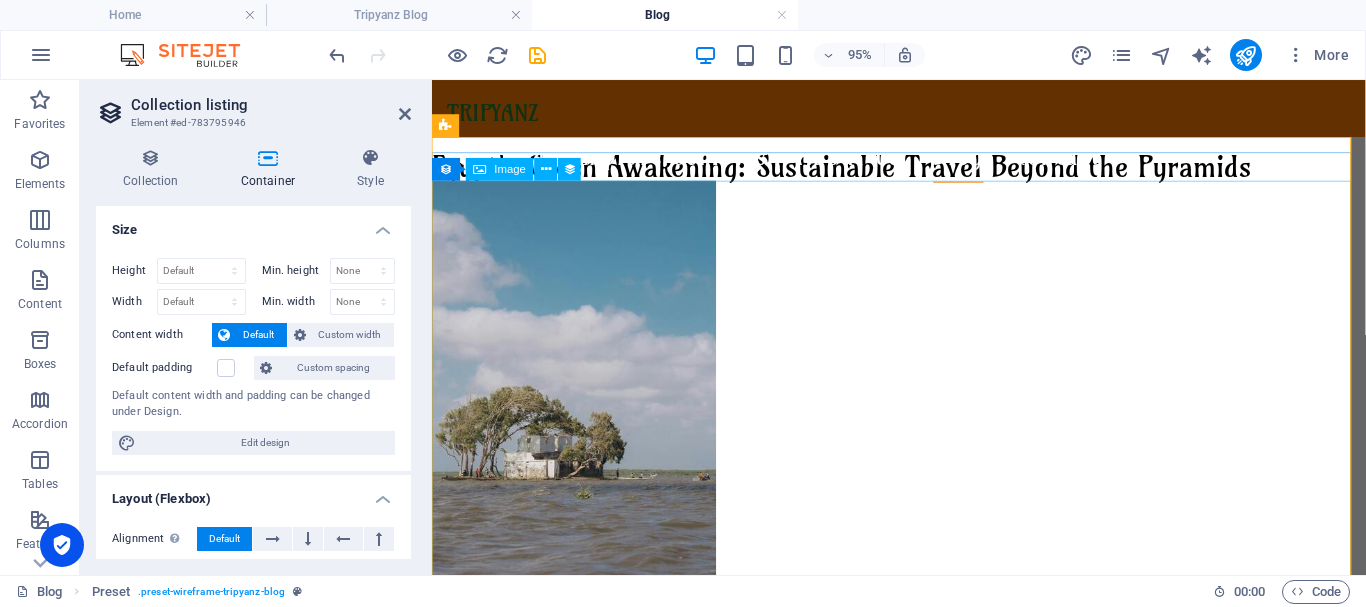 click at bounding box center [923, 436] 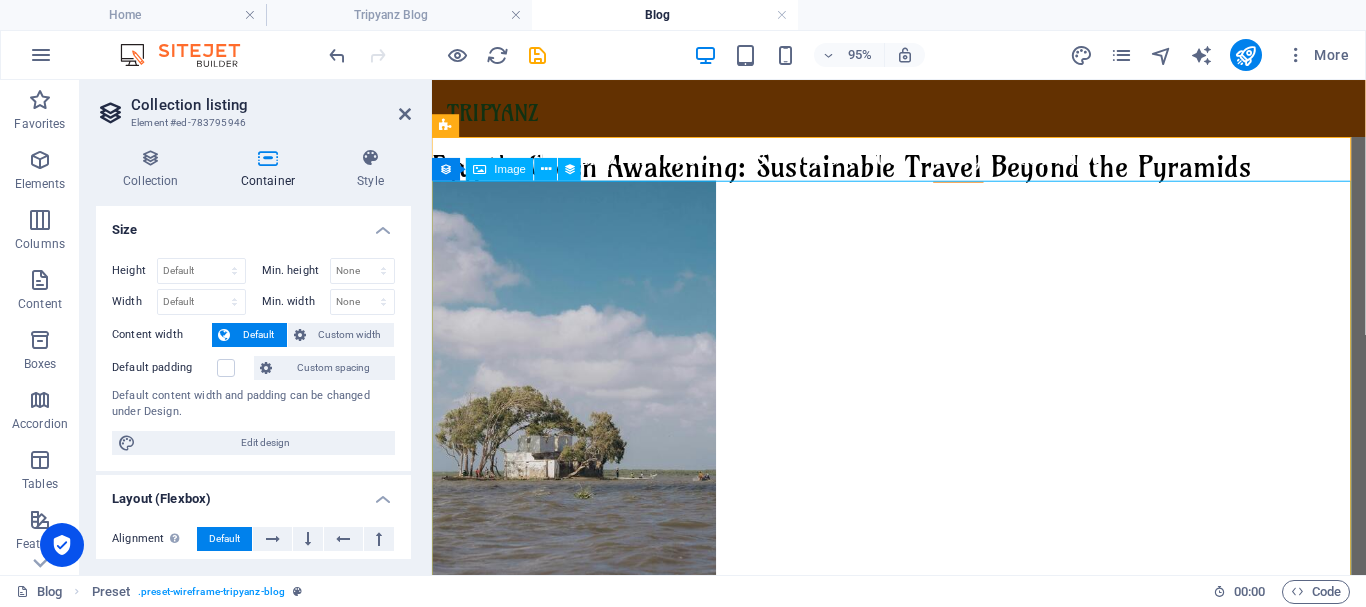 click at bounding box center [923, 436] 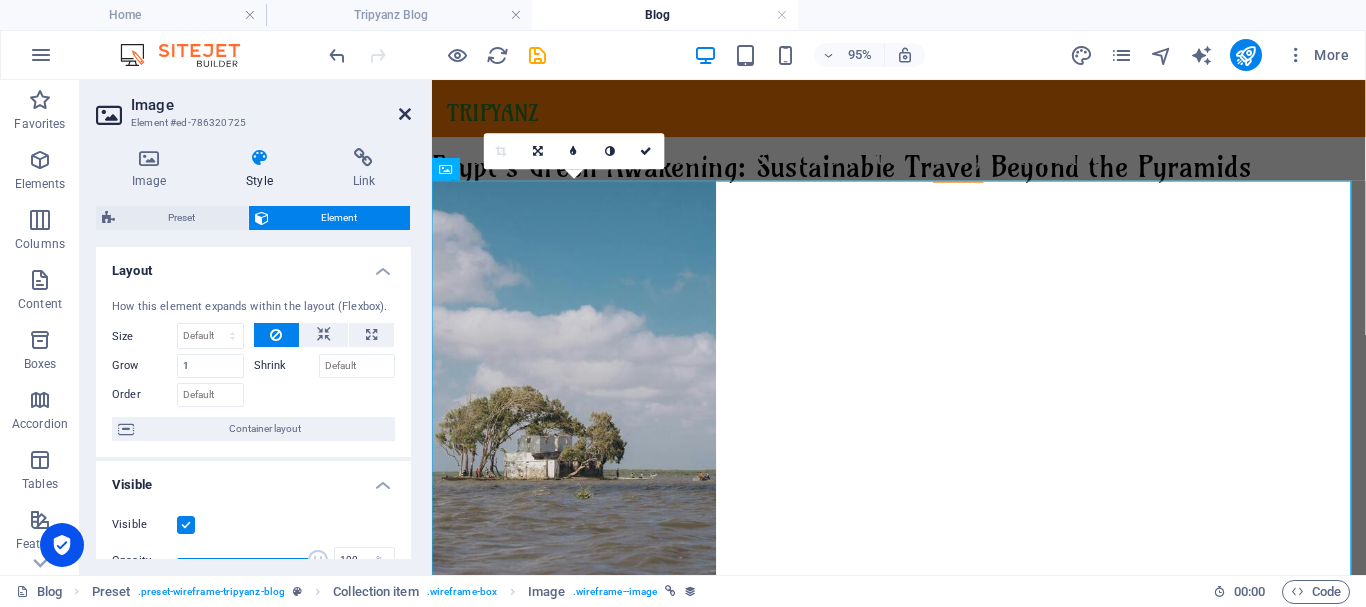 click at bounding box center (405, 114) 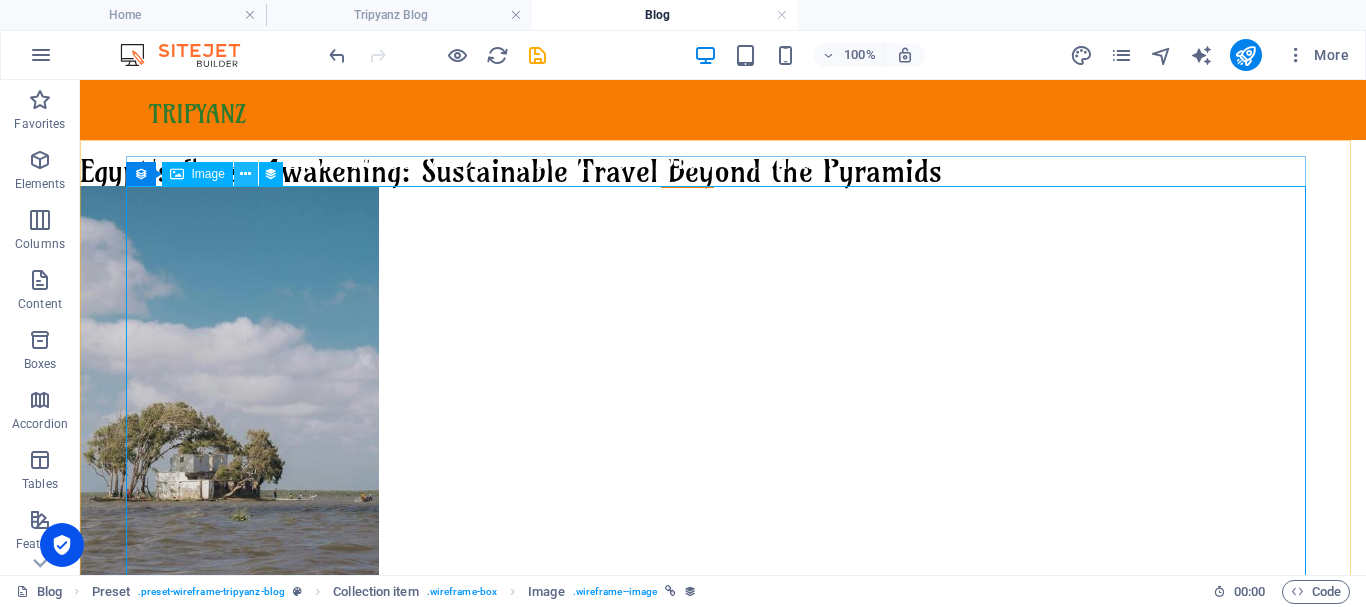 click at bounding box center [246, 174] 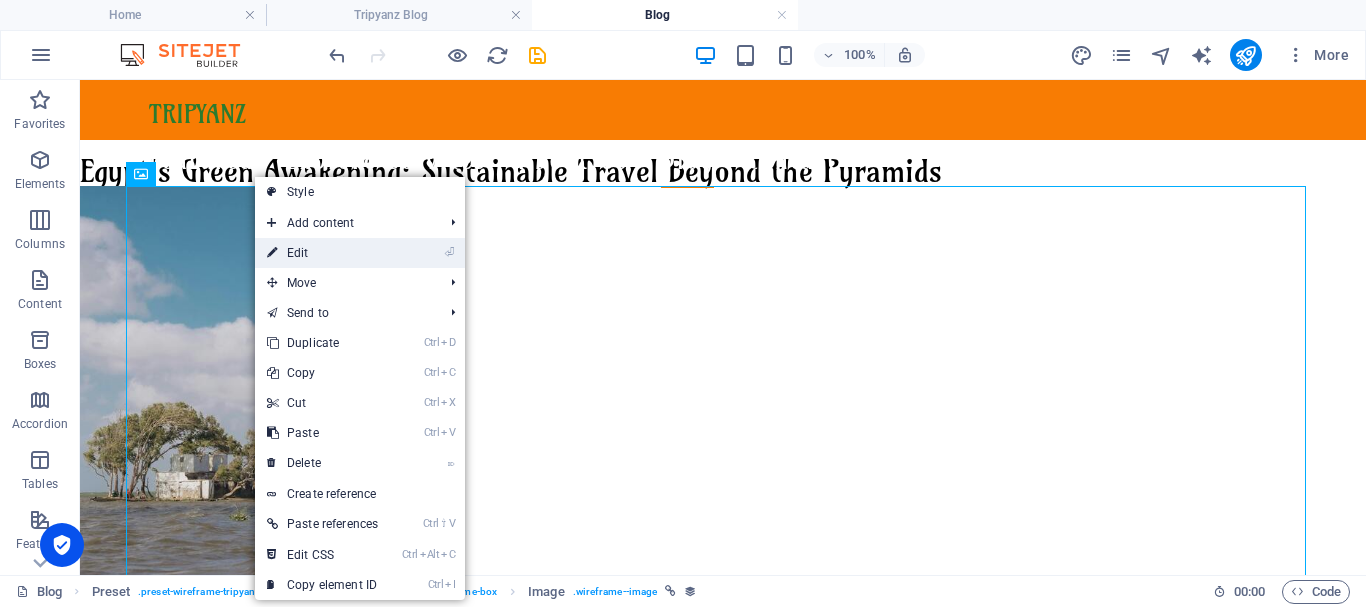click on "⏎" at bounding box center [449, 252] 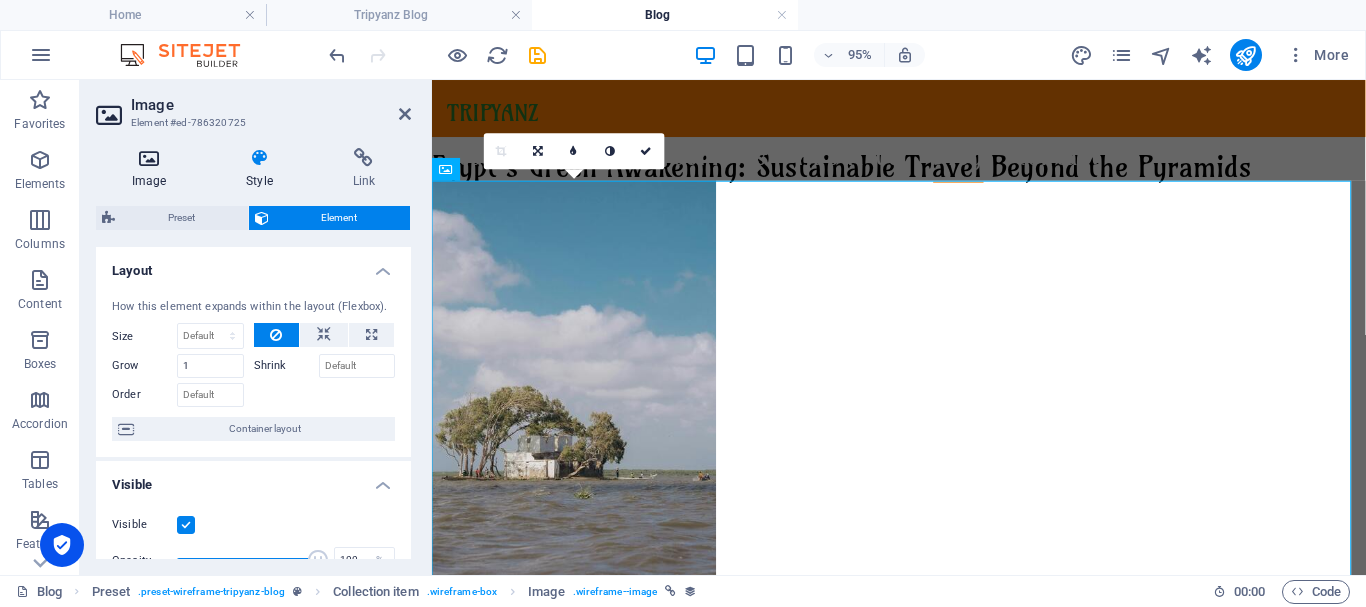click on "Image" at bounding box center [153, 169] 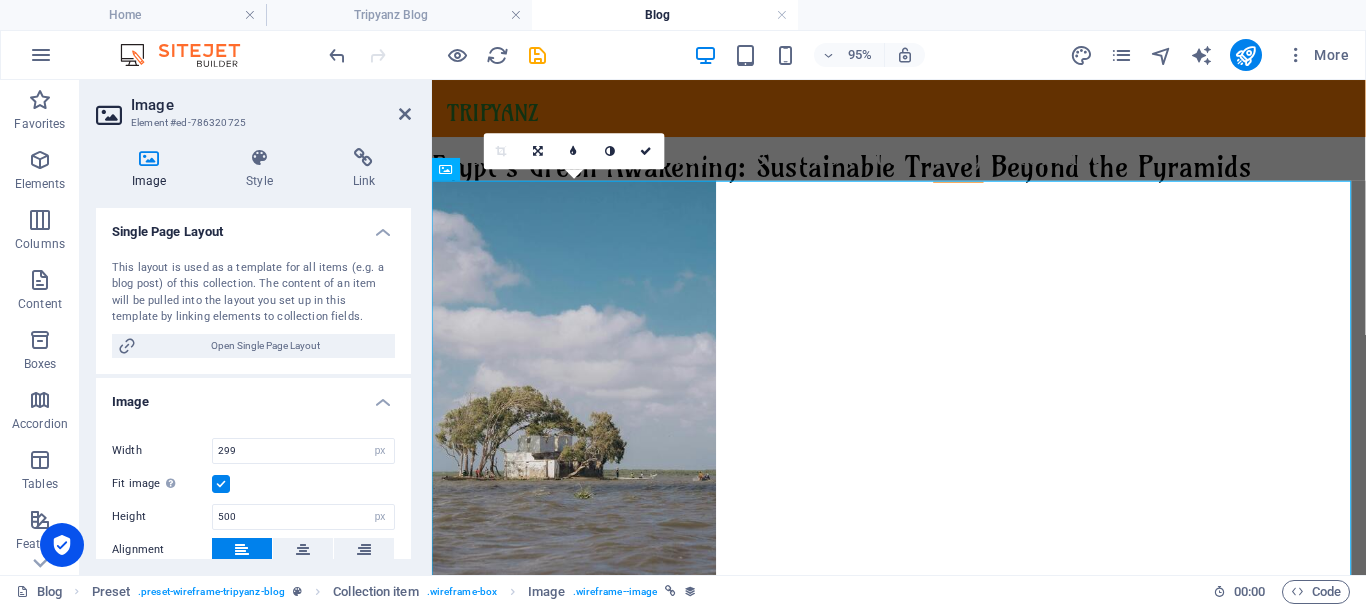 scroll, scrollTop: 300, scrollLeft: 0, axis: vertical 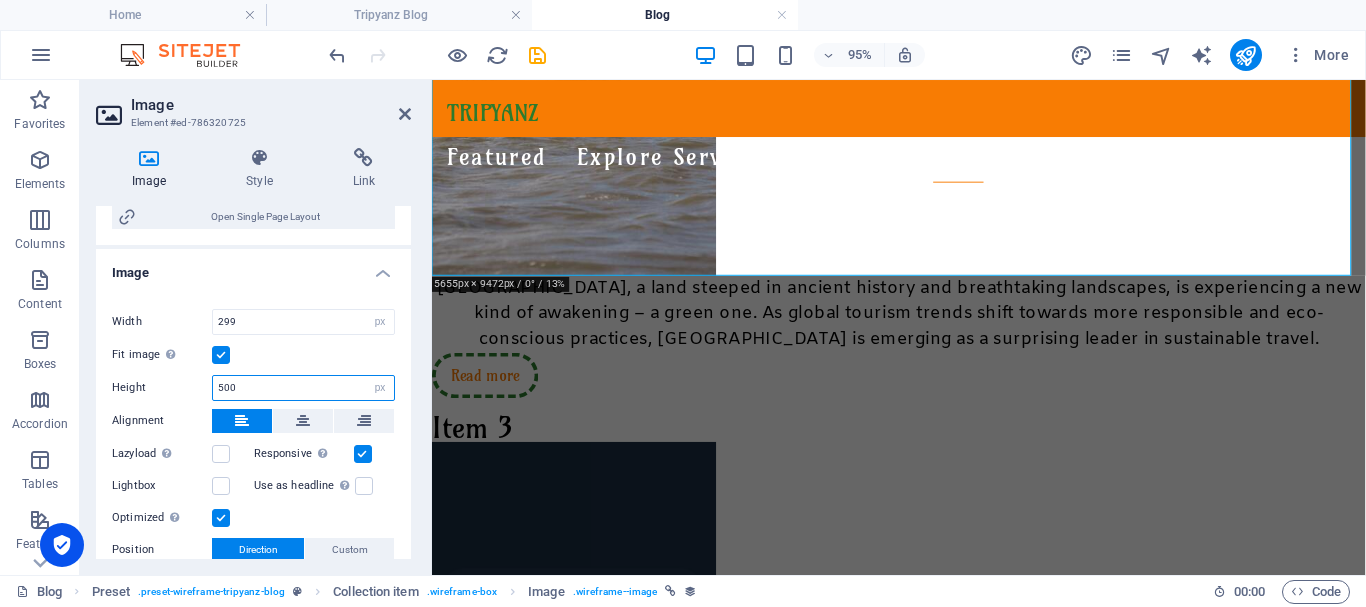 drag, startPoint x: 245, startPoint y: 391, endPoint x: 201, endPoint y: 383, distance: 44.72136 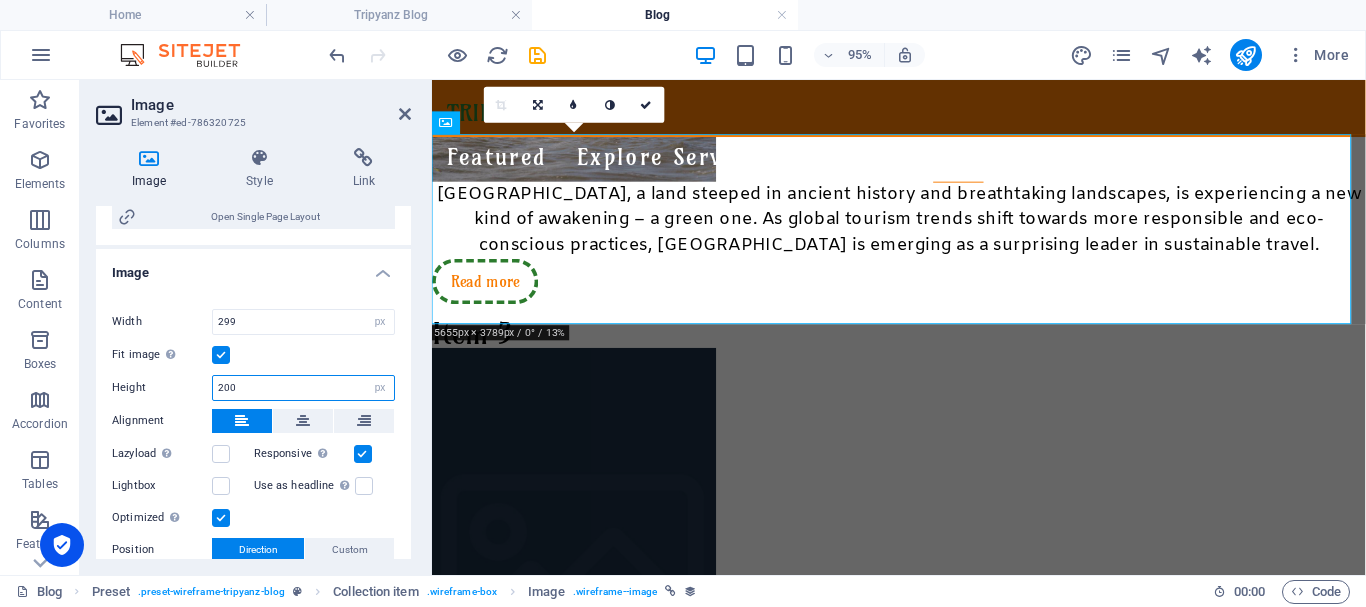 scroll, scrollTop: 0, scrollLeft: 0, axis: both 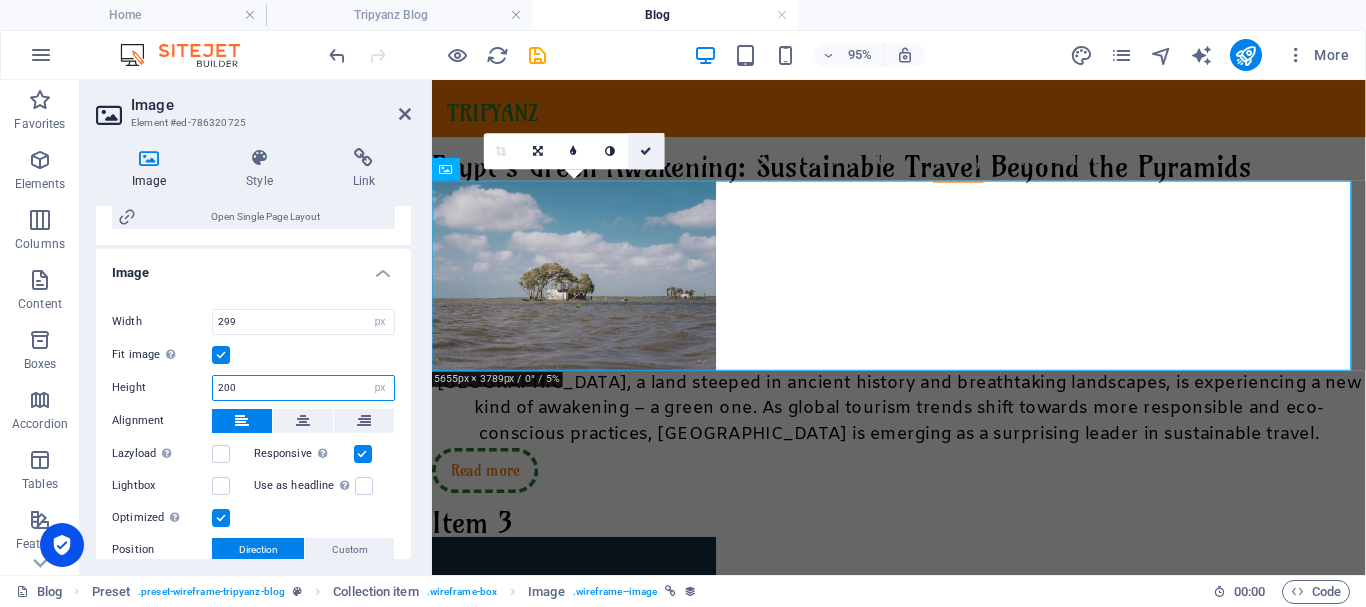 type on "200" 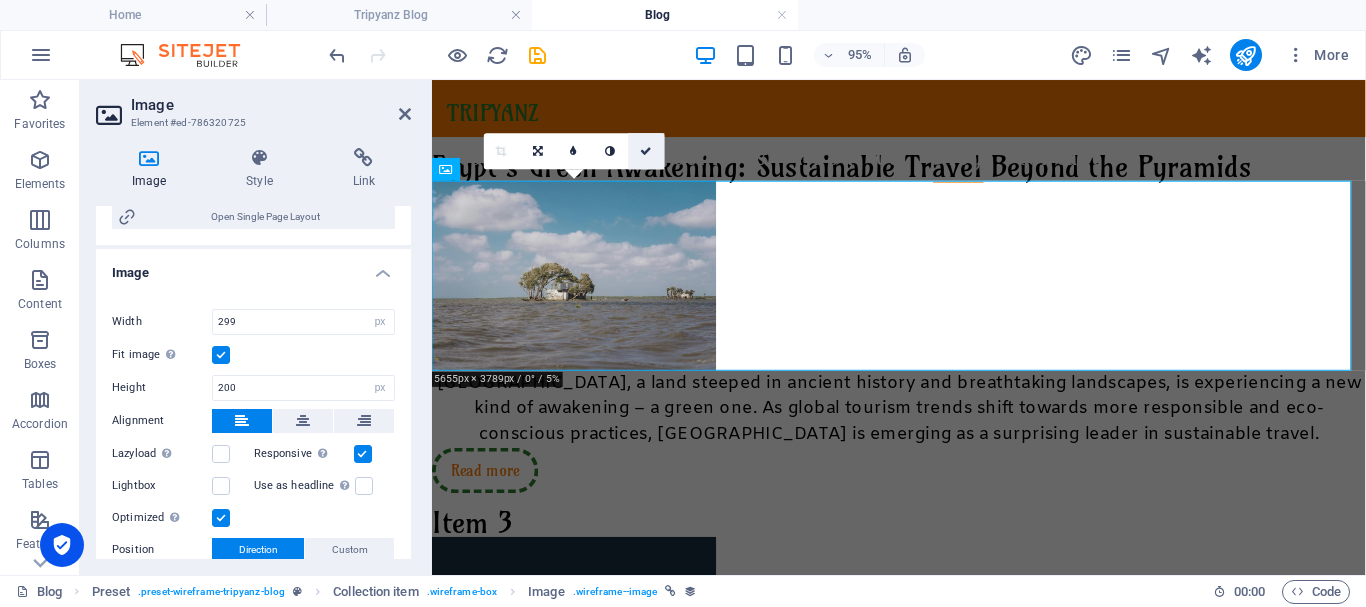 click at bounding box center [646, 151] 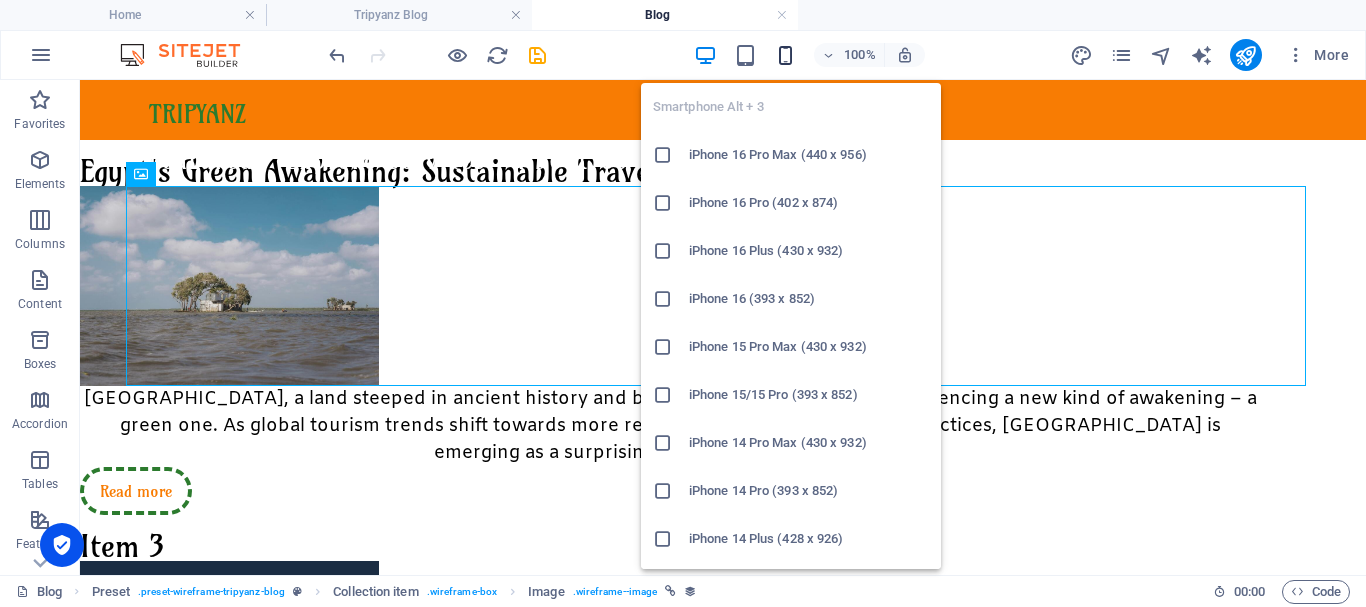 click at bounding box center (785, 55) 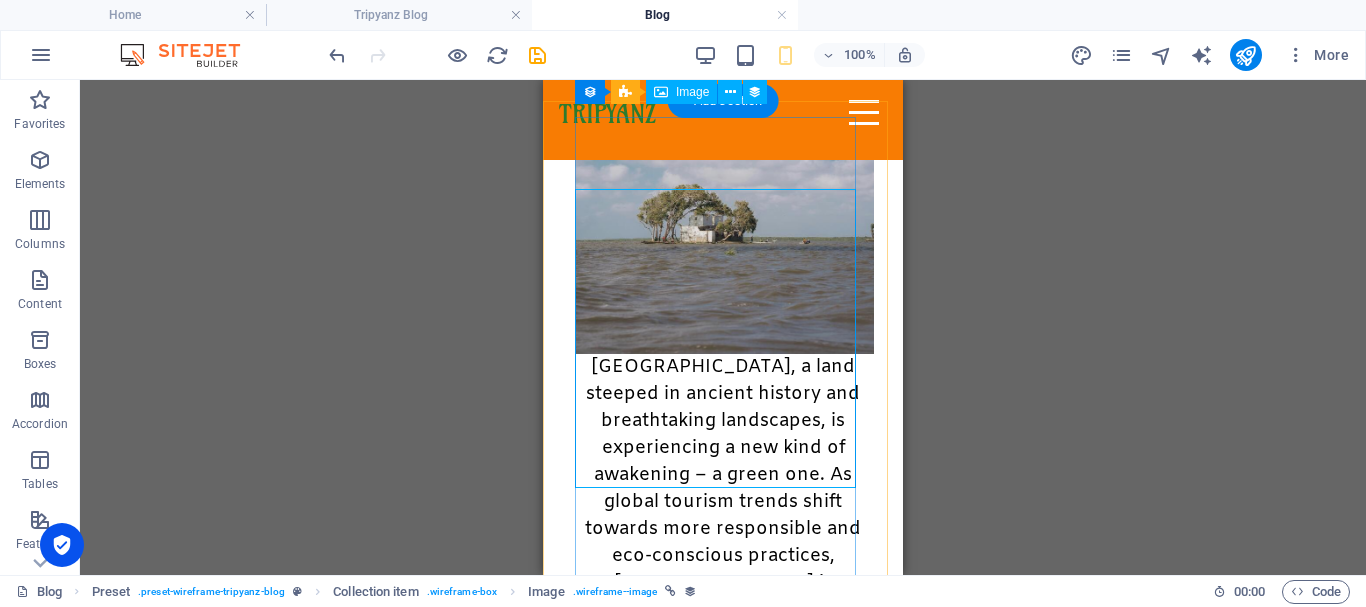 scroll, scrollTop: 0, scrollLeft: 0, axis: both 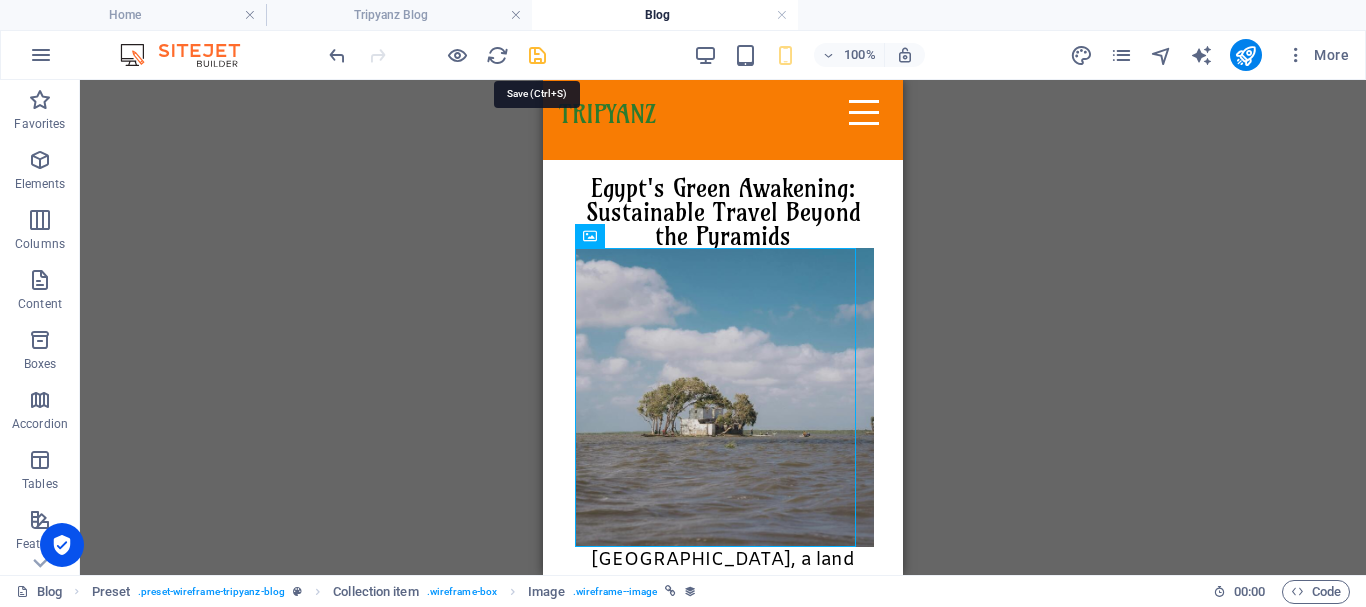 click at bounding box center (537, 55) 